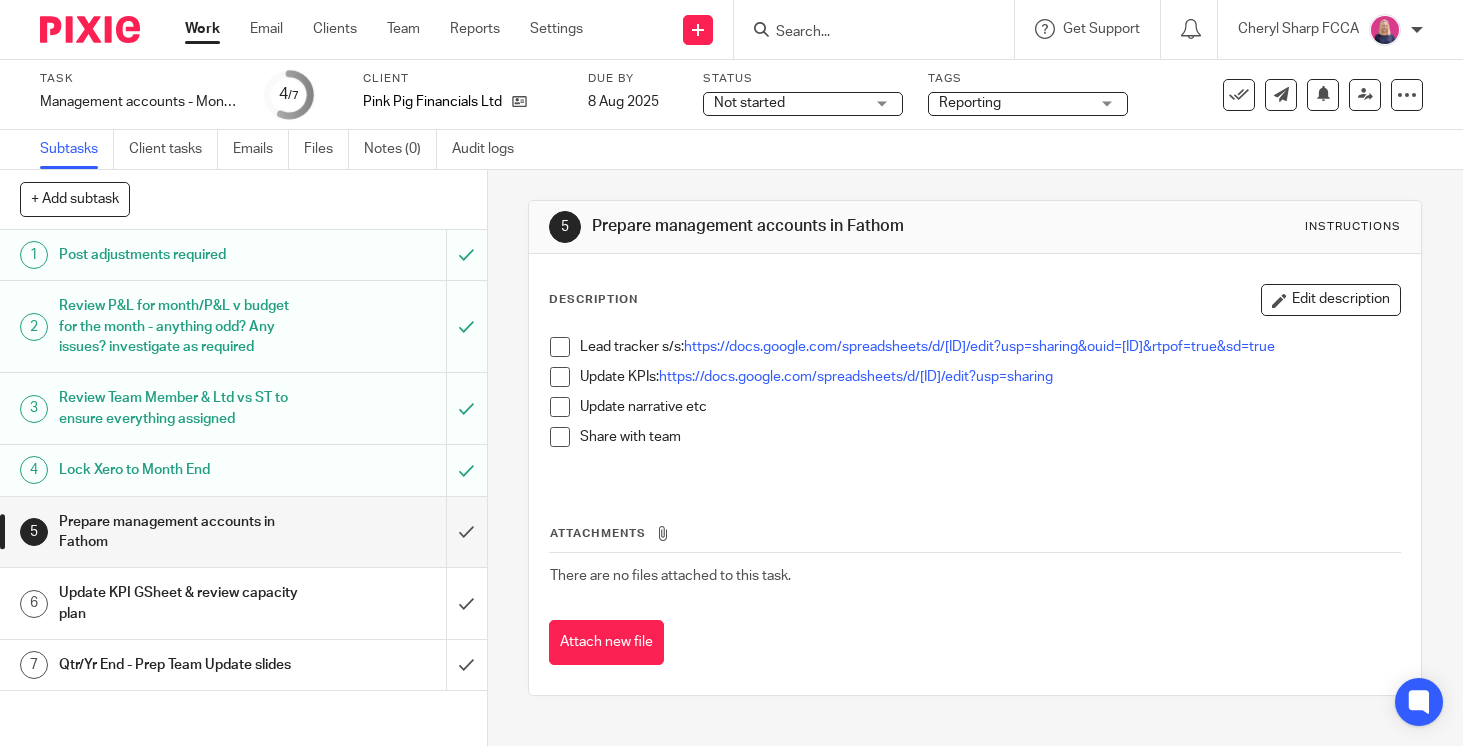 scroll, scrollTop: 0, scrollLeft: 0, axis: both 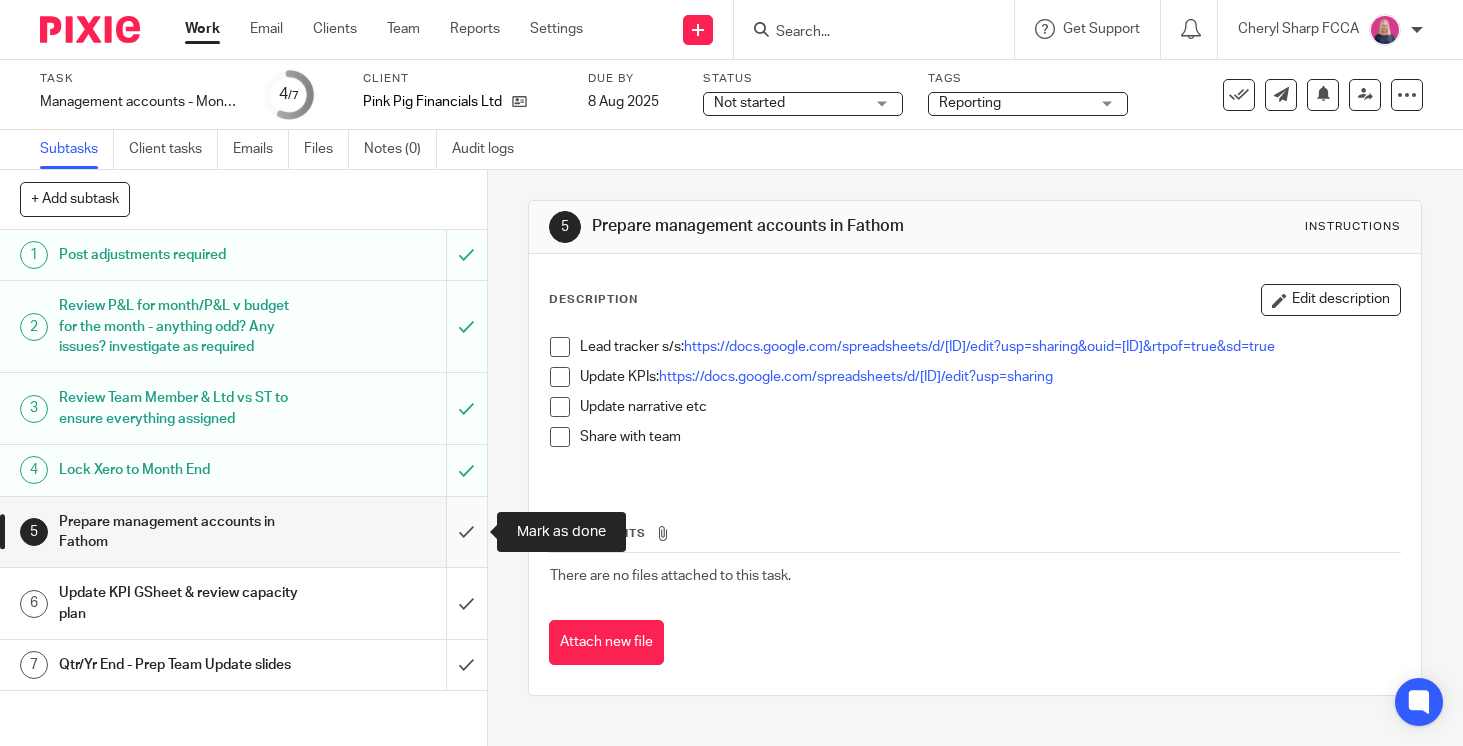 click at bounding box center [243, 532] 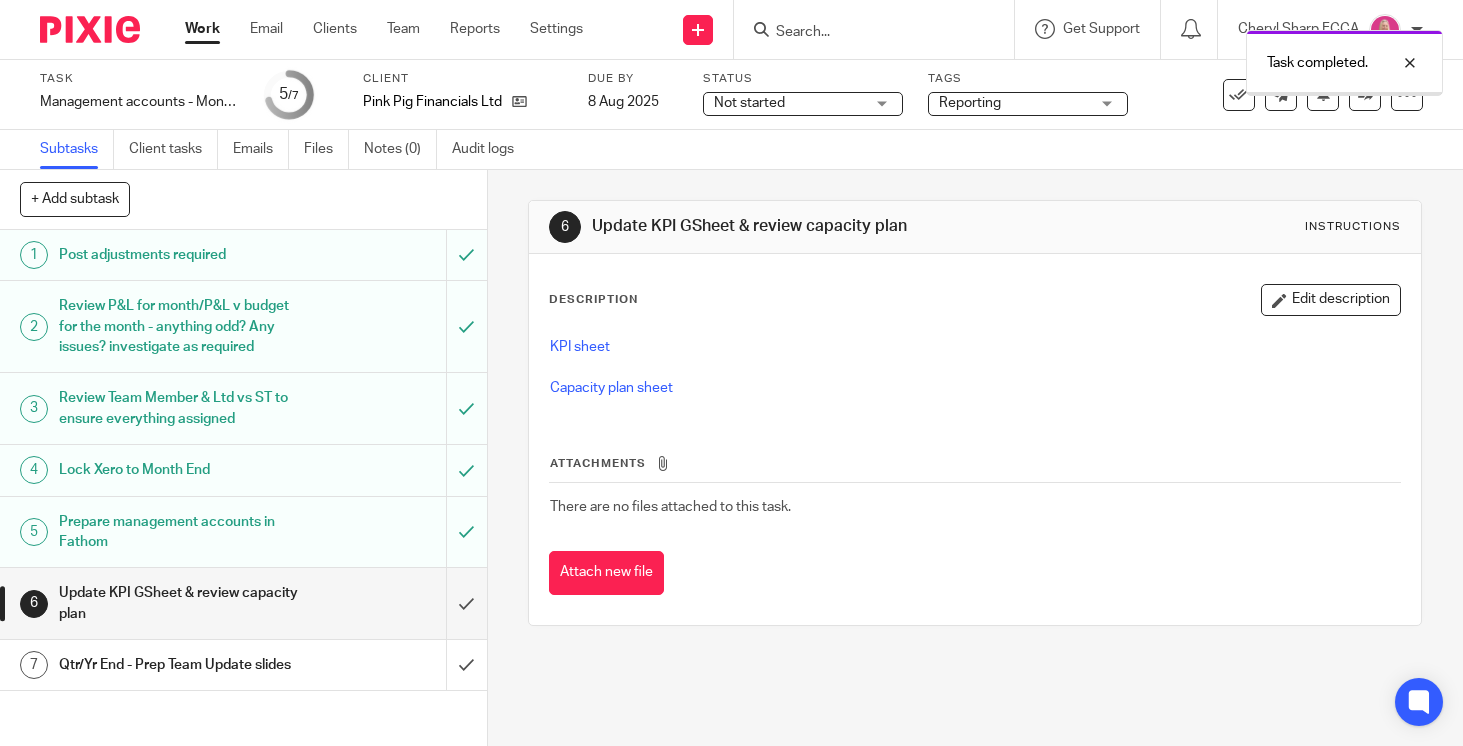 scroll, scrollTop: 0, scrollLeft: 0, axis: both 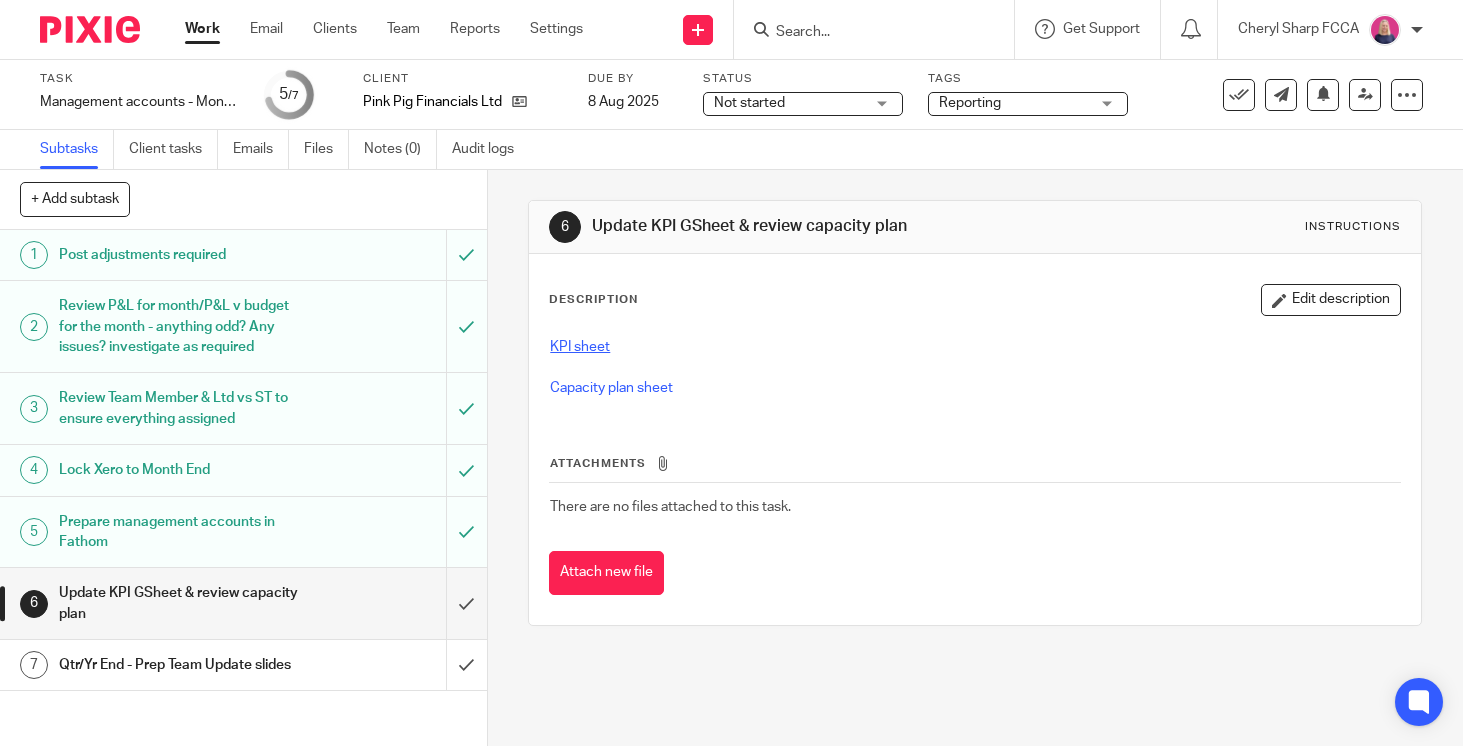 click on "KPI sheet" at bounding box center (580, 347) 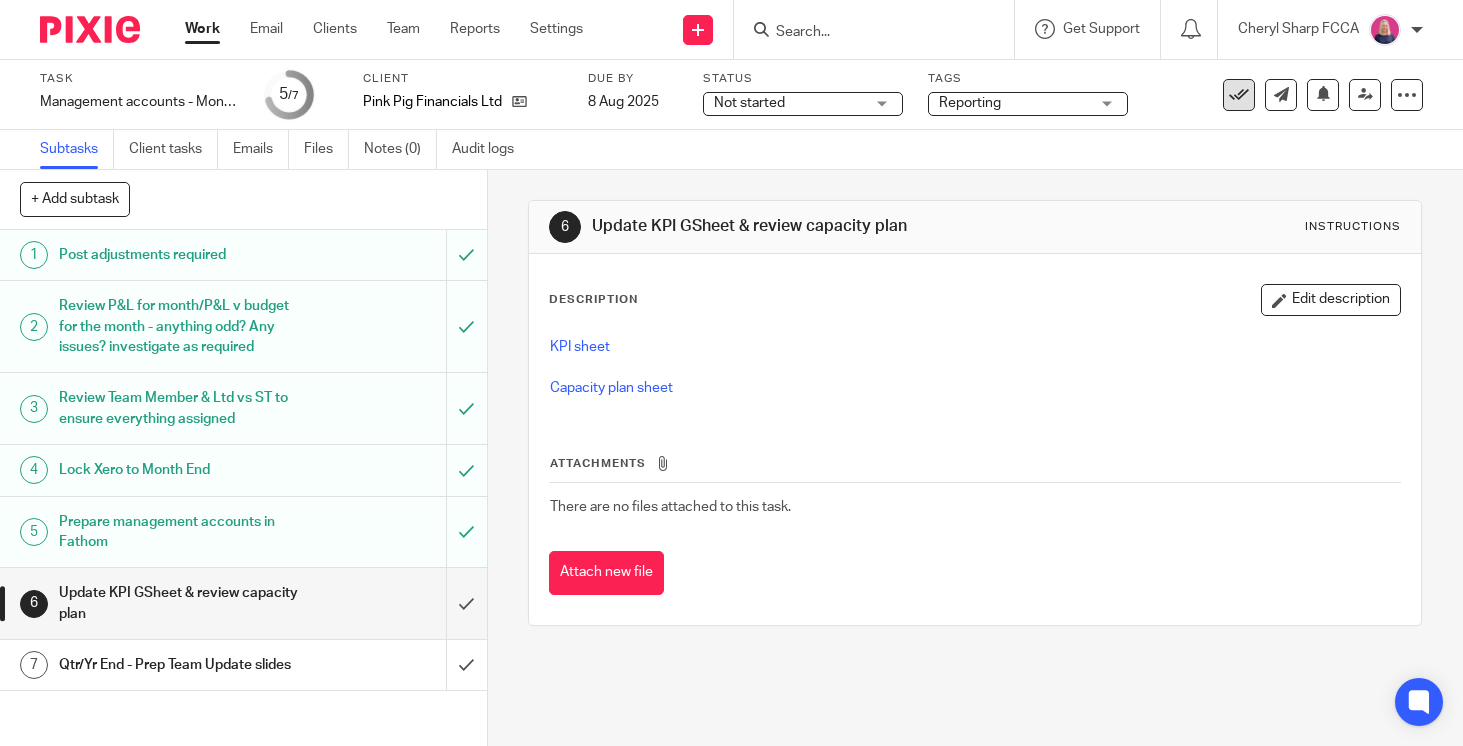 click at bounding box center [1239, 95] 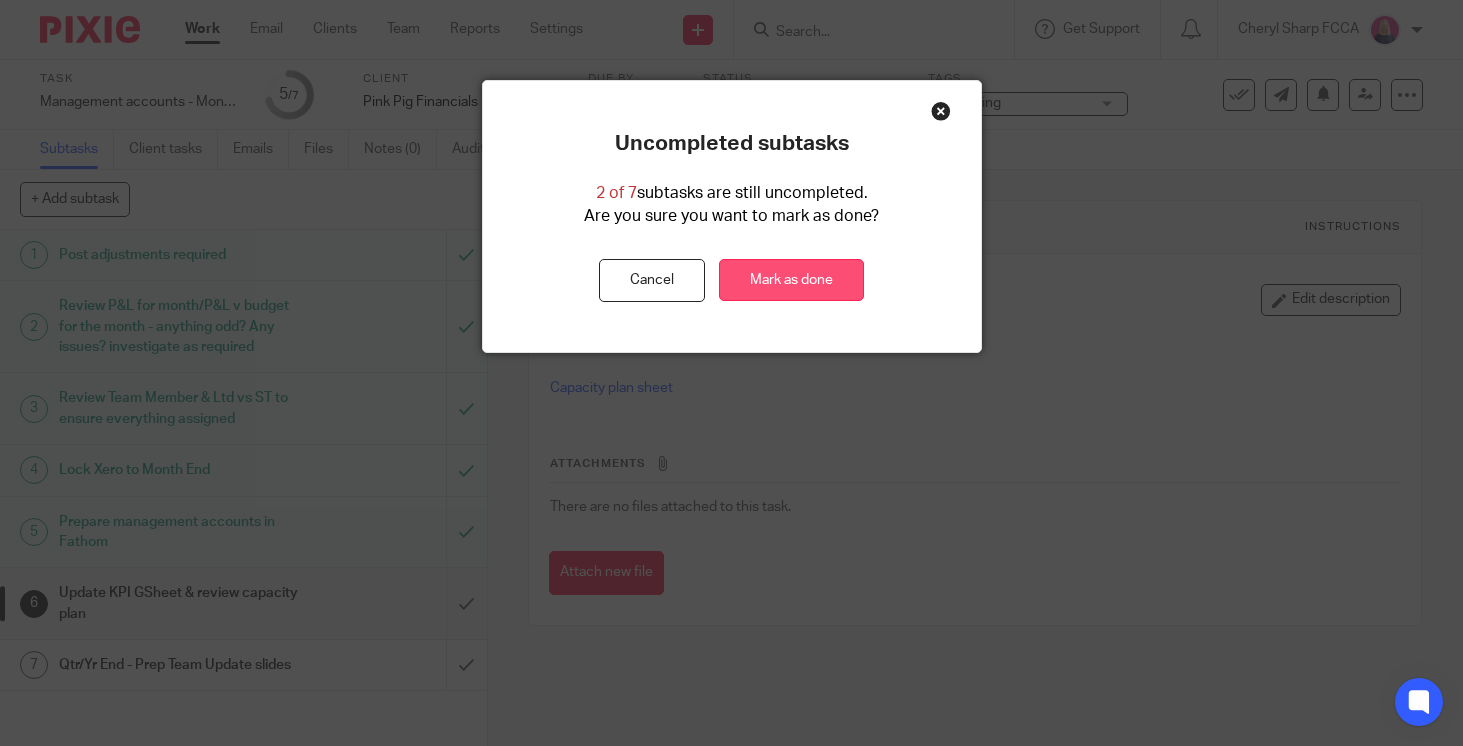 click on "Mark as done" at bounding box center (791, 280) 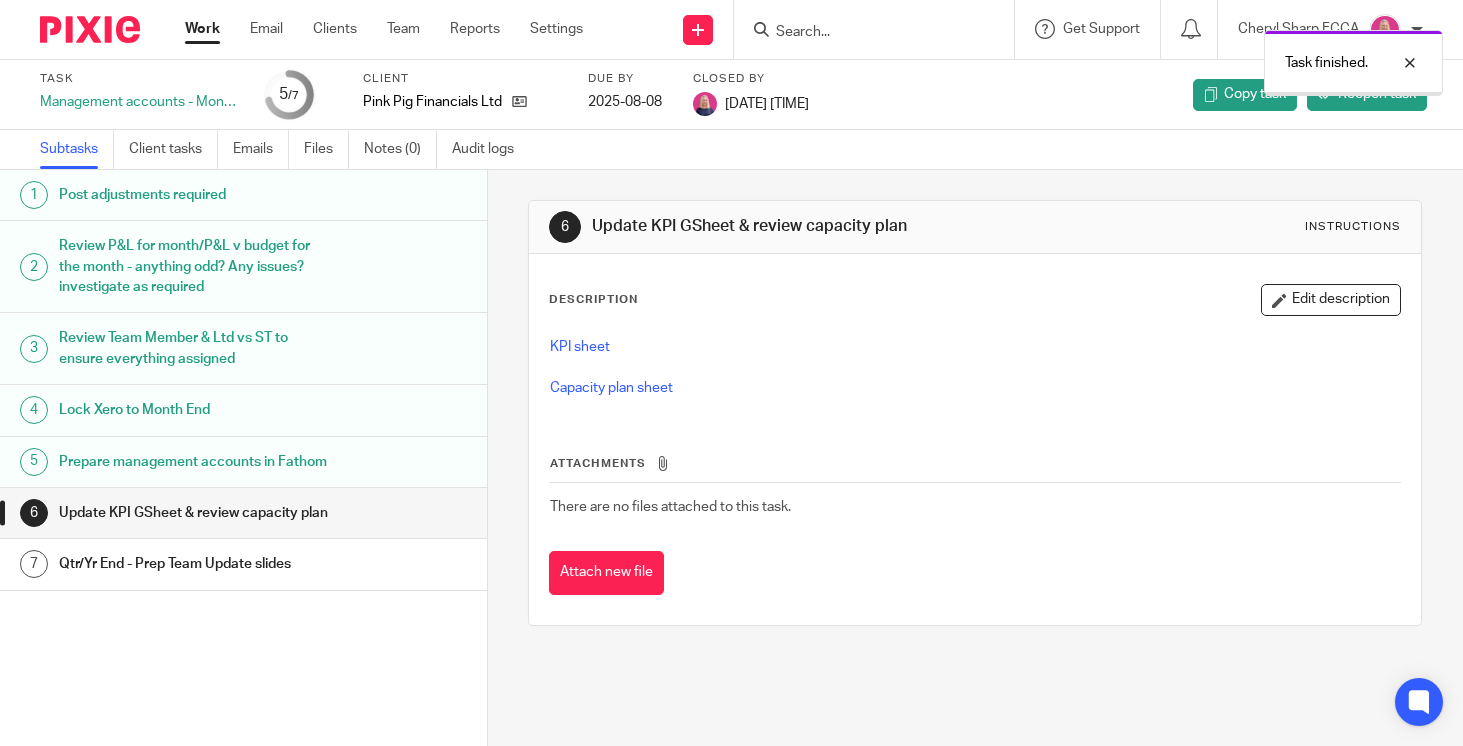 scroll, scrollTop: 0, scrollLeft: 0, axis: both 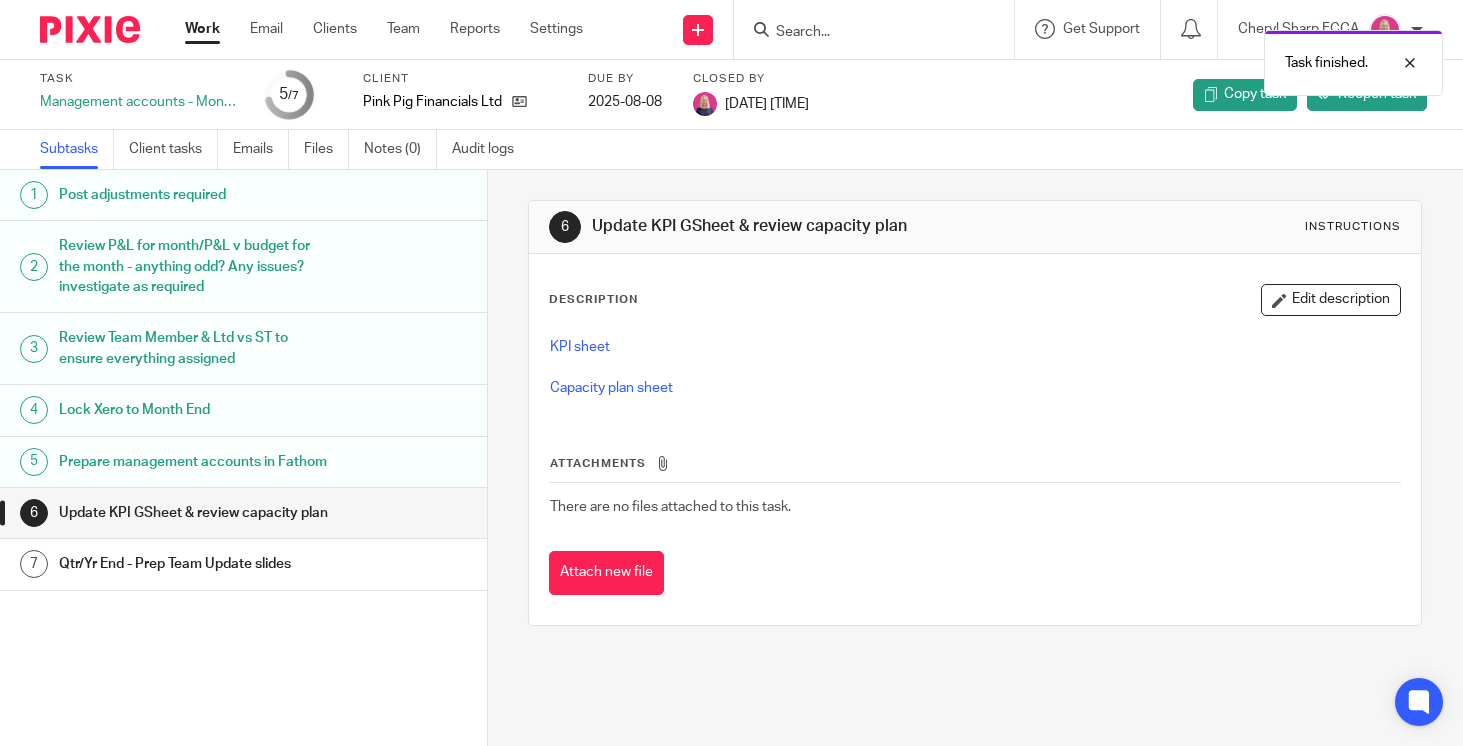 click at bounding box center [90, 29] 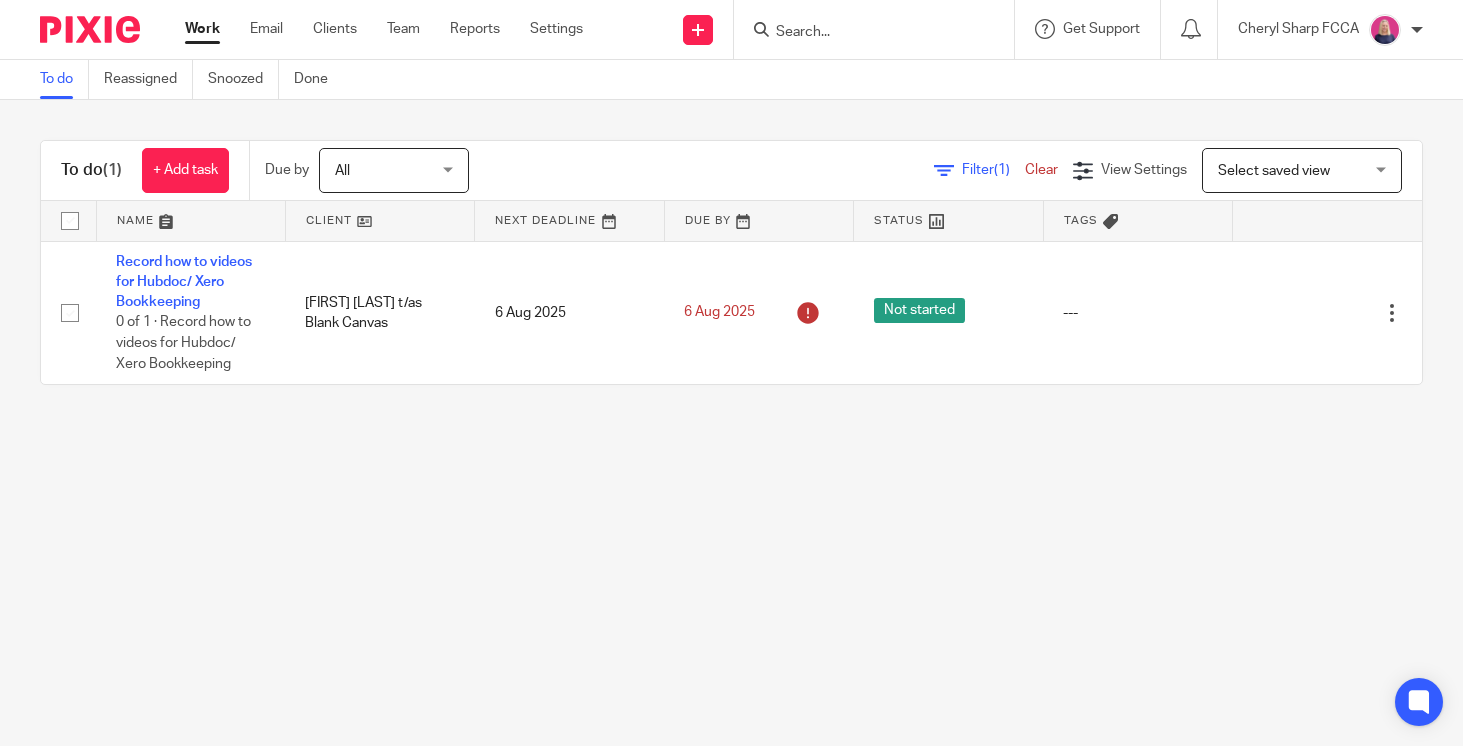 scroll, scrollTop: 0, scrollLeft: 0, axis: both 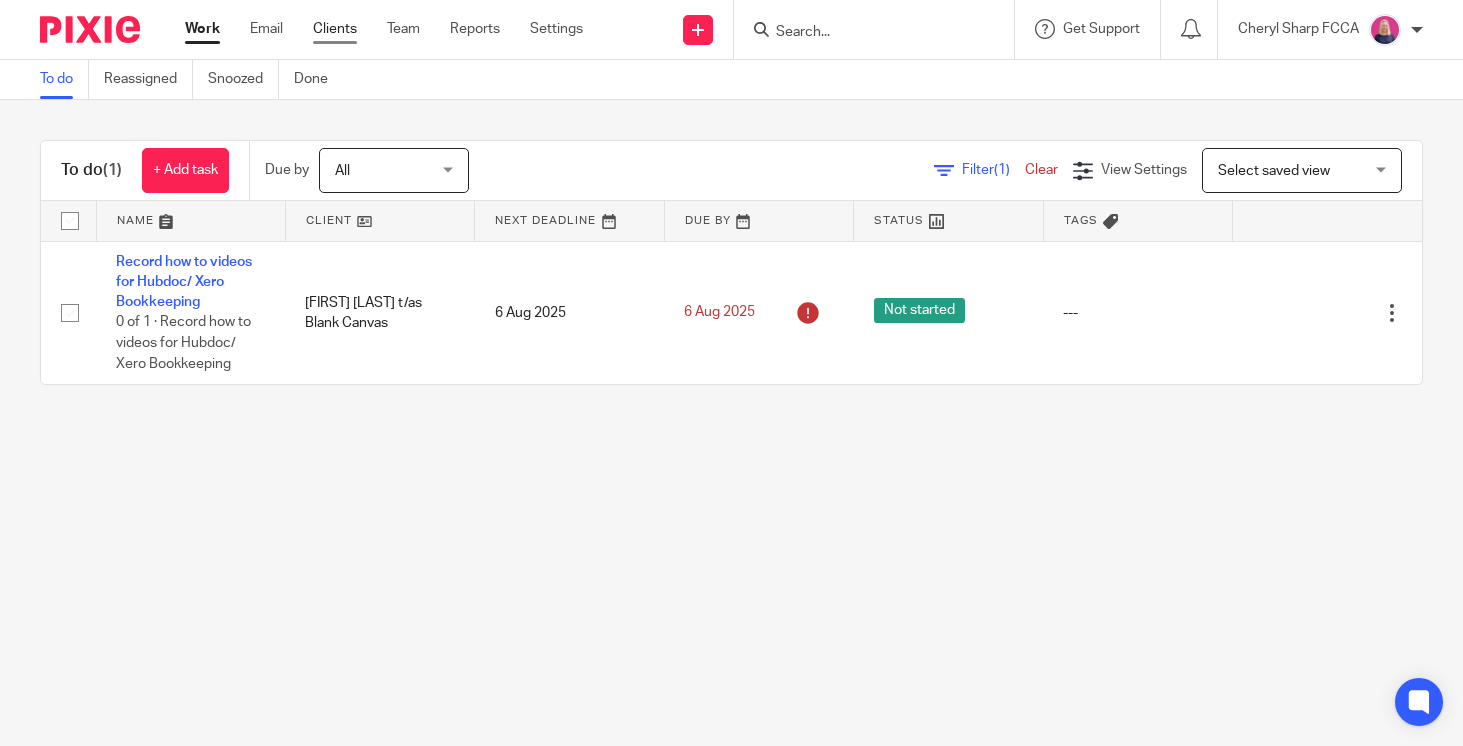 click on "Clients" at bounding box center (335, 29) 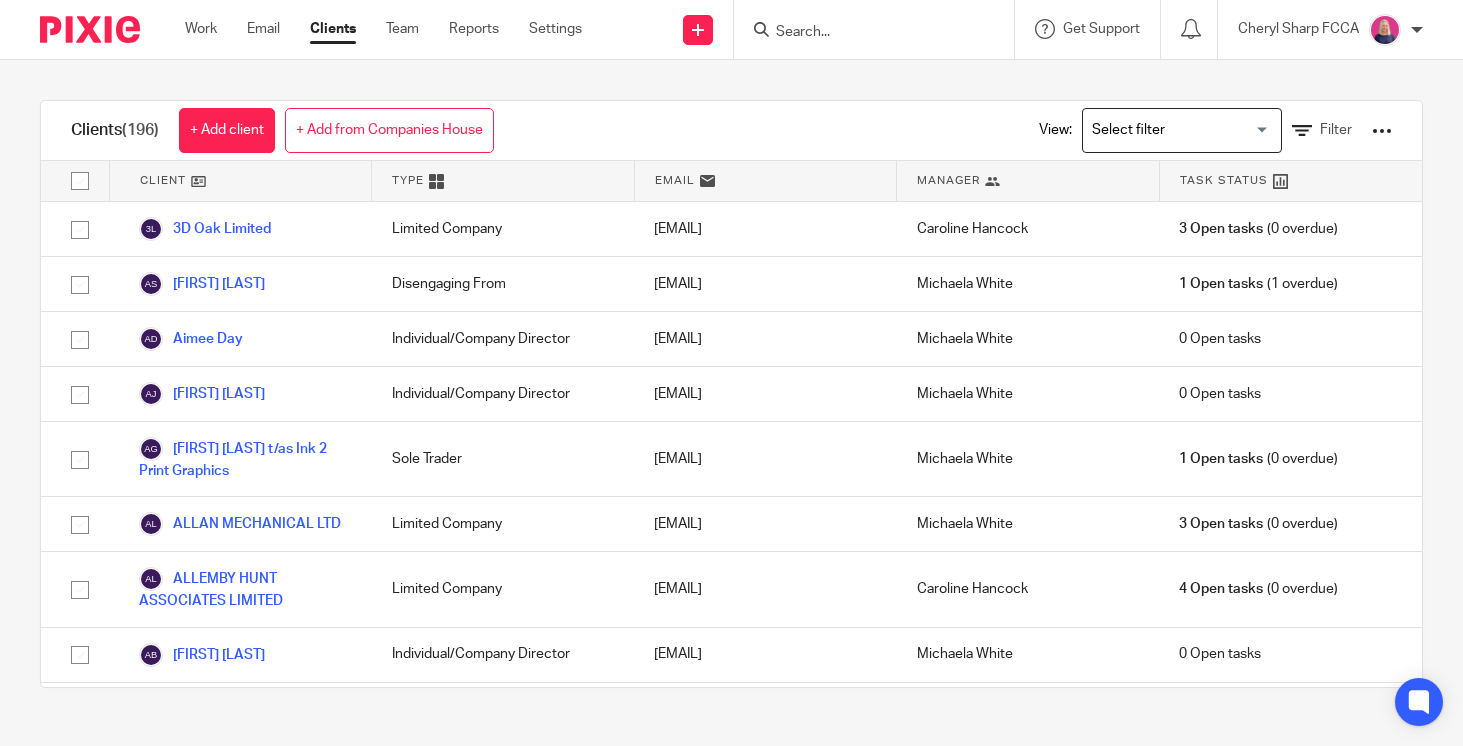 scroll, scrollTop: 0, scrollLeft: 0, axis: both 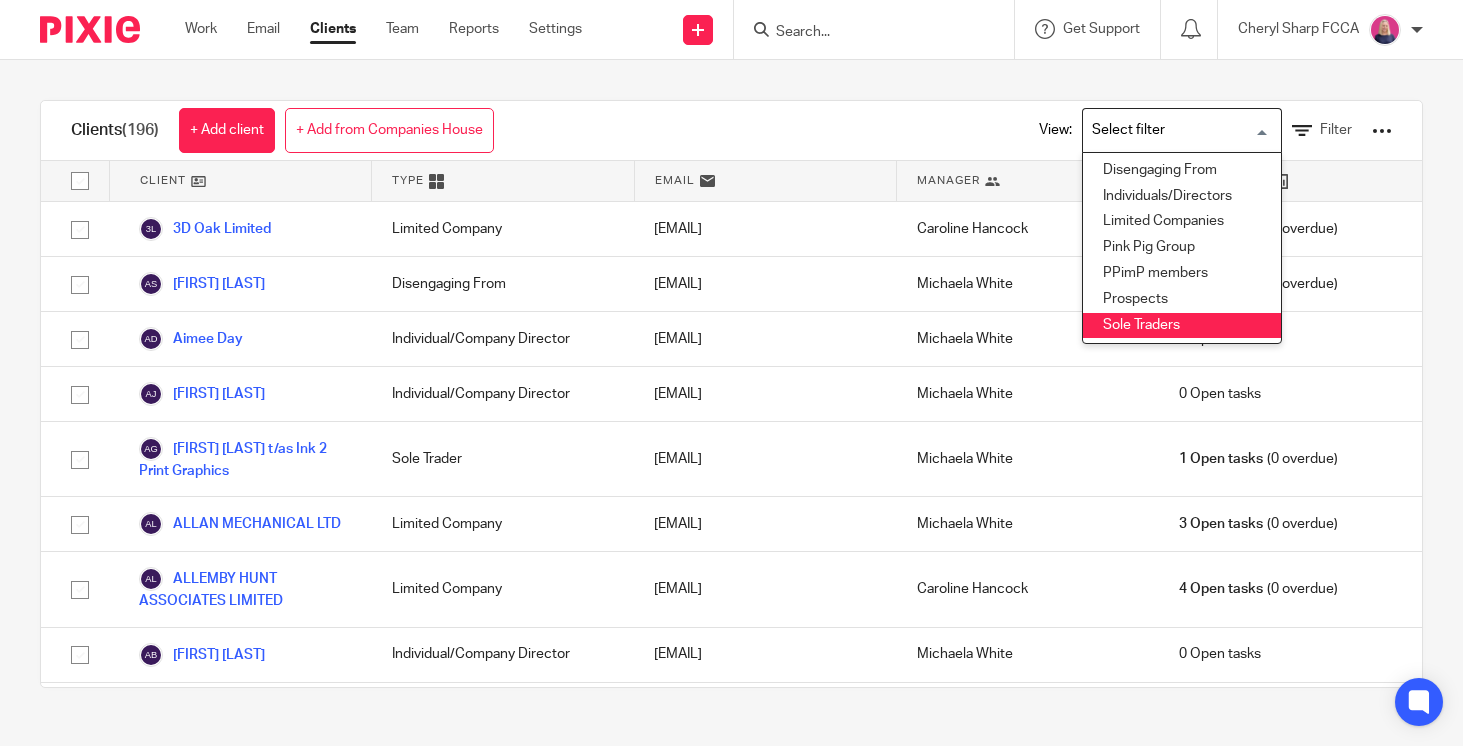 click on "Sole Traders" at bounding box center (1182, 326) 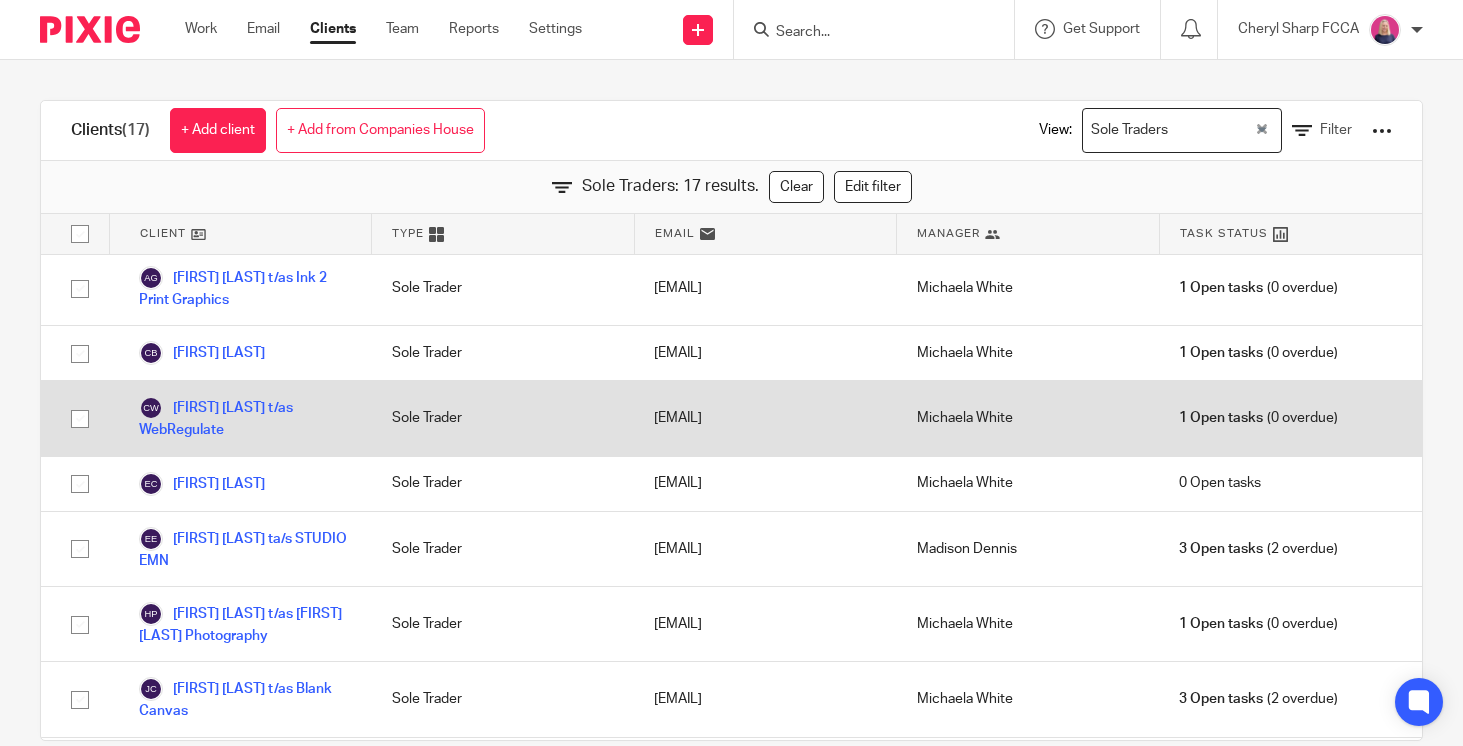 scroll, scrollTop: 0, scrollLeft: 0, axis: both 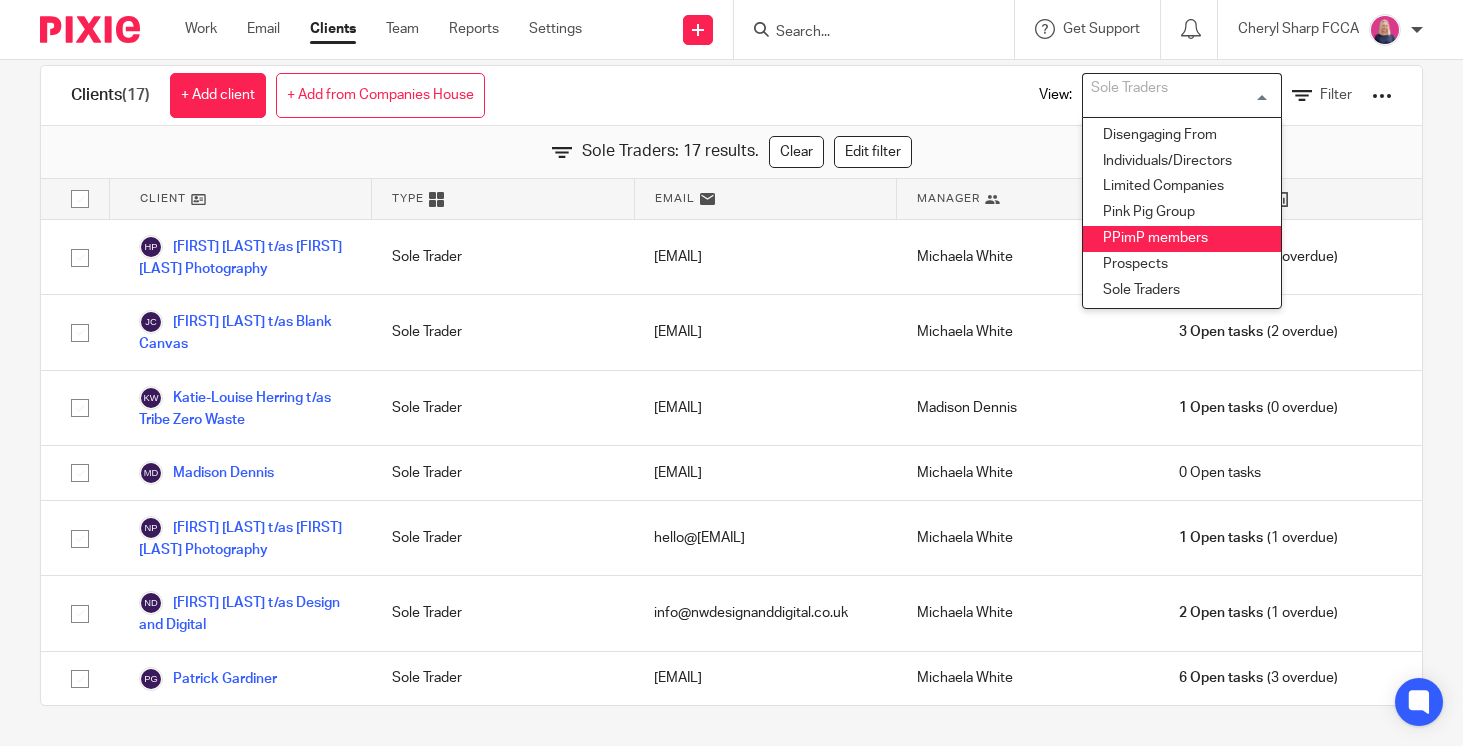 click on "PPimP members" at bounding box center (1182, 239) 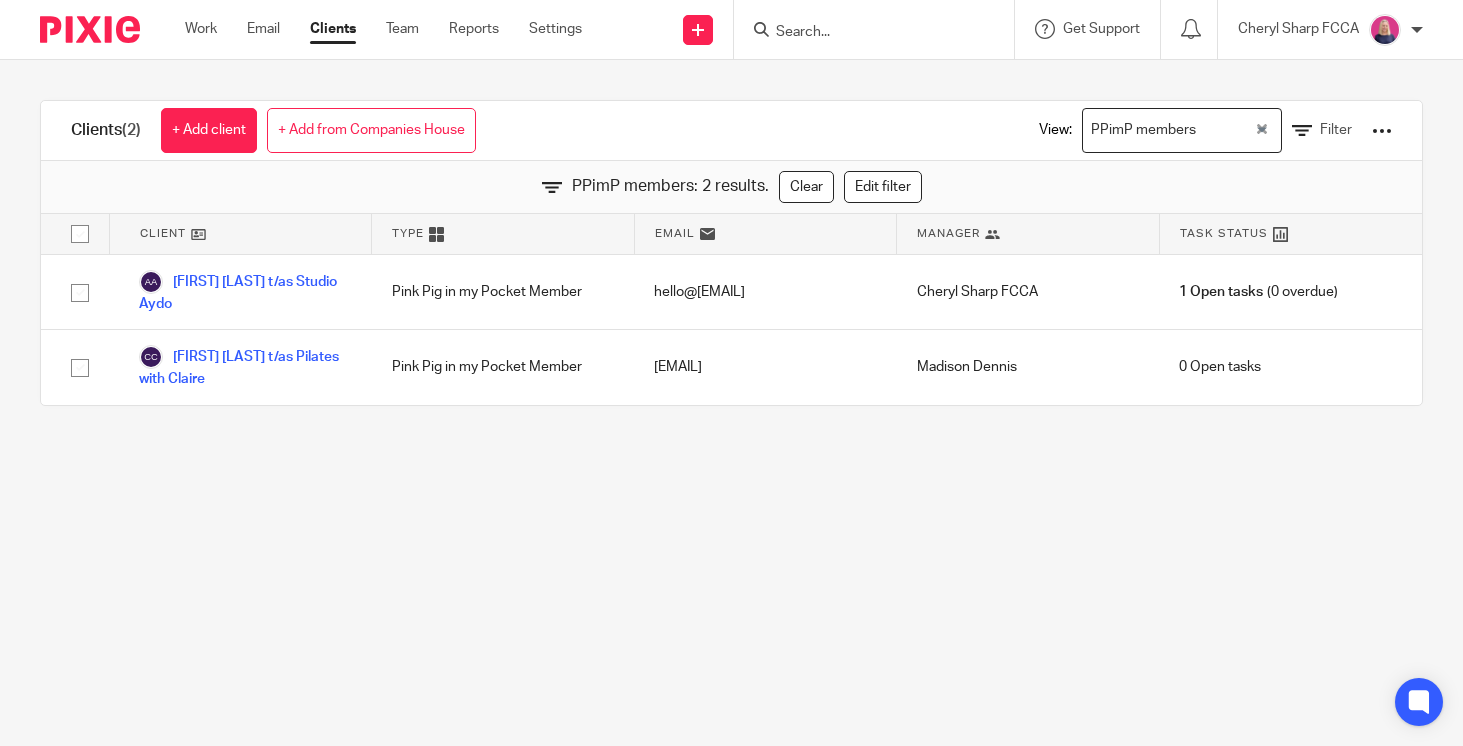 scroll, scrollTop: 0, scrollLeft: 0, axis: both 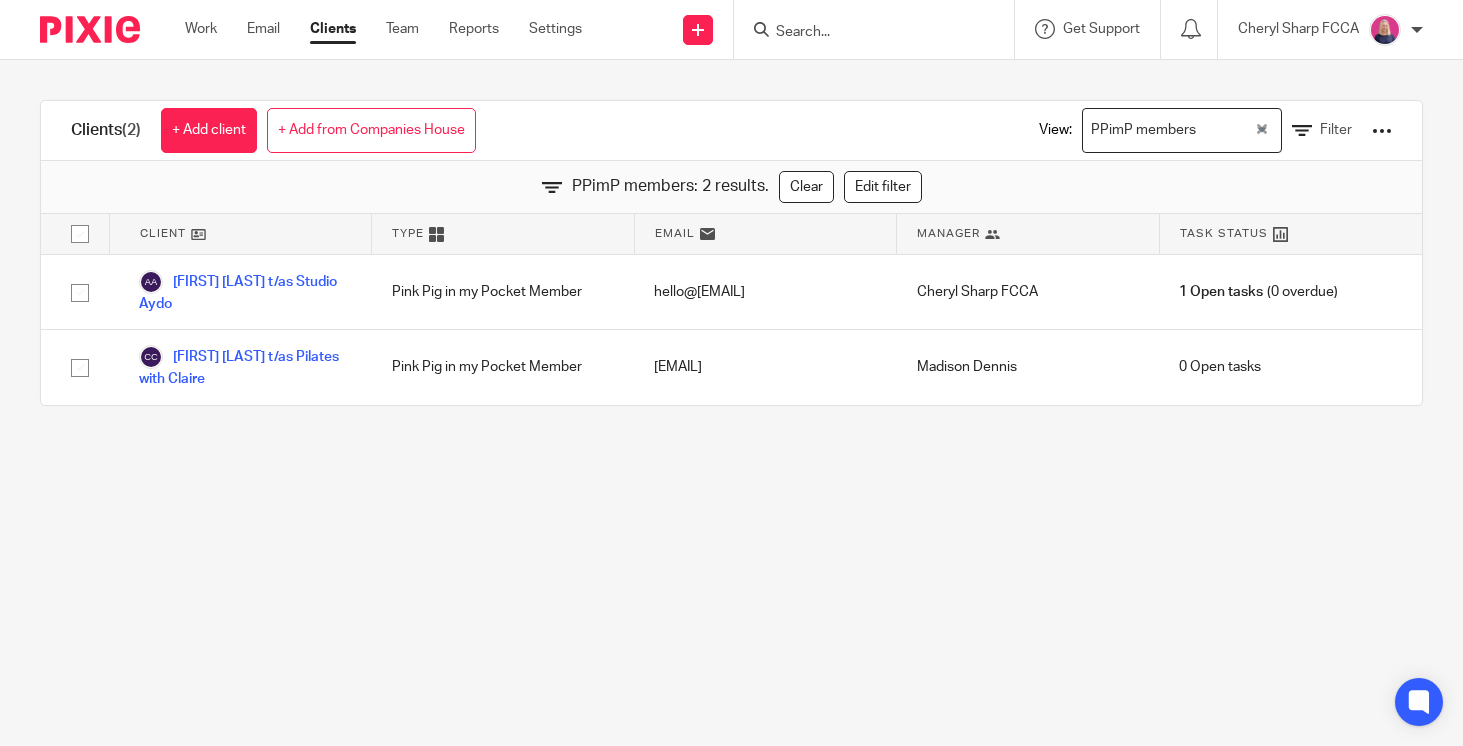 click on "PPimP members
Loading..." at bounding box center (1182, 130) 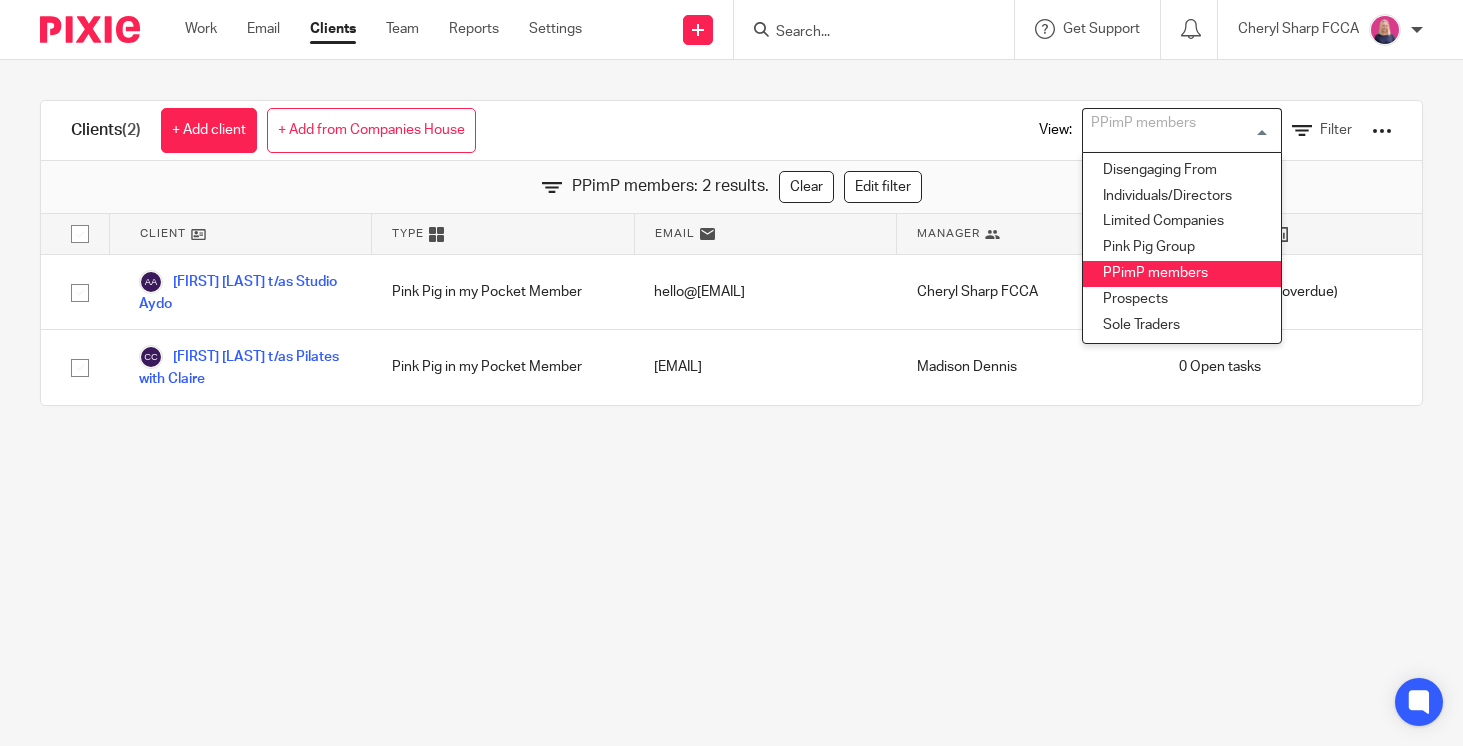 click at bounding box center (1177, 130) 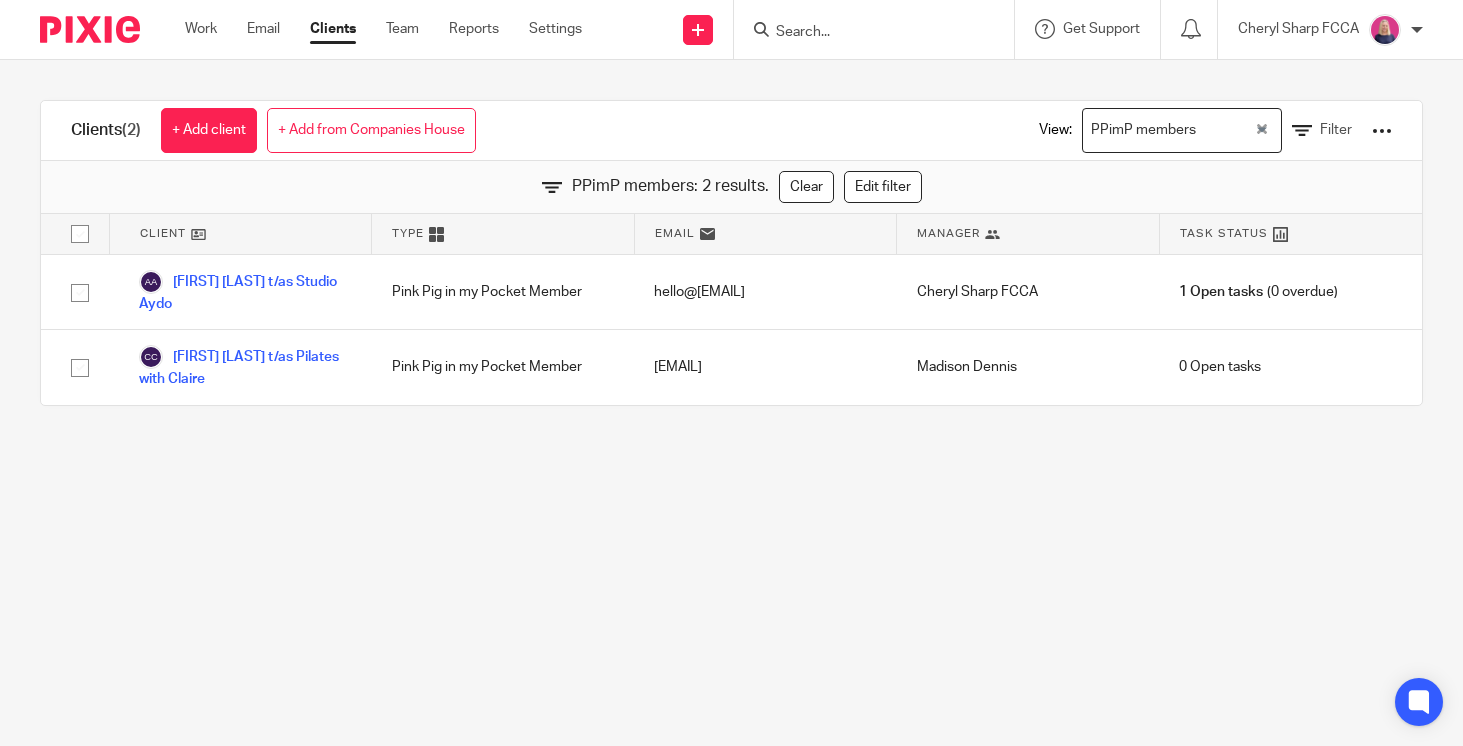 click at bounding box center (90, 29) 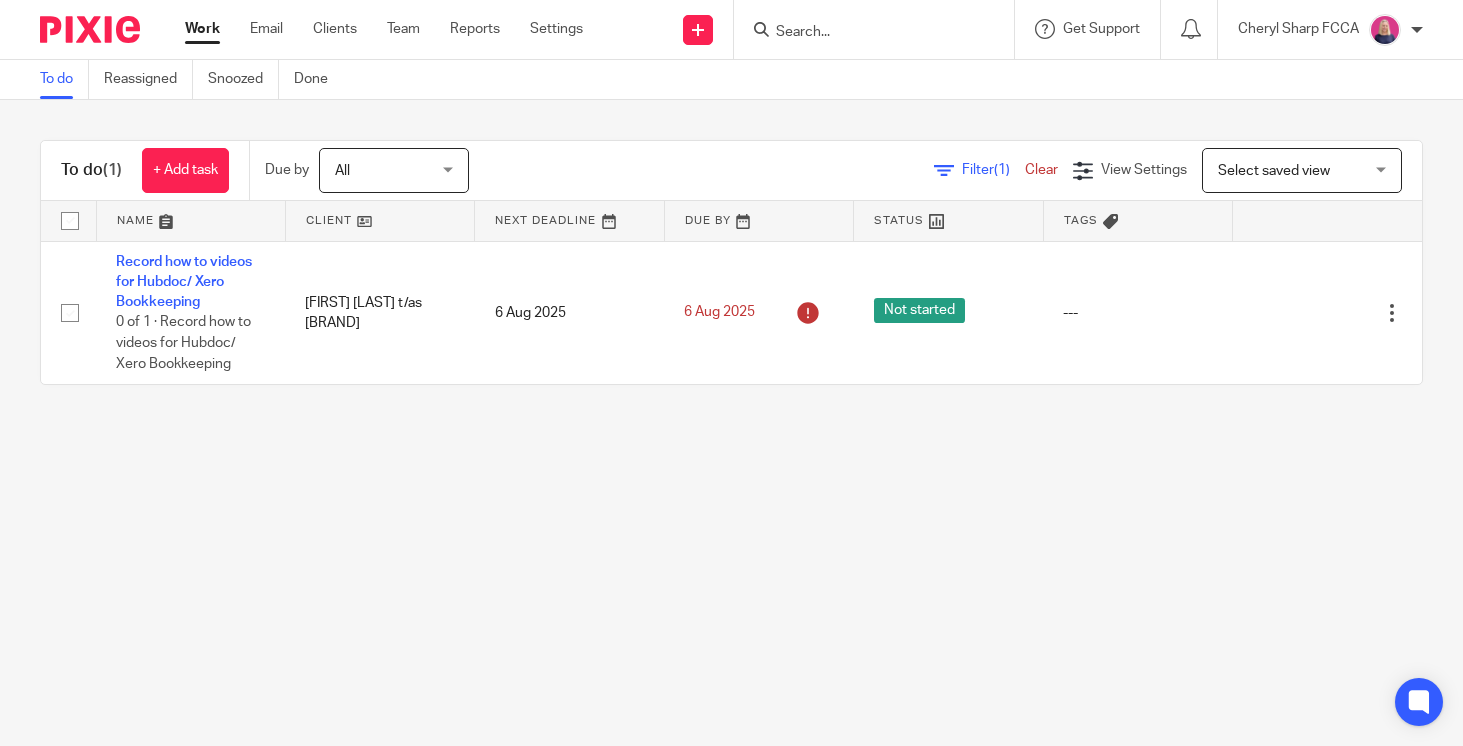 scroll, scrollTop: 0, scrollLeft: 0, axis: both 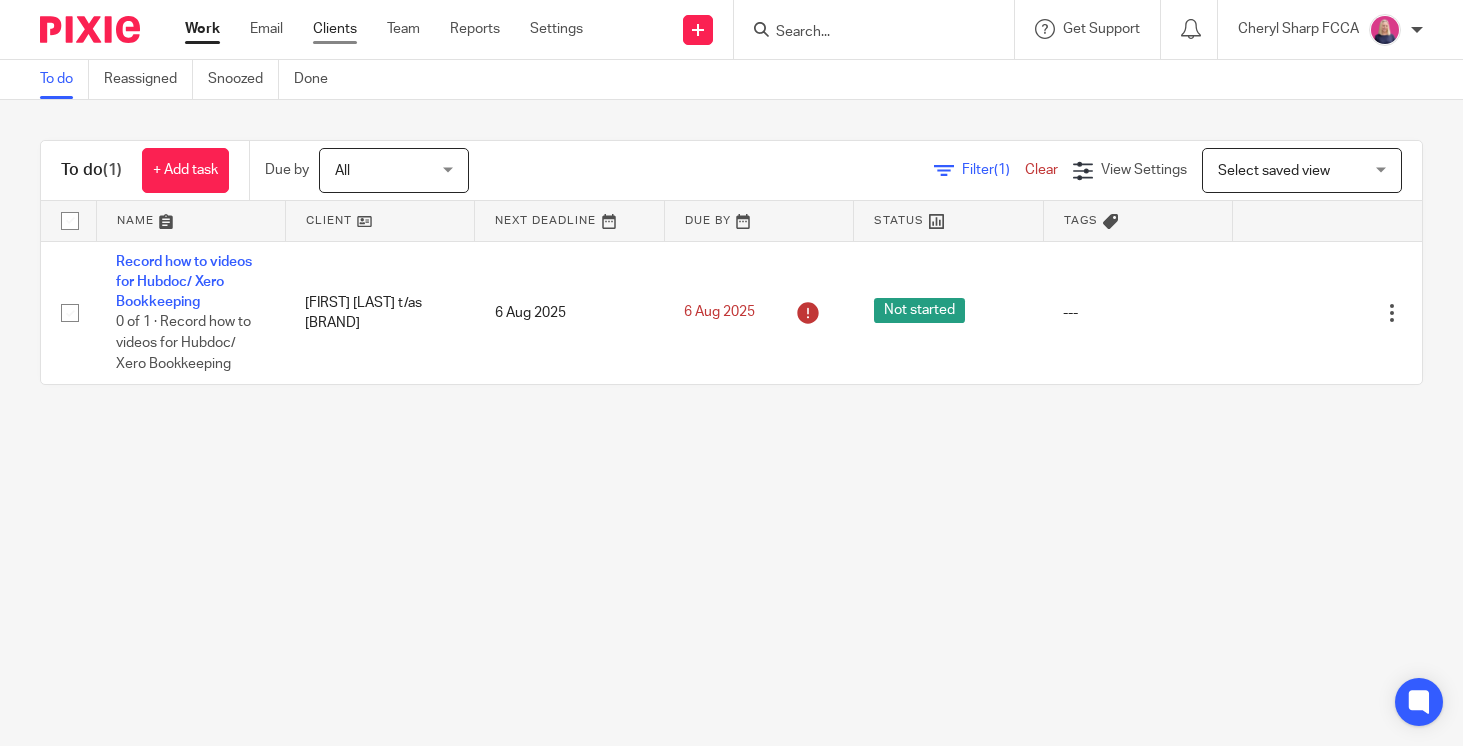 click on "Clients" at bounding box center [335, 29] 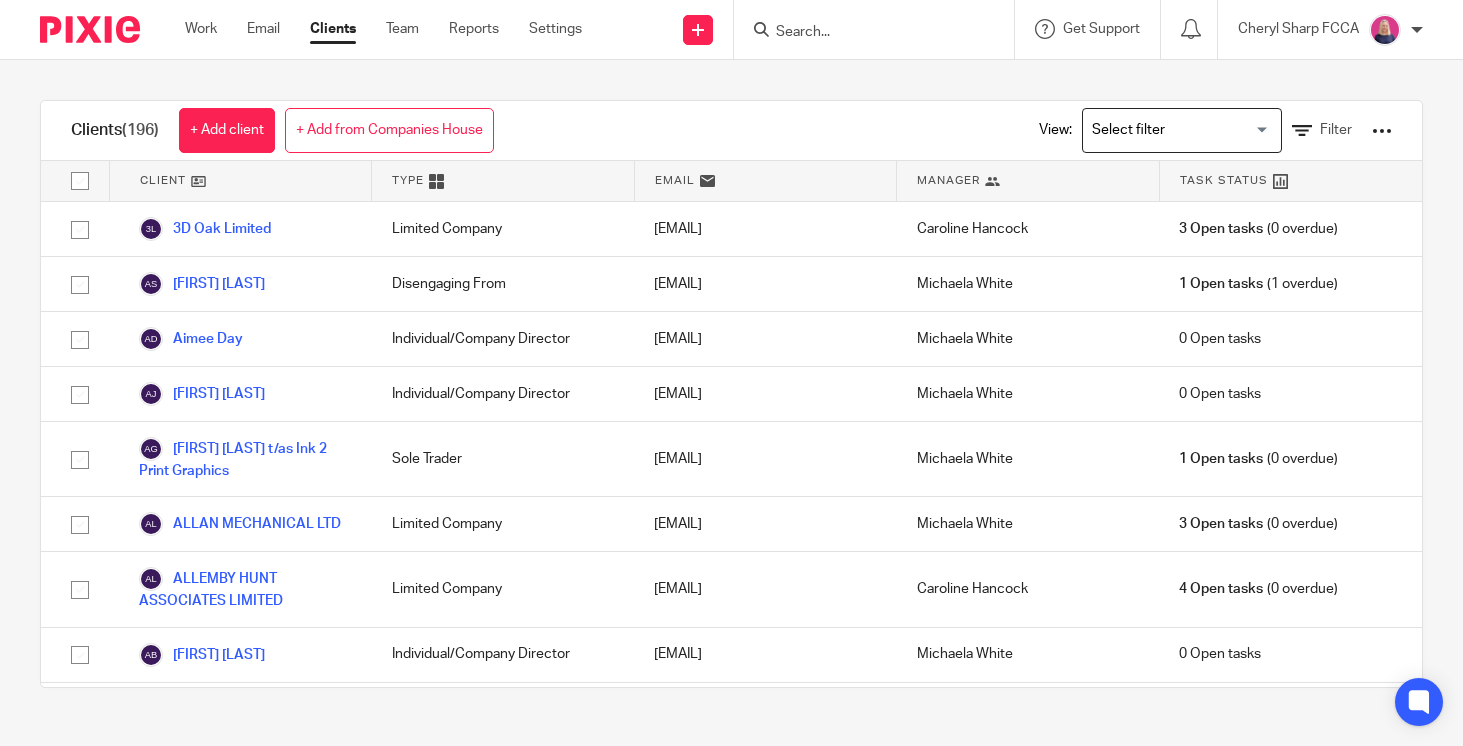 scroll, scrollTop: 0, scrollLeft: 0, axis: both 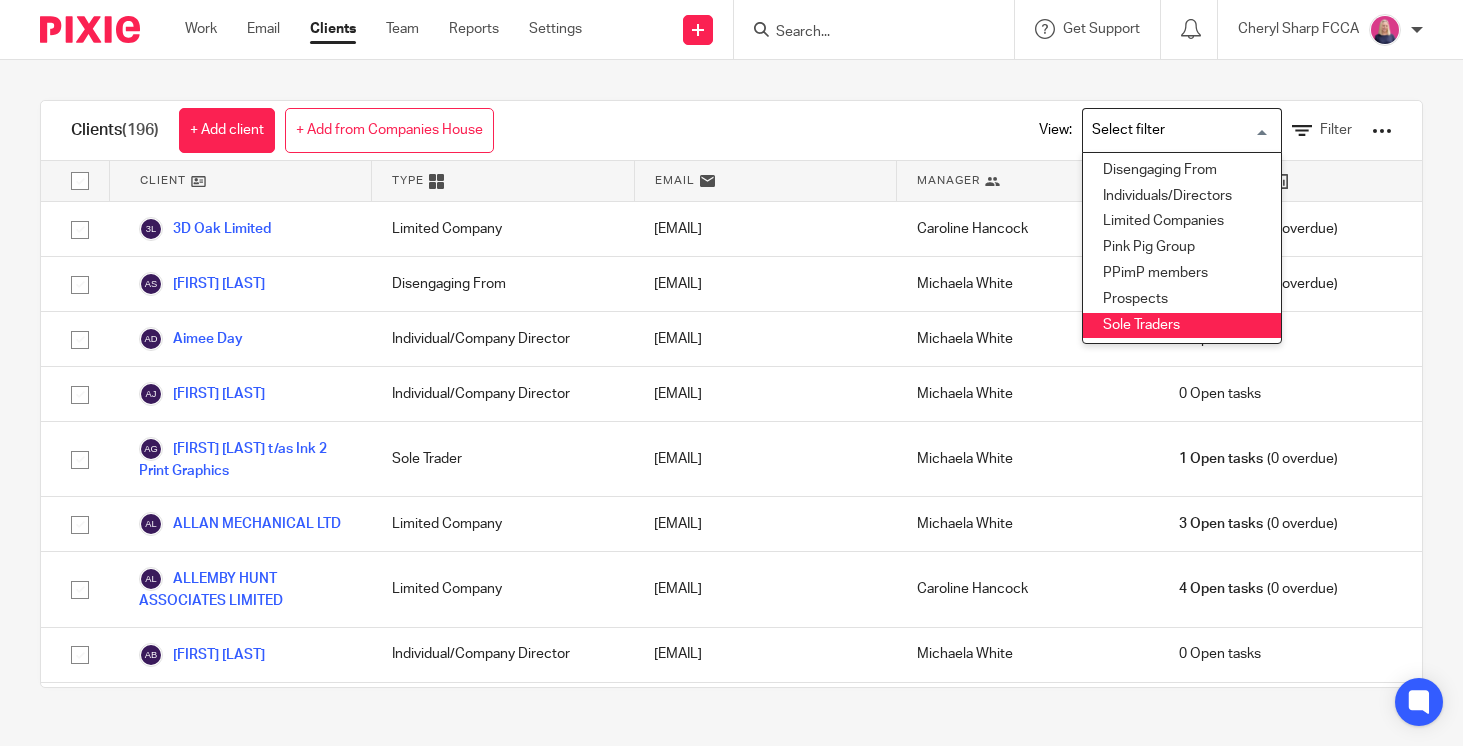 click on "Sole Traders" at bounding box center (1182, 326) 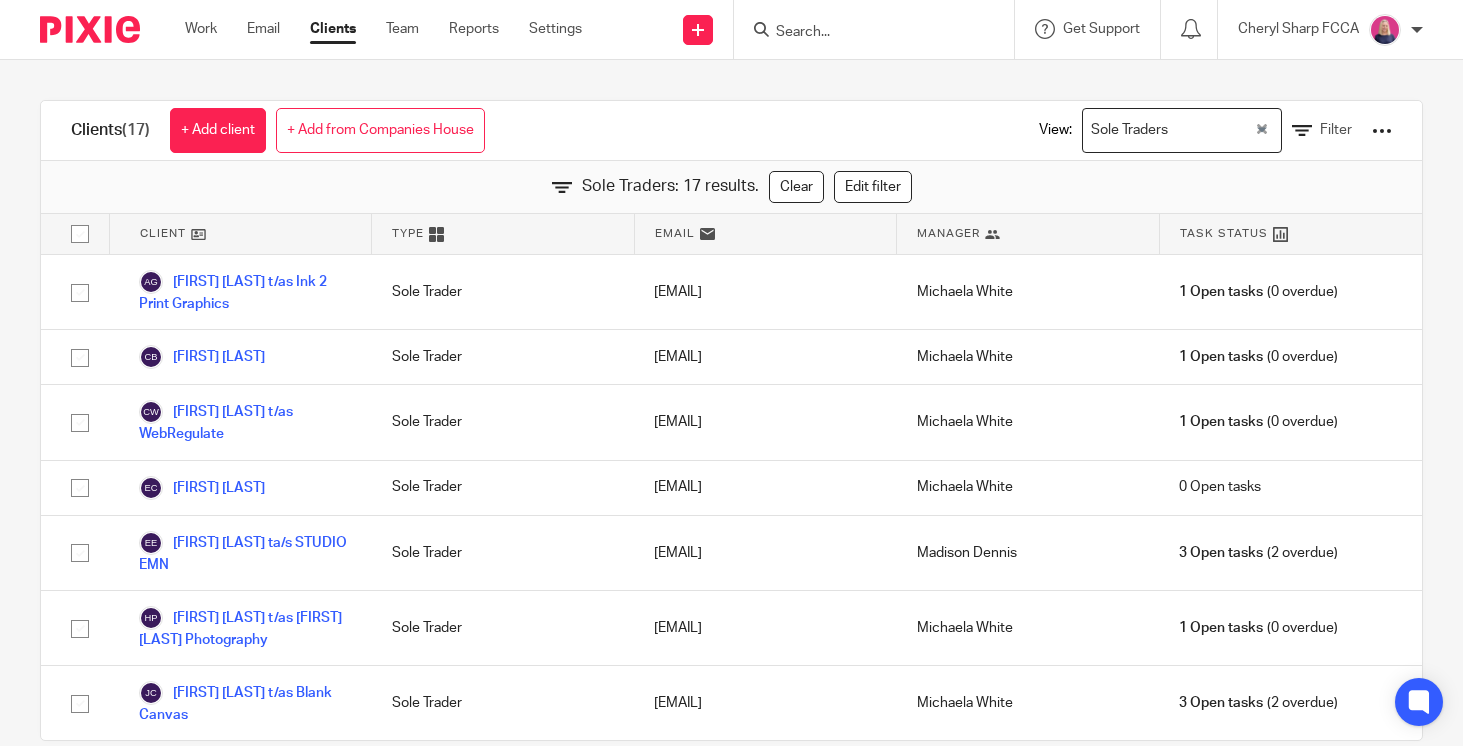 click at bounding box center [80, 234] 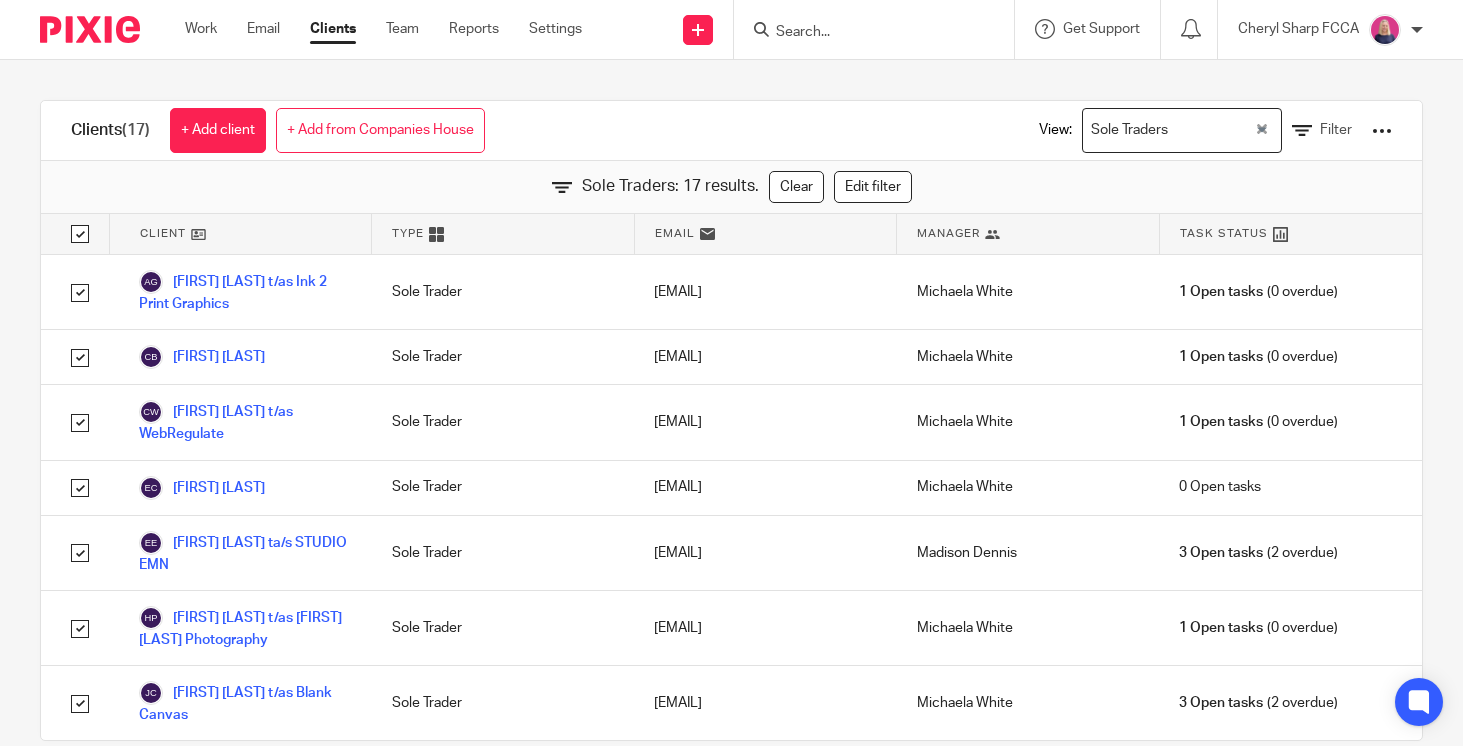 checkbox on "true" 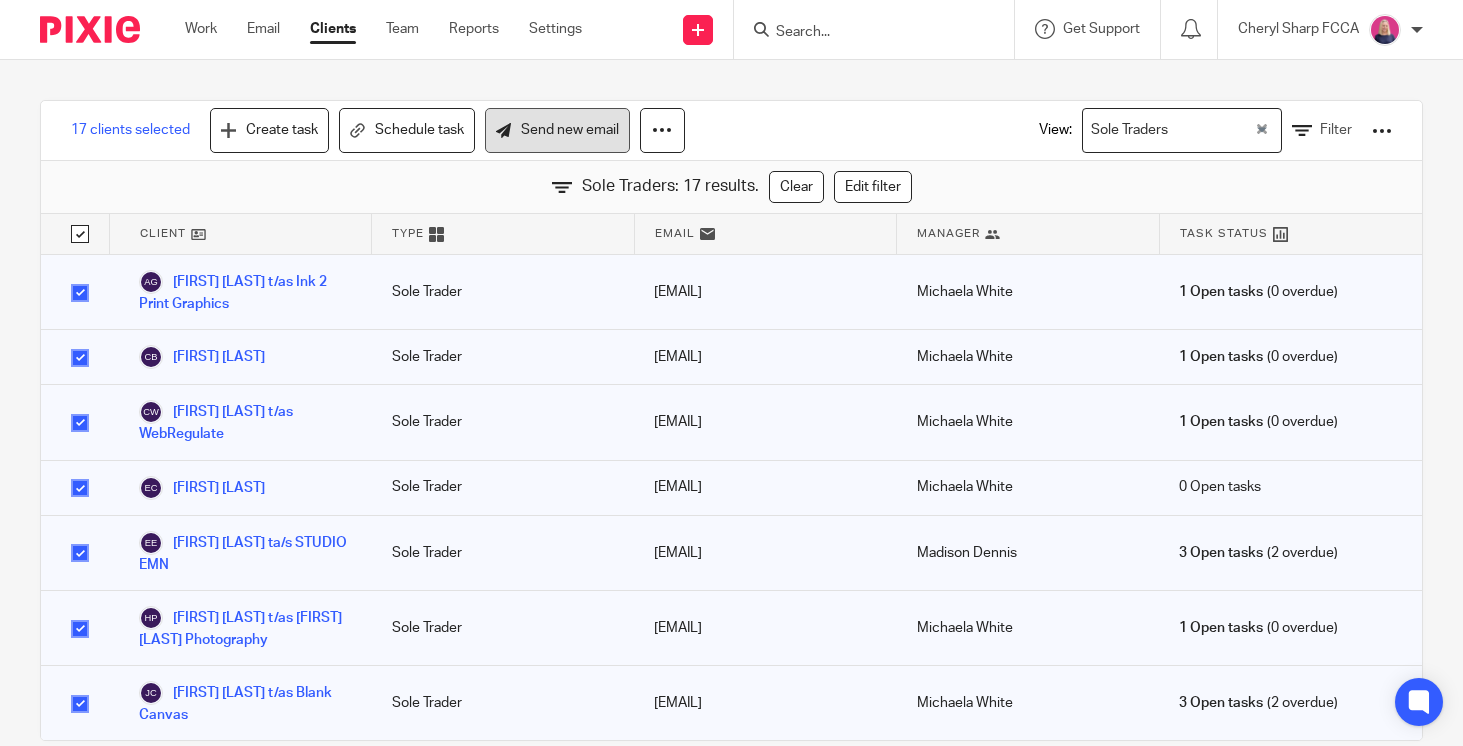 click on "Send new email" at bounding box center (557, 130) 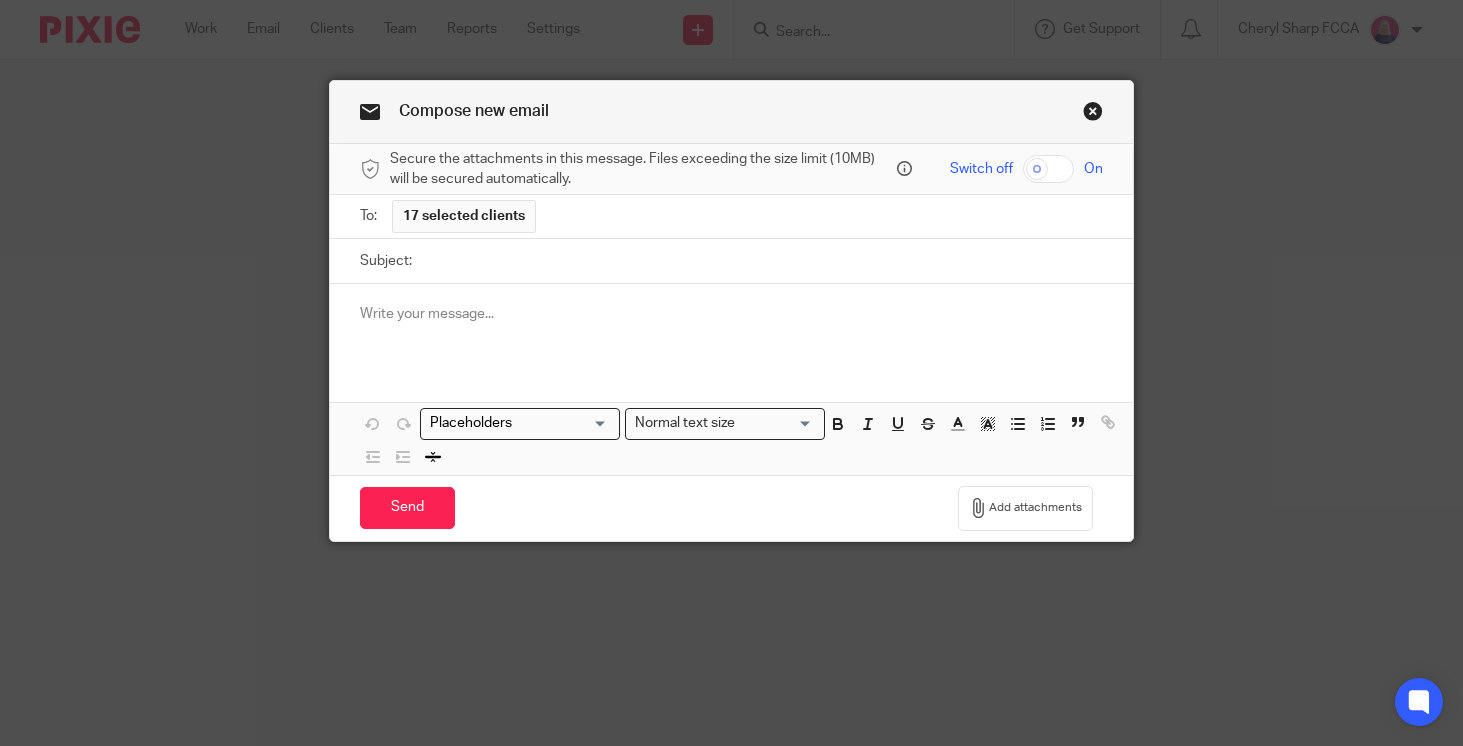 scroll, scrollTop: 0, scrollLeft: 0, axis: both 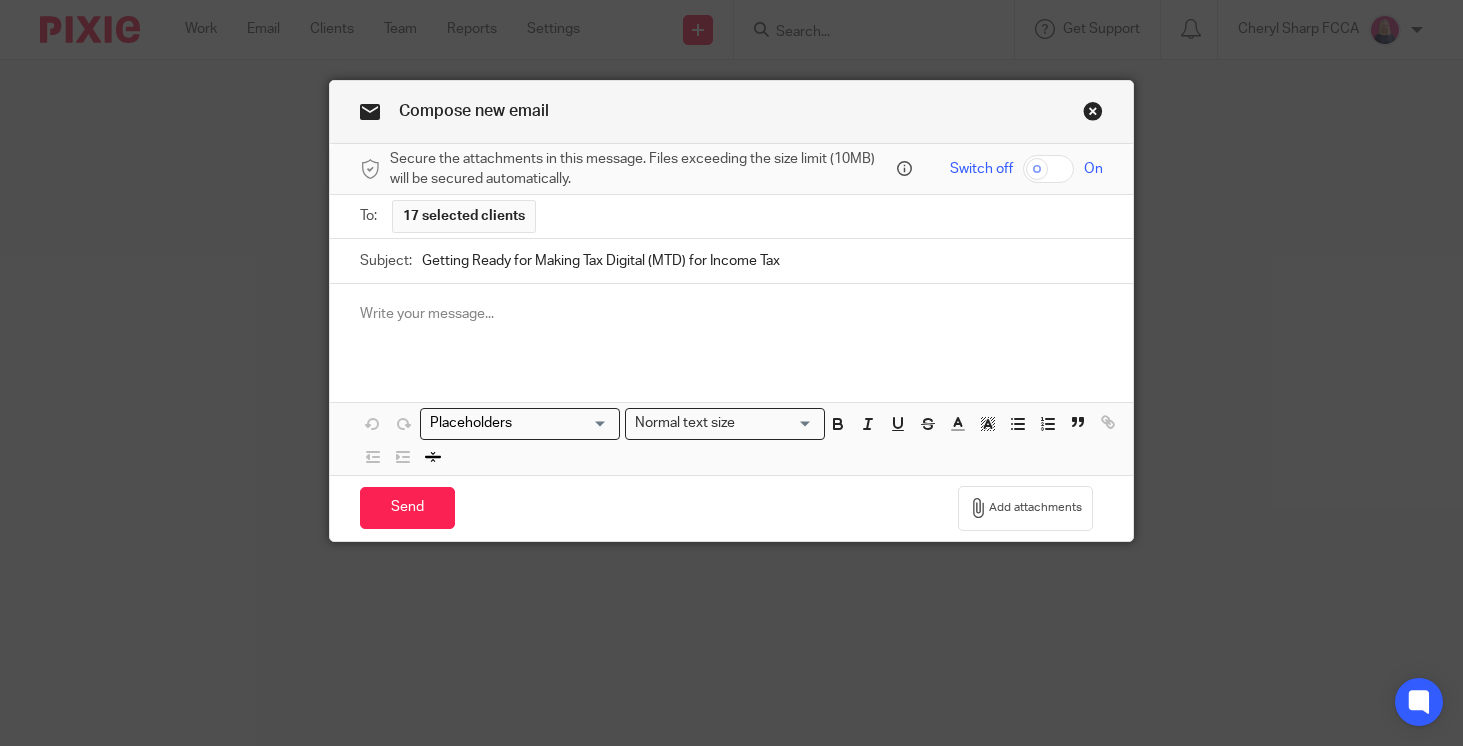 type on "Getting Ready for Making Tax Digital (MTD) for Income Tax" 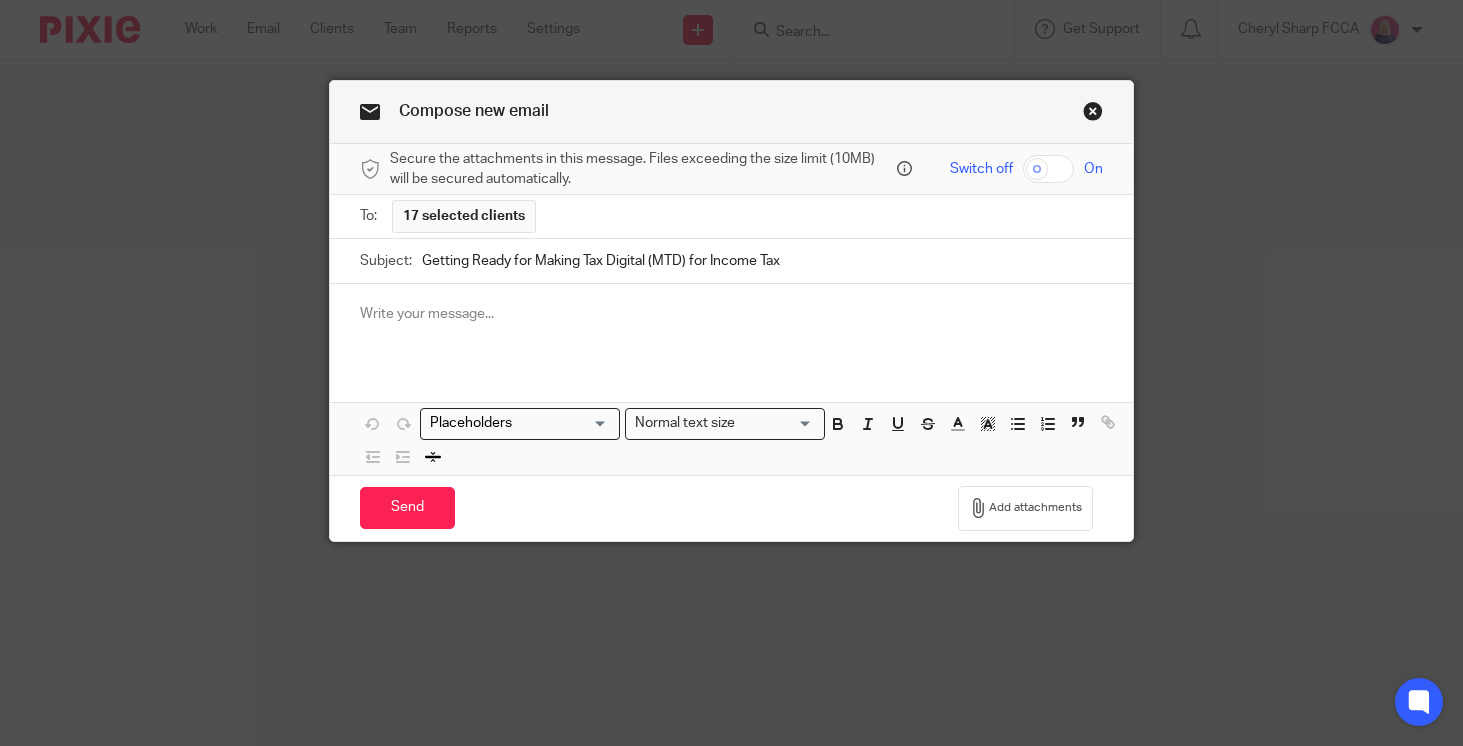 type 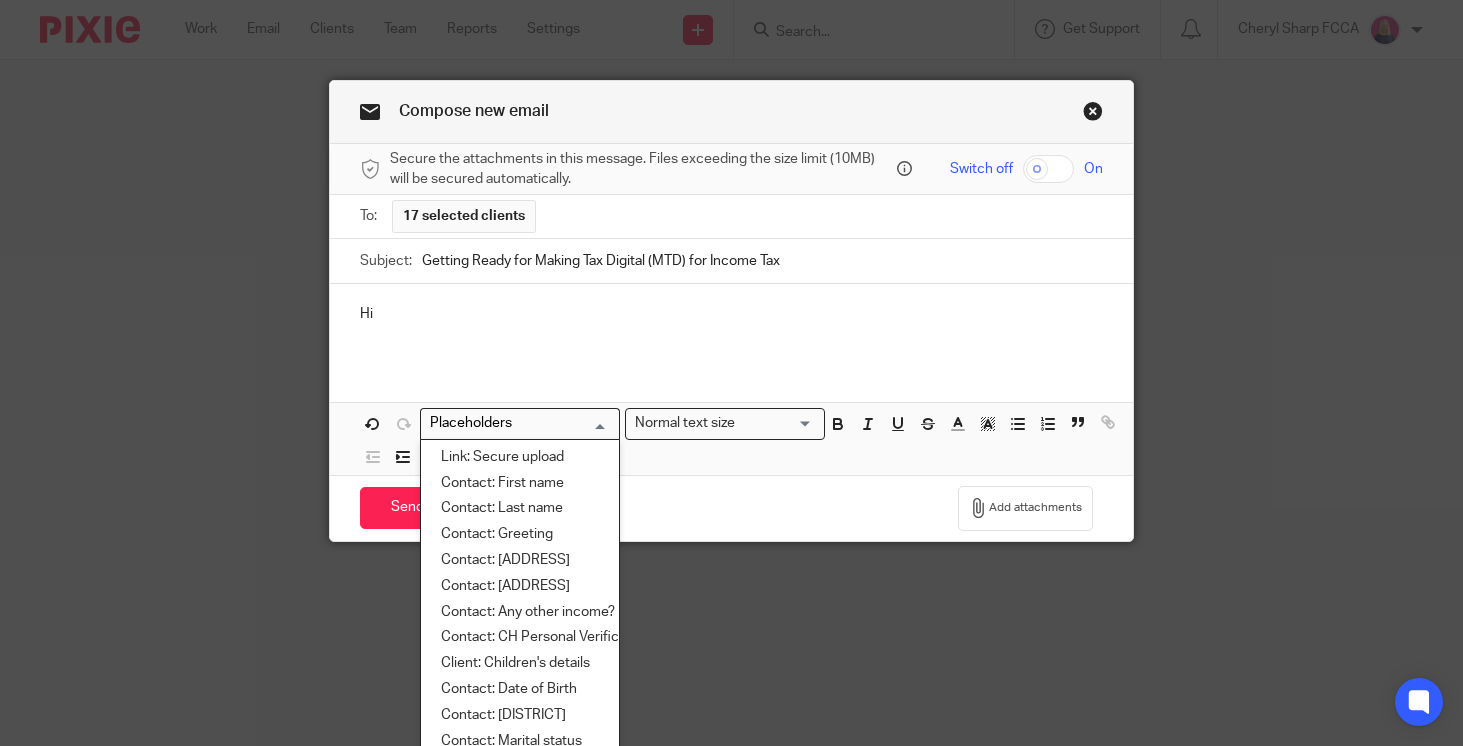 click at bounding box center [515, 423] 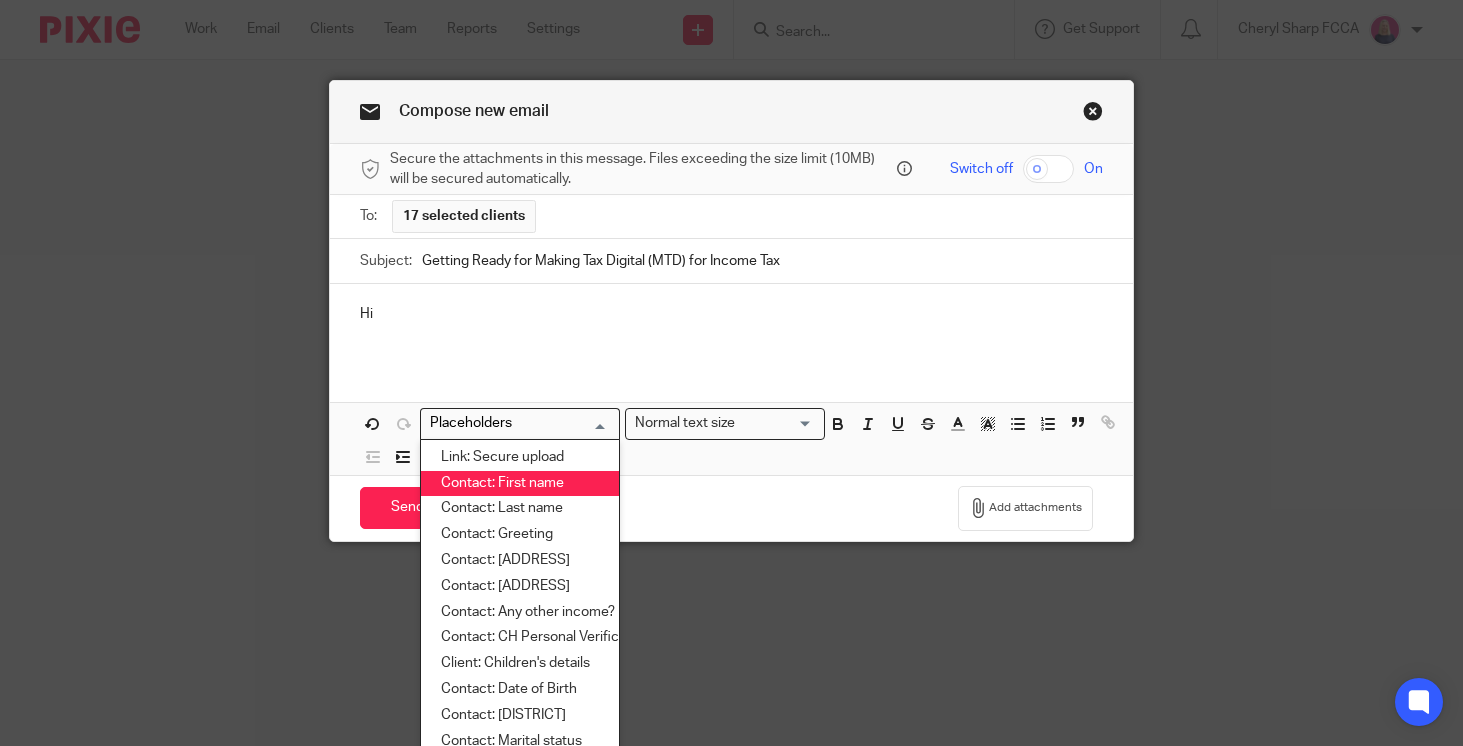 click on "Contact: First name" at bounding box center (520, 484) 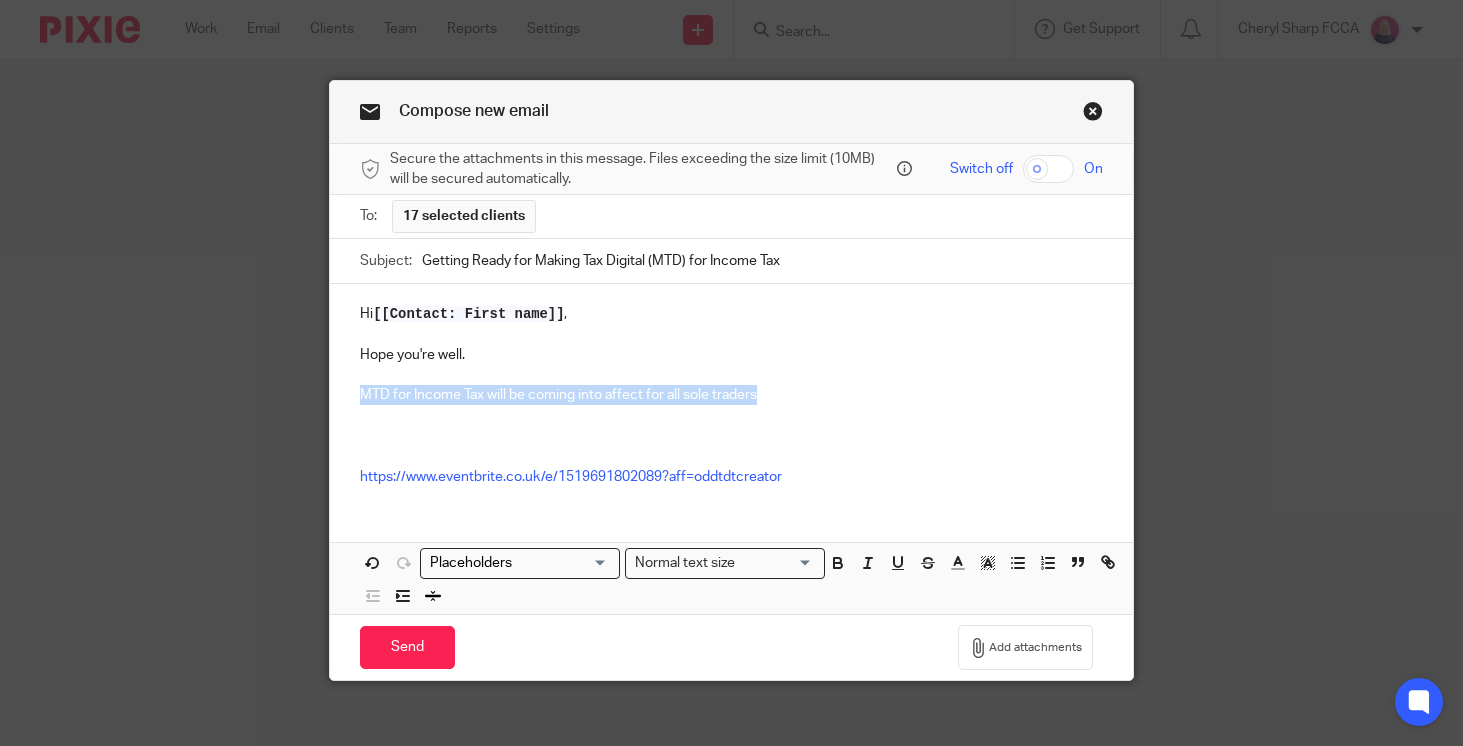 drag, startPoint x: 760, startPoint y: 396, endPoint x: 355, endPoint y: 390, distance: 405.04443 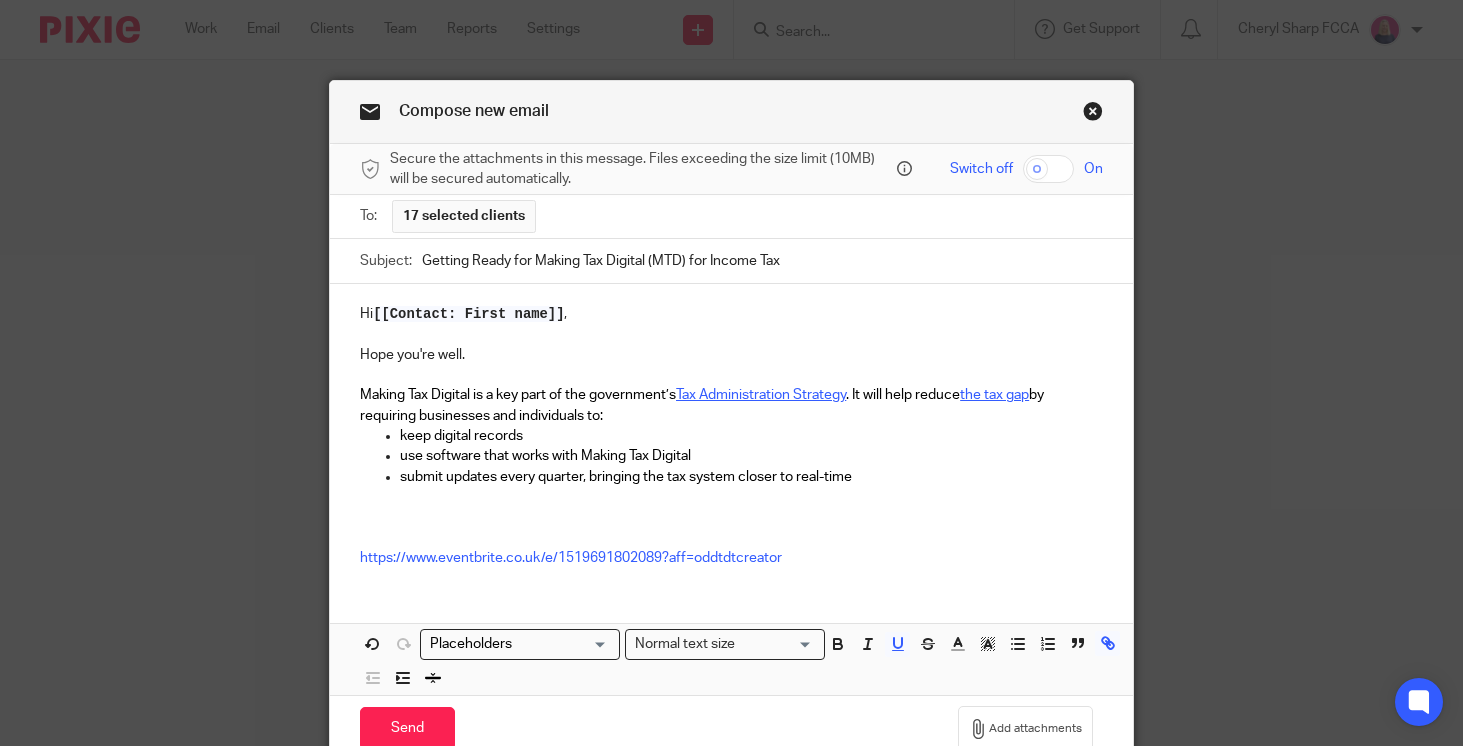 click on "Tax Administration Strategy" at bounding box center (761, 395) 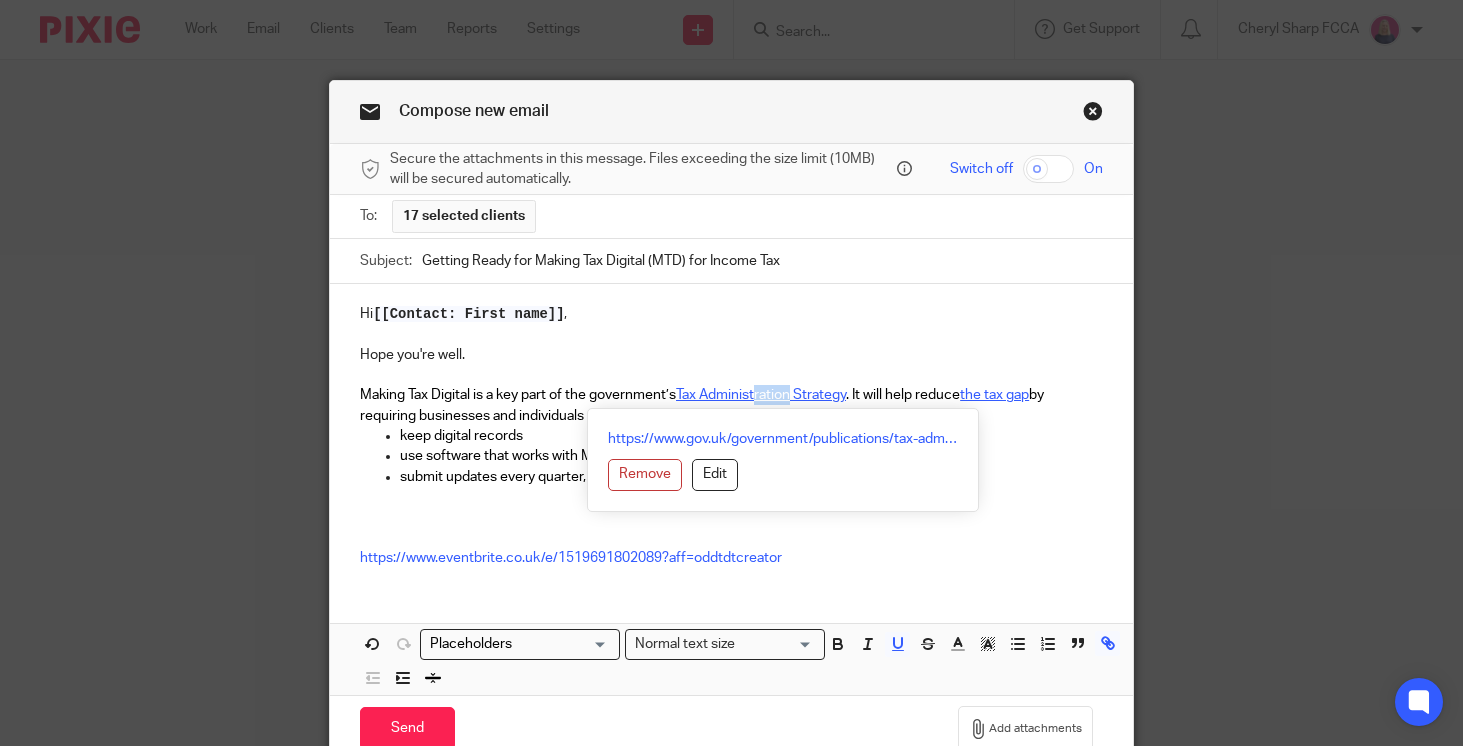 drag, startPoint x: 799, startPoint y: 401, endPoint x: 762, endPoint y: 401, distance: 37 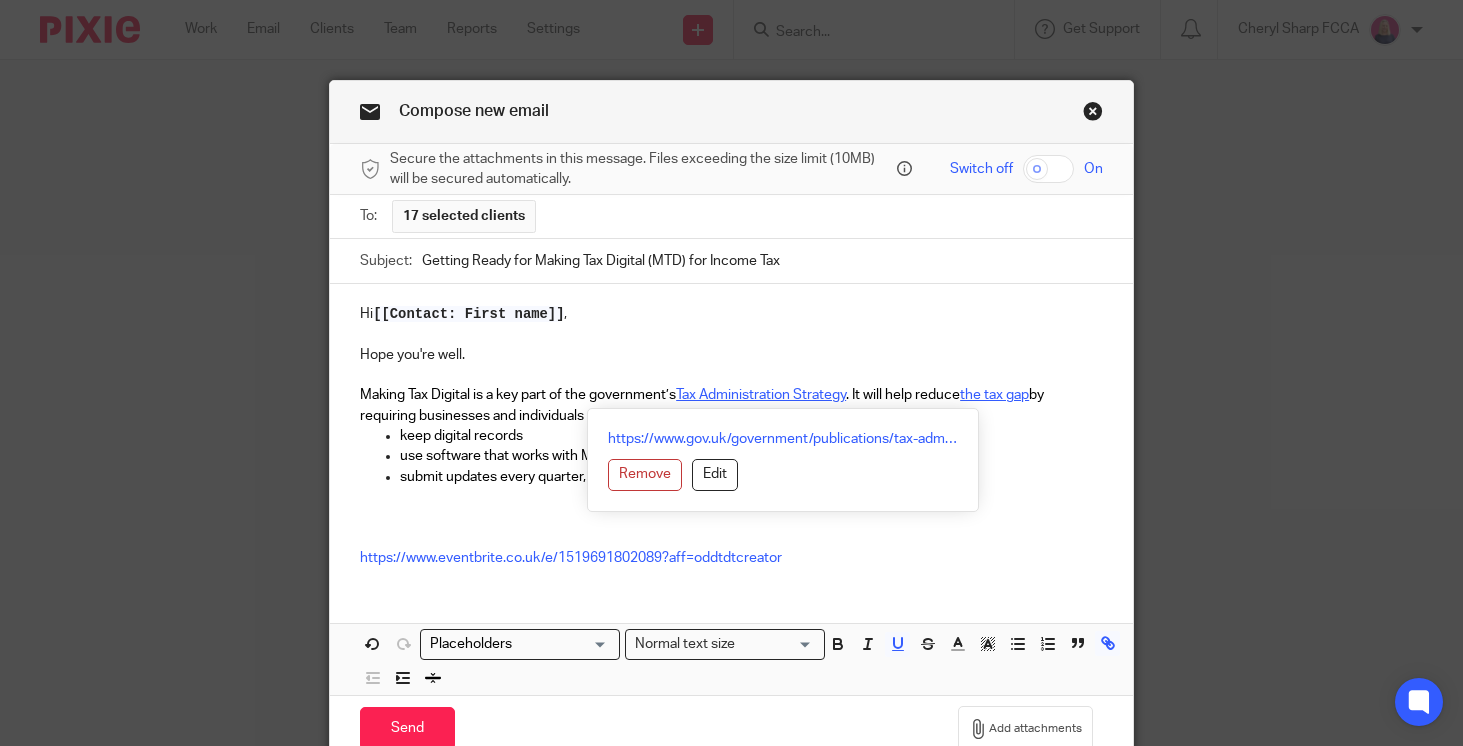click on "Hope you're well." at bounding box center [731, 355] 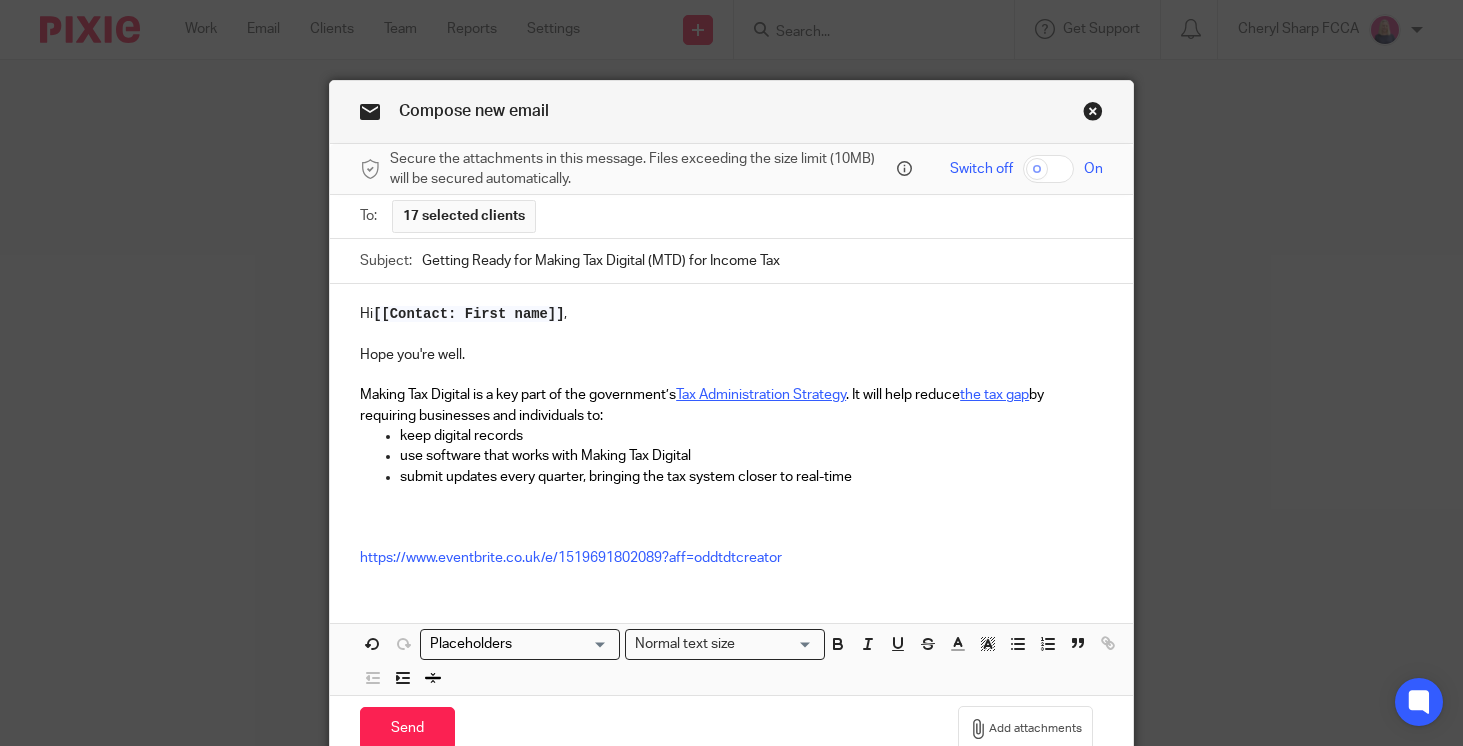 click at bounding box center [731, 517] 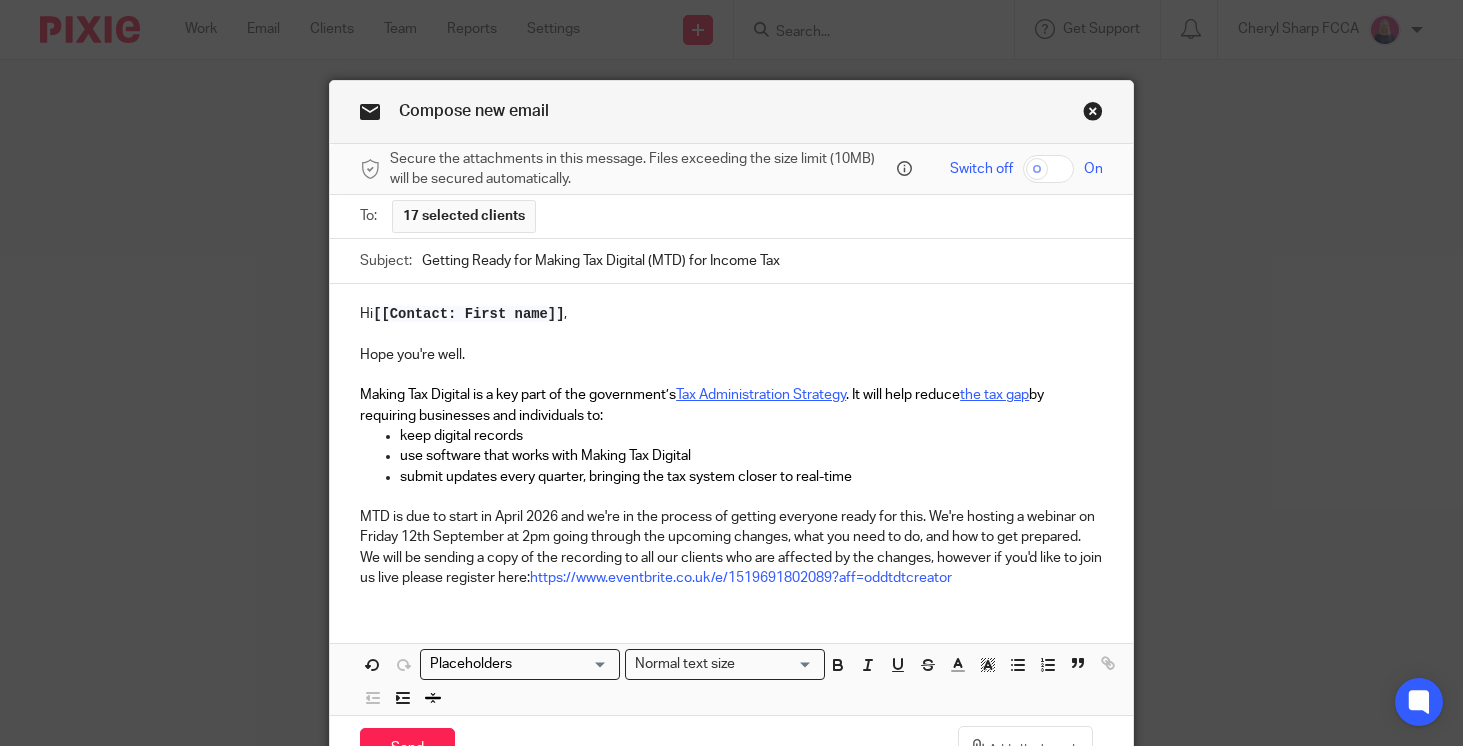 click on "MTD is due to start in April 2026 and we're in the process of getting everyone ready for this.  We're hosting a webinar on Friday 12th September at 2pm going through the upcoming changes, what you need to do, and how to get prepared.  We will be sending a copy of the recording to all our clients who are affected by the changes, however if you'd like to join us live please register here:   https://www.eventbrite.co.uk/e/1519691802089?aff=oddtdtcreator" at bounding box center [731, 547] 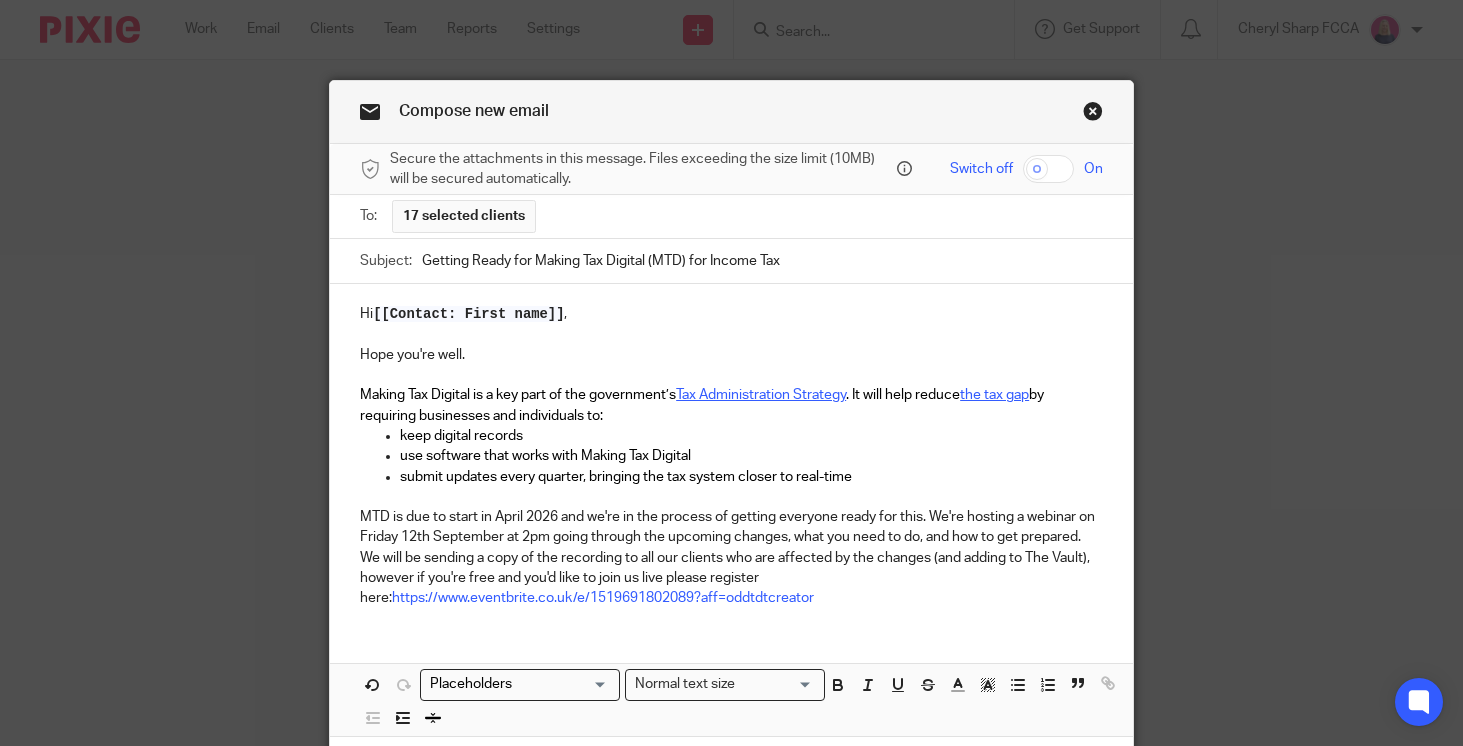 click on "MTD is due to start in April 2026 and we're in the process of getting everyone ready for this.  We're hosting a webinar on Friday 12th September at 2pm going through the upcoming changes, what you need to do, and how to get prepared.  We will be sending a copy of the recording to all our clients who are affected by the changes (and adding to The Vault), however if you'd like to join us live please register here:   https://www.eventbrite.co.uk/e/1519691802089?aff=oddtdtcreator" at bounding box center [731, 557] 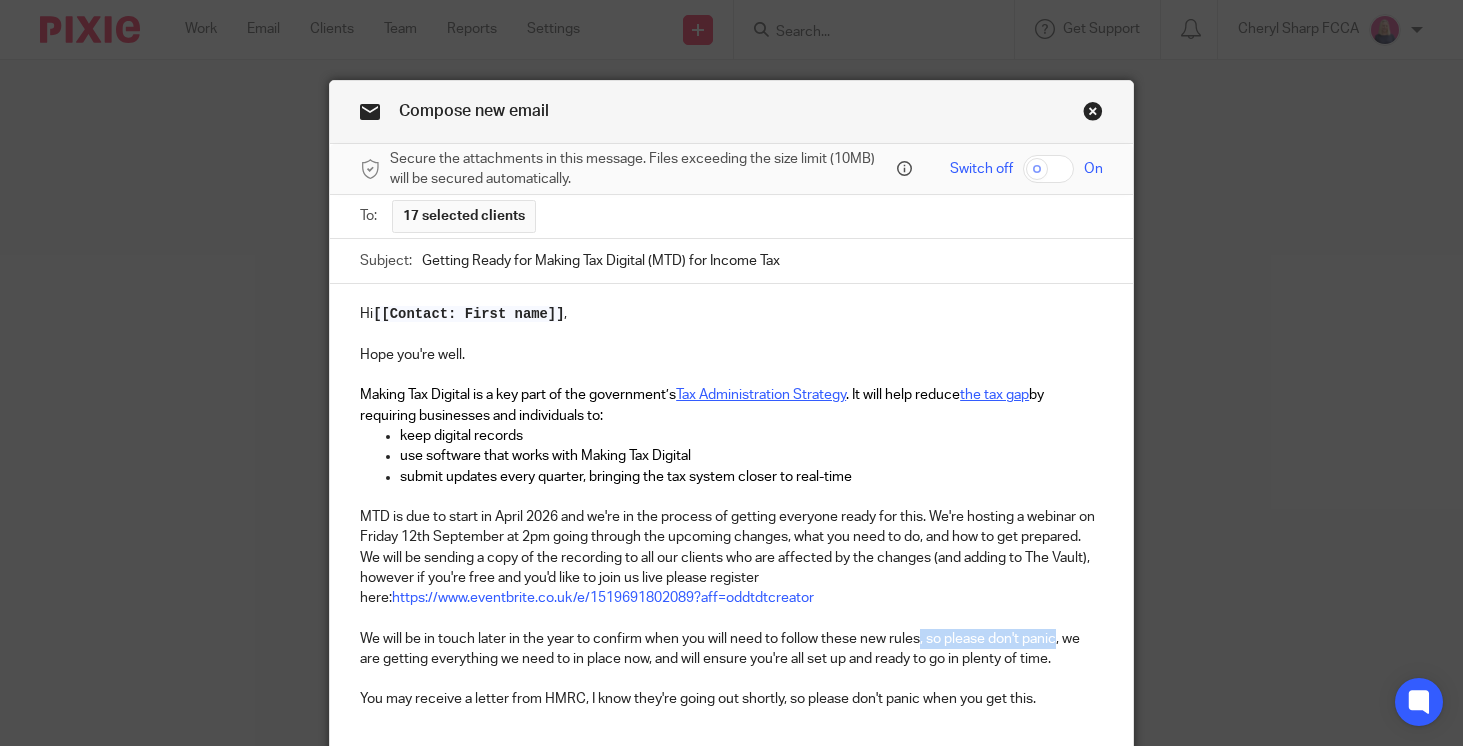 drag, startPoint x: 1061, startPoint y: 642, endPoint x: 920, endPoint y: 638, distance: 141.05673 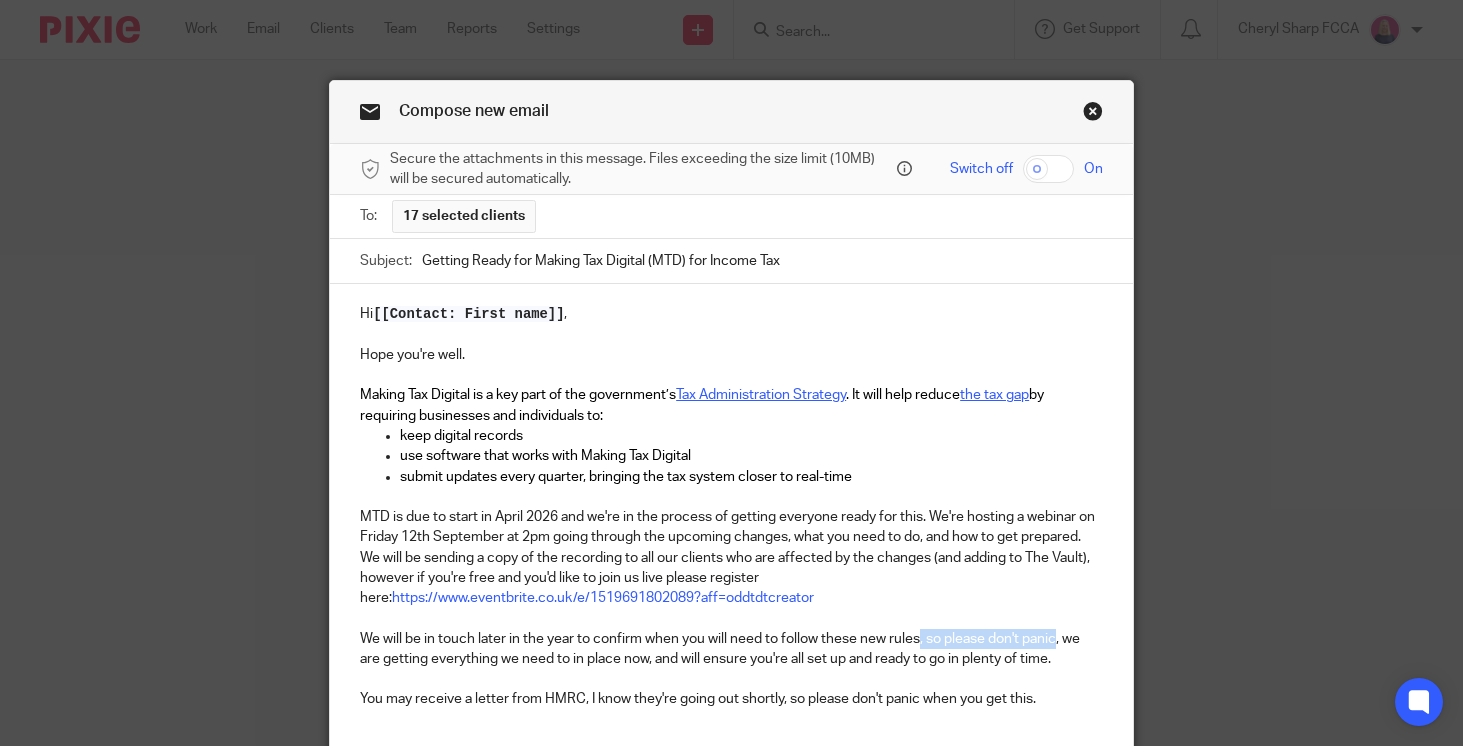 click on "We will be in touch later in the year to confirm when you will need to follow these new rules, so please don't panic, we are getting everything we need to in place now, and will ensure you're all set up and ready to go in plenty of time." at bounding box center (731, 649) 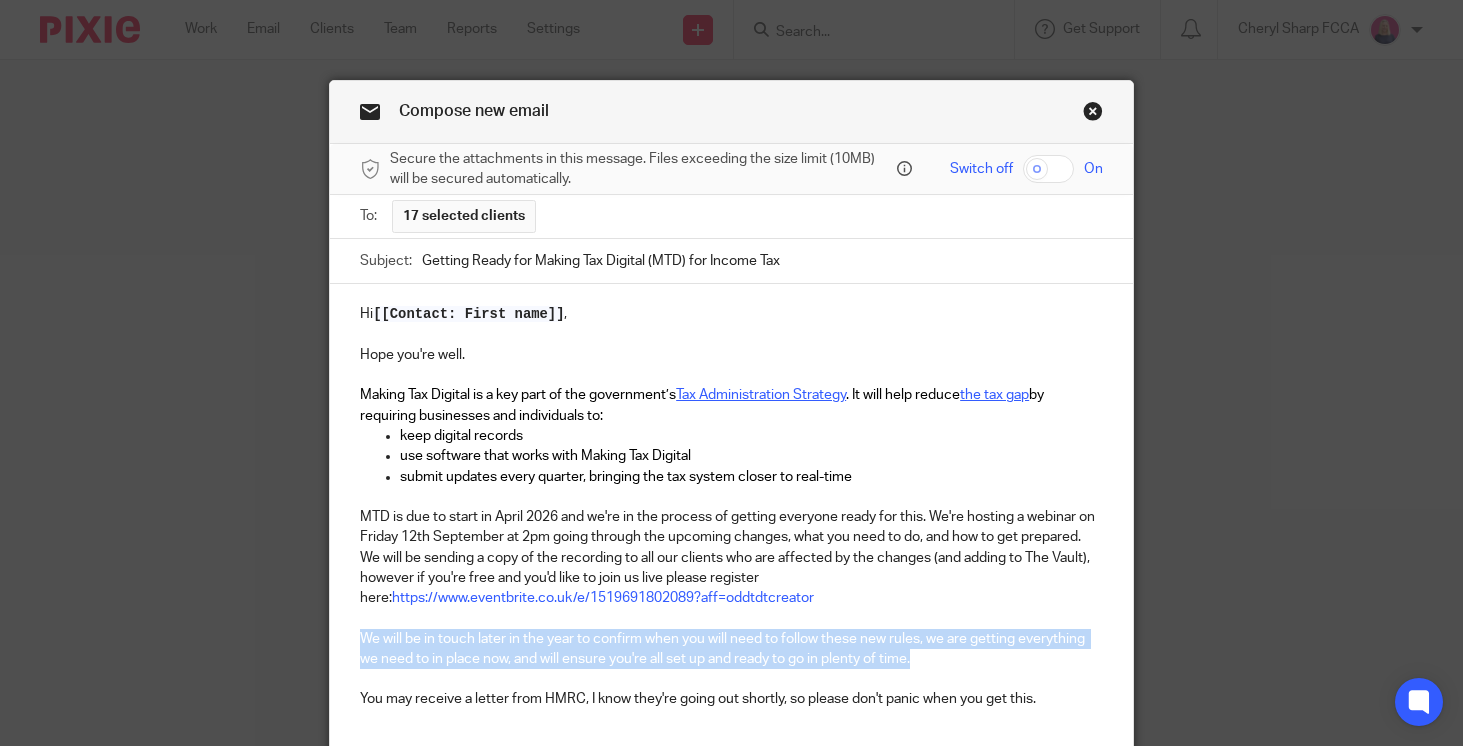 drag, startPoint x: 920, startPoint y: 667, endPoint x: 312, endPoint y: 648, distance: 608.2968 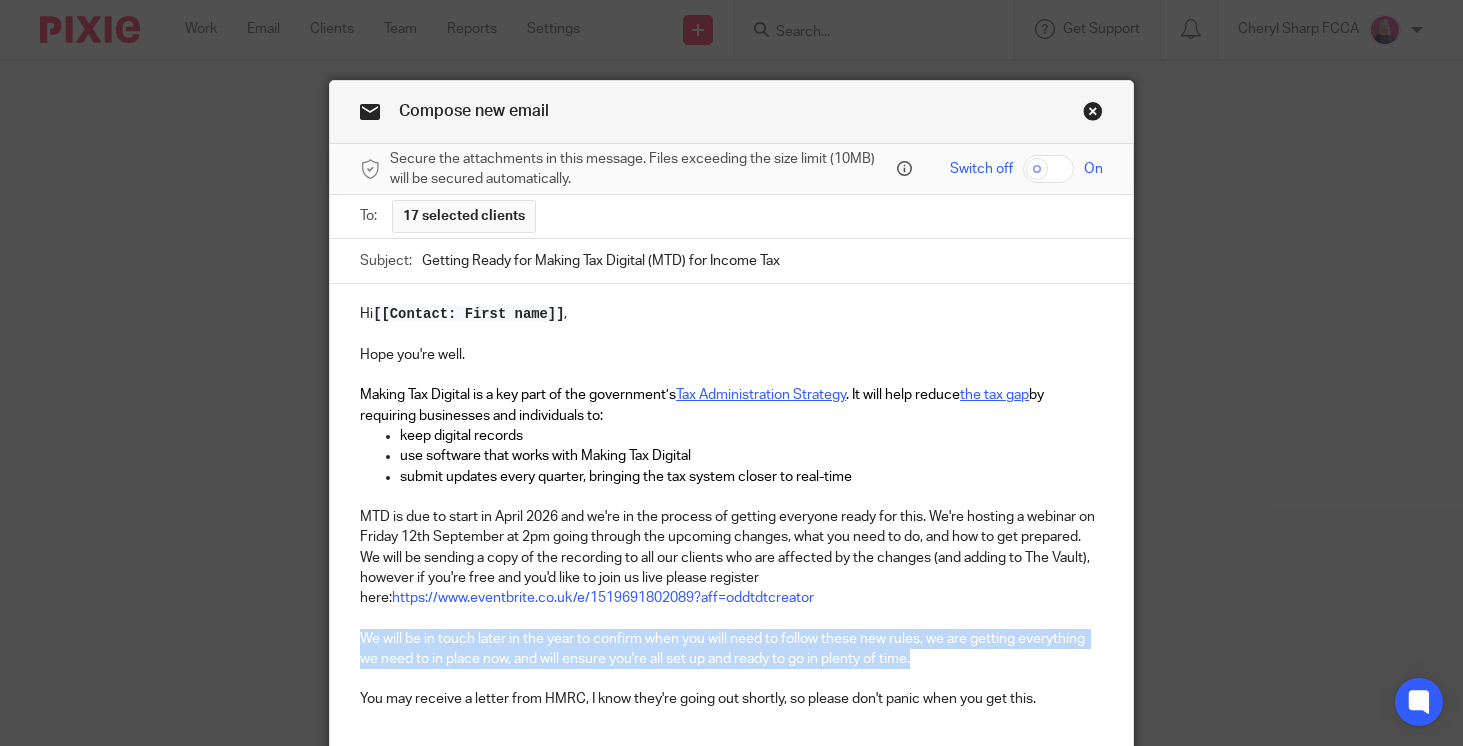 click on "Compose new email
Secure the attachments in this message. Files exceeding the size limit (10MB) will be secured automatically.
Switch off     On   To:
17
selected clients
Subject:     Getting Ready for Making Tax Digital (MTD) for Income Tax     Hi  [[Contact: First name]] , Hope you're well. Making Tax Digital is a key part of the government’s  Tax Administration Strategy . It will help reduce  the tax gap  by requiring businesses and individuals to: keep digital records use software that works with Making Tax Digital submit updates every quarter, bringing the tax system closer to real-time   https://www.eventbrite.co.uk/e/1519691802089?aff=oddtdtcreator You may receive a letter from HMRC, I know they're going out shortly, so please don't panic when you get this.           Attachments
Loading..." at bounding box center [731, 373] 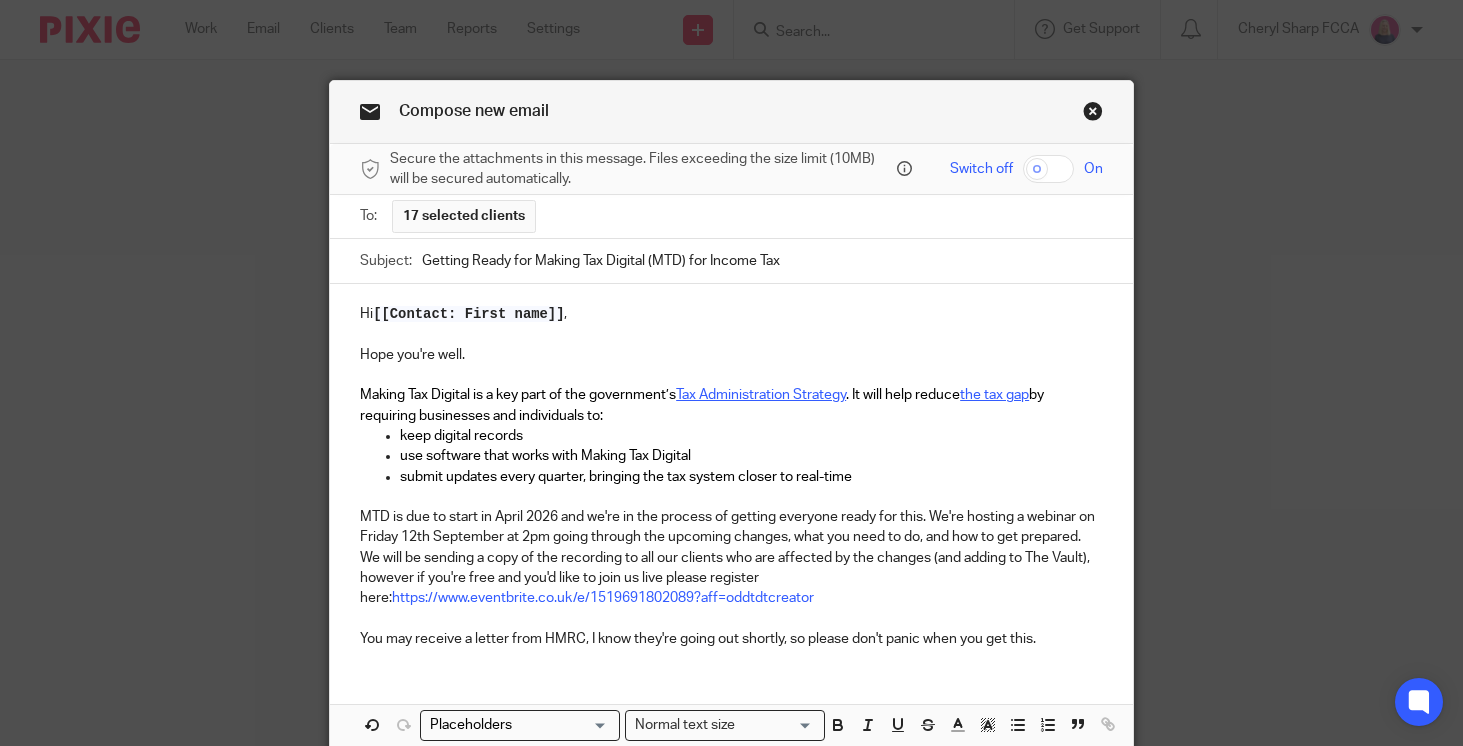 click on "You may receive a letter from HMRC, I know they're going out shortly, so please don't panic when you get this." at bounding box center [731, 639] 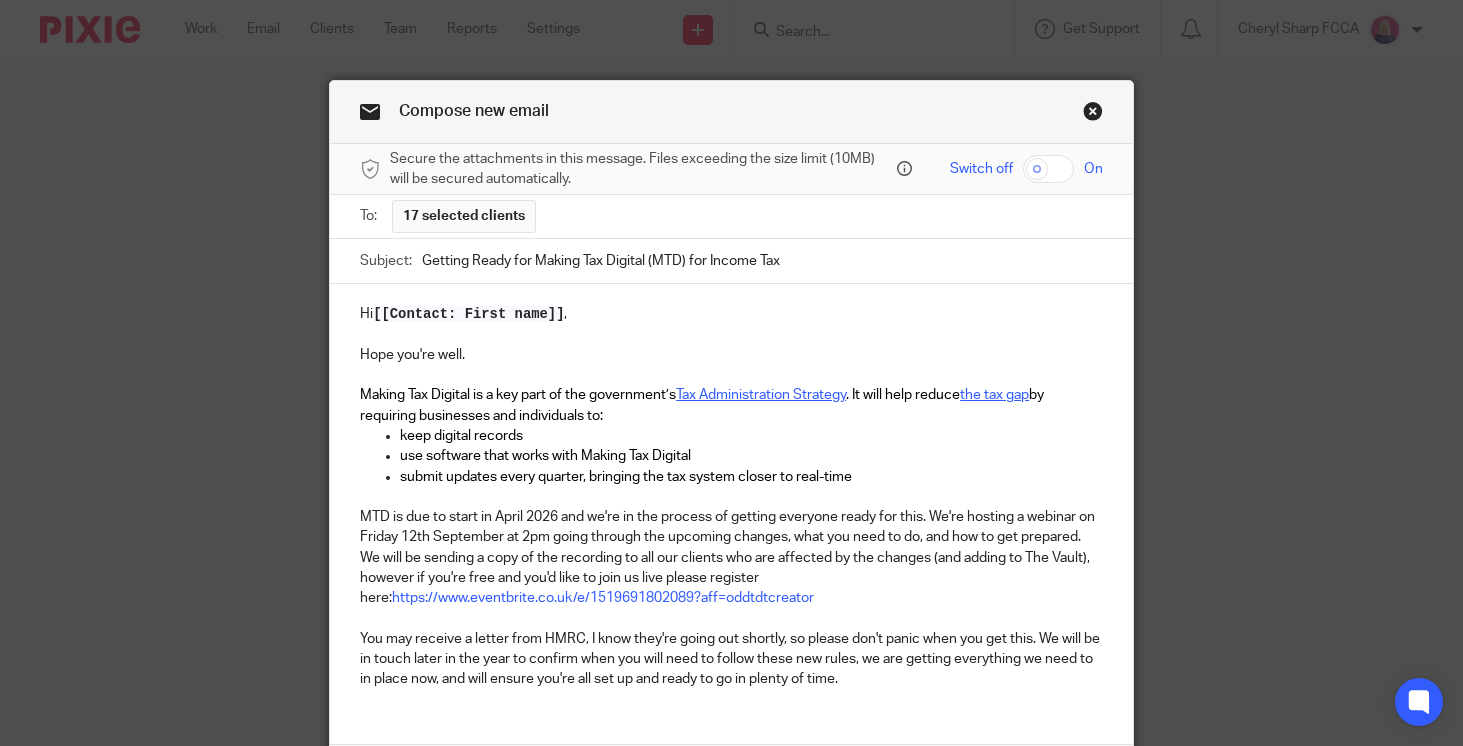 click on "You may receive a letter from HMRC, I know they're going out shortly, so please don't panic when you get this.  We will be in touch later in the year to confirm when you will need to follow these new rules, we are getting everything we need to in place now, and will ensure you're all set up and ready to go in plenty of time." at bounding box center (731, 659) 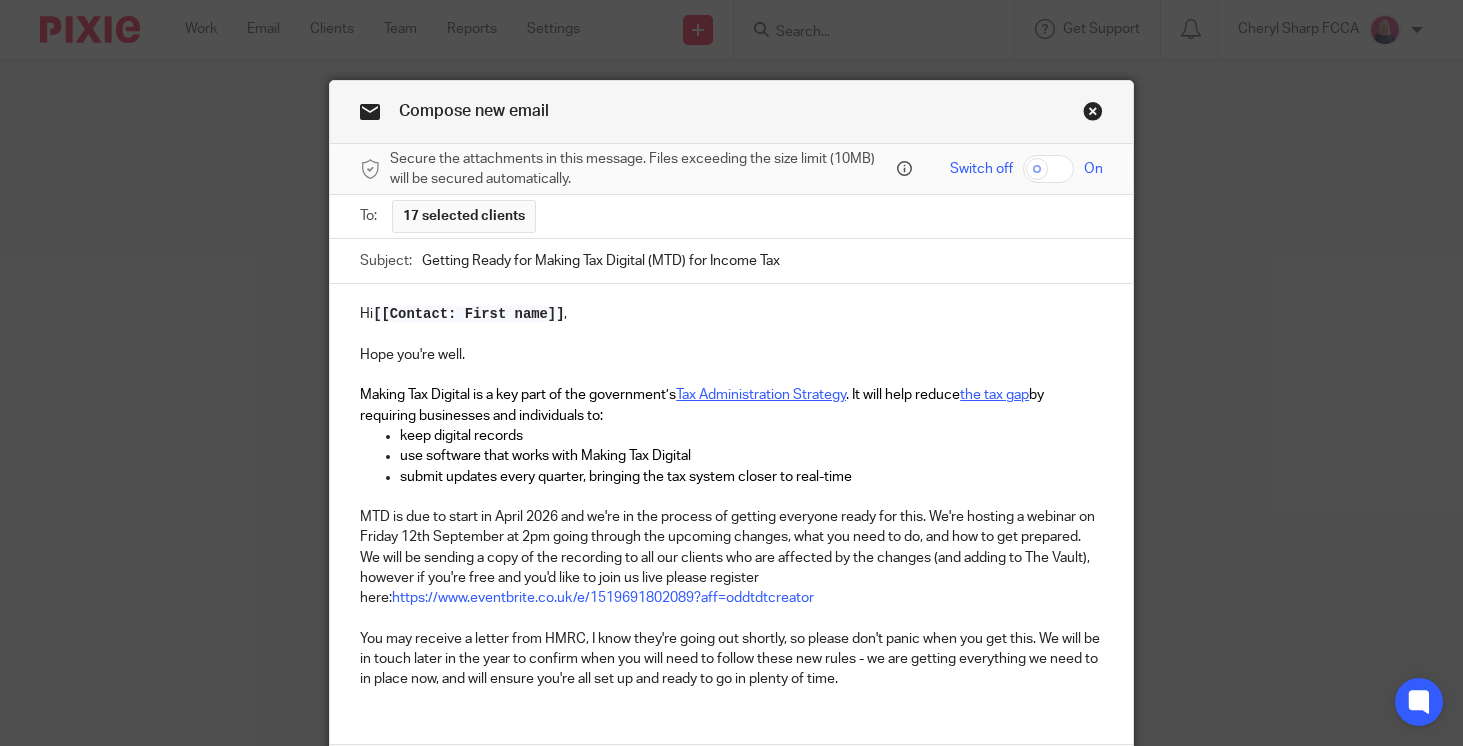 click on "You may receive a letter from HMRC, I know they're going out shortly, so please don't panic when you get this.  We will be in touch later in the year to confirm when you will need to follow these new rules - we are getting everything we need to in place now, and will ensure you're all set up and ready to go in plenty of time." at bounding box center [731, 659] 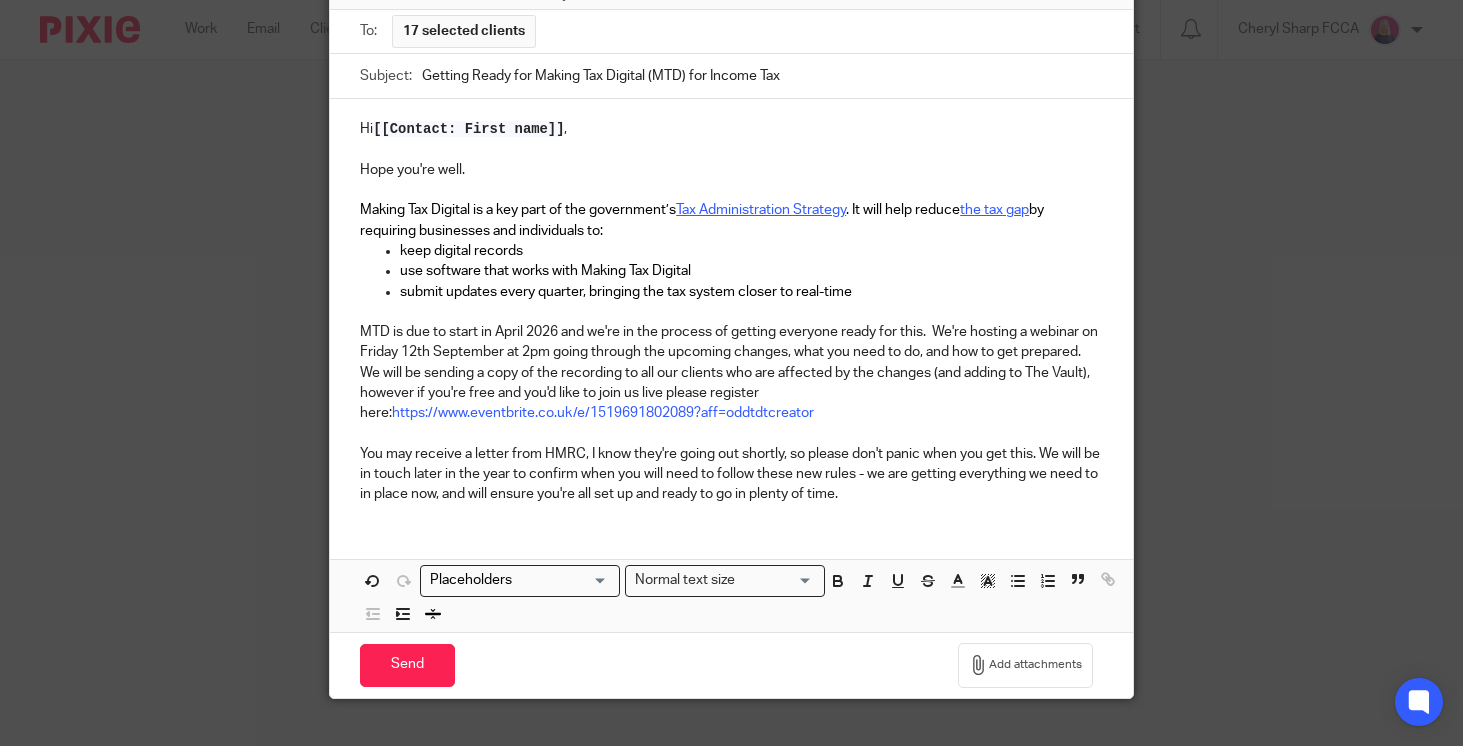 scroll, scrollTop: 188, scrollLeft: 0, axis: vertical 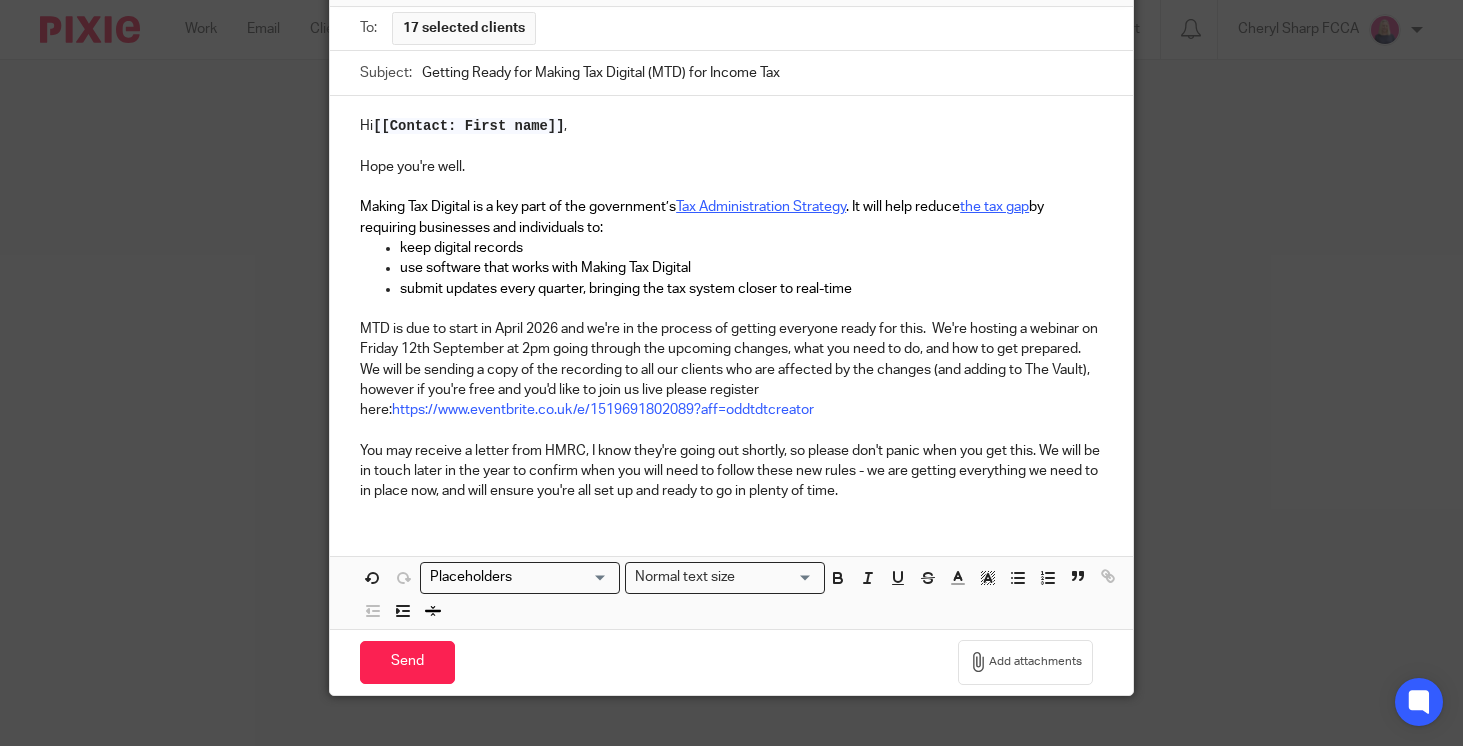 click on "MTD is due to start in April 2026 and we're in the process of getting everyone ready for this.  We're hosting a webinar on Friday 12th September at 2pm going through the upcoming changes, what you need to do, and how to get prepared.  We will be sending a copy of the recording to all our clients who are affected by the changes (and adding to The Vault), however if you're free and you'd like to join us live please register here:   https://www.eventbrite.co.uk/e/1519691802089?aff=oddtdtcreator" at bounding box center [731, 369] 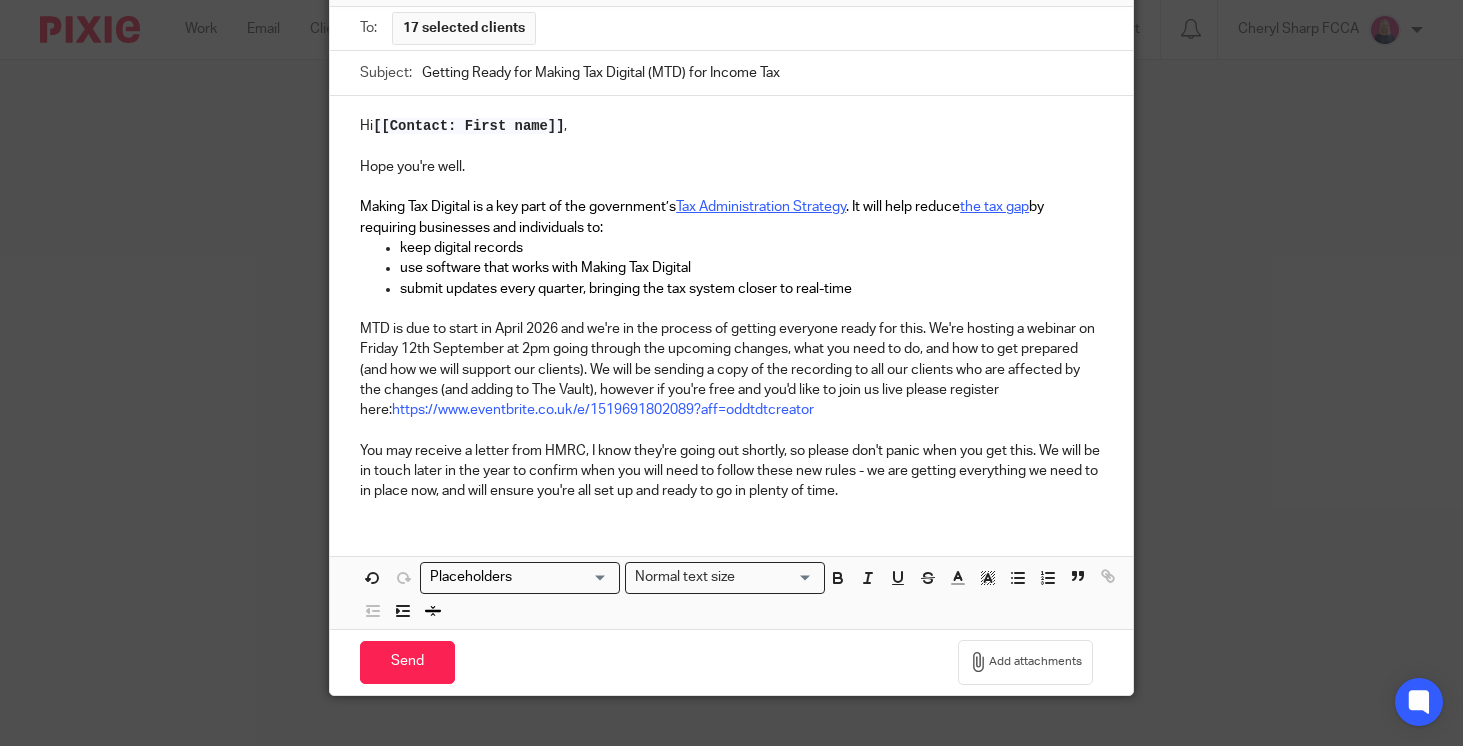 click on "You may receive a letter from HMRC, I know they're going out shortly, so please don't panic when you get this.  We will be in touch later in the year to confirm when you will need to follow these new rules - we are getting everything we need to in place now, and will ensure you're all set up and ready to go in plenty of time." at bounding box center (731, 471) 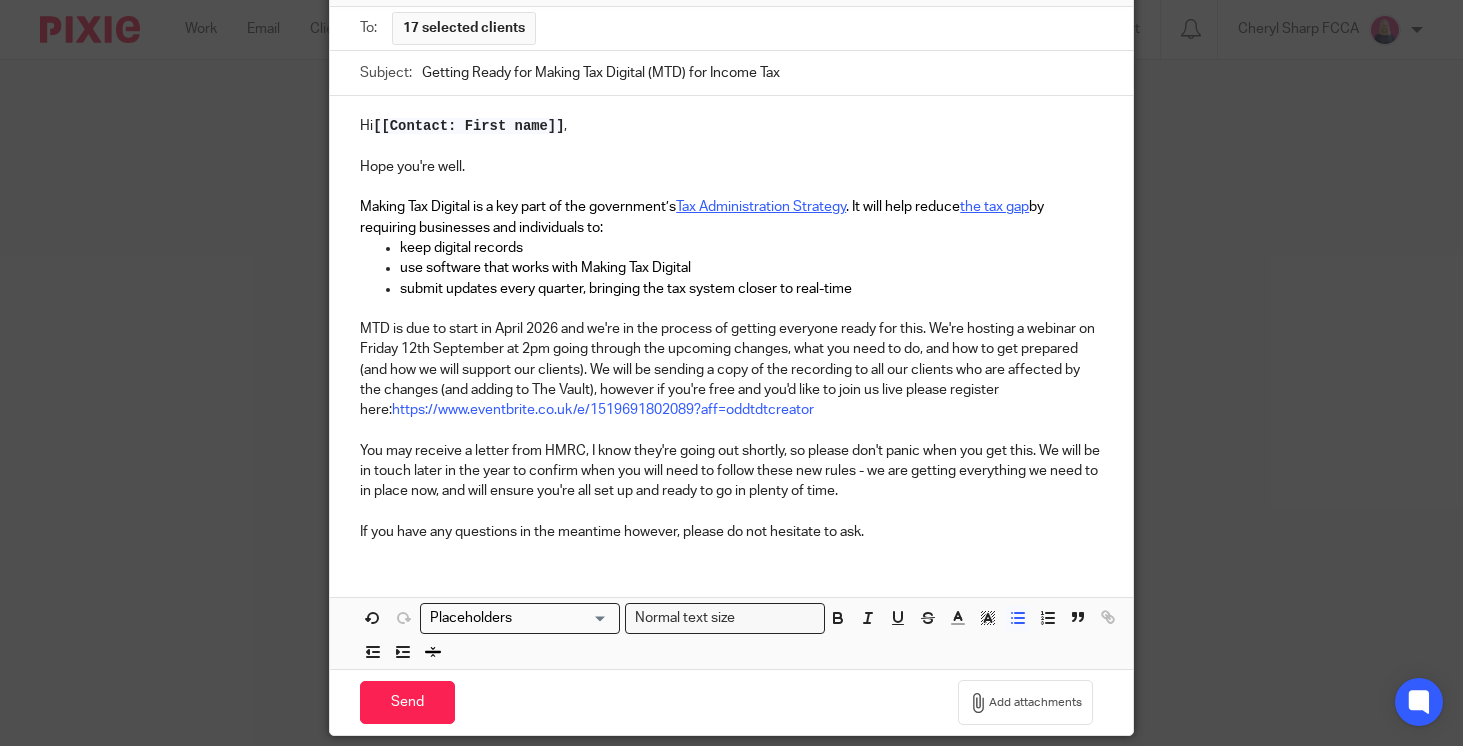 click on "submit updates every quarter, bringing the tax system closer to real-time" at bounding box center (751, 289) 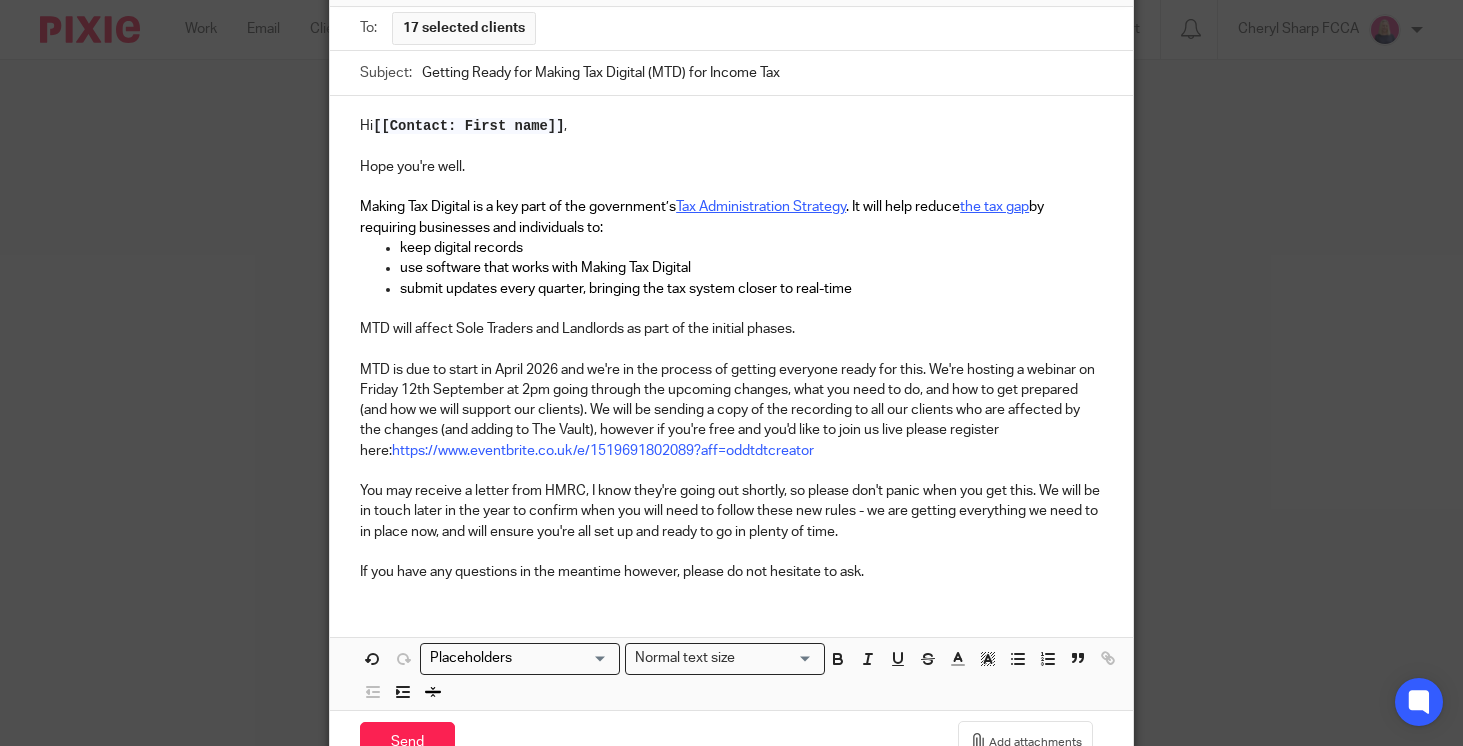 click on "MTD will affect Sole Traders and Landlords as part of the initial phases." at bounding box center (731, 329) 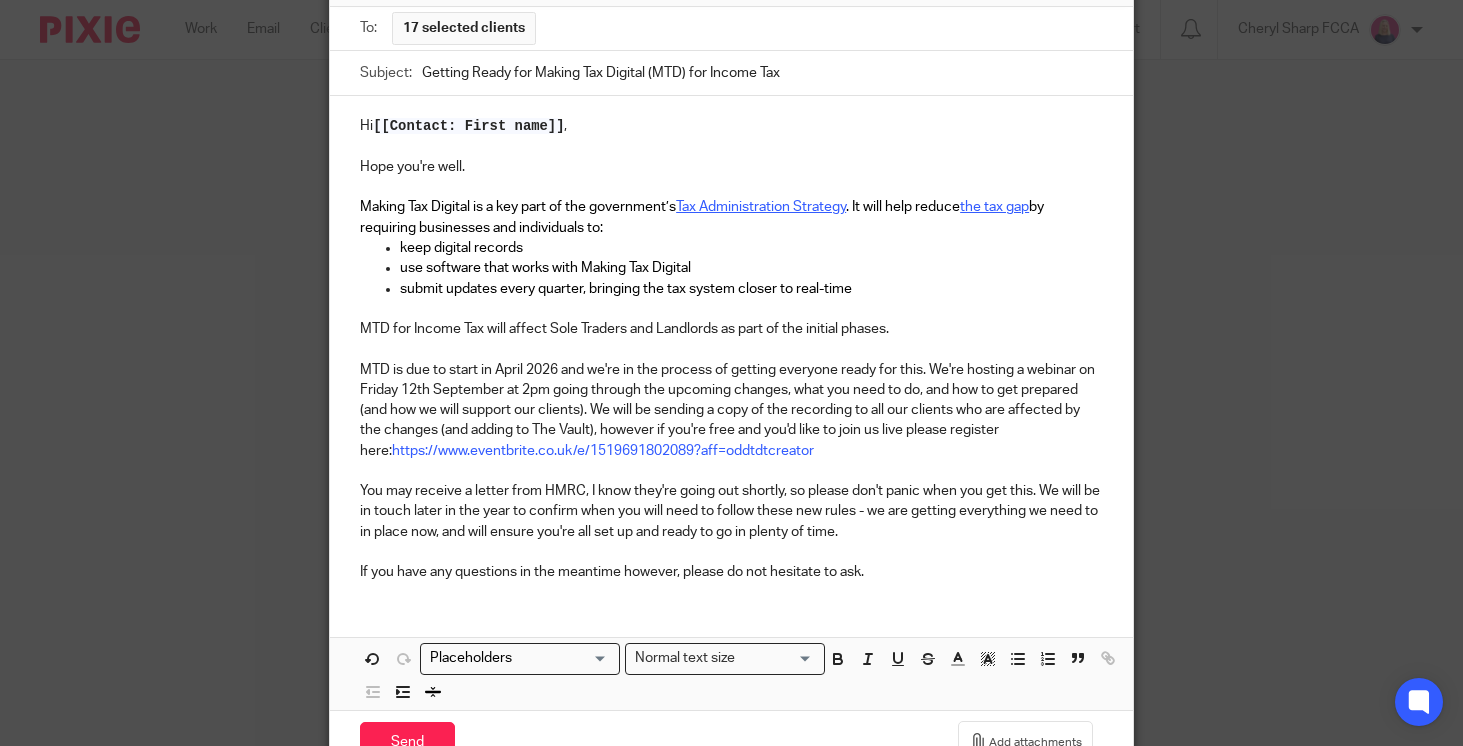 click on "If you have any questions in the meantime however, please do not hesitate to ask." at bounding box center (731, 572) 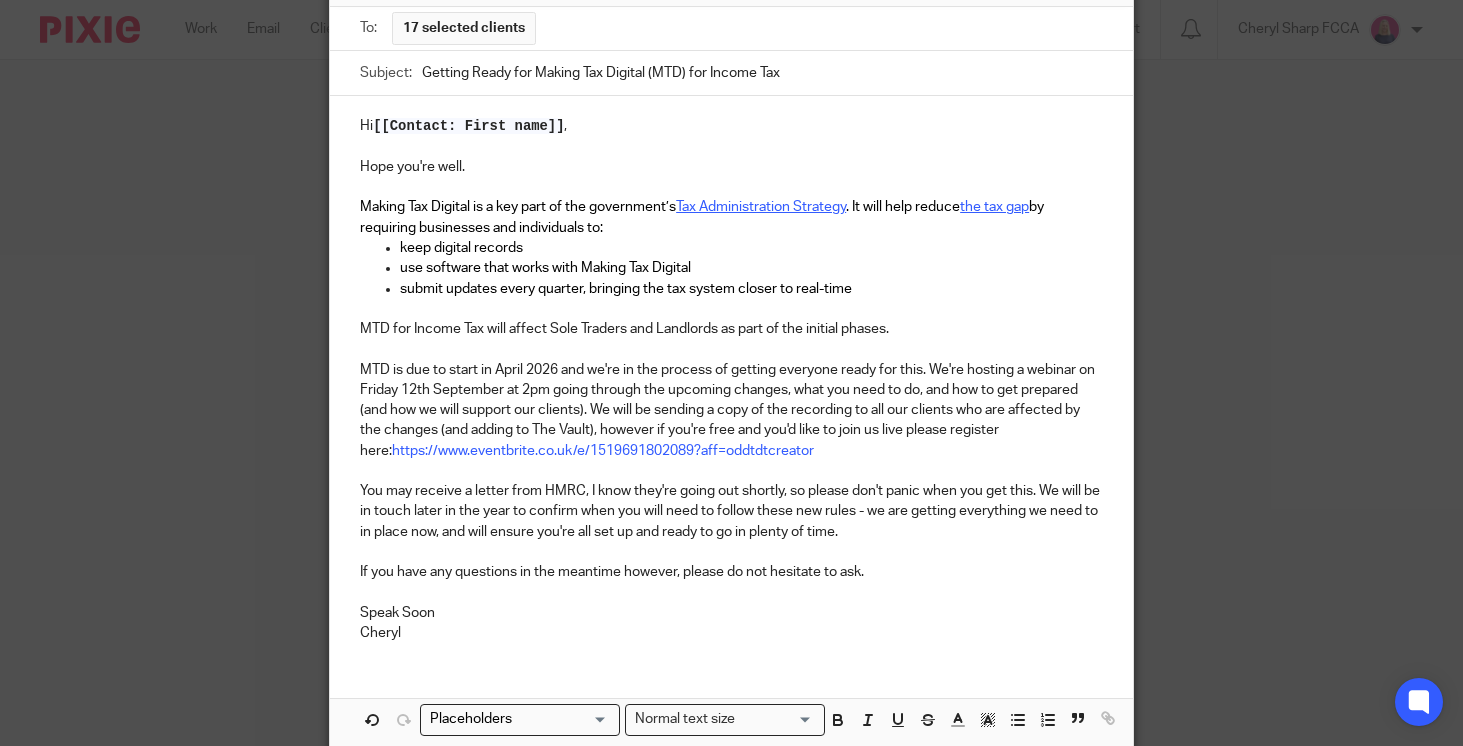 click on "Speak Soon" at bounding box center (731, 613) 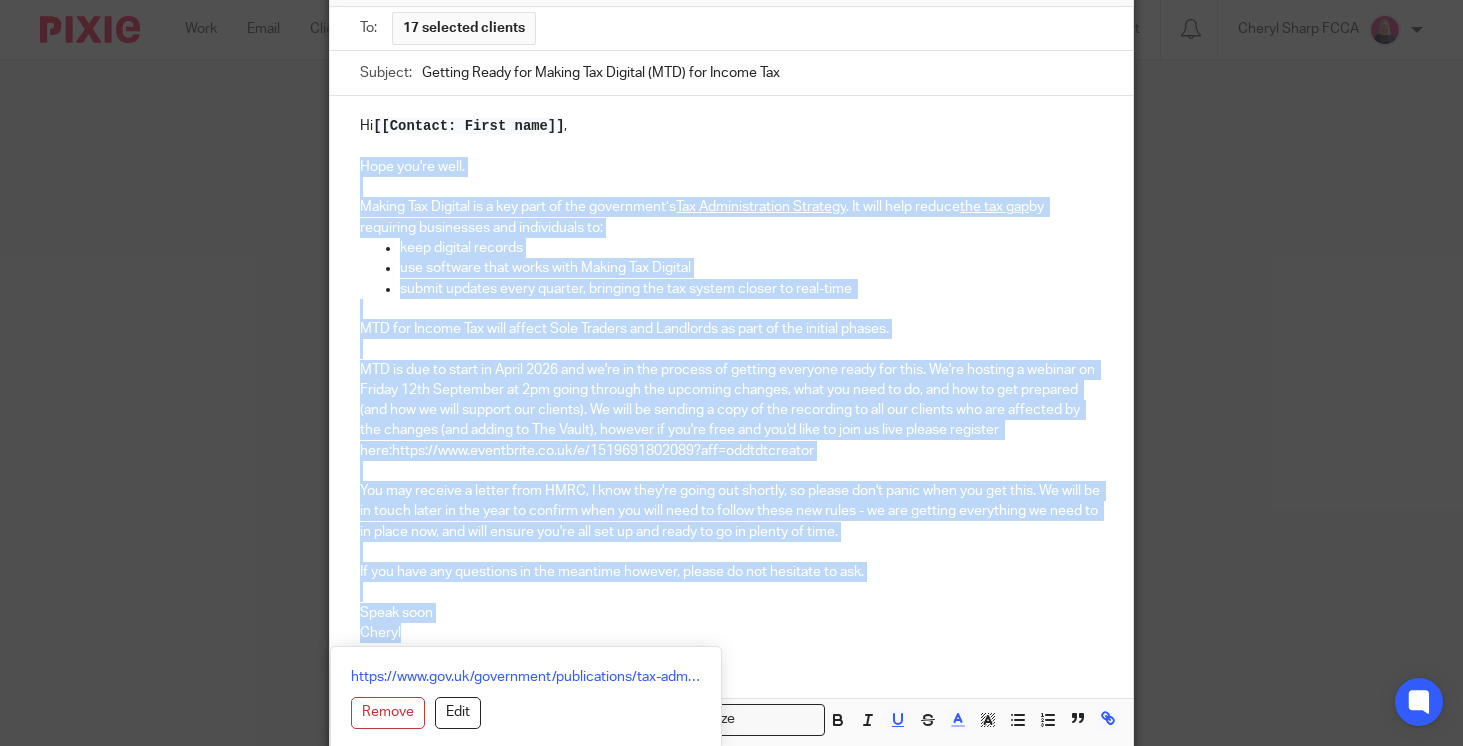 drag, startPoint x: 361, startPoint y: 164, endPoint x: 435, endPoint y: 627, distance: 468.8763 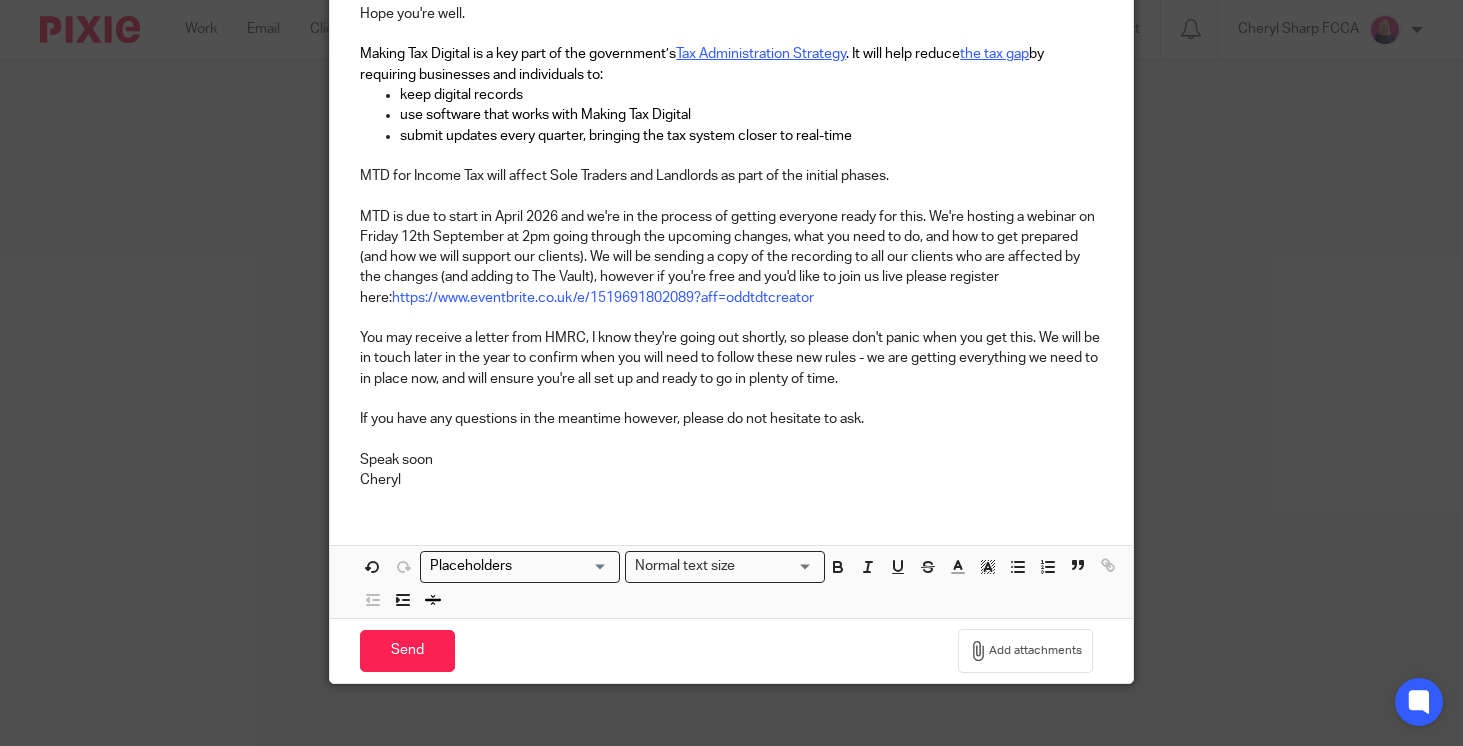 scroll, scrollTop: 362, scrollLeft: 0, axis: vertical 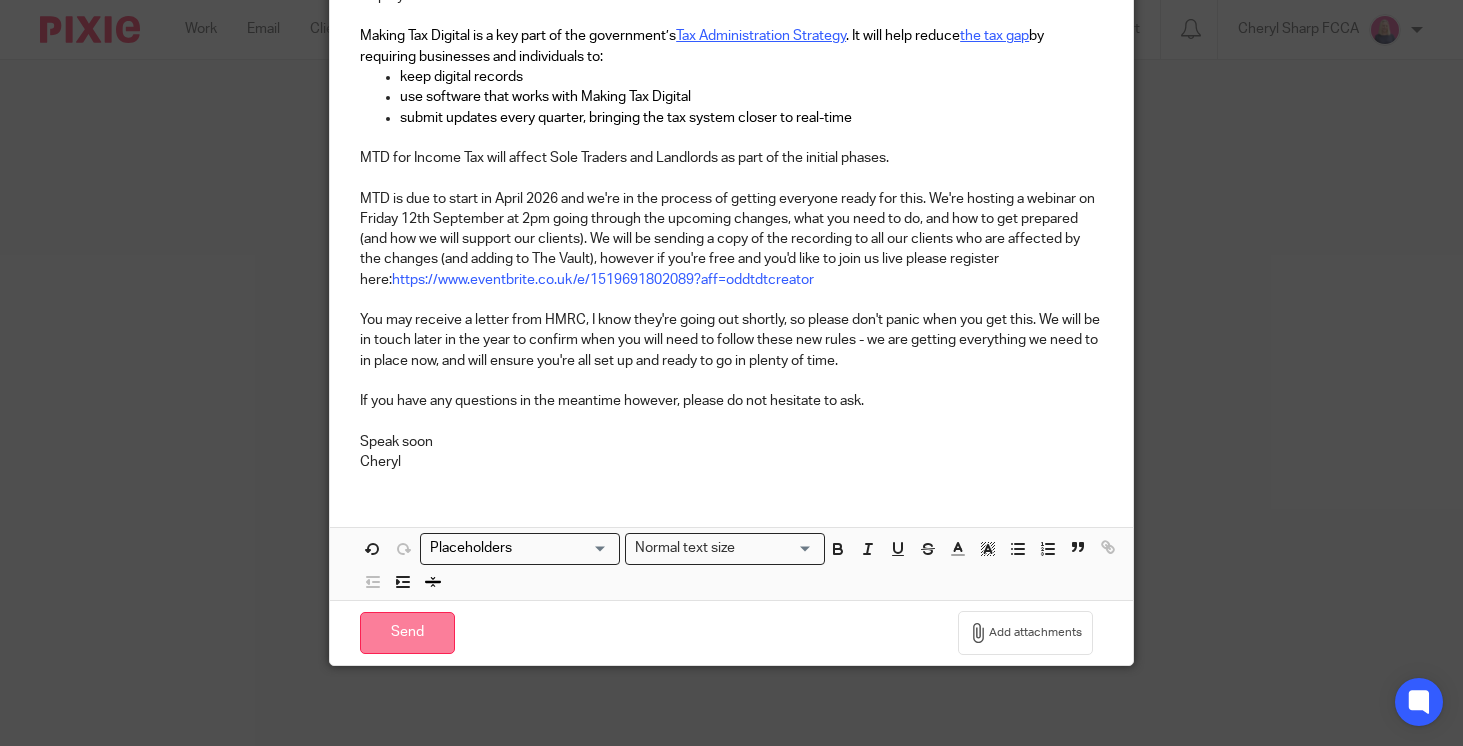 click on "Send" at bounding box center (407, 633) 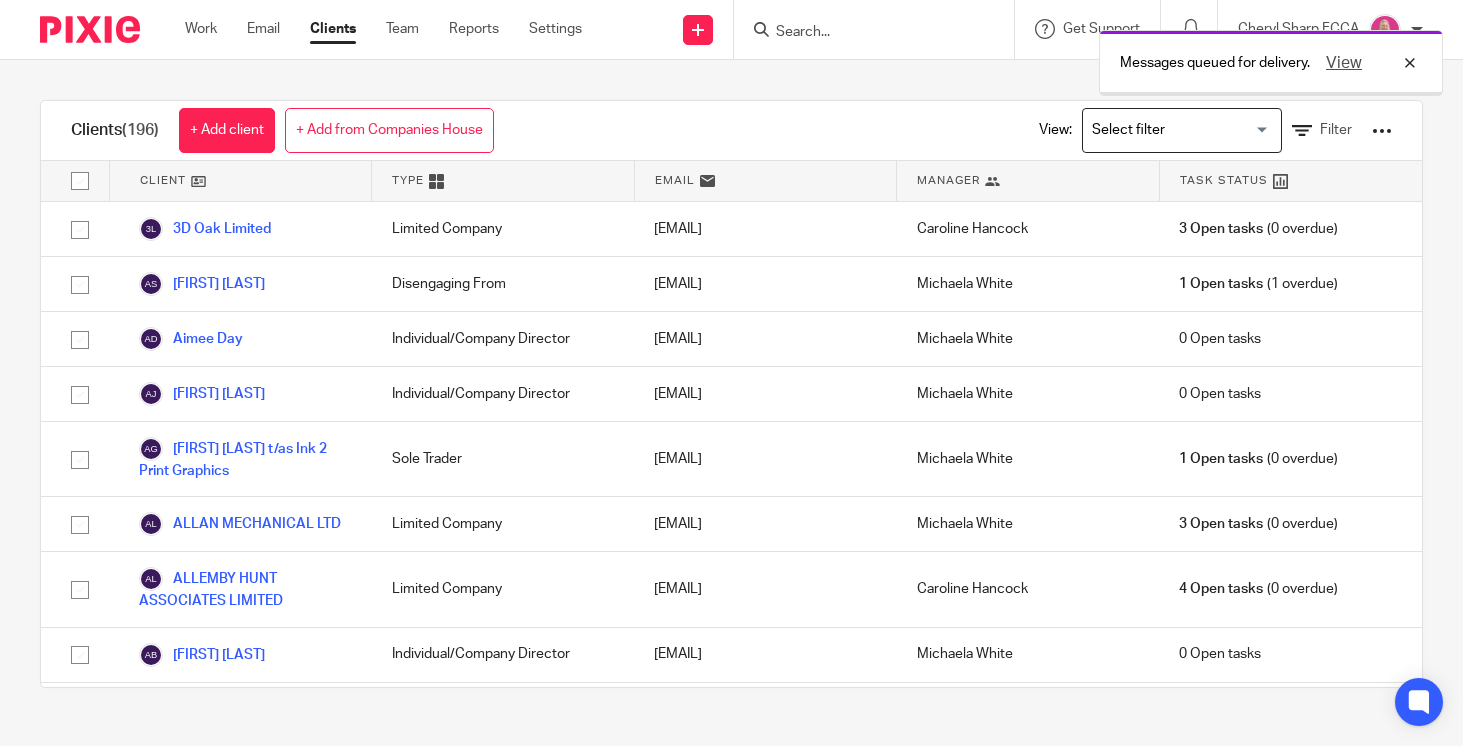 scroll, scrollTop: 0, scrollLeft: 0, axis: both 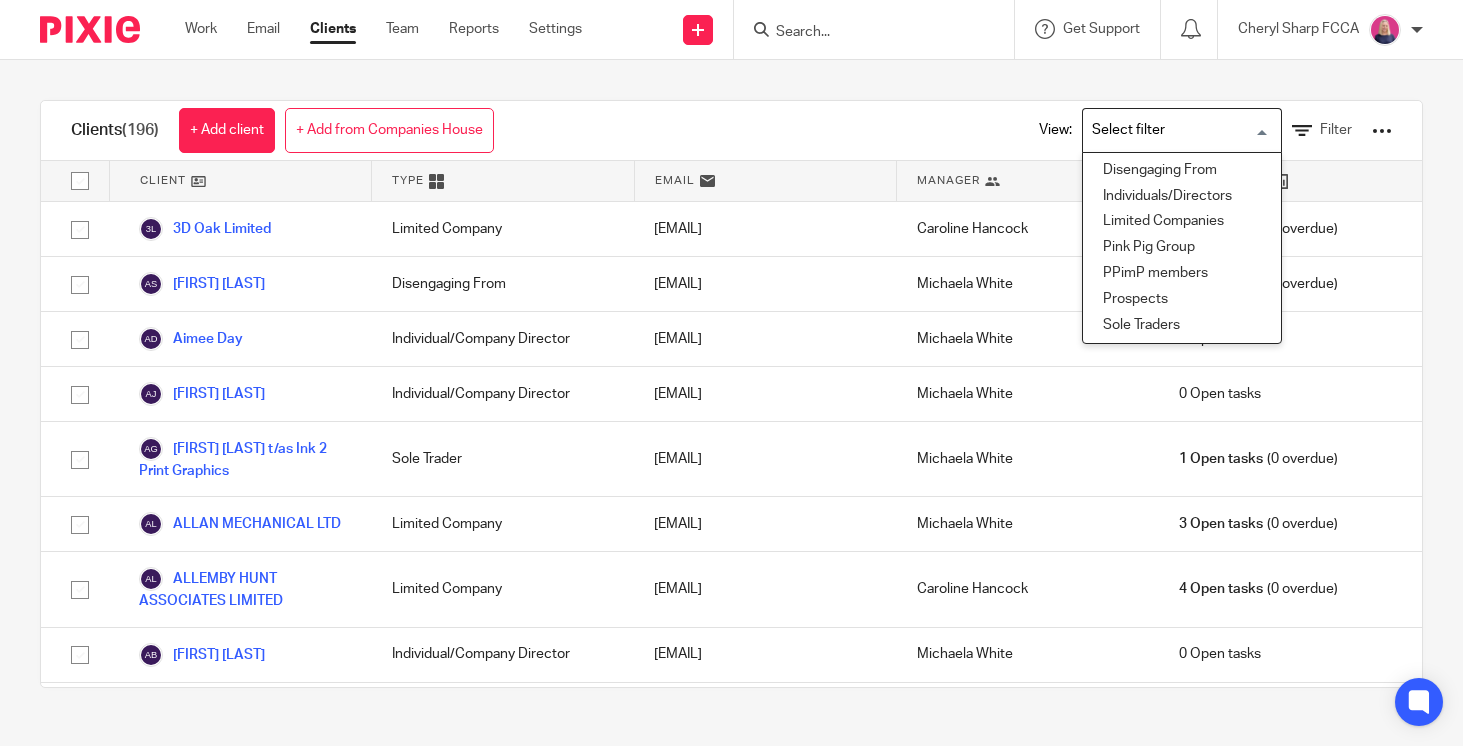 click at bounding box center (1177, 130) 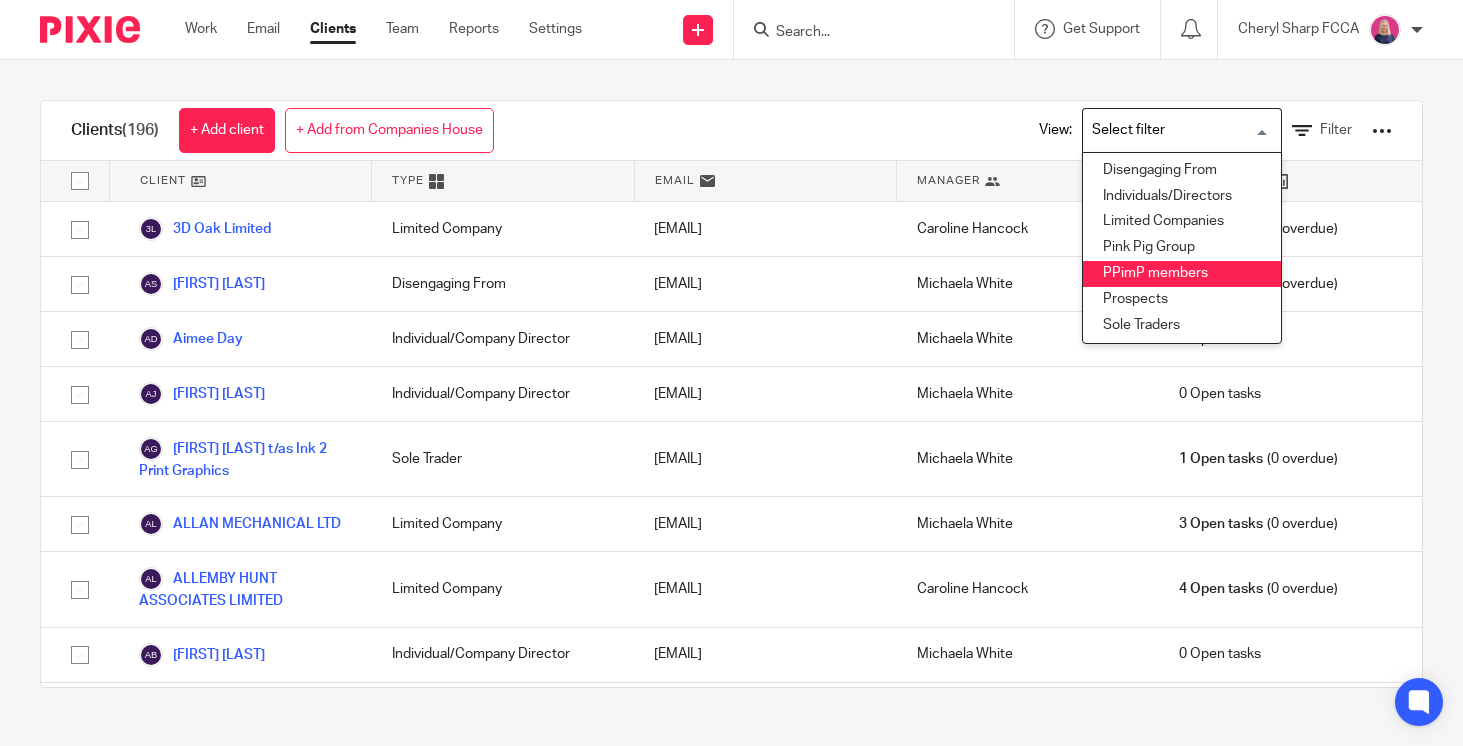 click on "PPimP members" at bounding box center (1182, 274) 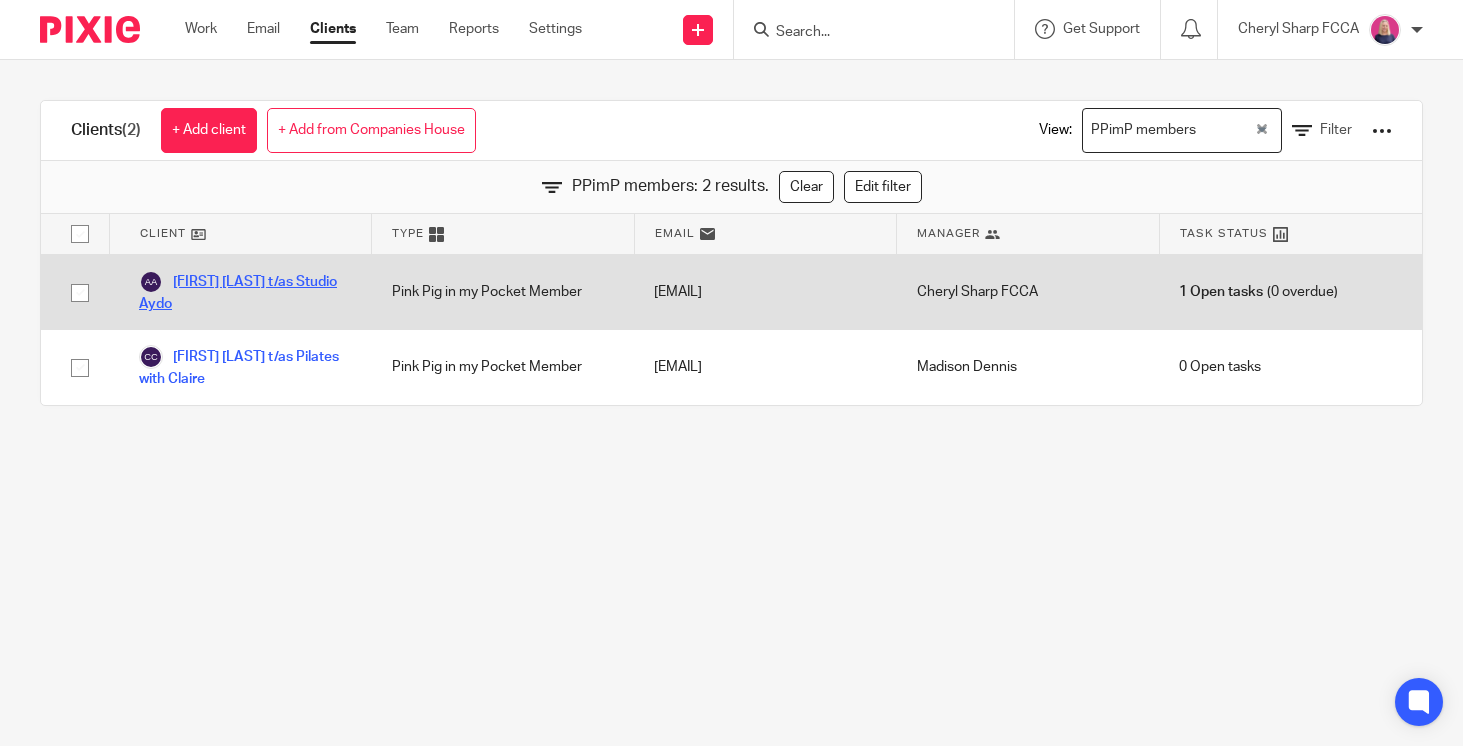 click on "[FIRST] [LAST] t/as [COMPANY]" at bounding box center (245, 292) 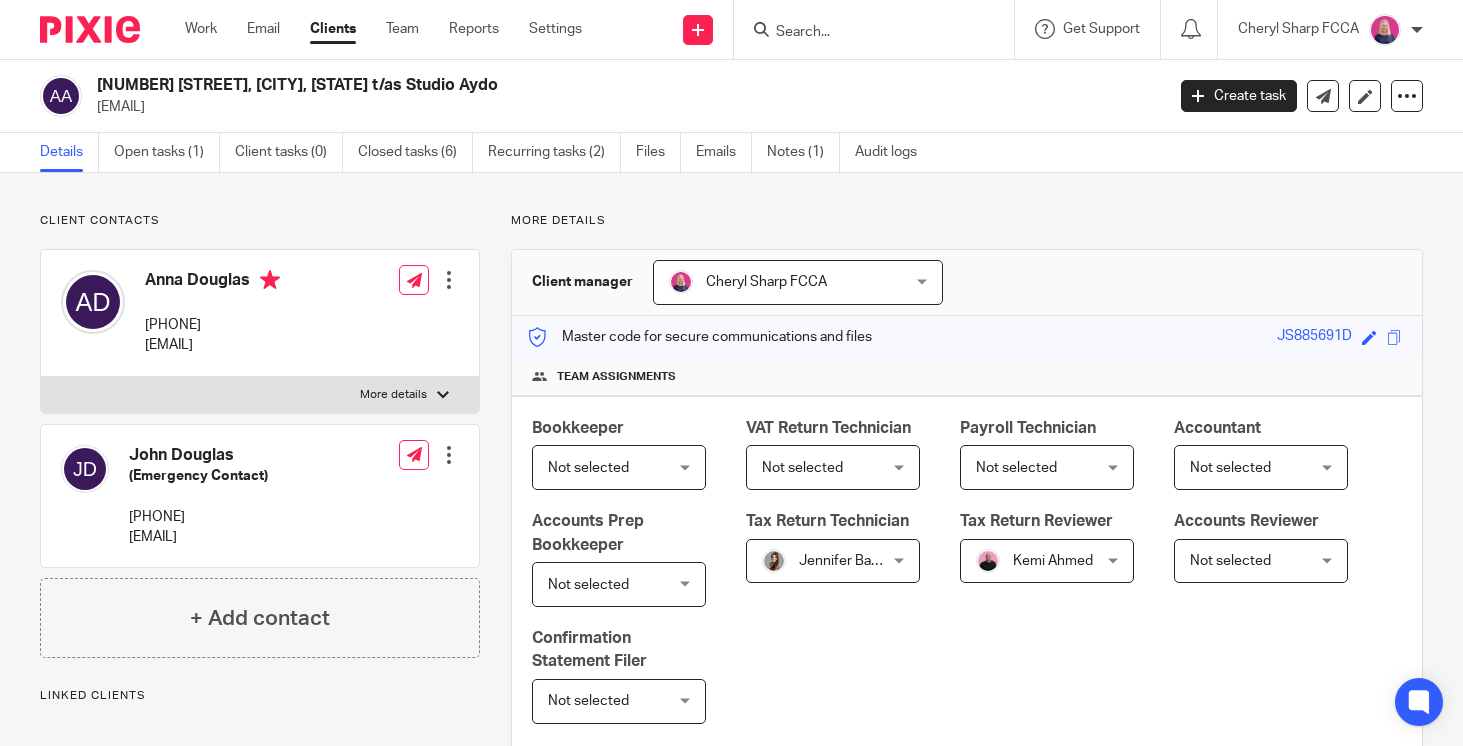 scroll, scrollTop: 0, scrollLeft: 0, axis: both 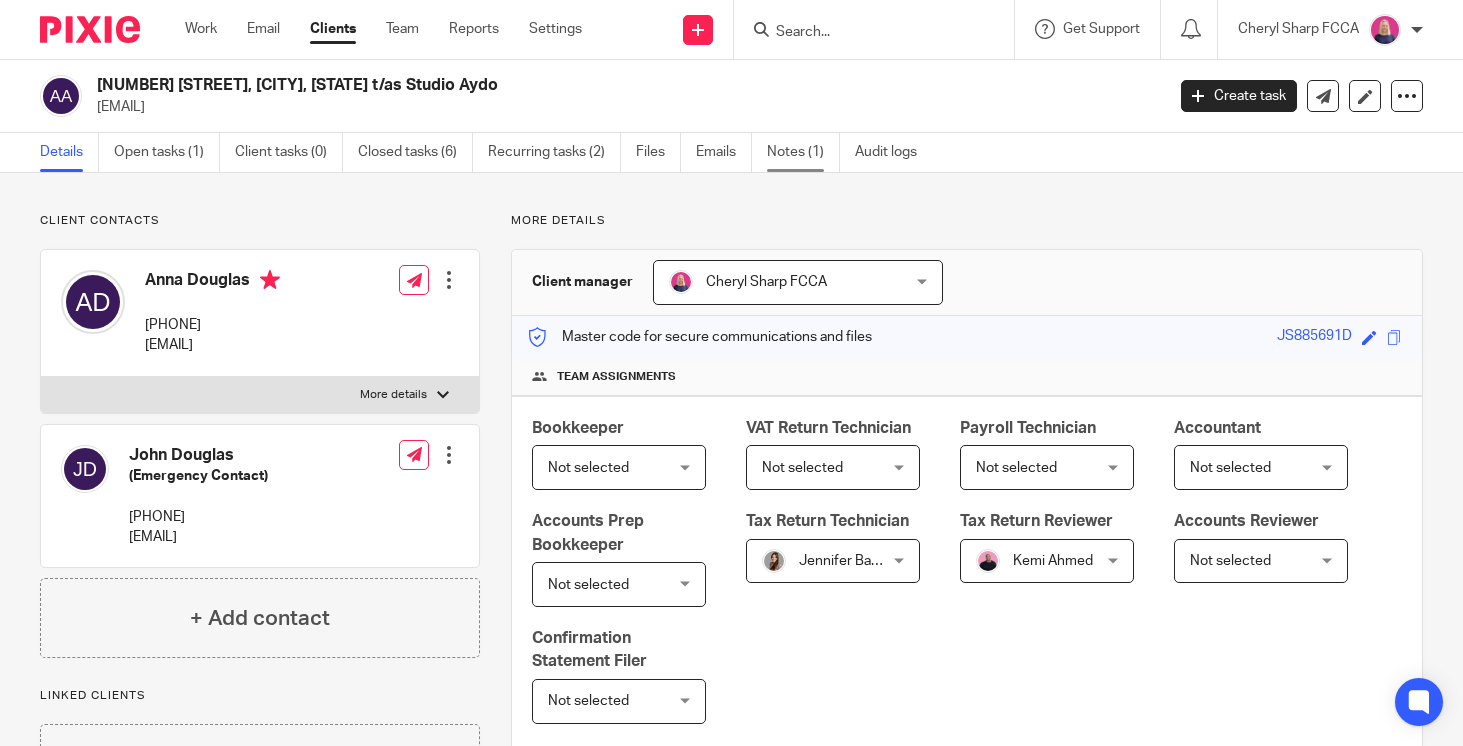click on "Notes (1)" at bounding box center (803, 152) 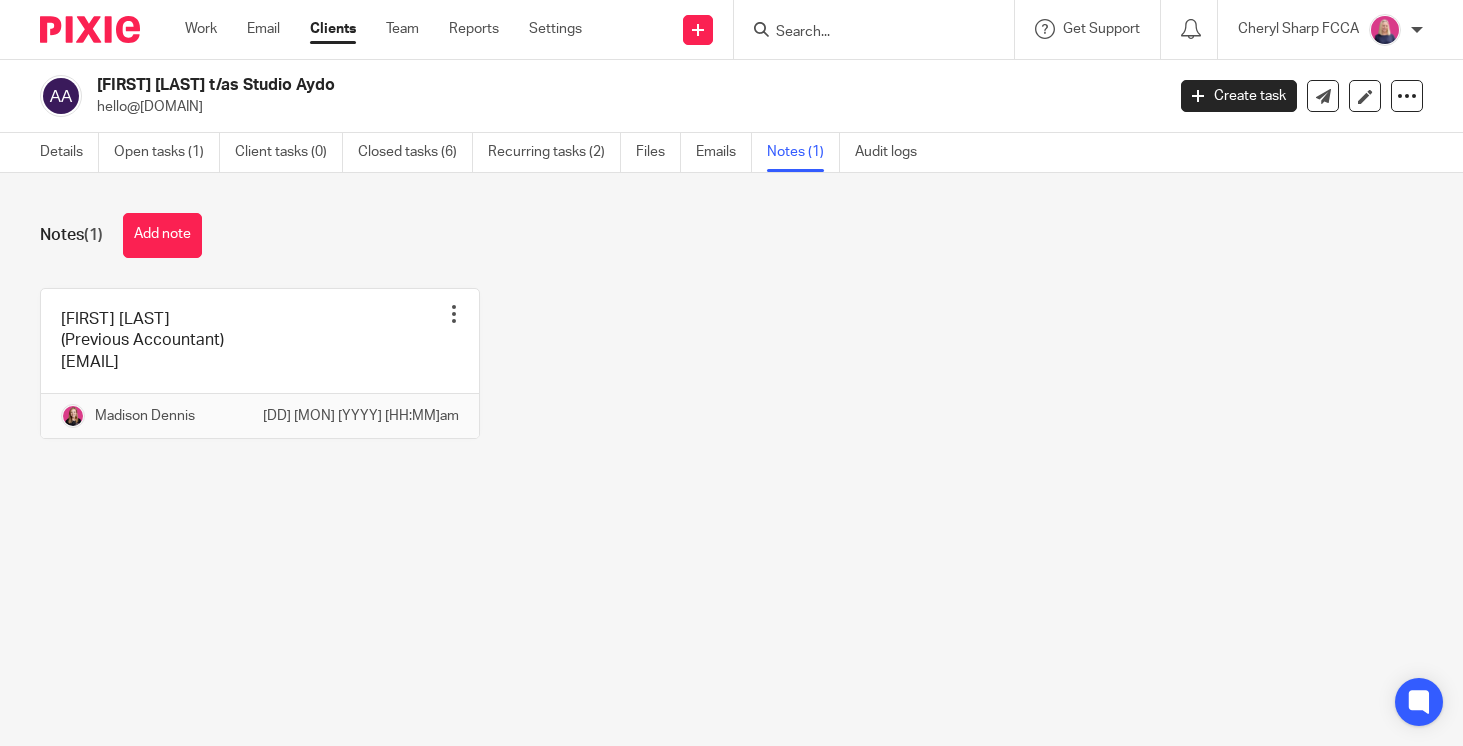 scroll, scrollTop: 0, scrollLeft: 0, axis: both 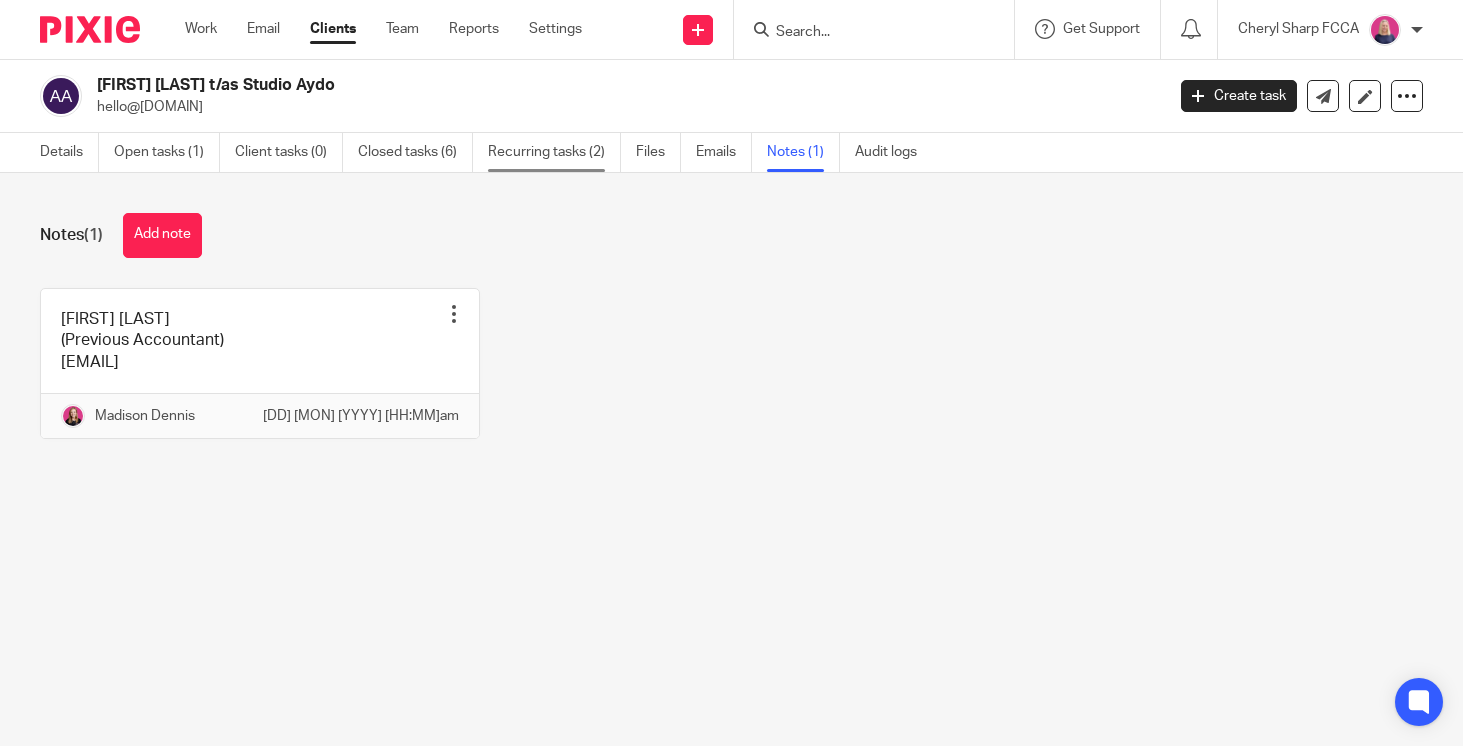 click on "Recurring tasks (2)" at bounding box center (554, 152) 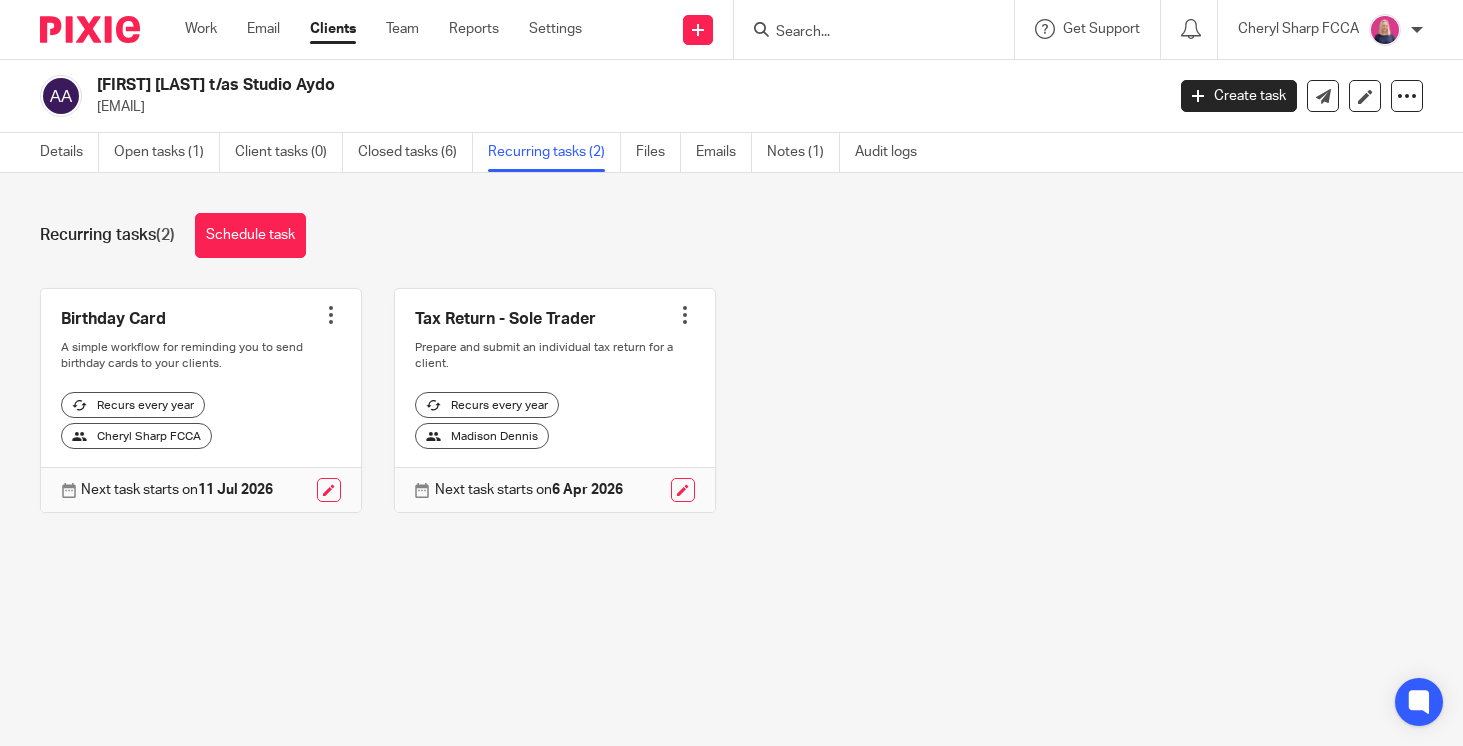 scroll, scrollTop: 0, scrollLeft: 0, axis: both 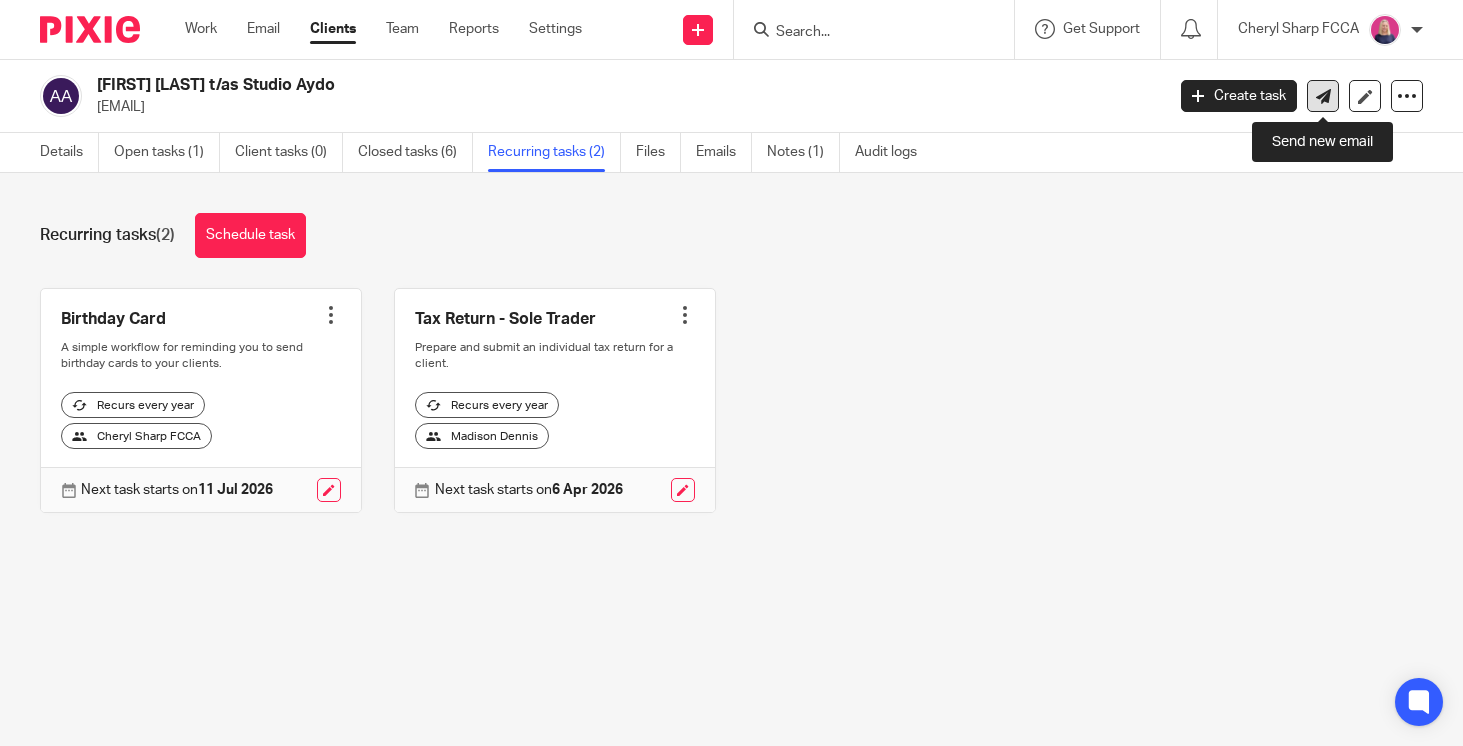 click at bounding box center (1323, 96) 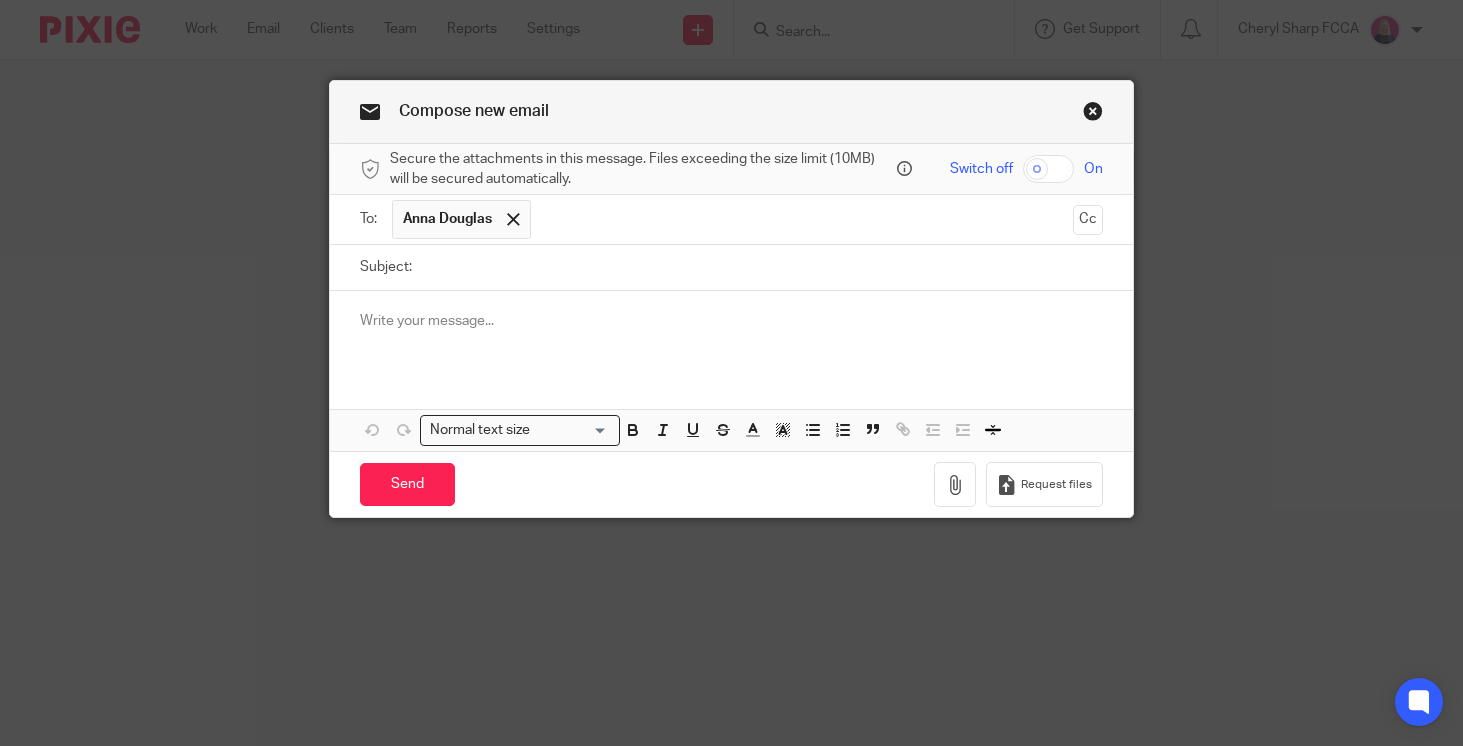 scroll, scrollTop: 0, scrollLeft: 0, axis: both 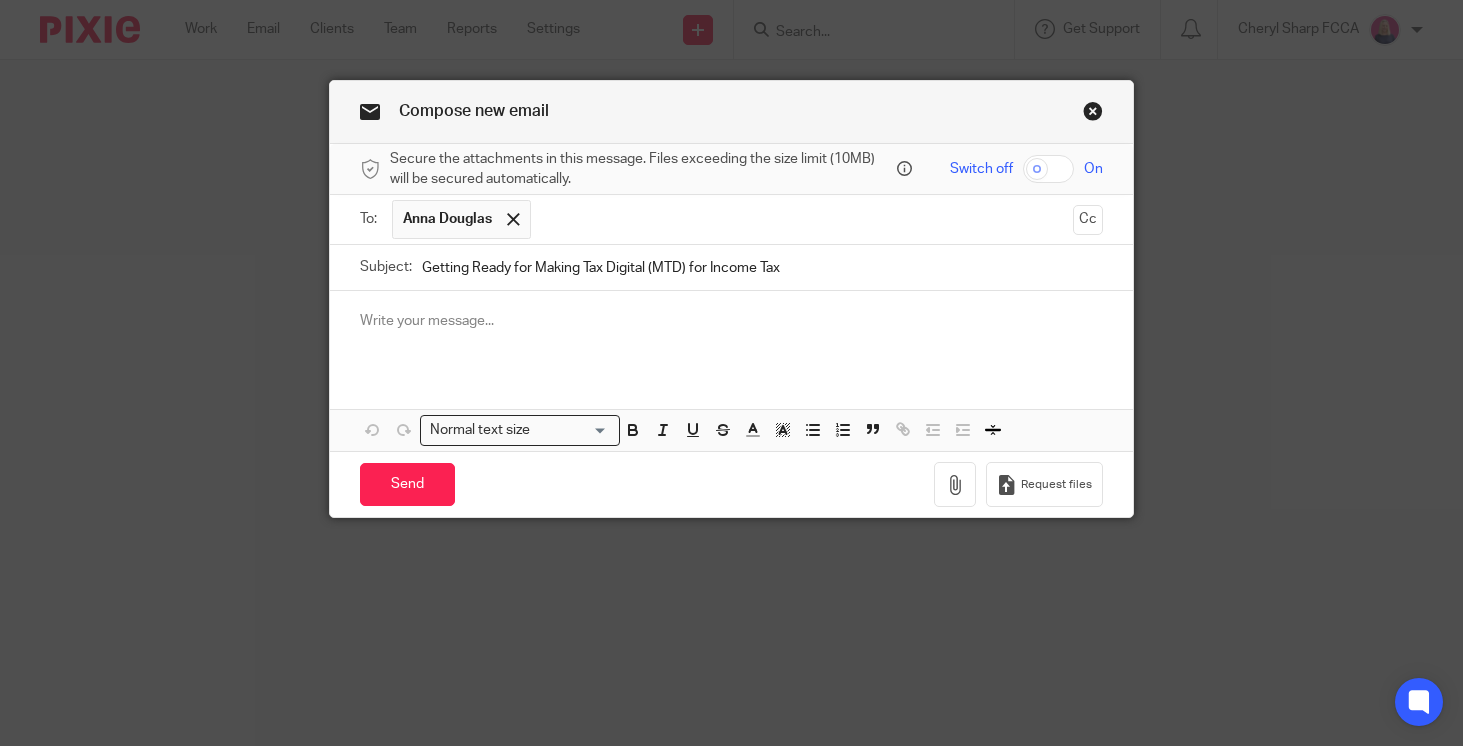 type on "Getting Ready for Making Tax Digital (MTD) for Income Tax" 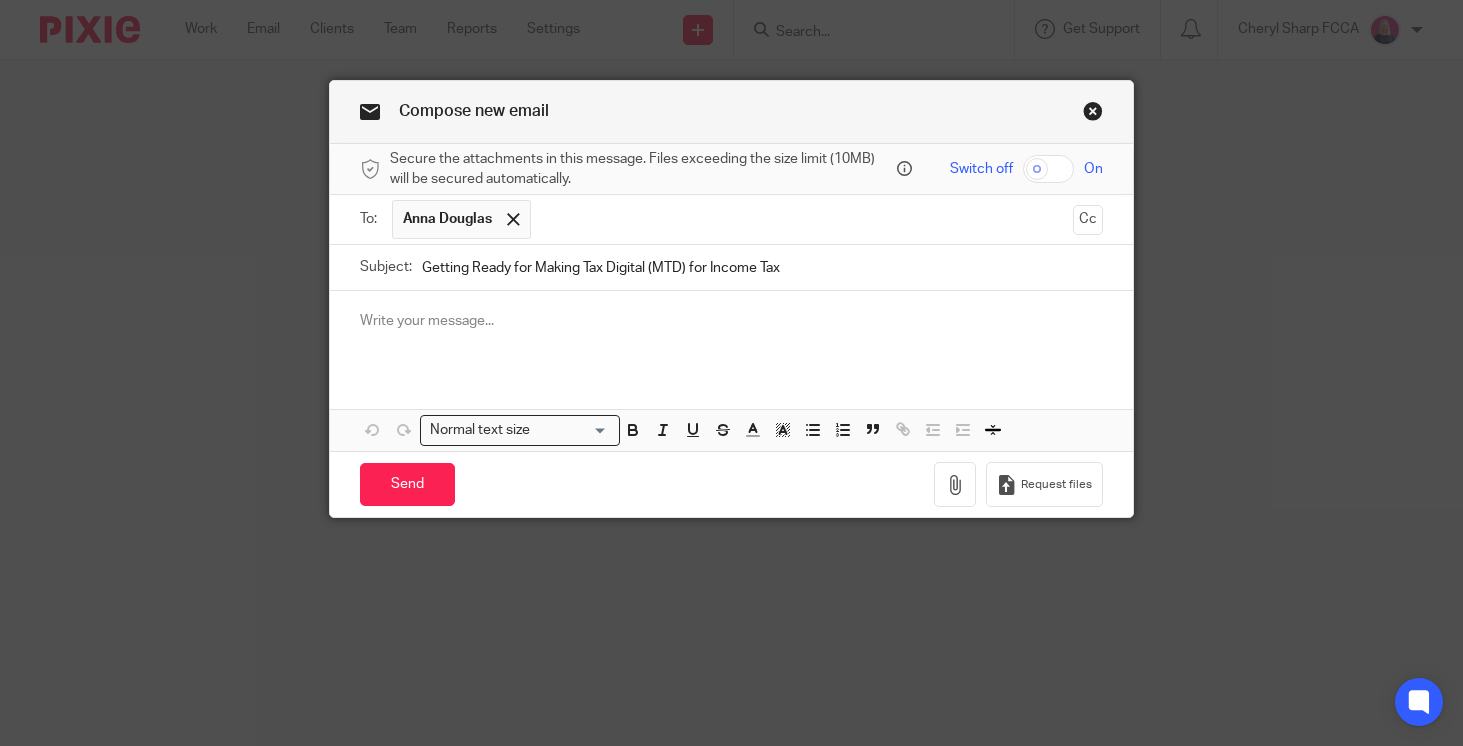click at bounding box center (731, 321) 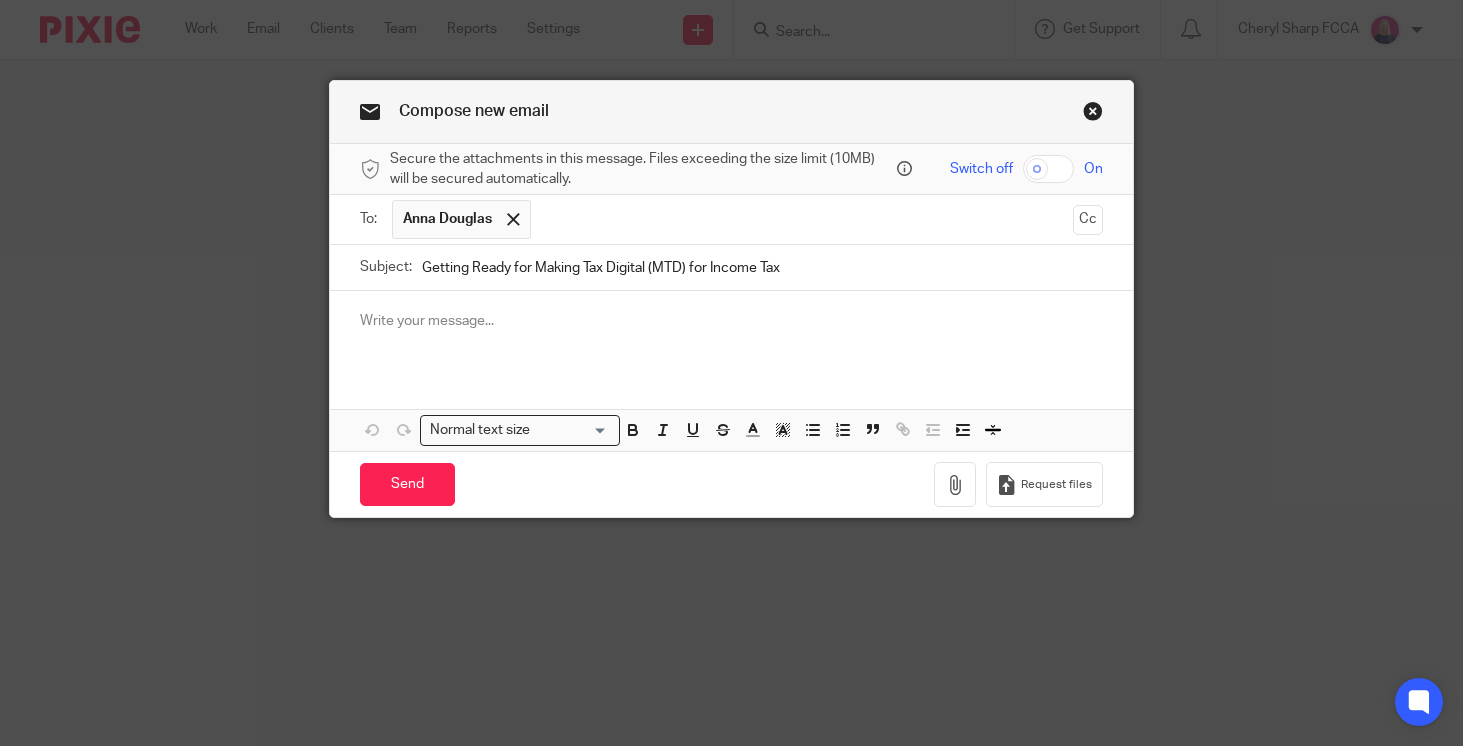 type 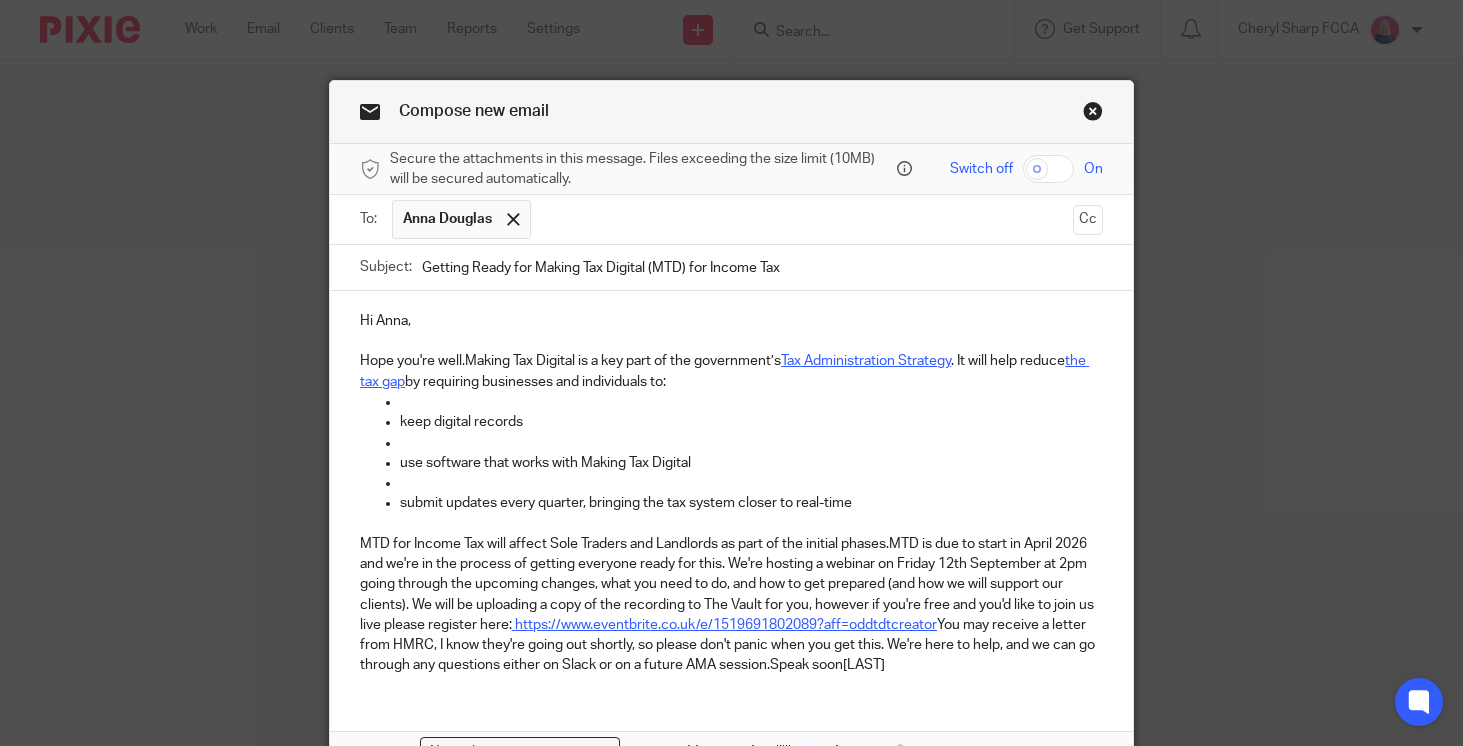 click at bounding box center (751, 402) 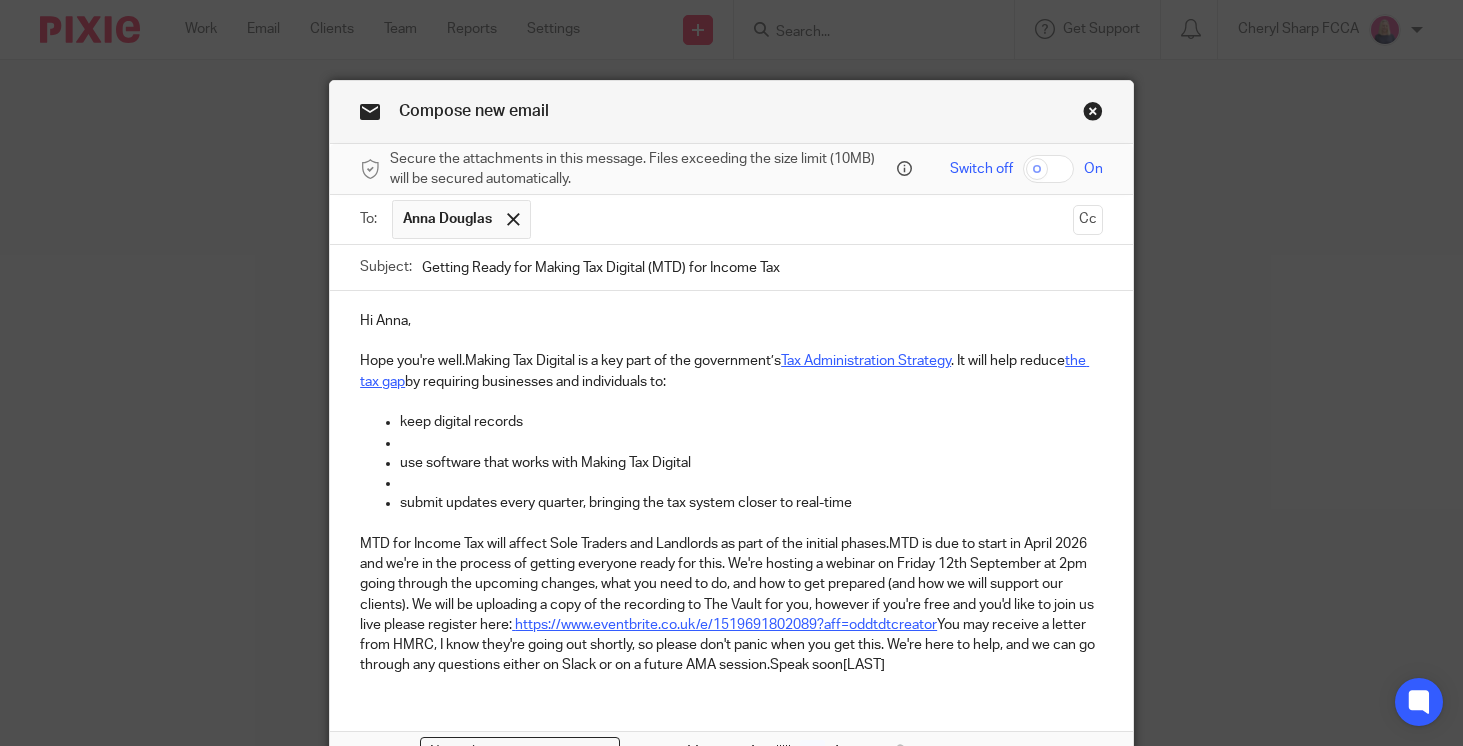 click at bounding box center (751, 443) 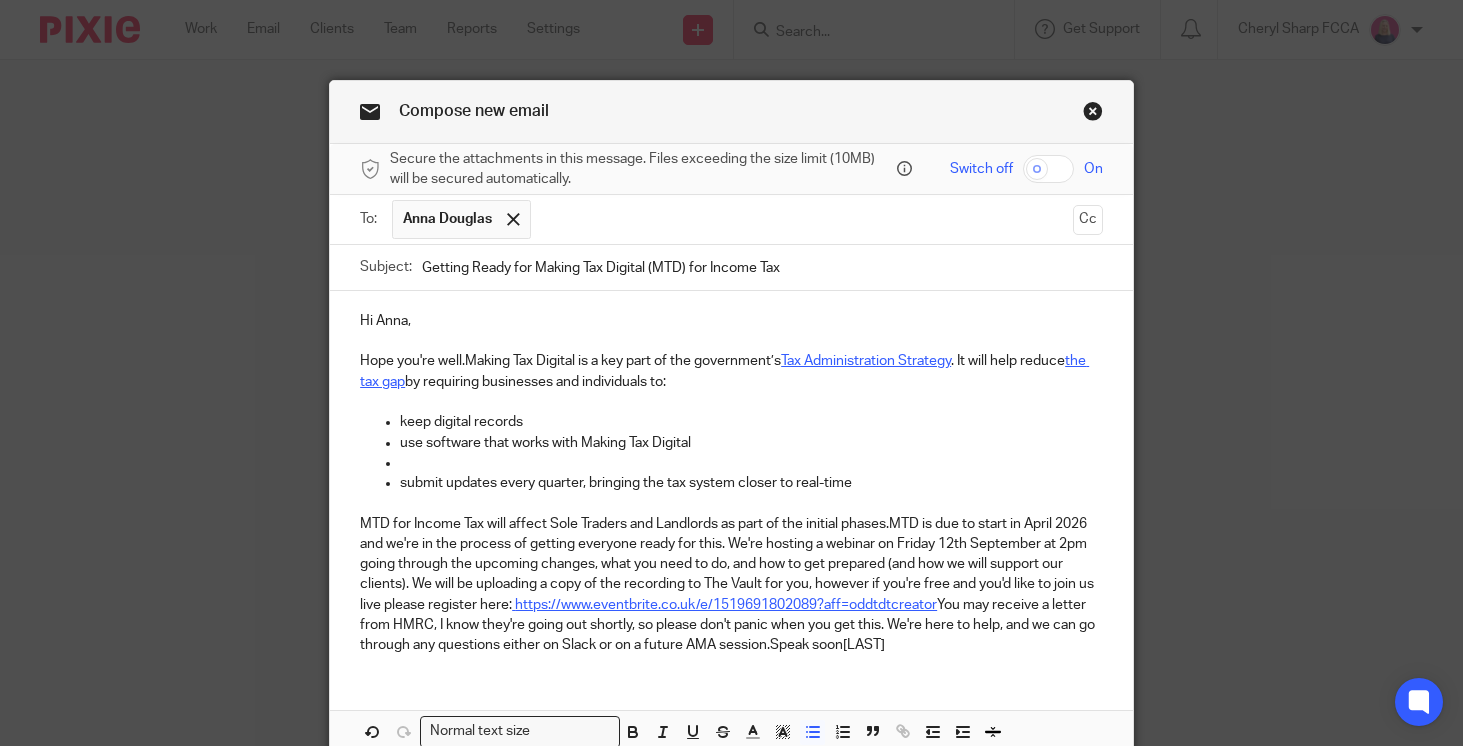 click at bounding box center [751, 463] 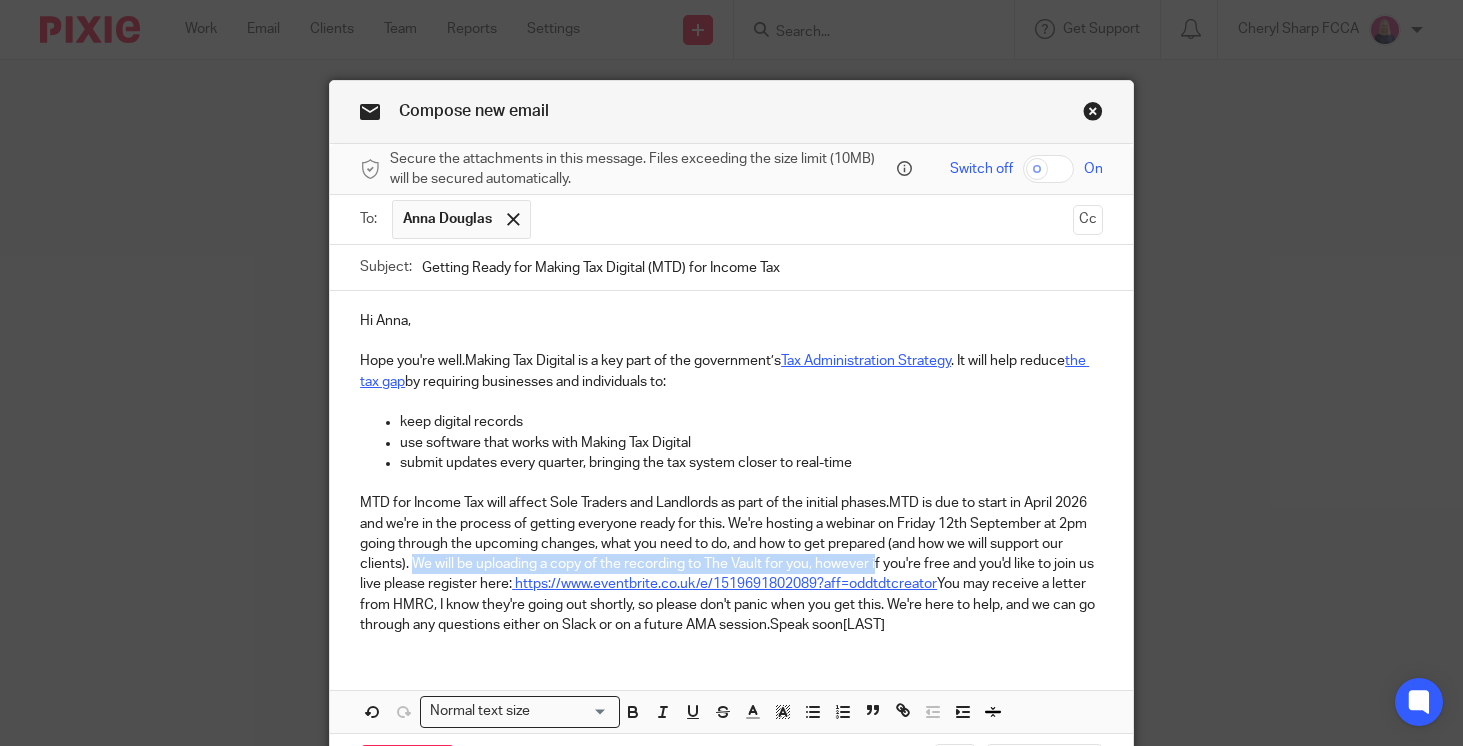 drag, startPoint x: 880, startPoint y: 564, endPoint x: 414, endPoint y: 561, distance: 466.00964 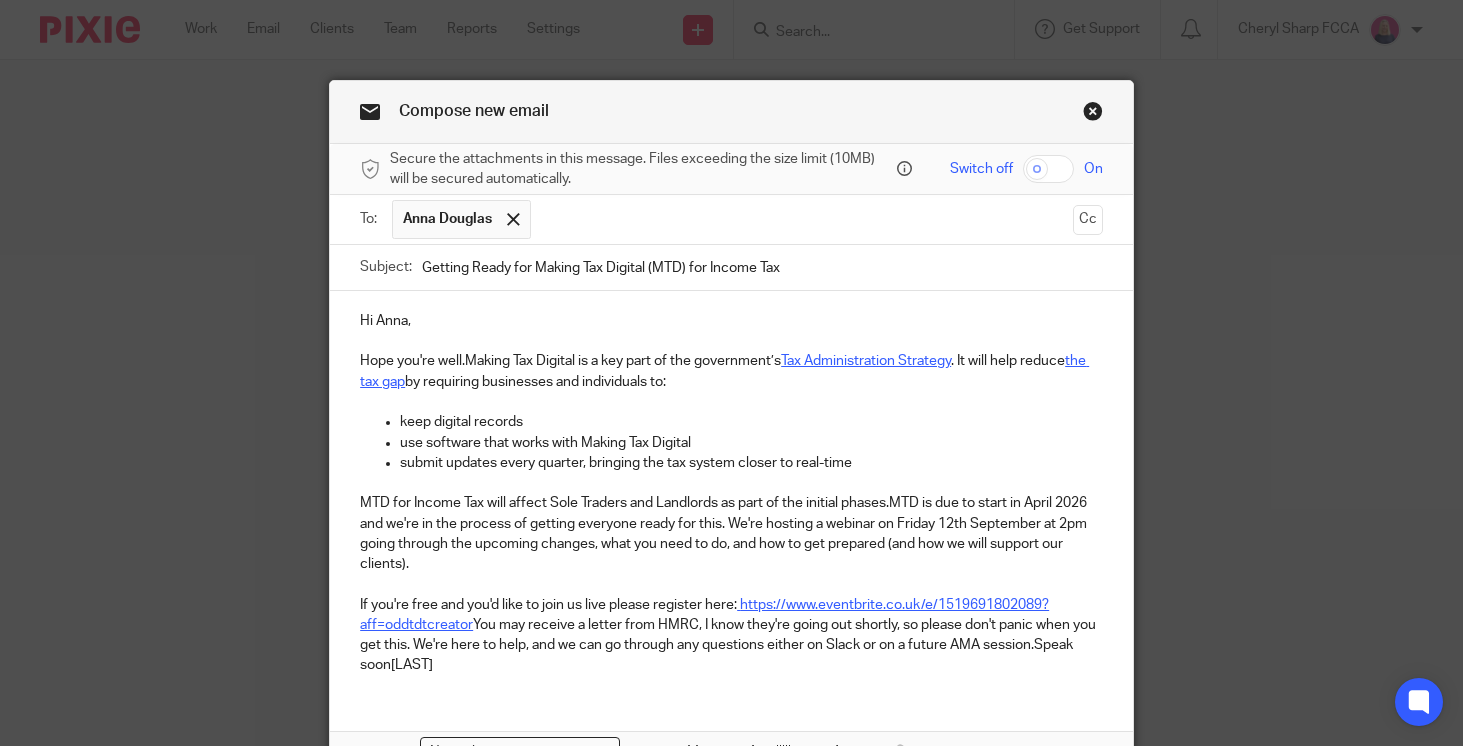 click on "If you're free and you'd like to join us live please register here:   https://www.eventbrite.co.uk/e/1519691802089?aff=oddtdtcreator You may receive a letter from HMRC, I know they're going out shortly, so please don't panic when you get this.  We're here to help, and we can go through any questions either on Slack or on a future AMA session.Speak soonCheryl" at bounding box center [731, 635] 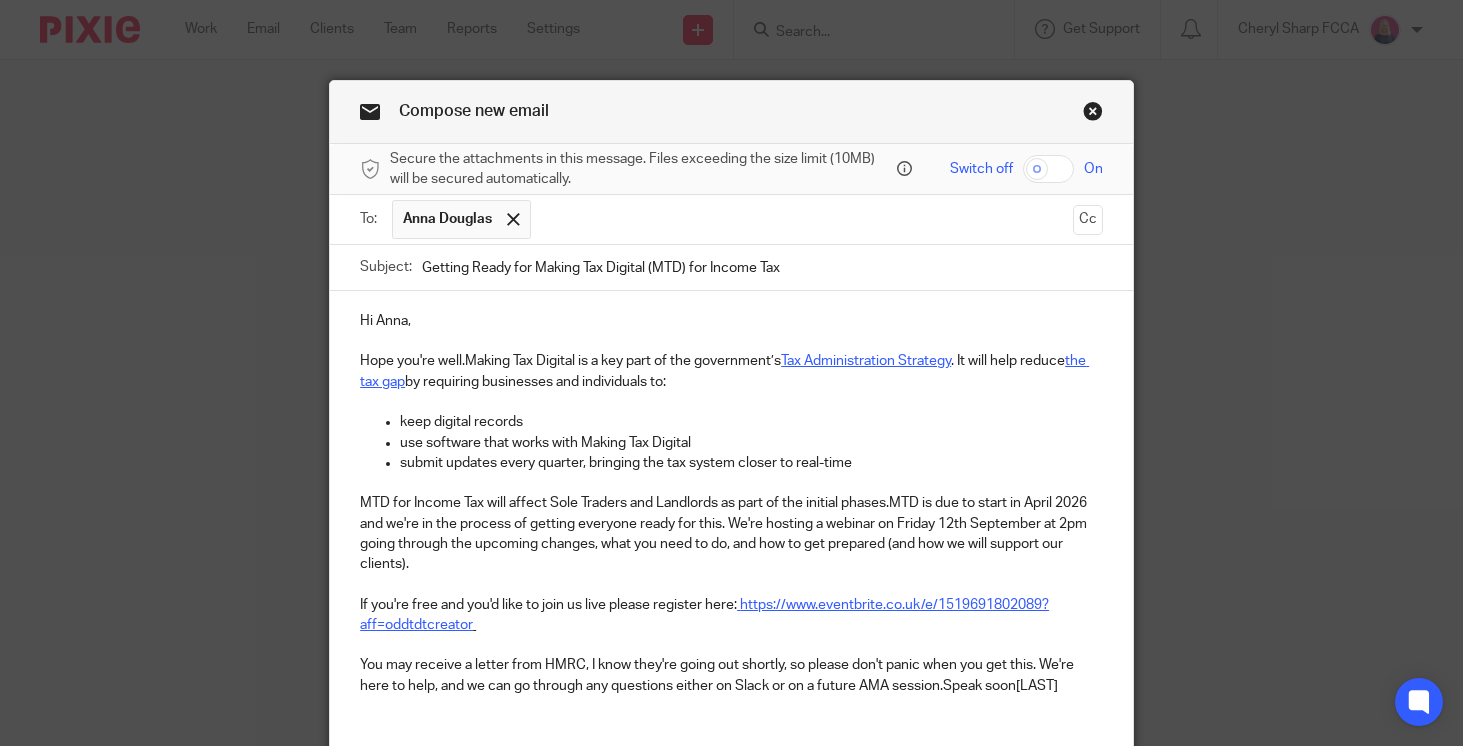 click on "If you're free and you'd like to join us live please register here:   https://www.eventbrite.co.uk/e/1519691802089?aff=oddtdtcreator" at bounding box center (731, 615) 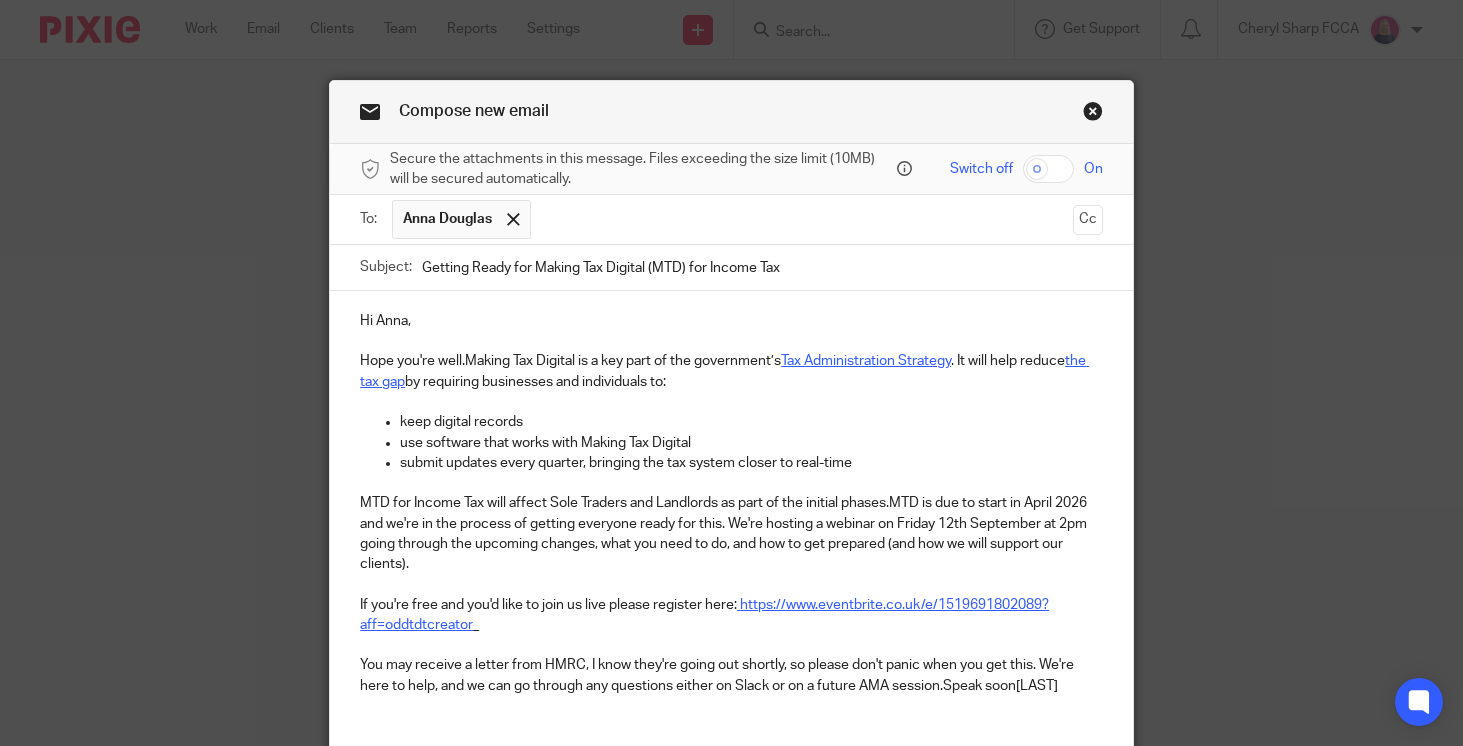 click at bounding box center [731, 645] 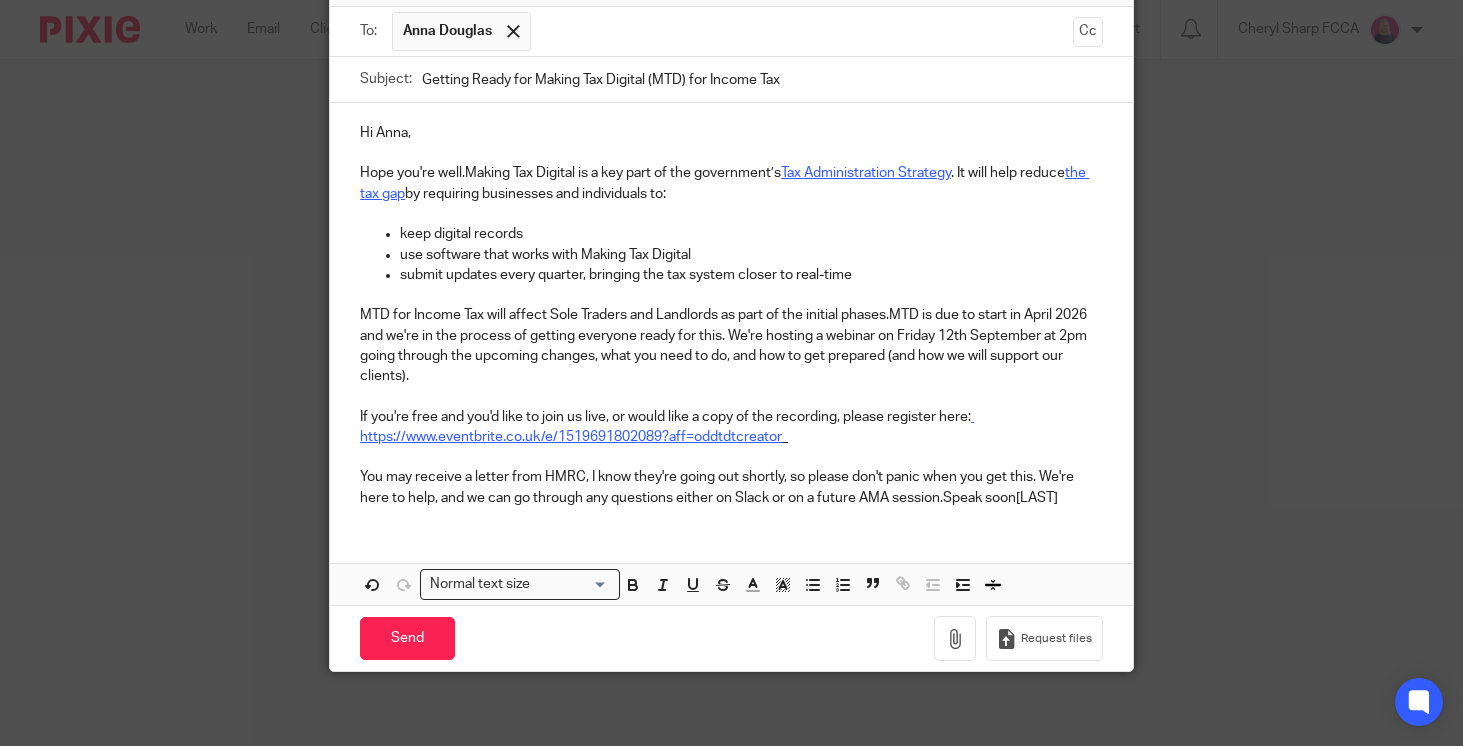 scroll, scrollTop: 195, scrollLeft: 0, axis: vertical 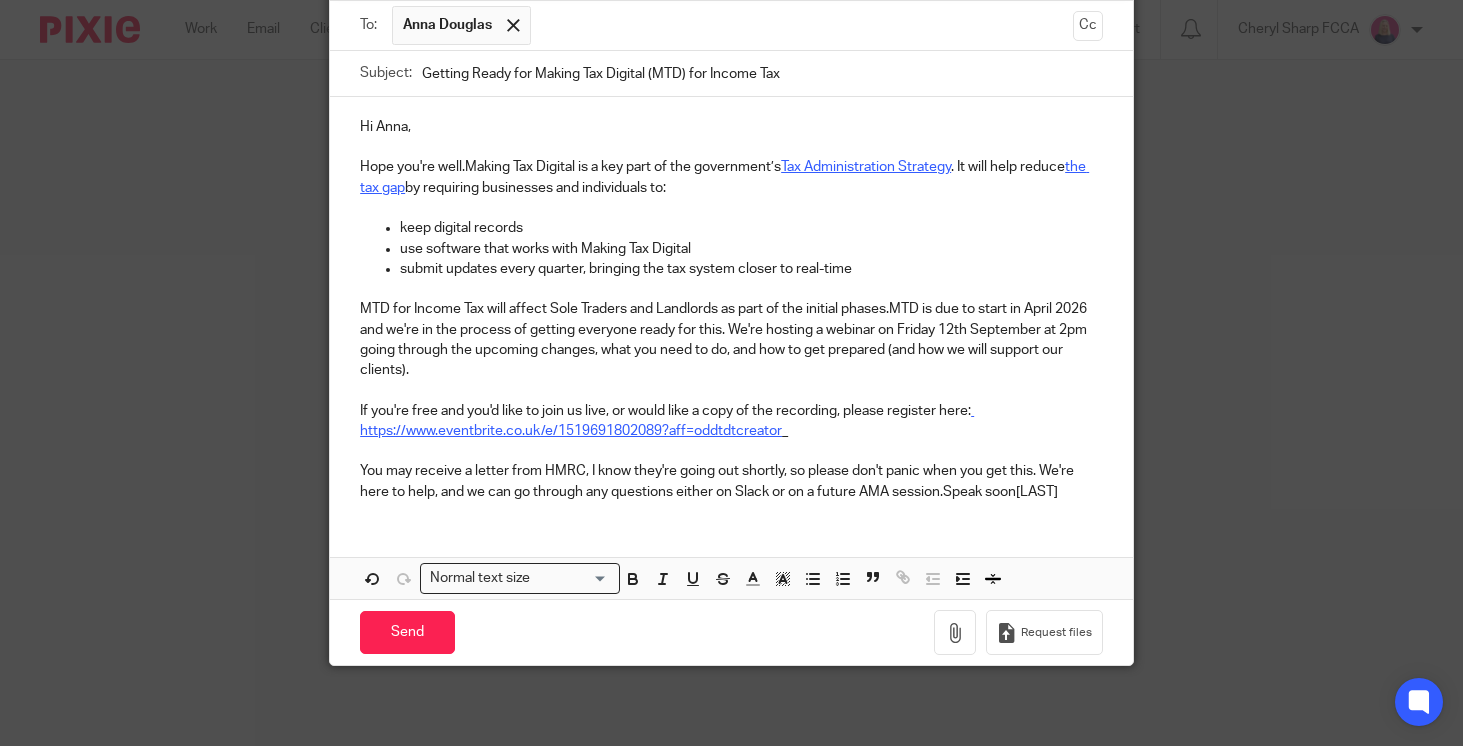 click on "You may receive a letter from HMRC, I know they're going out shortly, so please don't panic when you get this.  We're here to help, and we can go through any questions either on Slack or on a future AMA session.Speak soonCheryl" at bounding box center [731, 481] 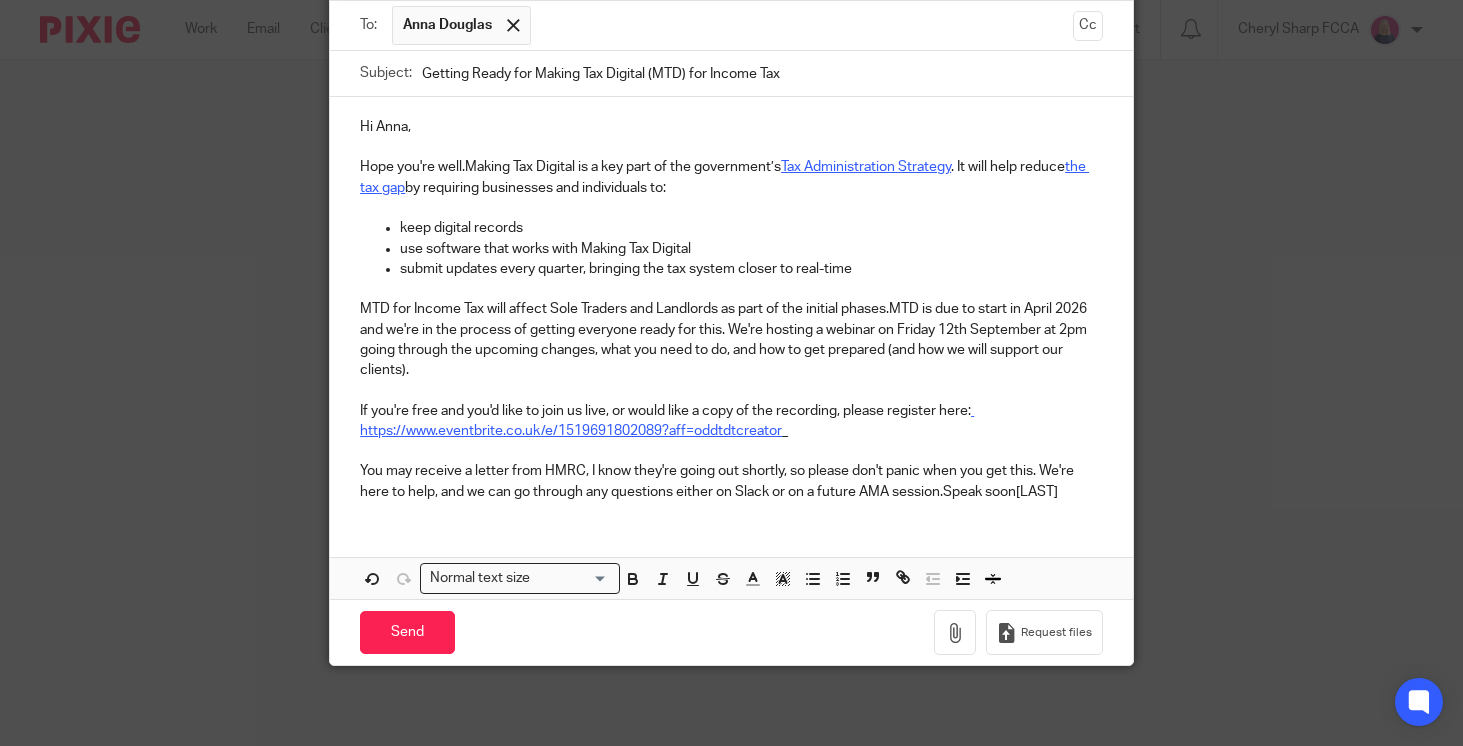 drag, startPoint x: 1065, startPoint y: 489, endPoint x: 466, endPoint y: 497, distance: 599.0534 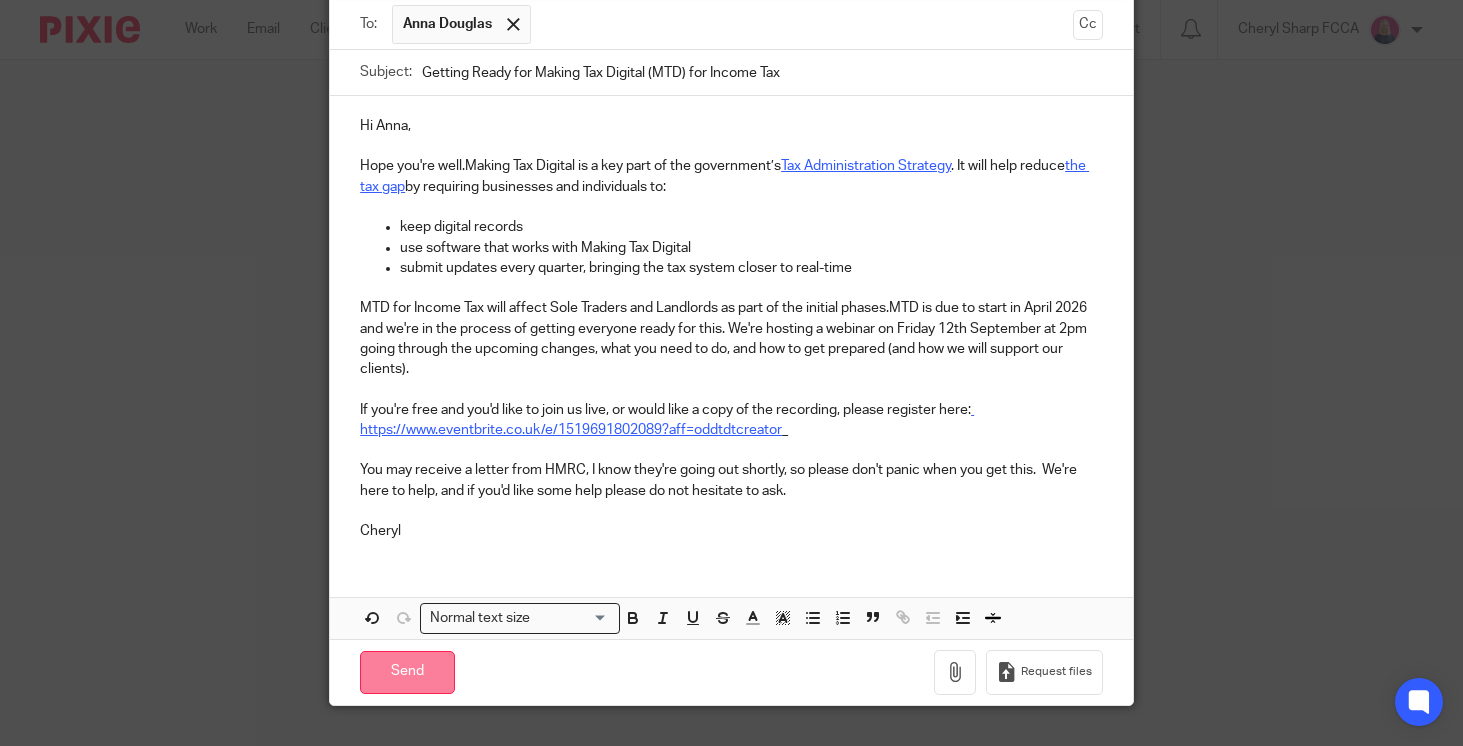 click on "Send" at bounding box center [407, 672] 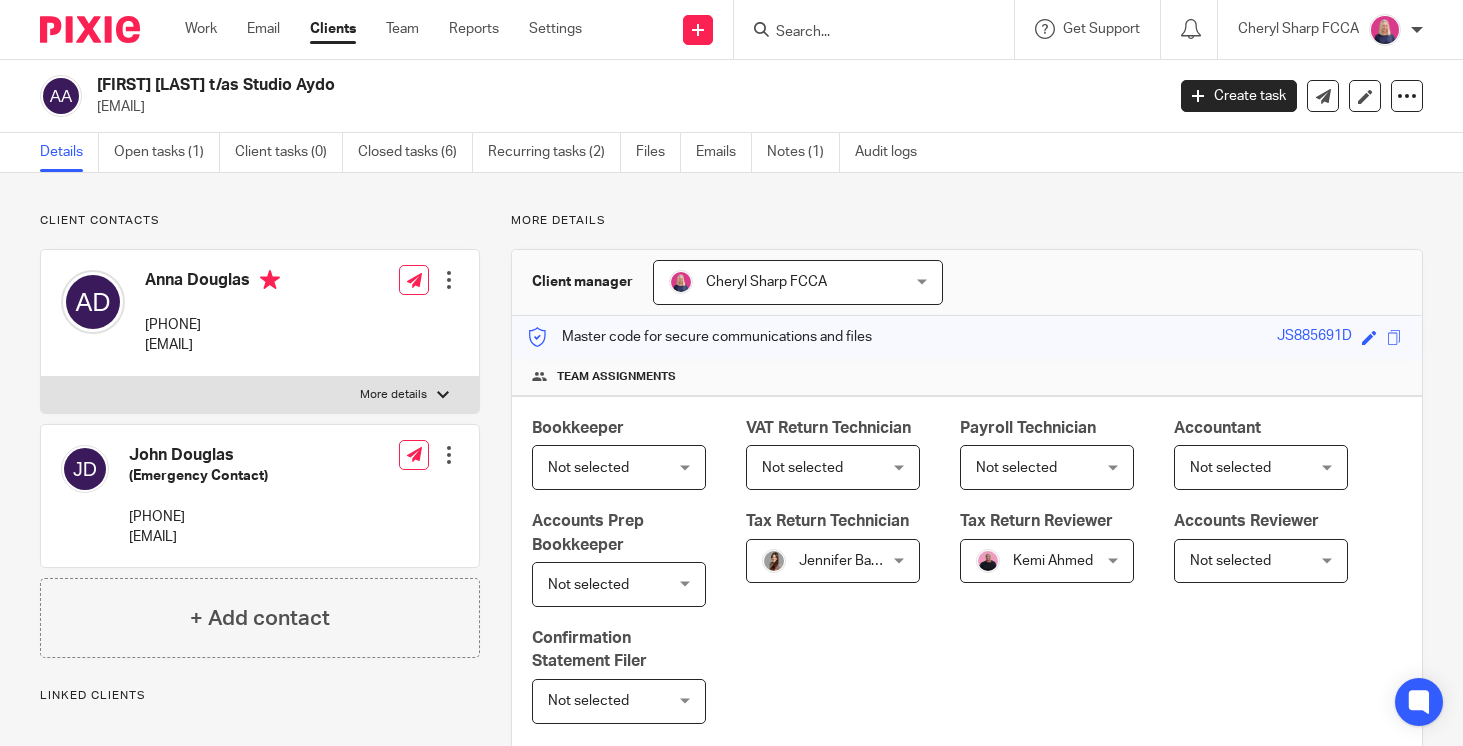 scroll, scrollTop: 0, scrollLeft: 0, axis: both 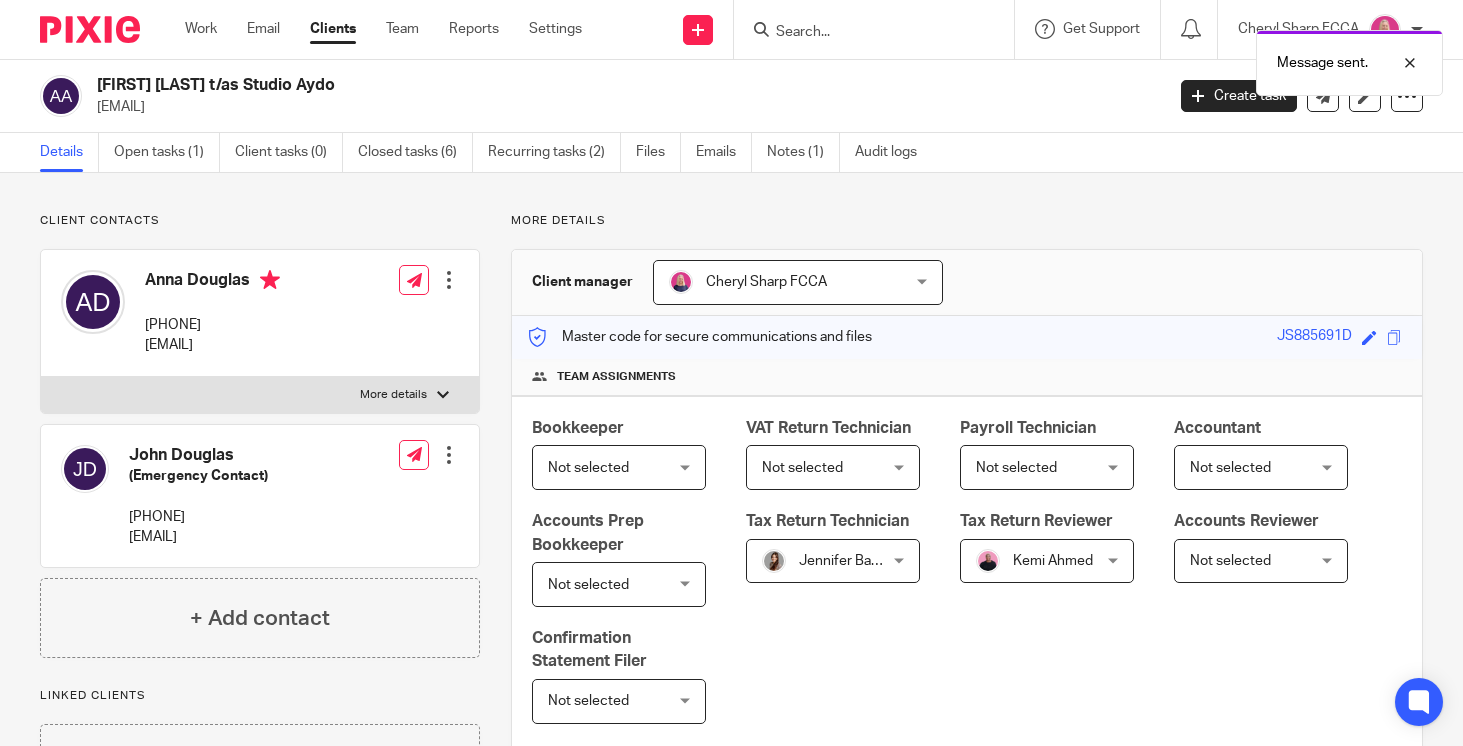 click at bounding box center [90, 29] 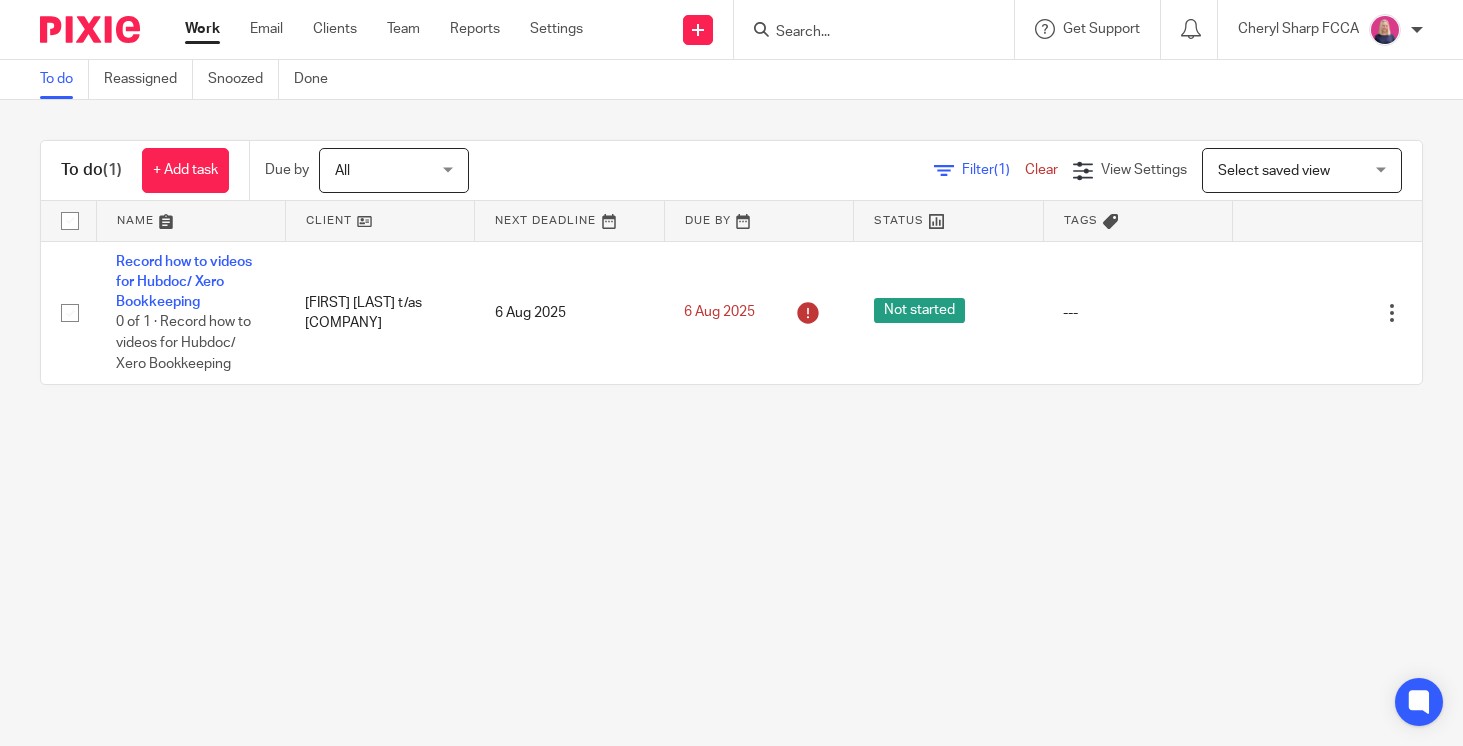 scroll, scrollTop: 0, scrollLeft: 0, axis: both 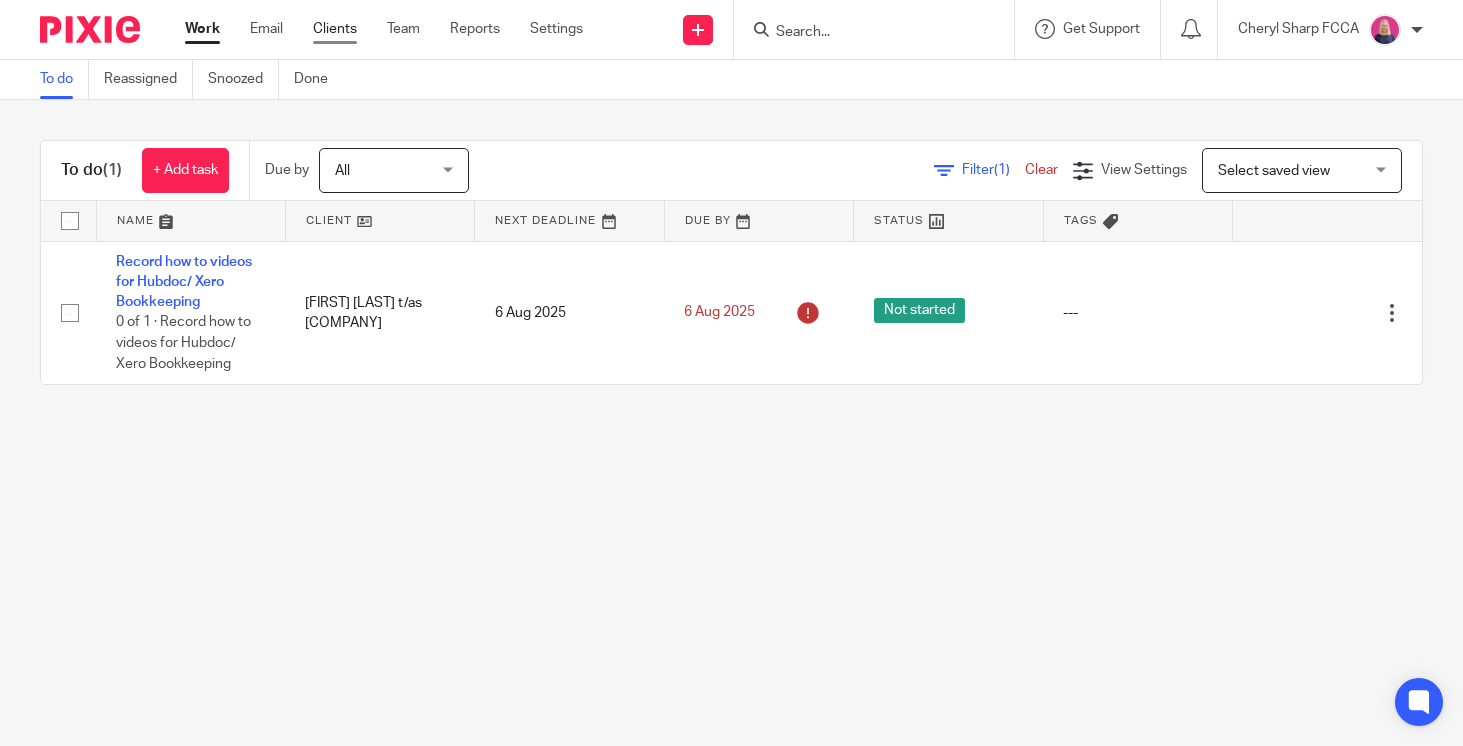 click on "Clients" at bounding box center (335, 29) 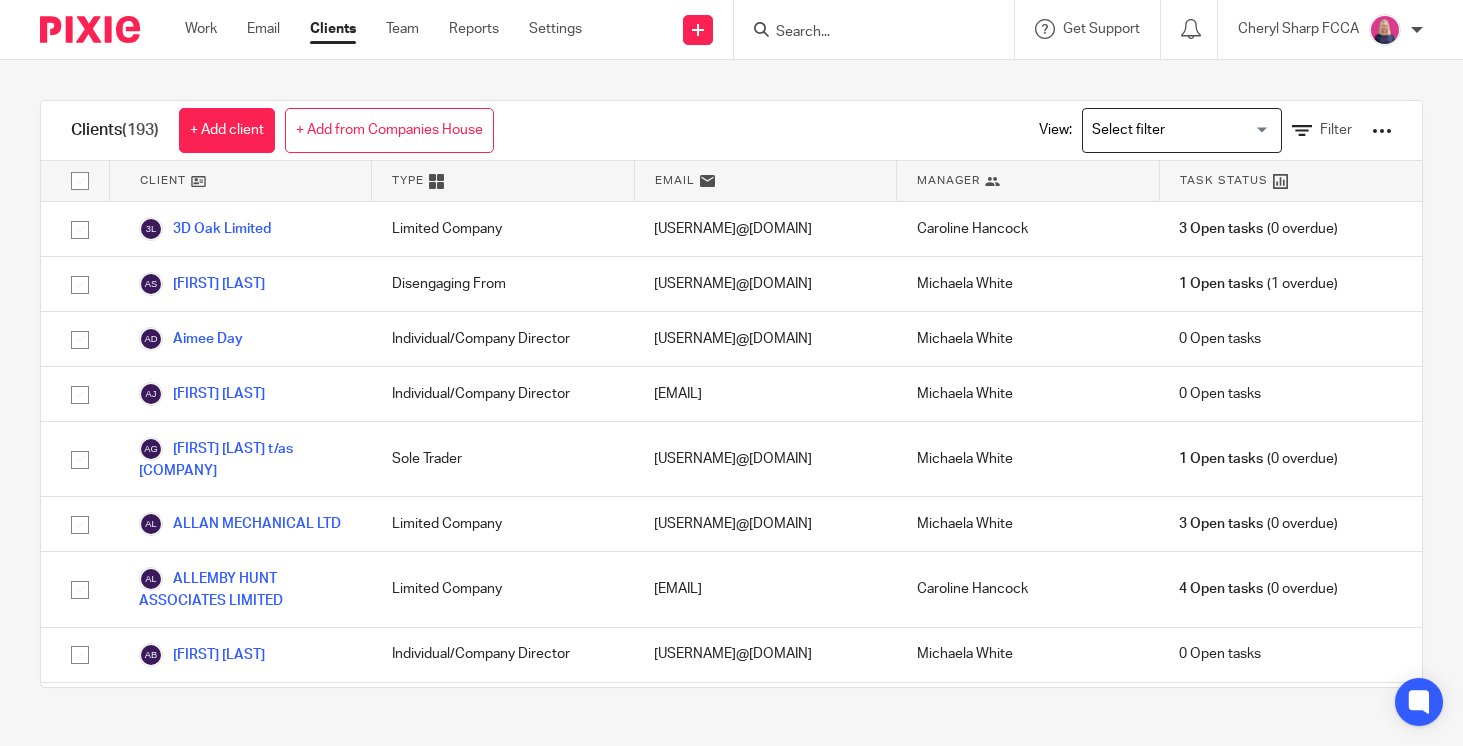 scroll, scrollTop: 0, scrollLeft: 0, axis: both 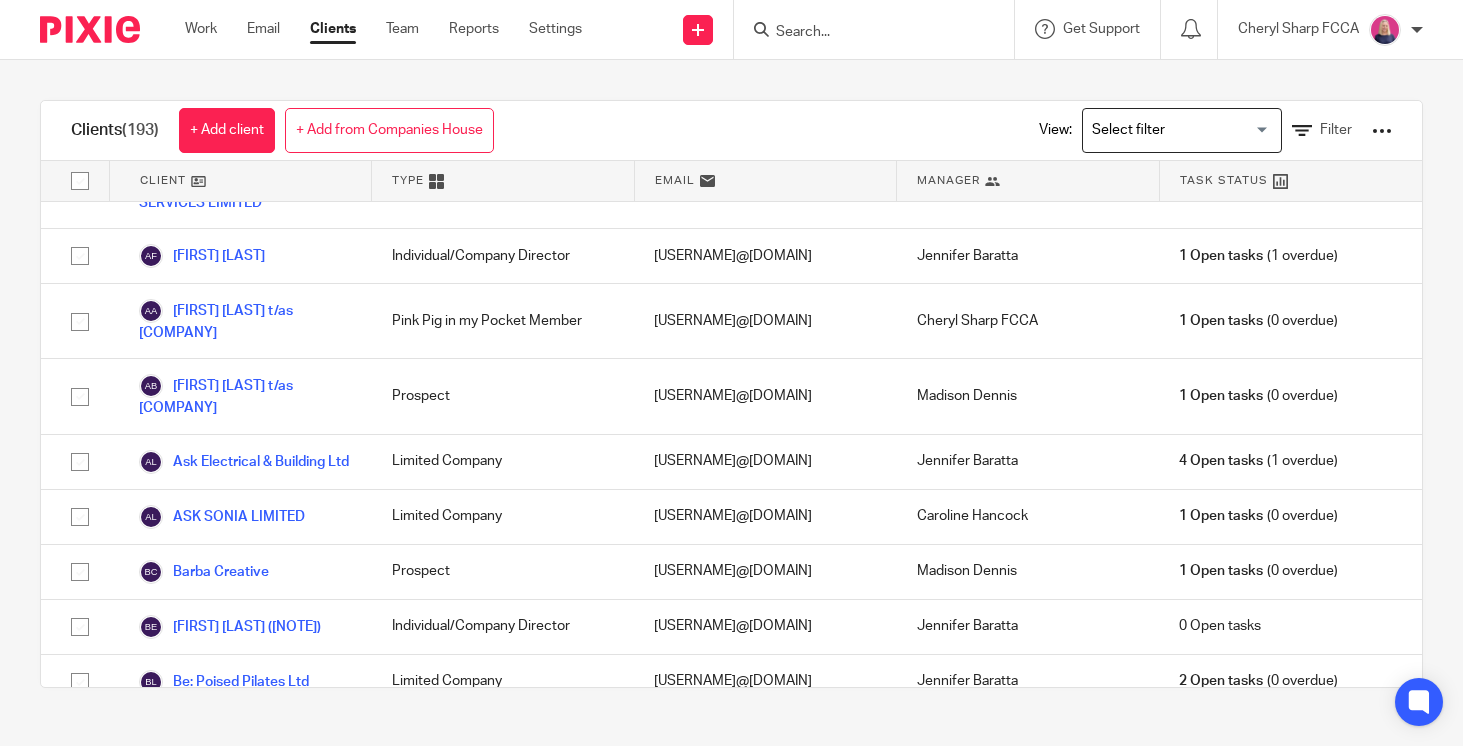 click at bounding box center (864, 33) 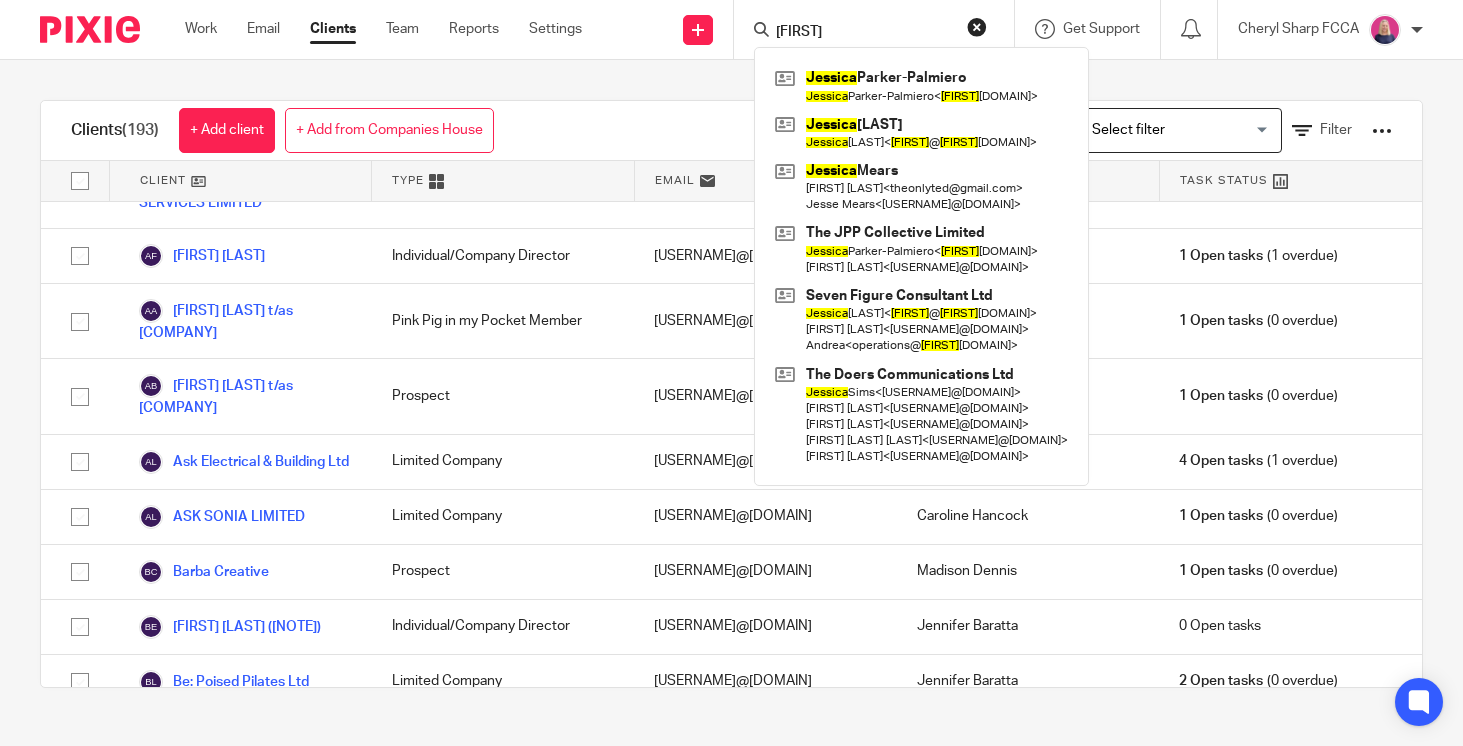 type on "jessica" 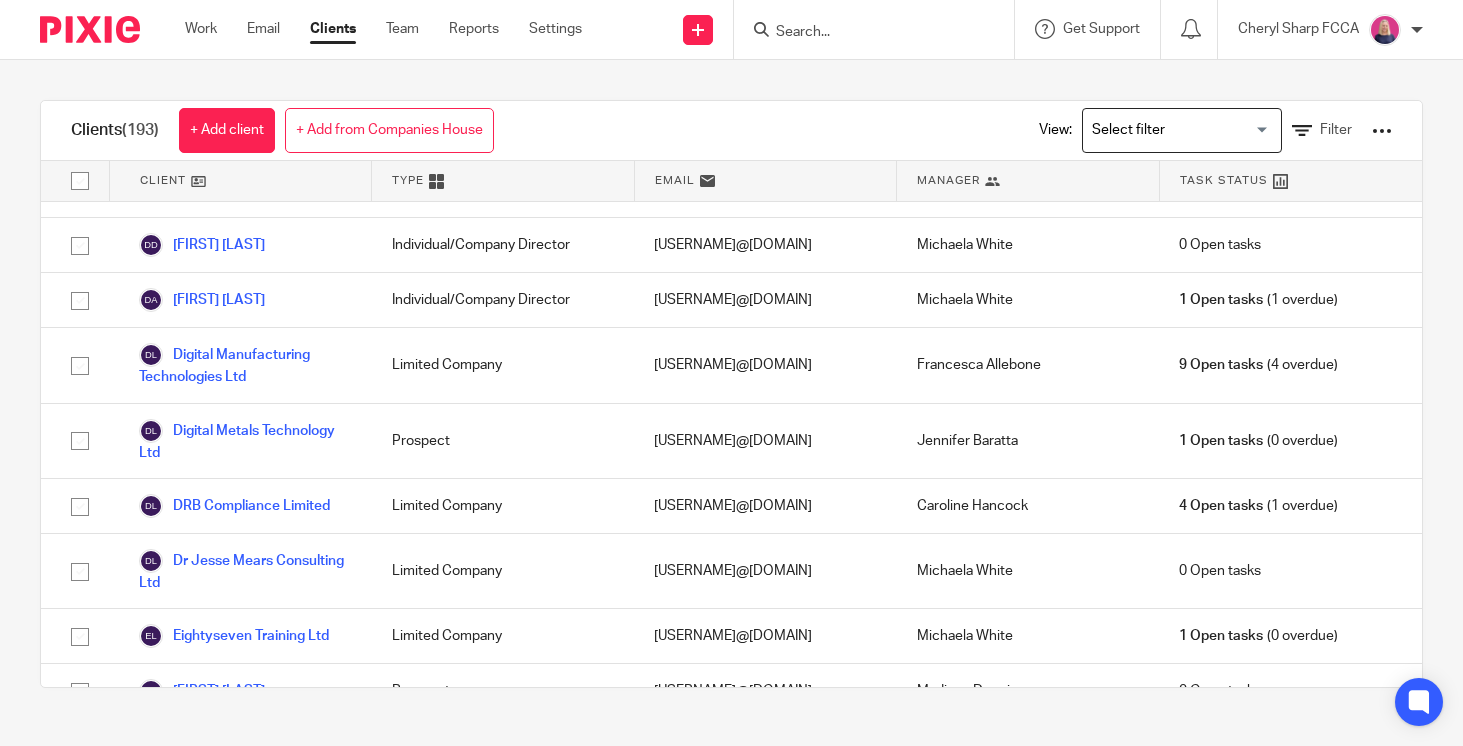 scroll, scrollTop: 2429, scrollLeft: 0, axis: vertical 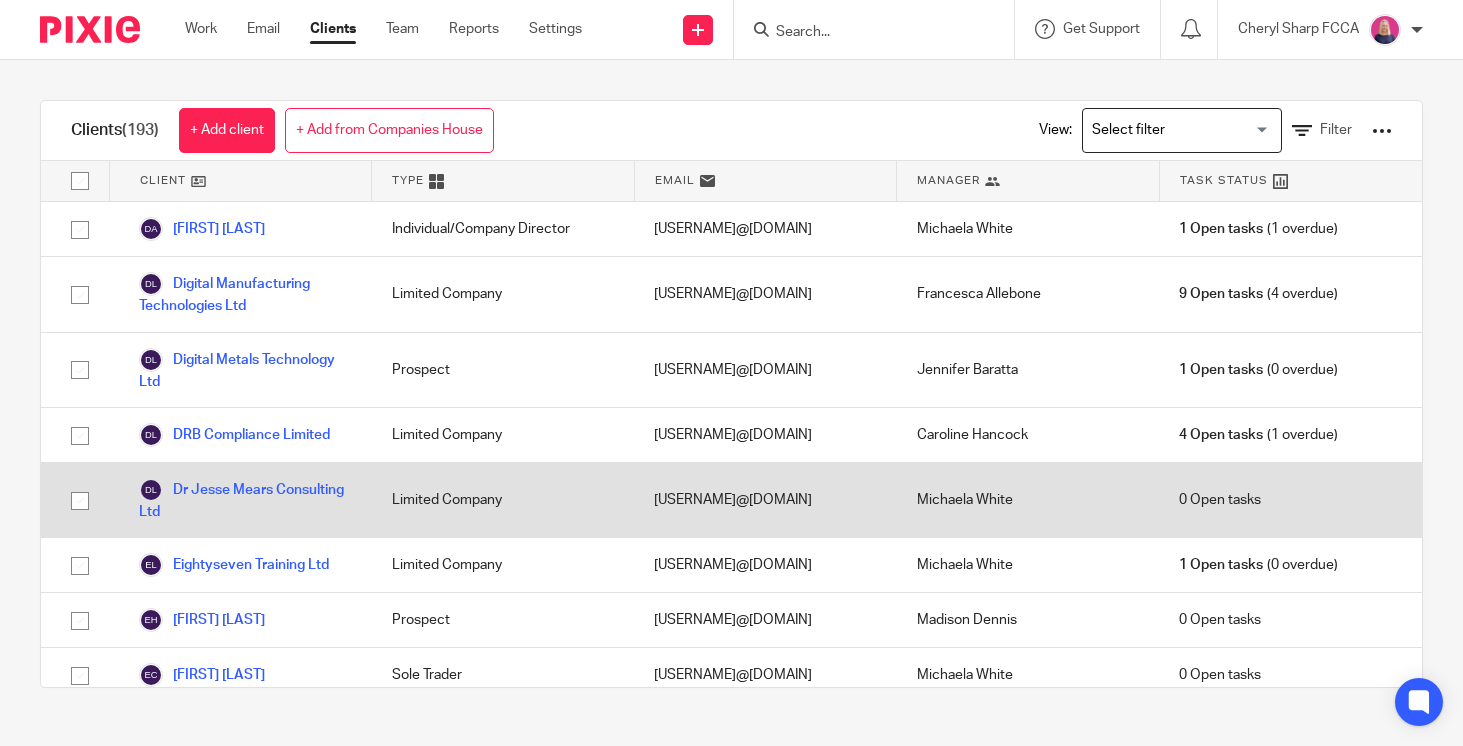 click at bounding box center (80, 501) 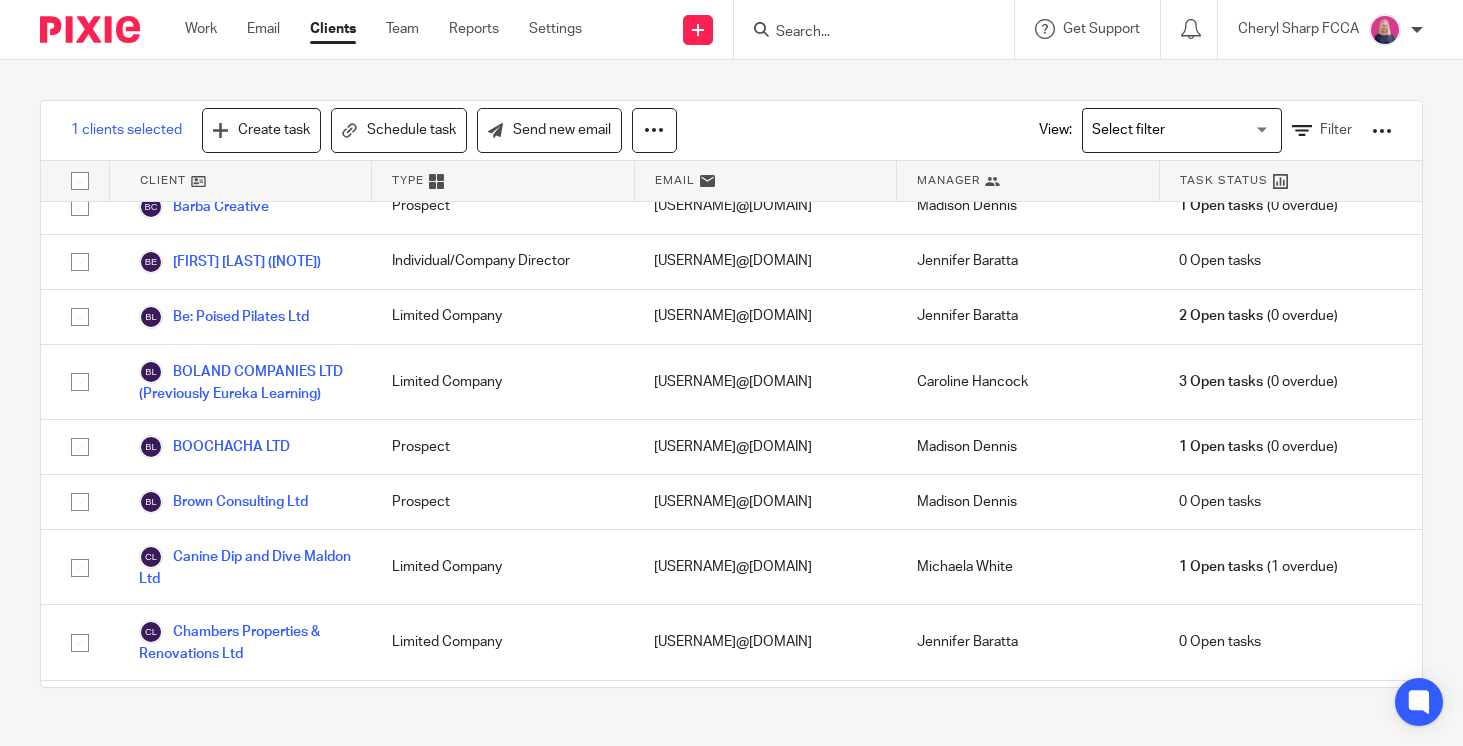 scroll, scrollTop: 1002, scrollLeft: 0, axis: vertical 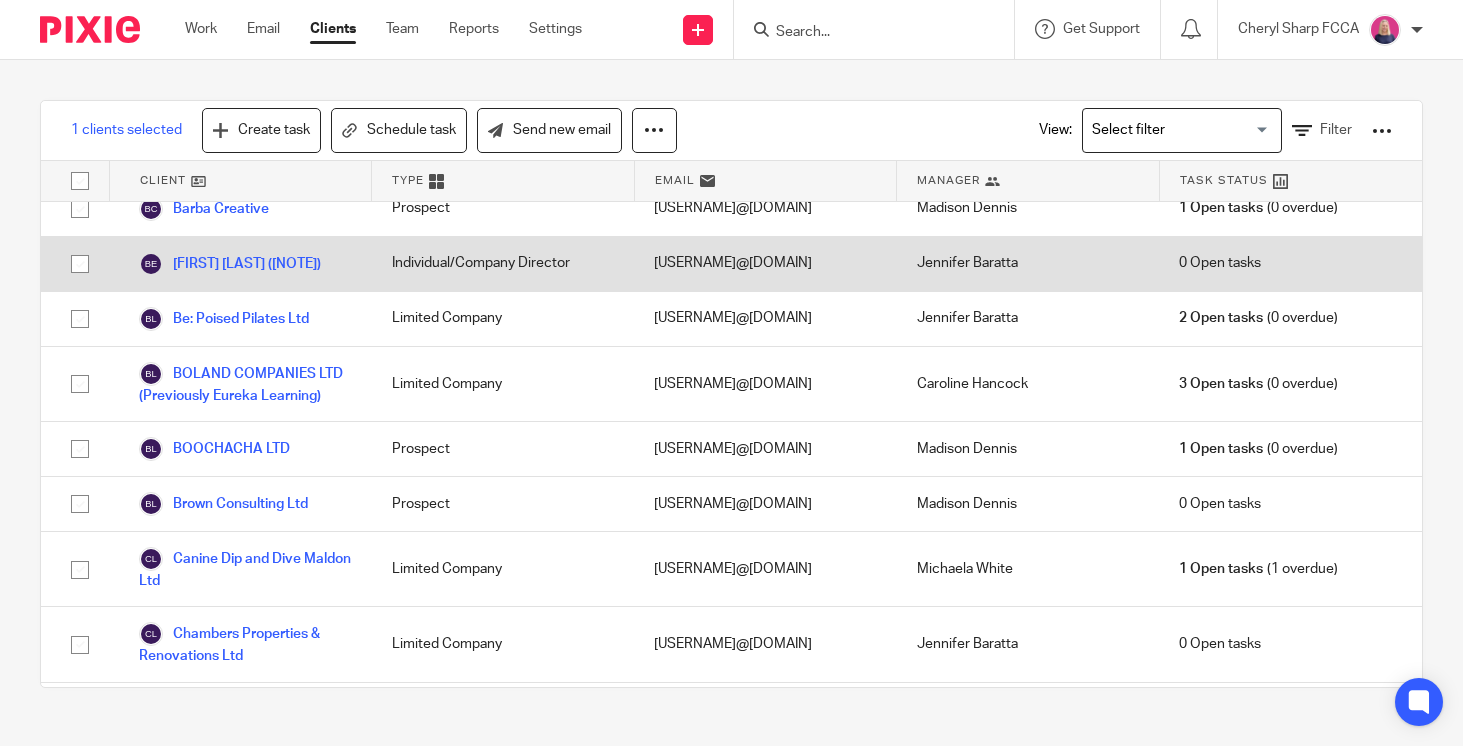 click at bounding box center (80, 264) 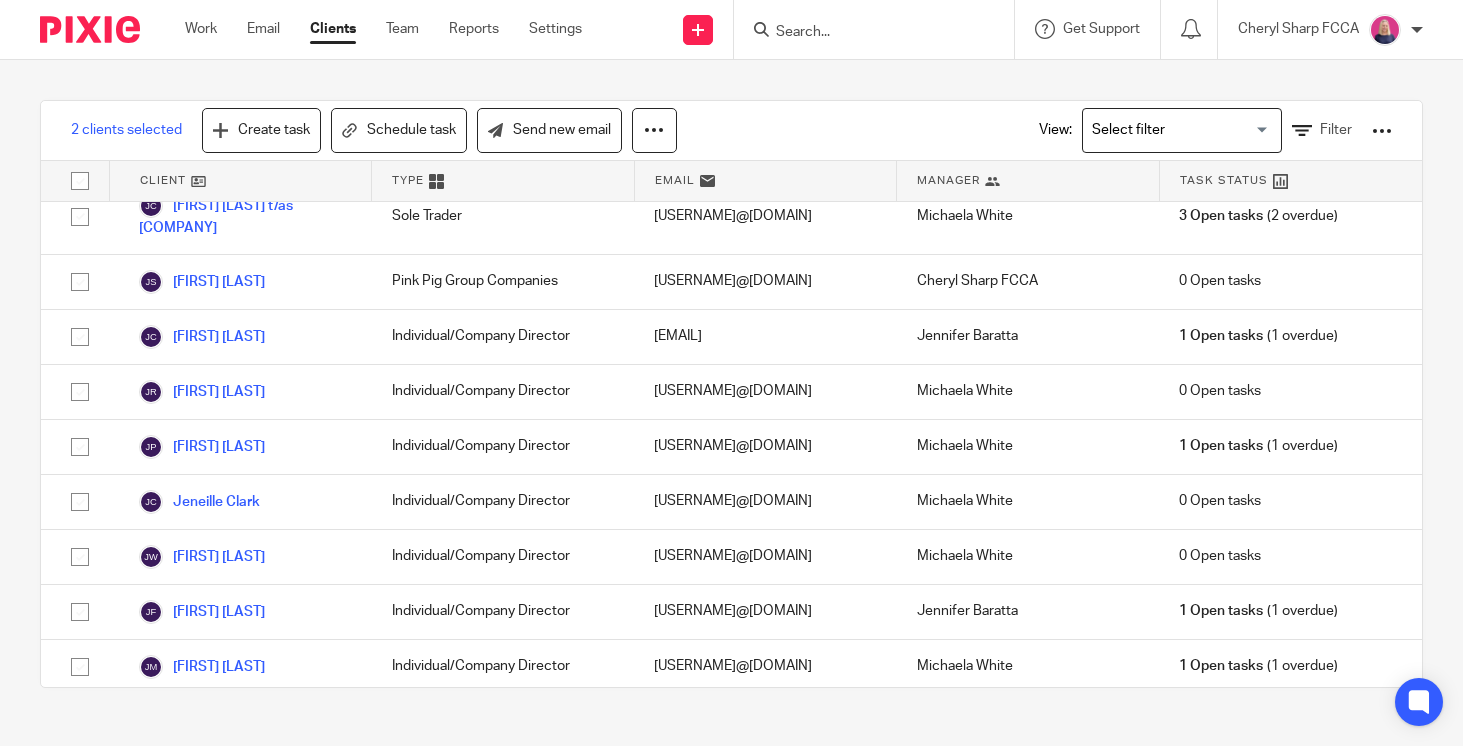 scroll, scrollTop: 4273, scrollLeft: 0, axis: vertical 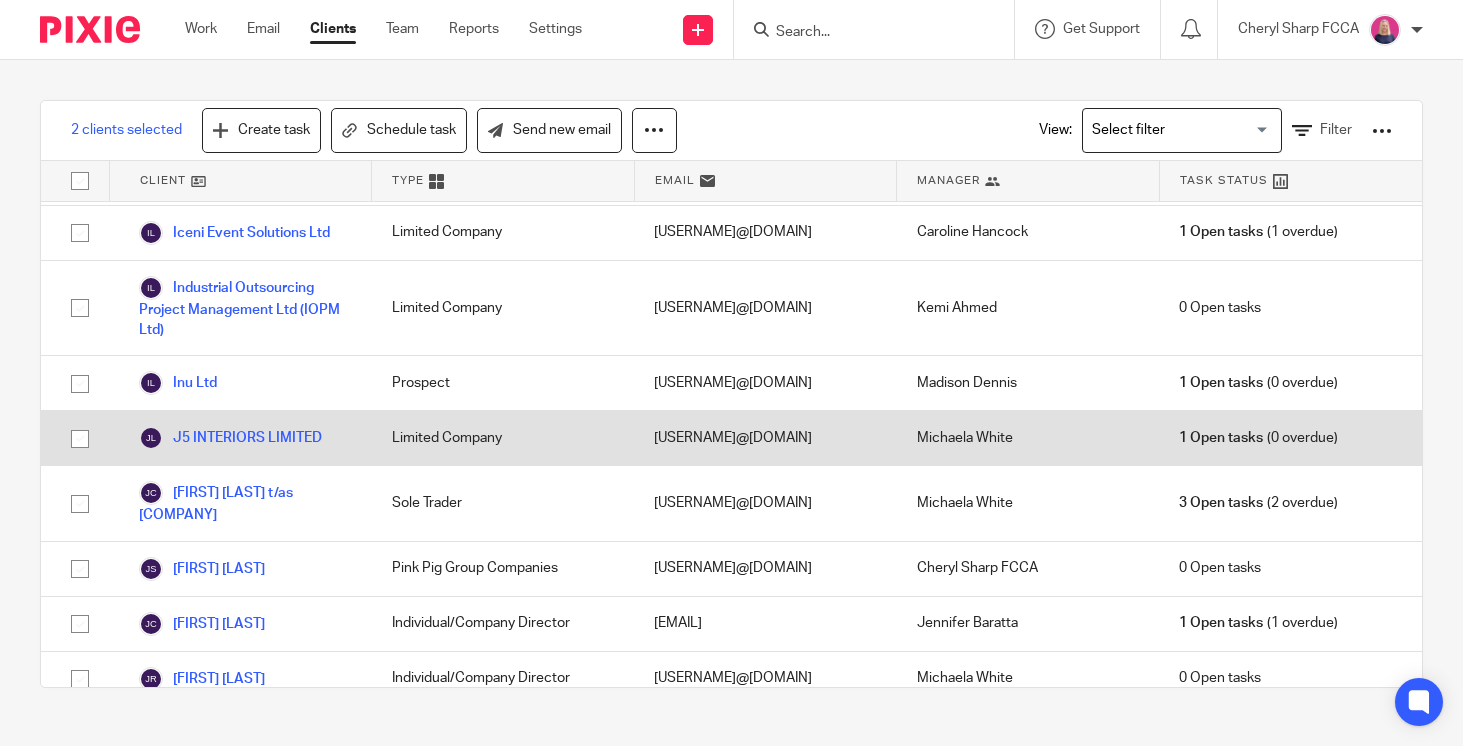 click at bounding box center [80, 439] 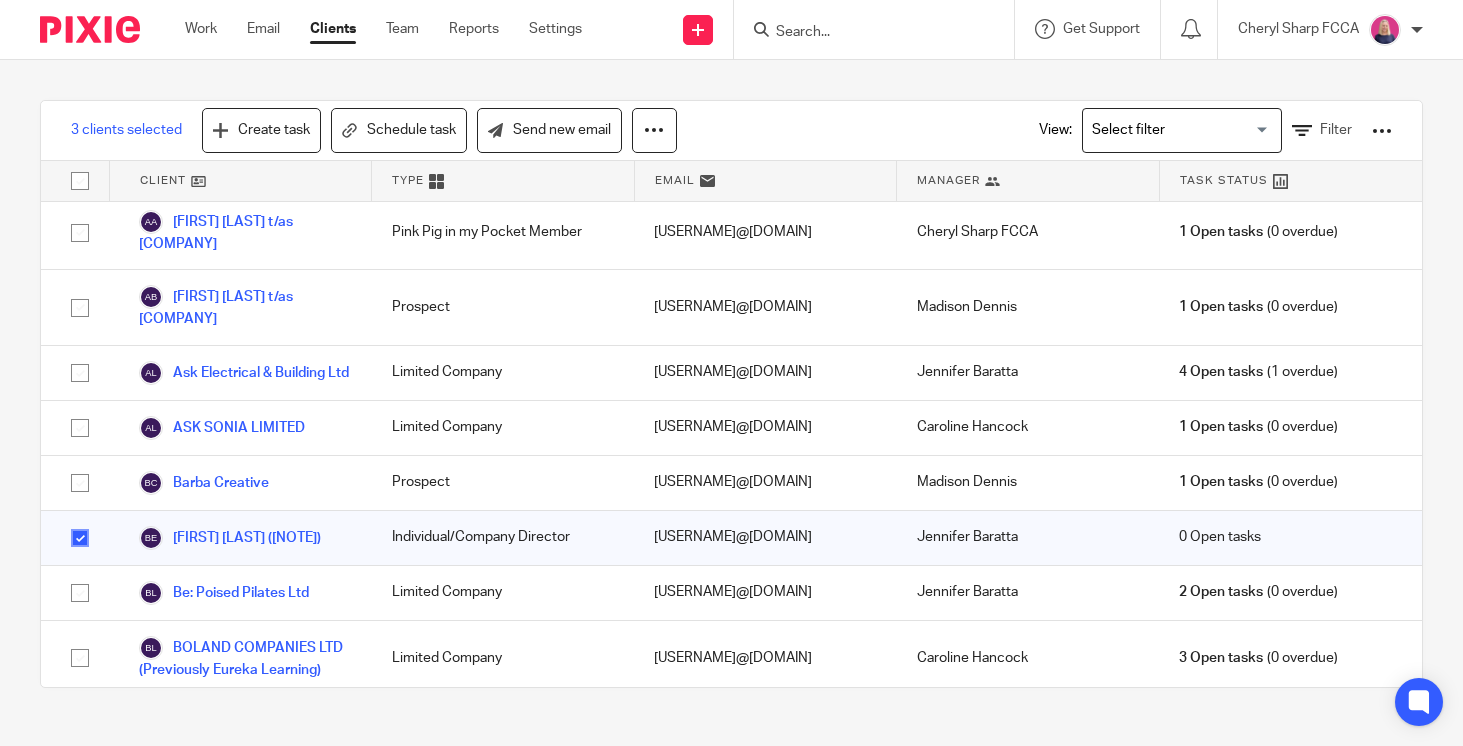 scroll, scrollTop: 726, scrollLeft: 0, axis: vertical 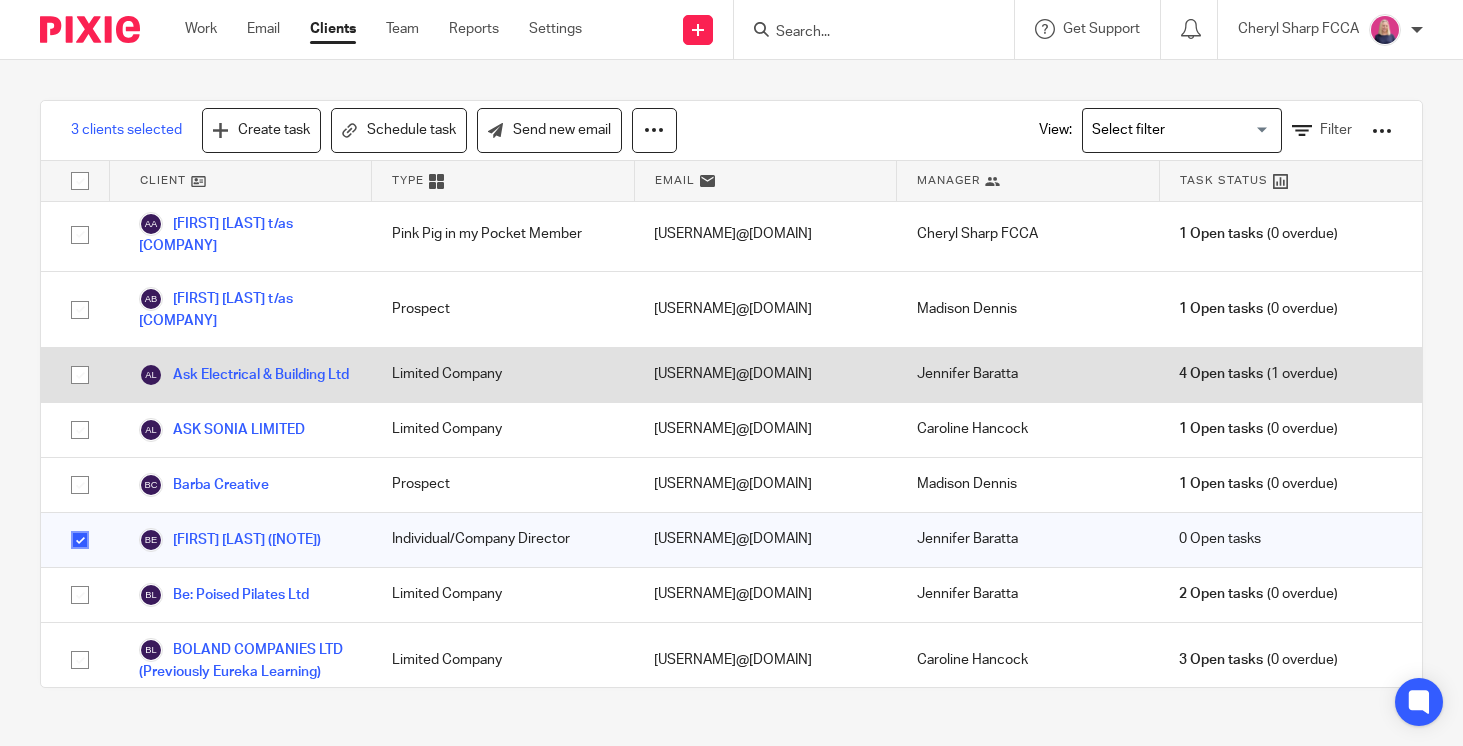 click at bounding box center (80, 375) 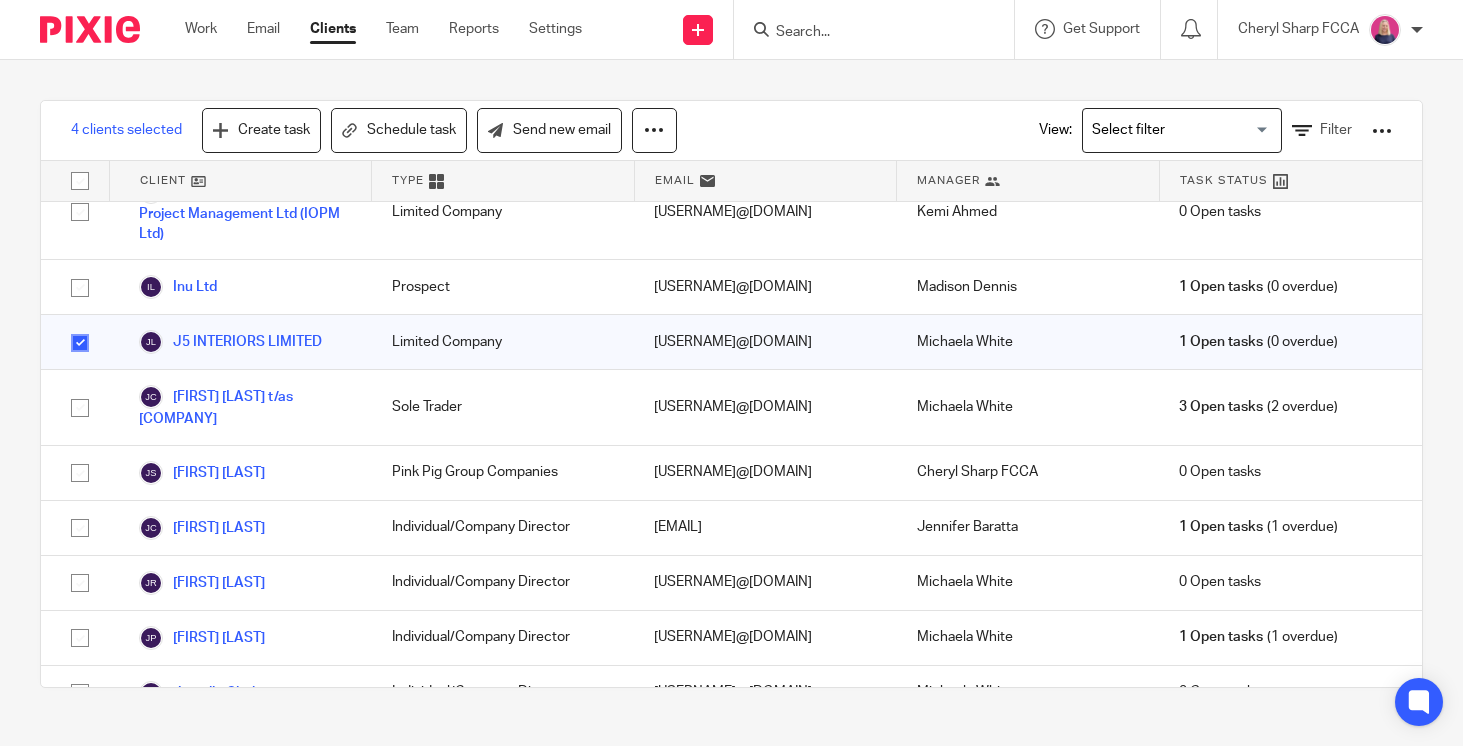 scroll, scrollTop: 4568, scrollLeft: 0, axis: vertical 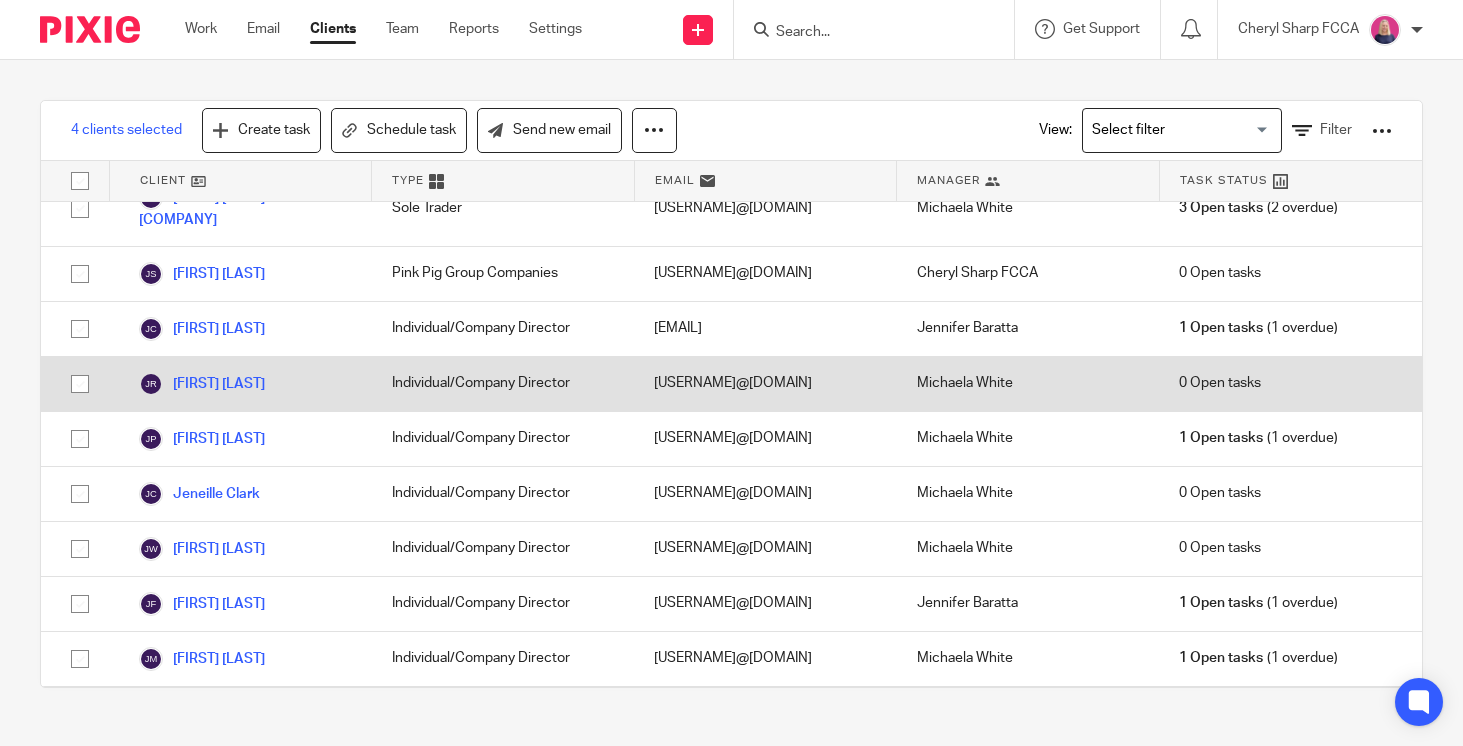 click at bounding box center [80, 384] 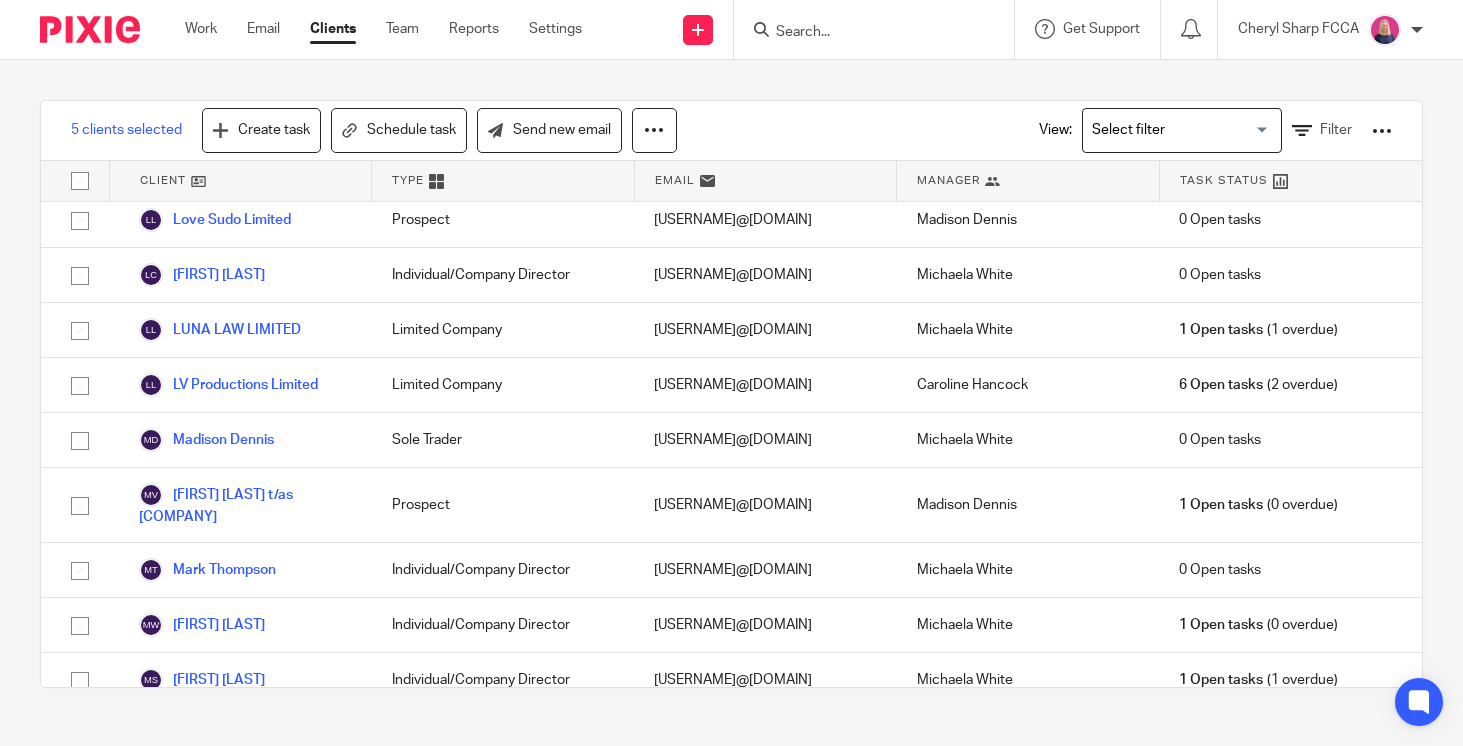 scroll, scrollTop: 6484, scrollLeft: 0, axis: vertical 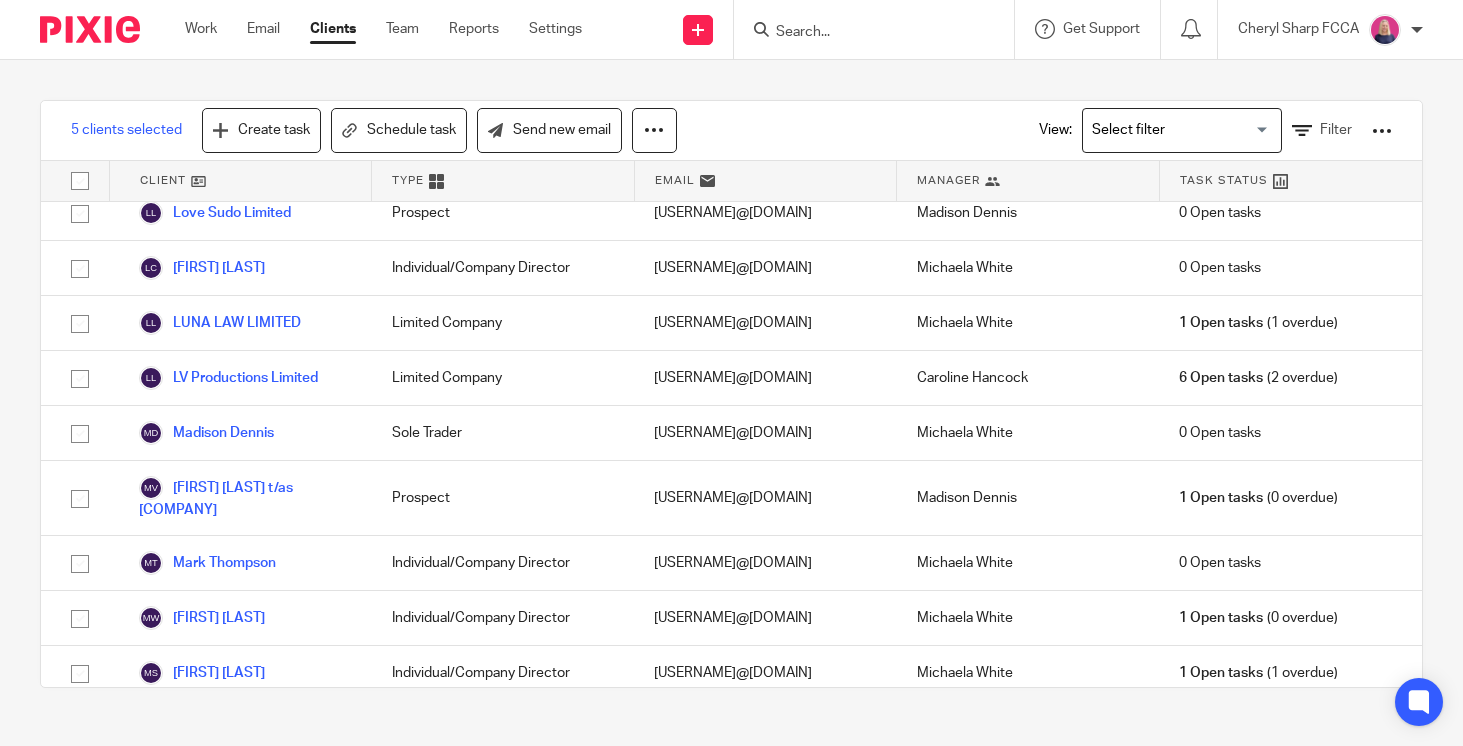 click at bounding box center (80, 181) 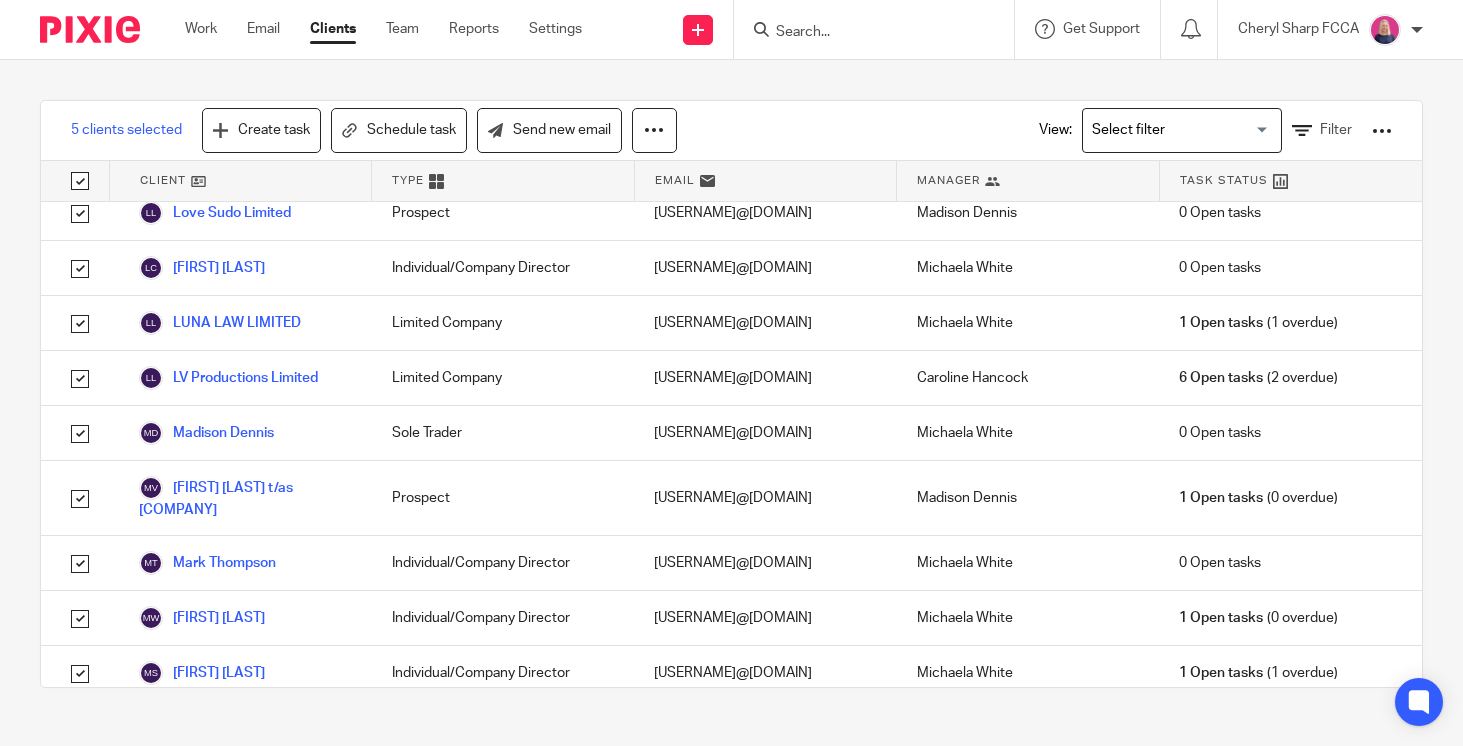 checkbox on "true" 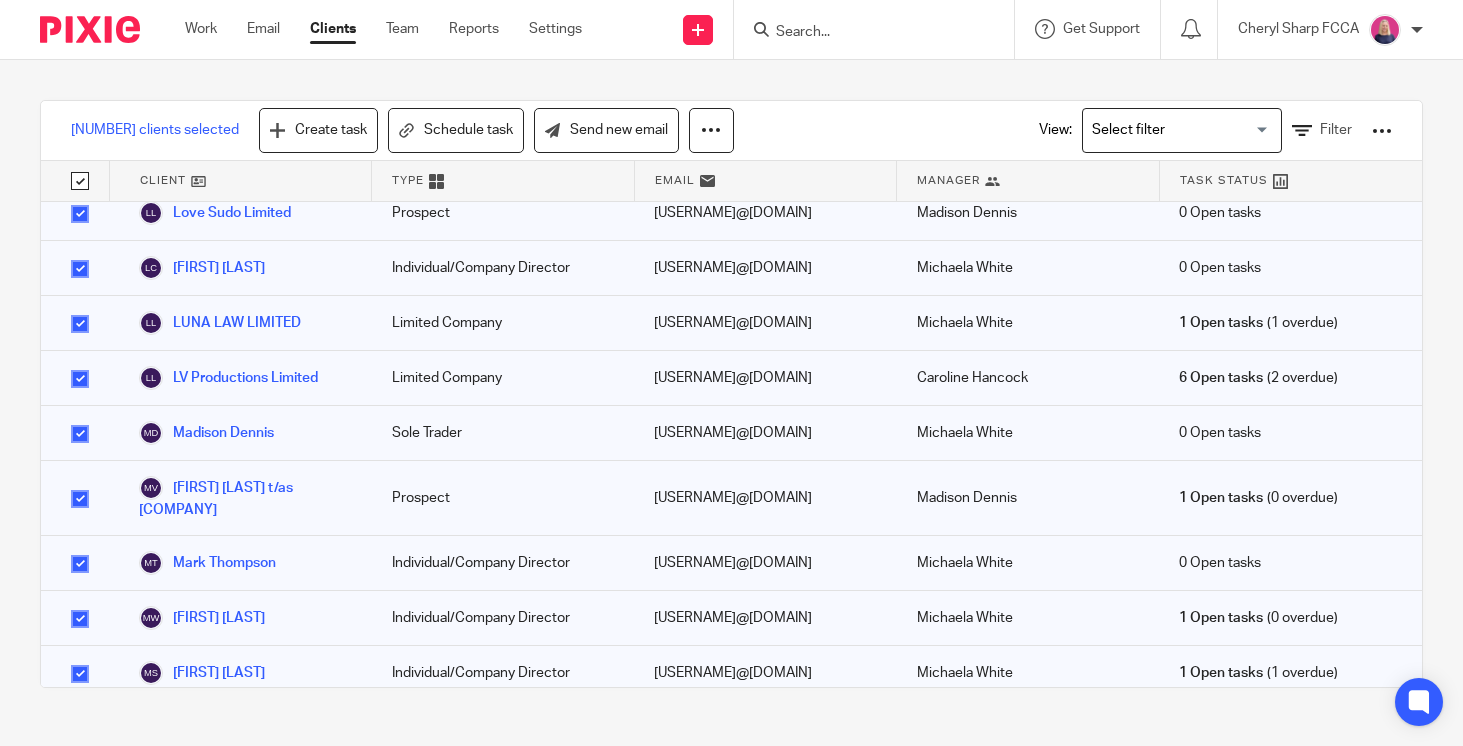 click at bounding box center [80, 181] 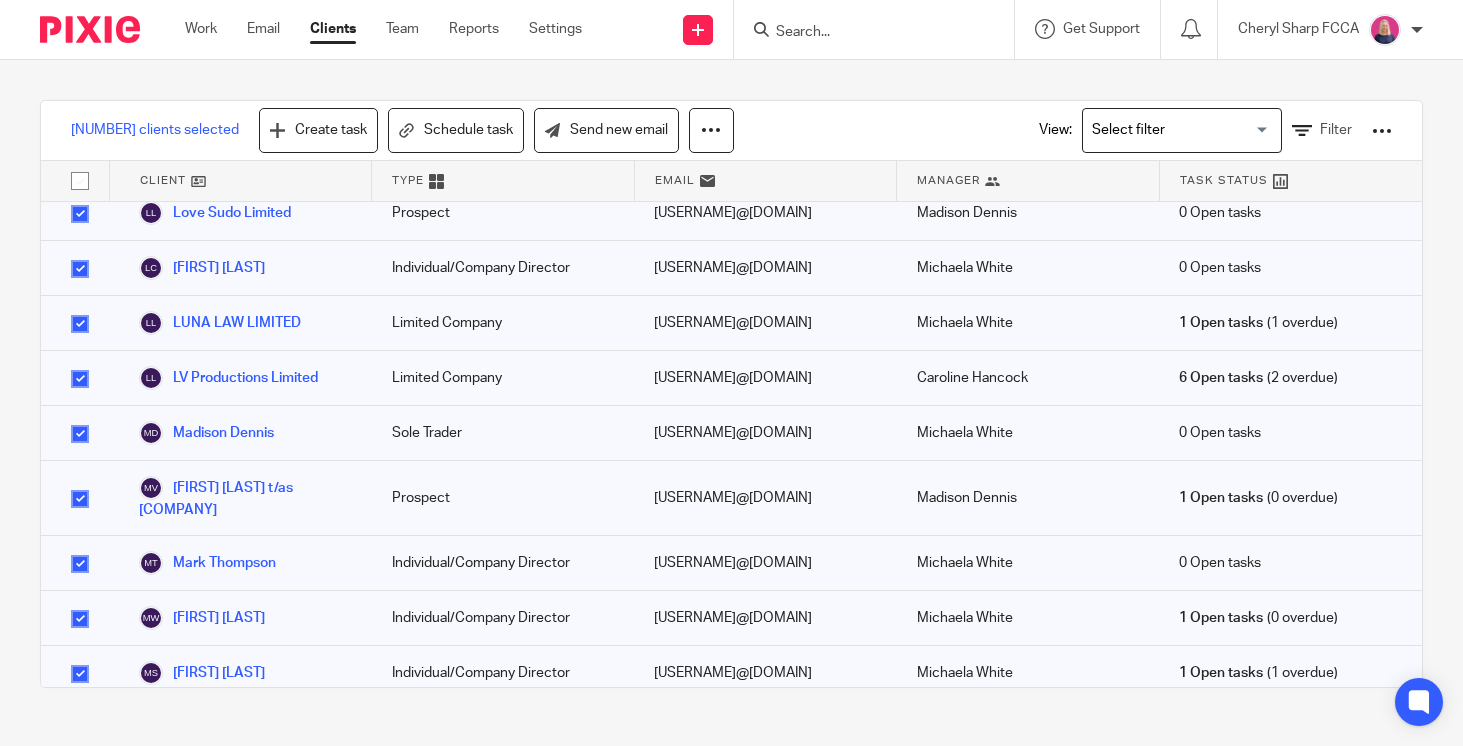 checkbox on "false" 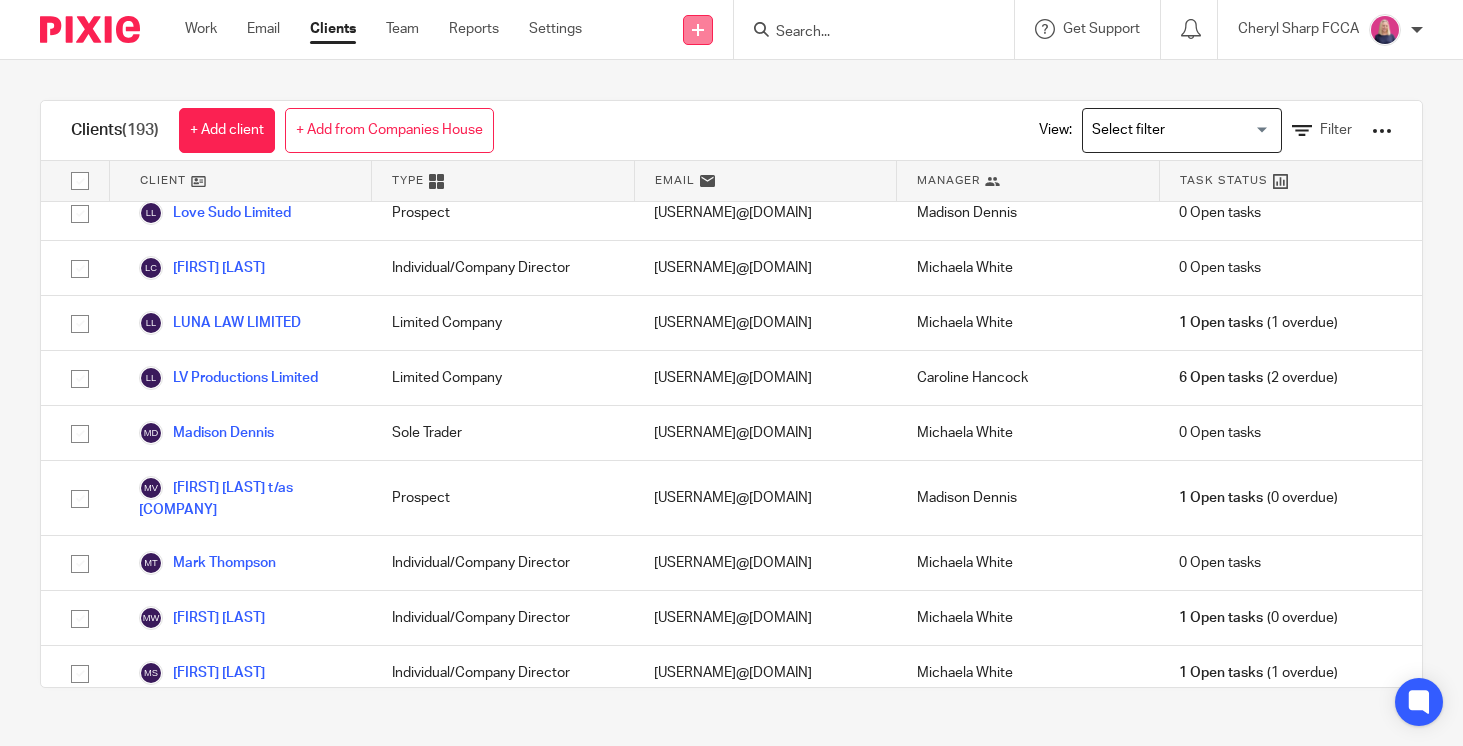 click at bounding box center (698, 30) 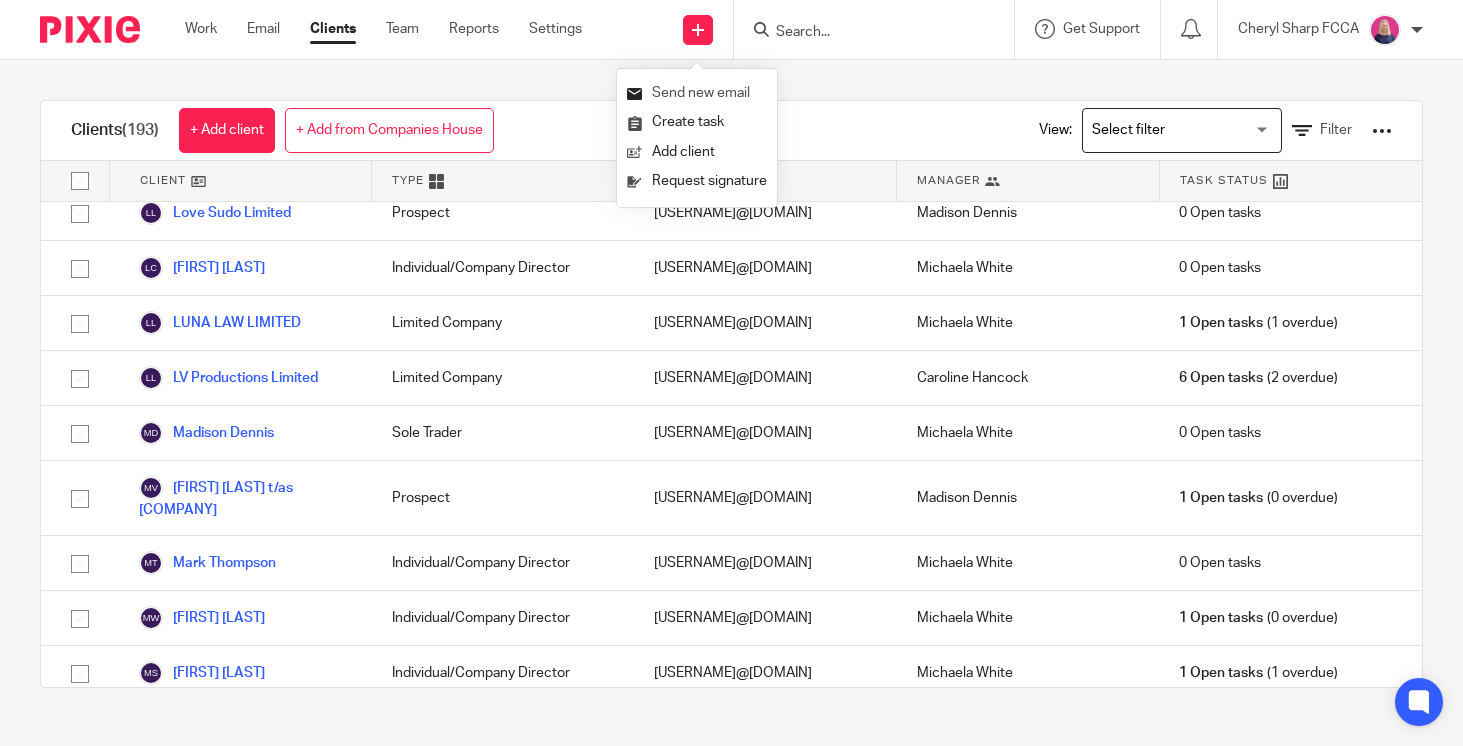 click on "Send new email" at bounding box center [697, 93] 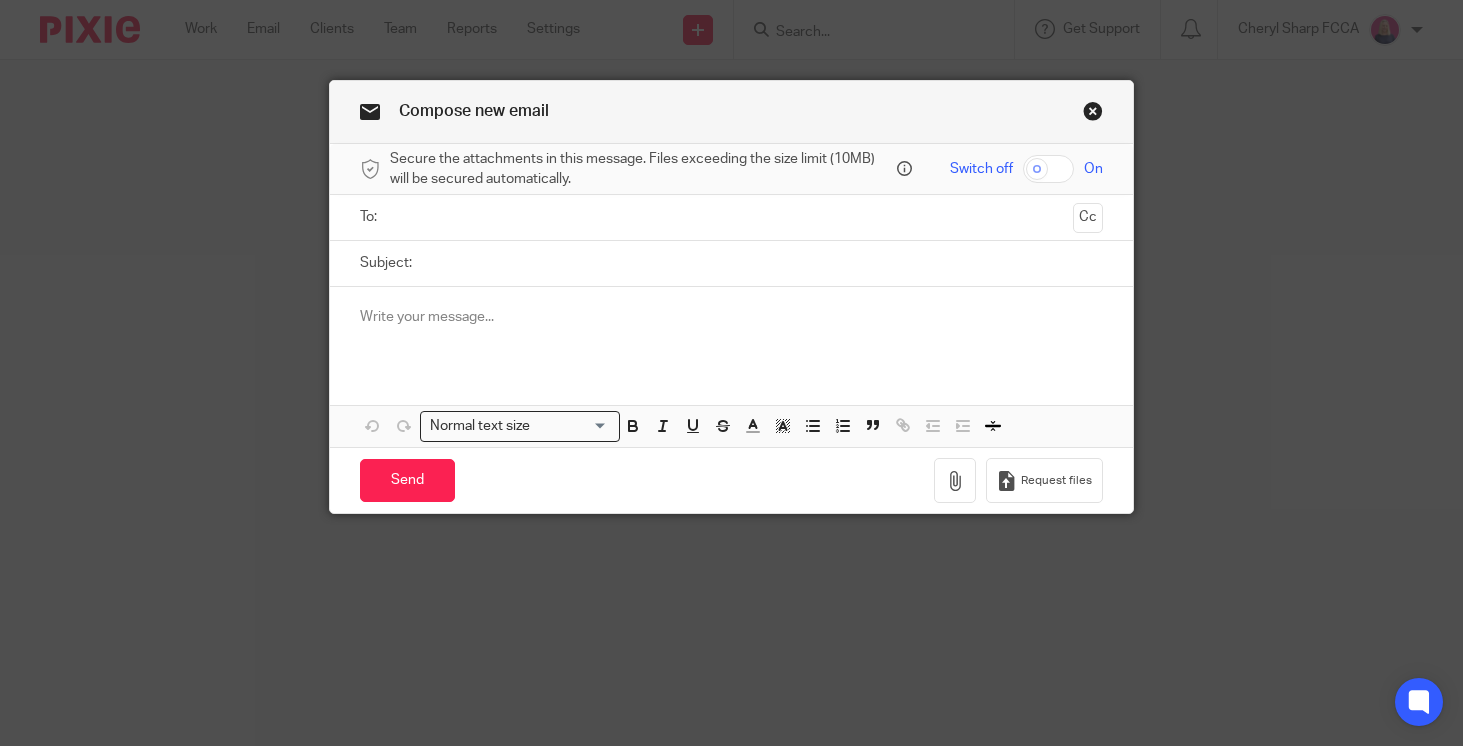scroll, scrollTop: 0, scrollLeft: 0, axis: both 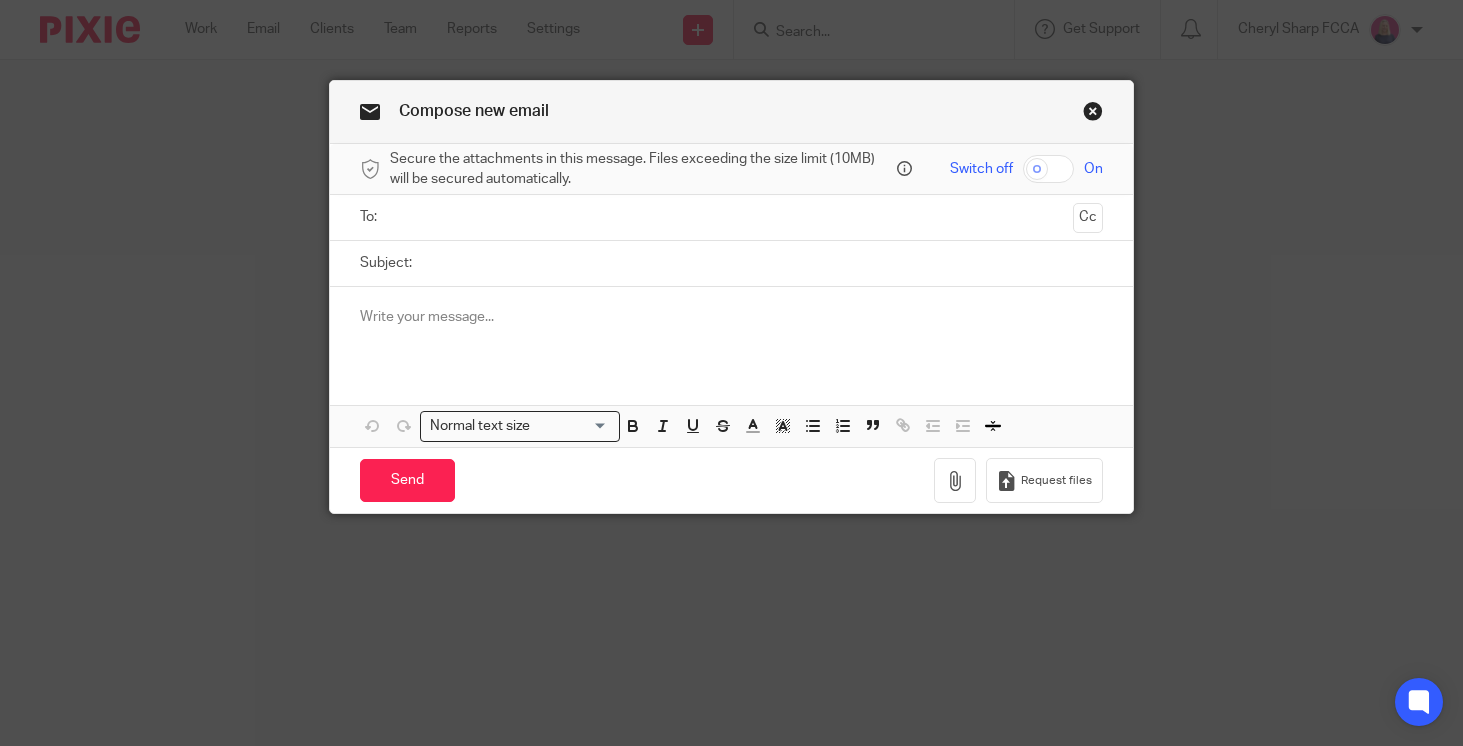 click at bounding box center (1093, 114) 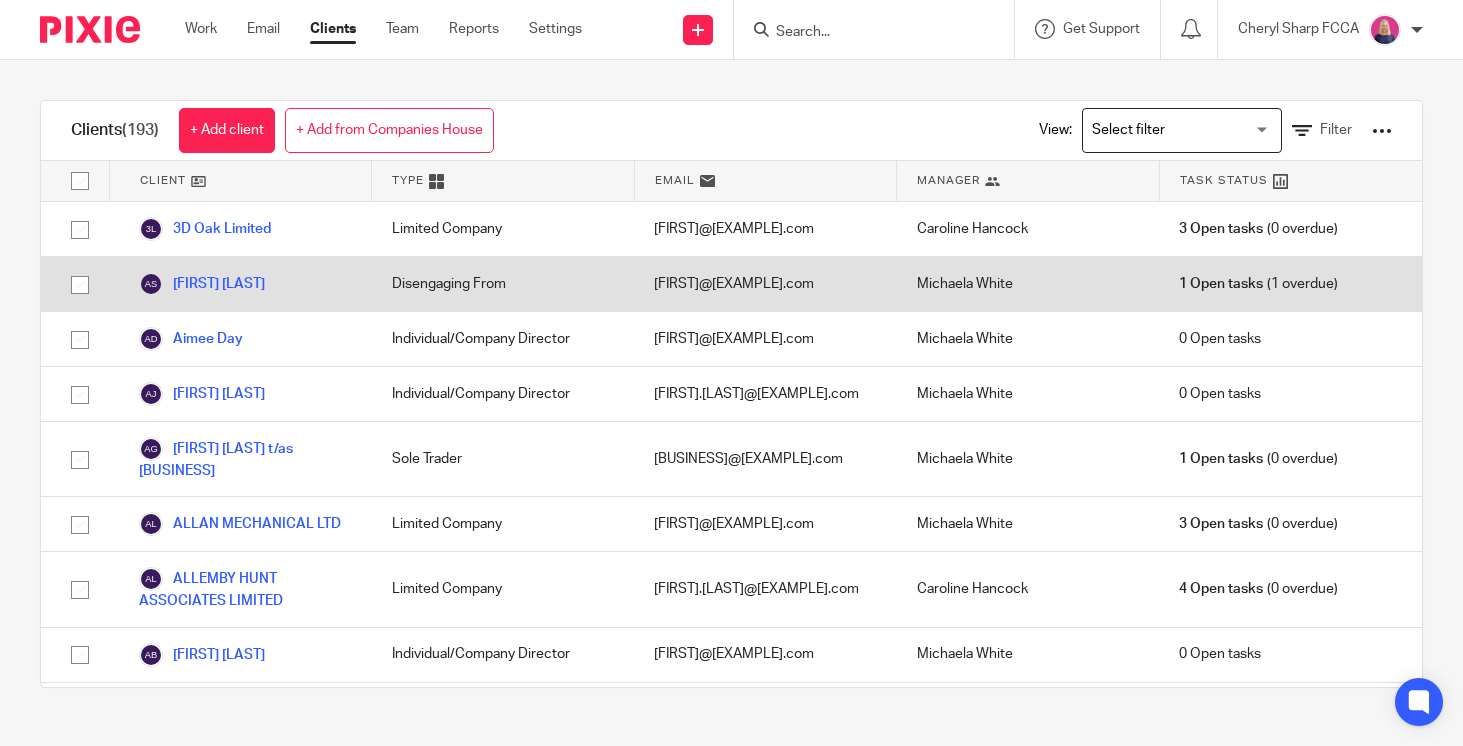scroll, scrollTop: 0, scrollLeft: 0, axis: both 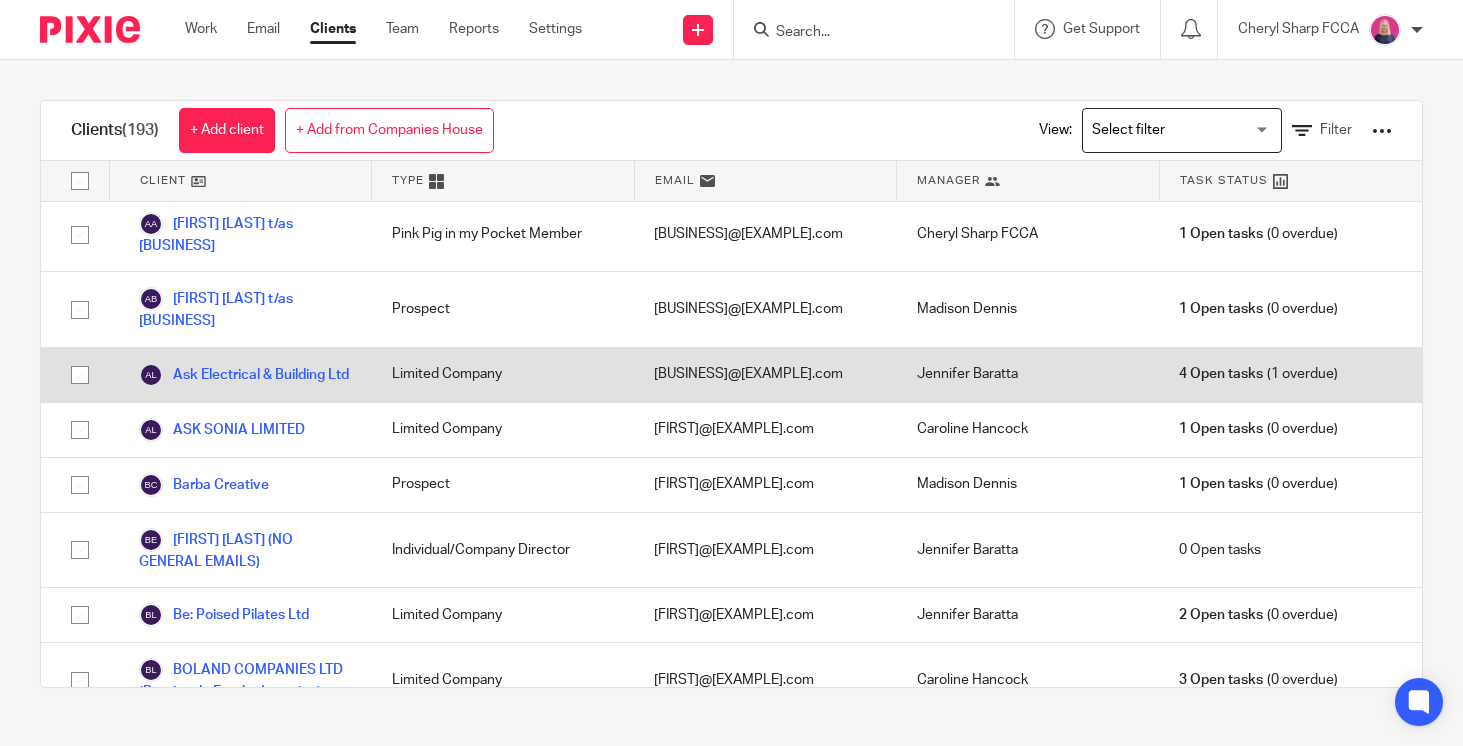 click at bounding box center (80, 375) 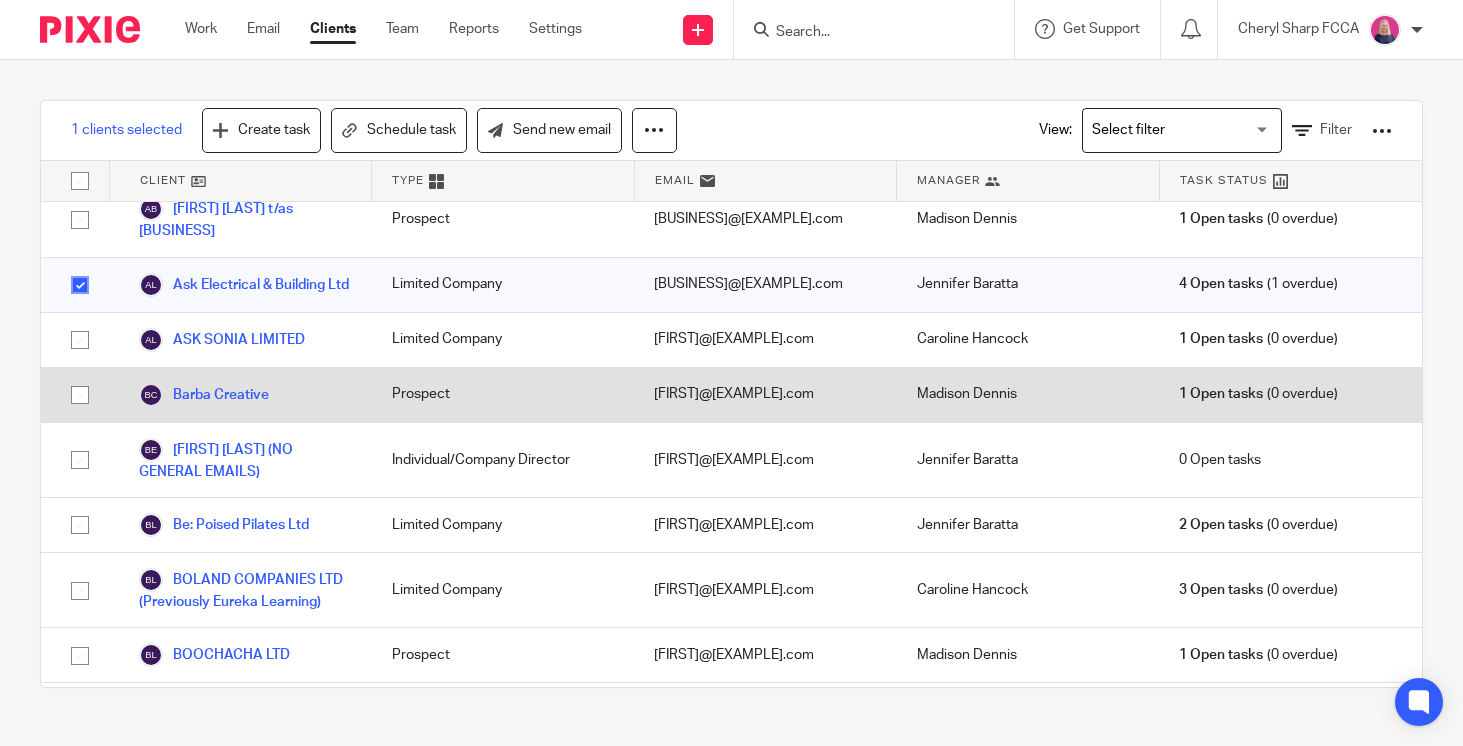 scroll, scrollTop: 817, scrollLeft: 0, axis: vertical 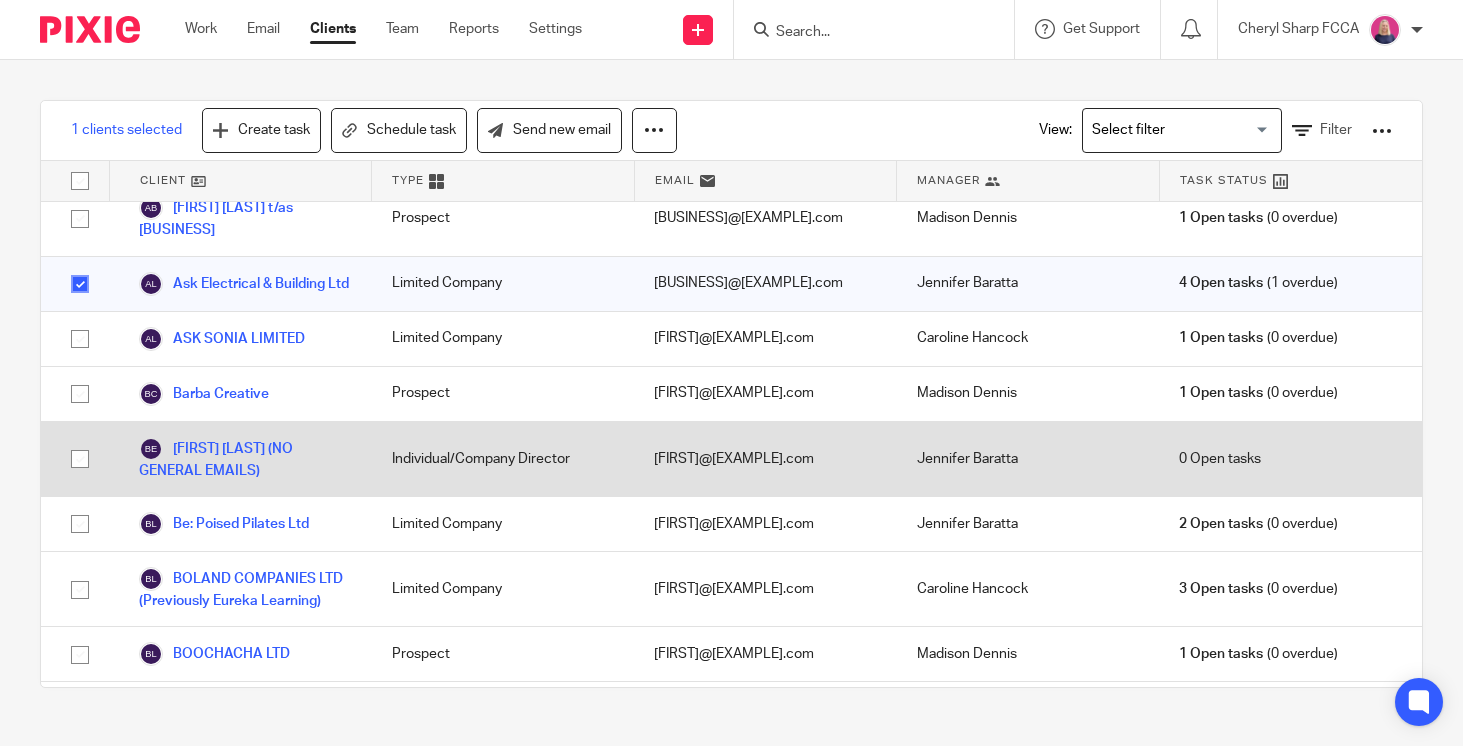 click at bounding box center (80, 459) 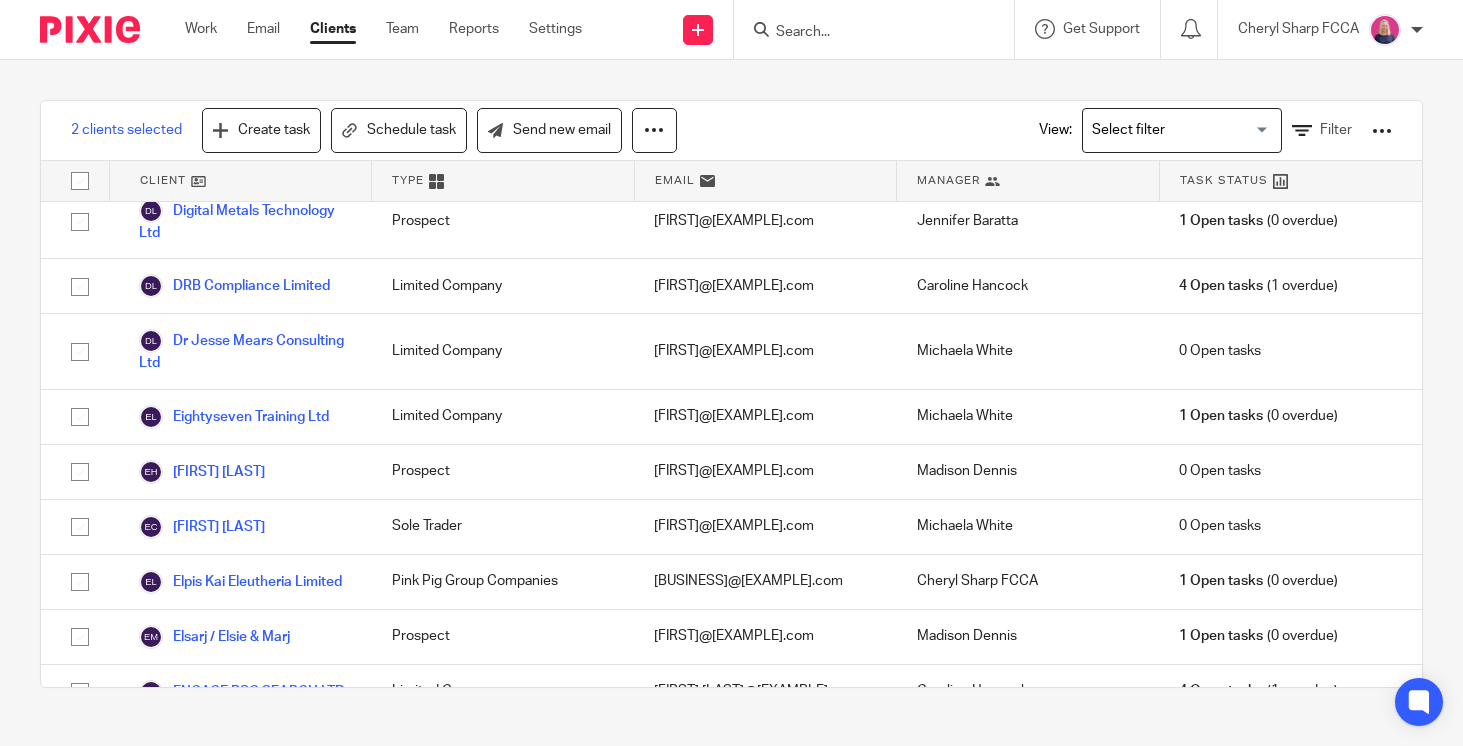 scroll, scrollTop: 2619, scrollLeft: 0, axis: vertical 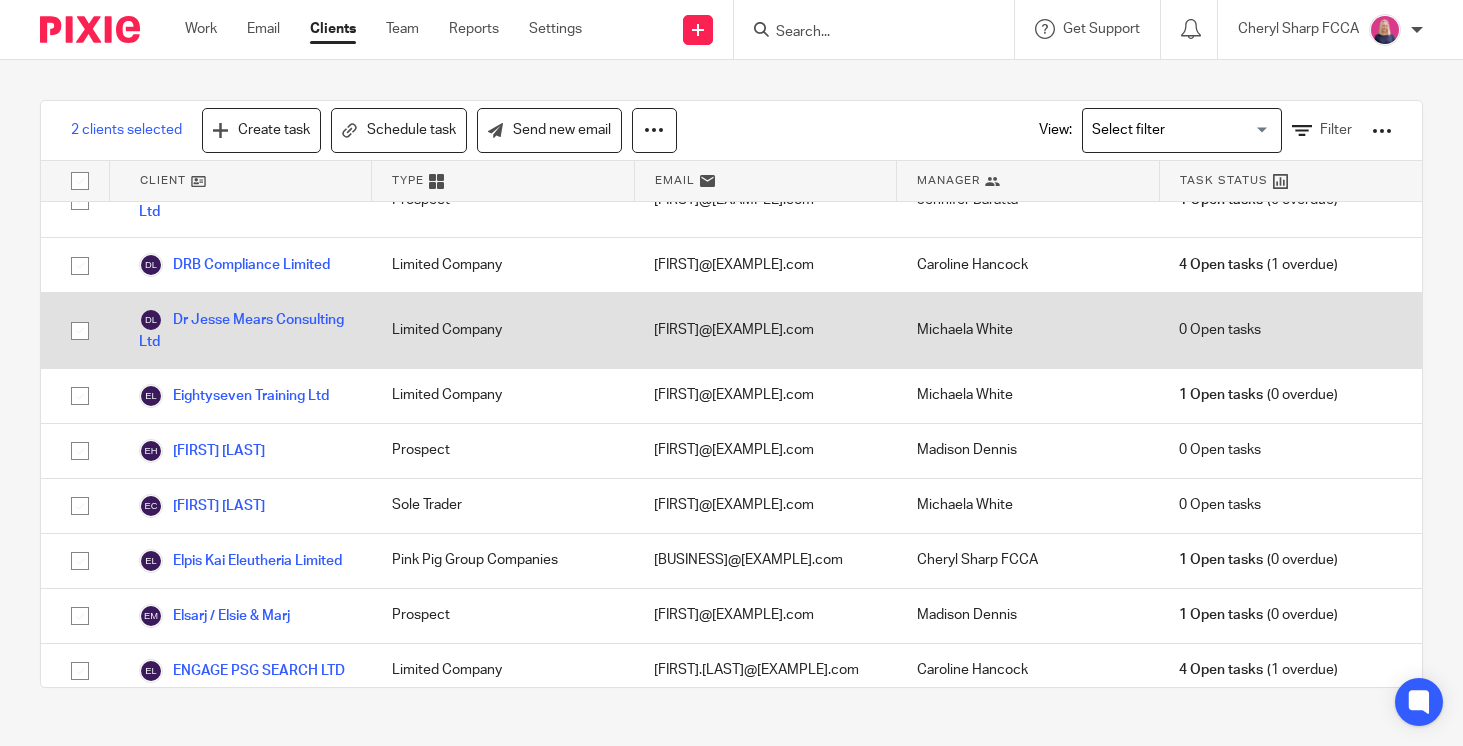 click at bounding box center [80, 331] 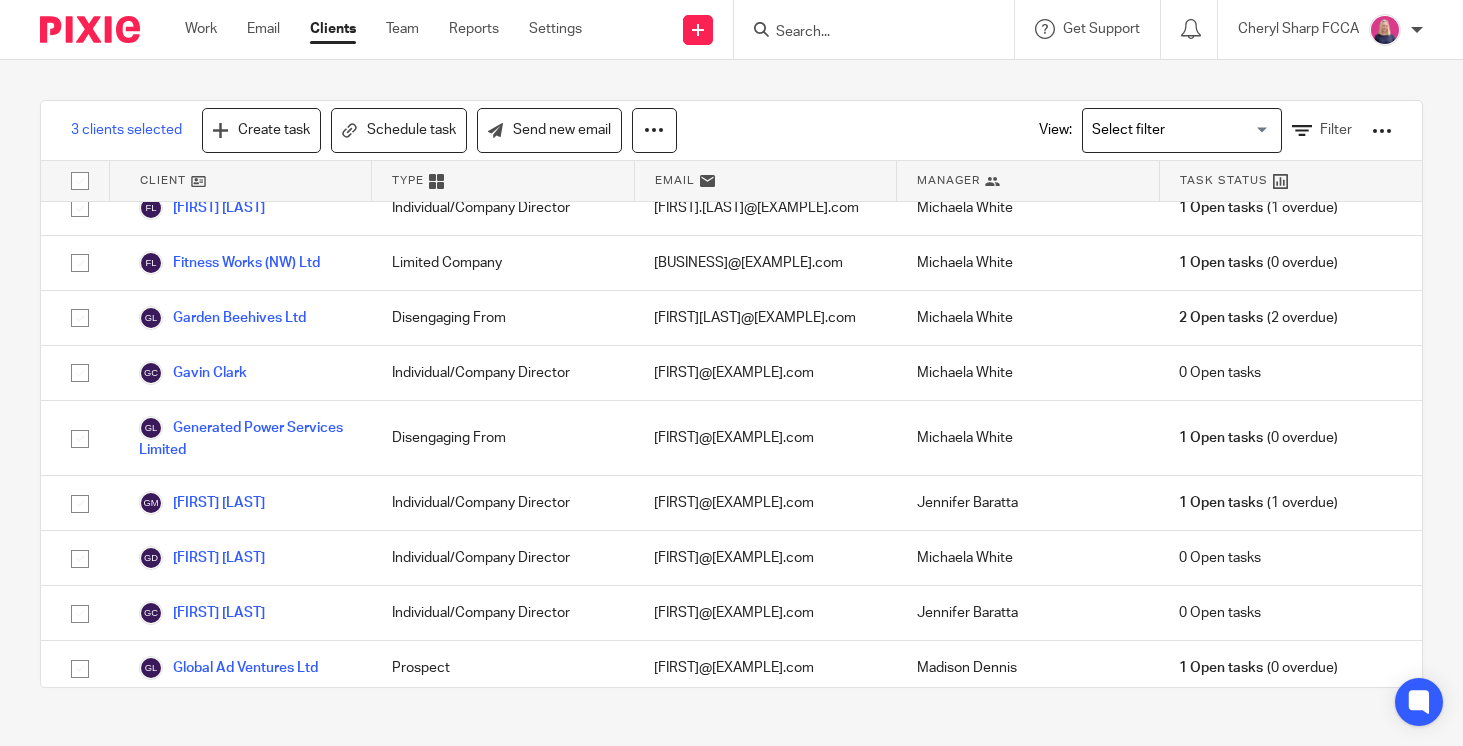 scroll, scrollTop: 3378, scrollLeft: 0, axis: vertical 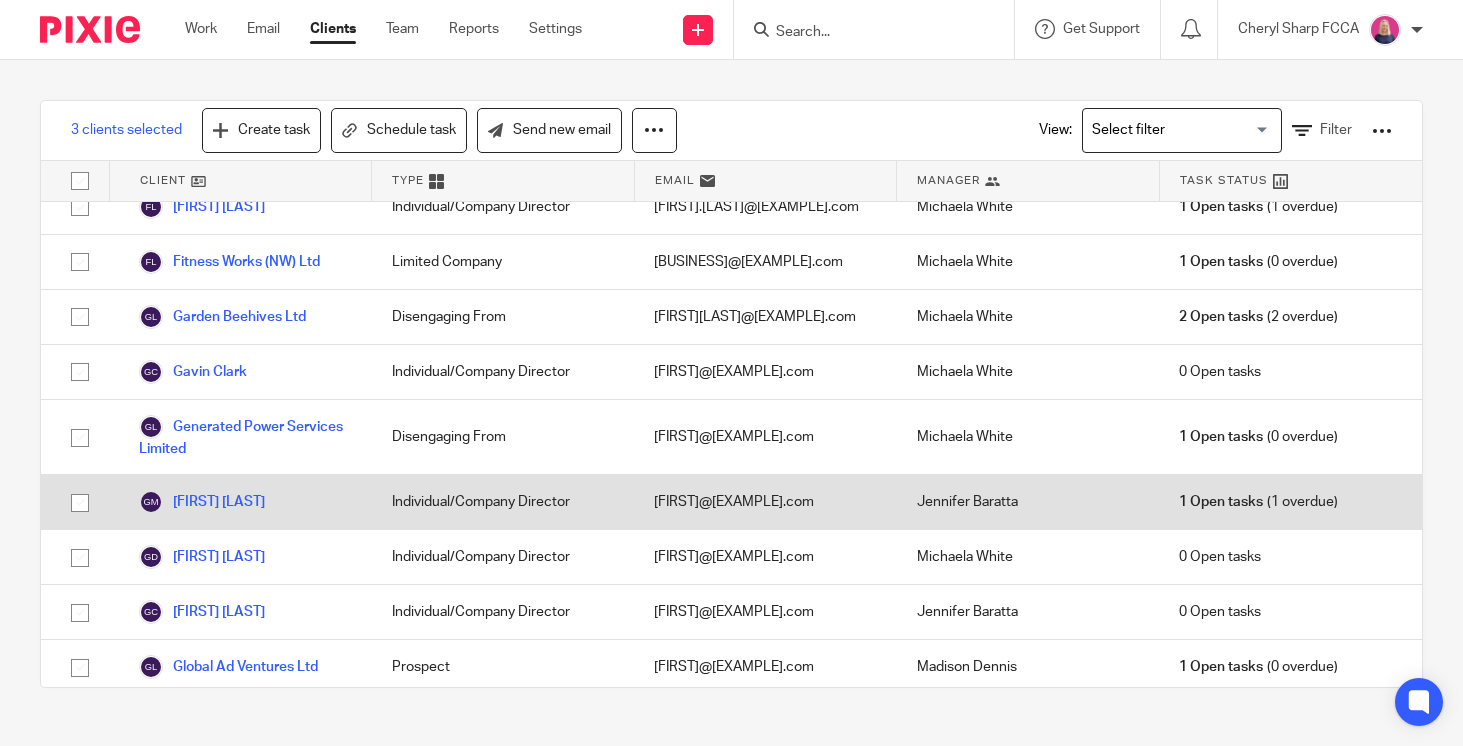click at bounding box center [80, 503] 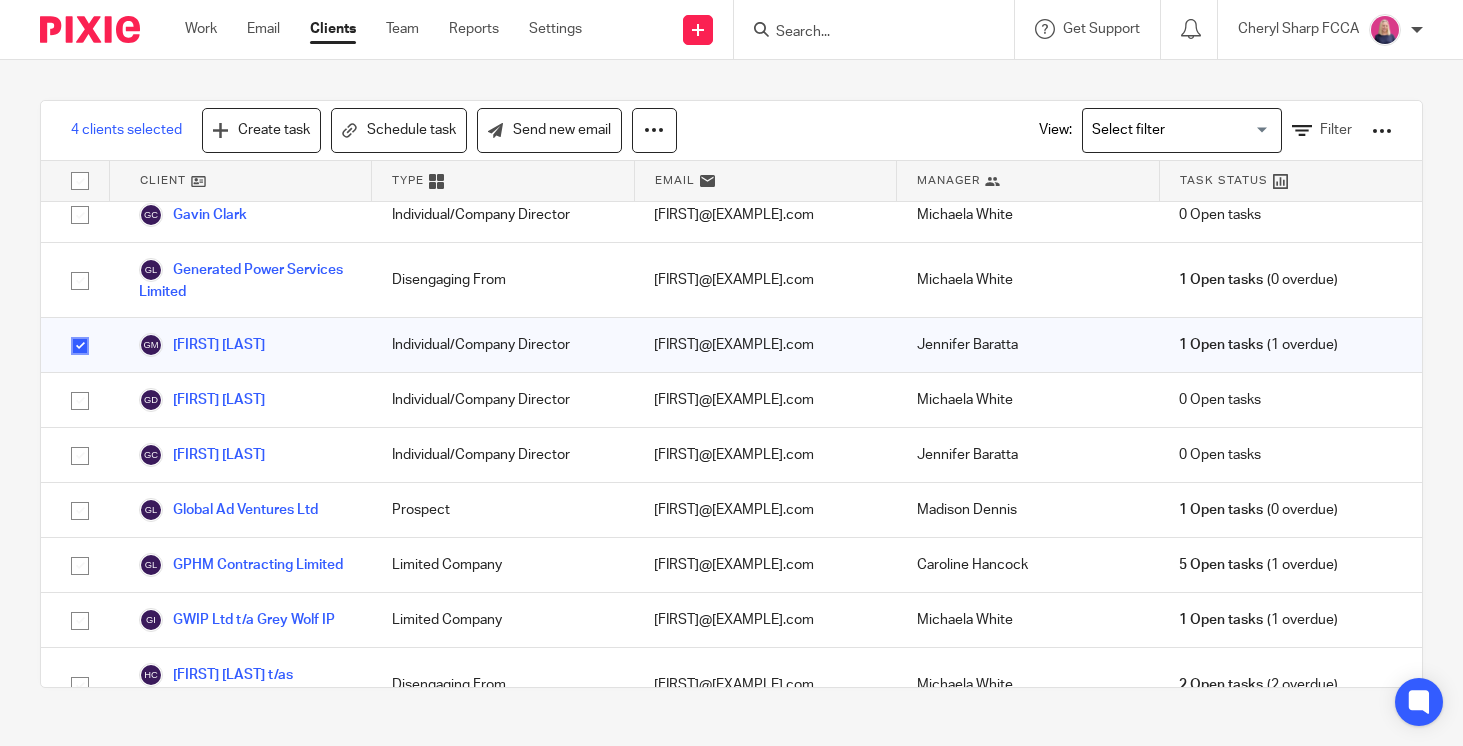 scroll, scrollTop: 3529, scrollLeft: 0, axis: vertical 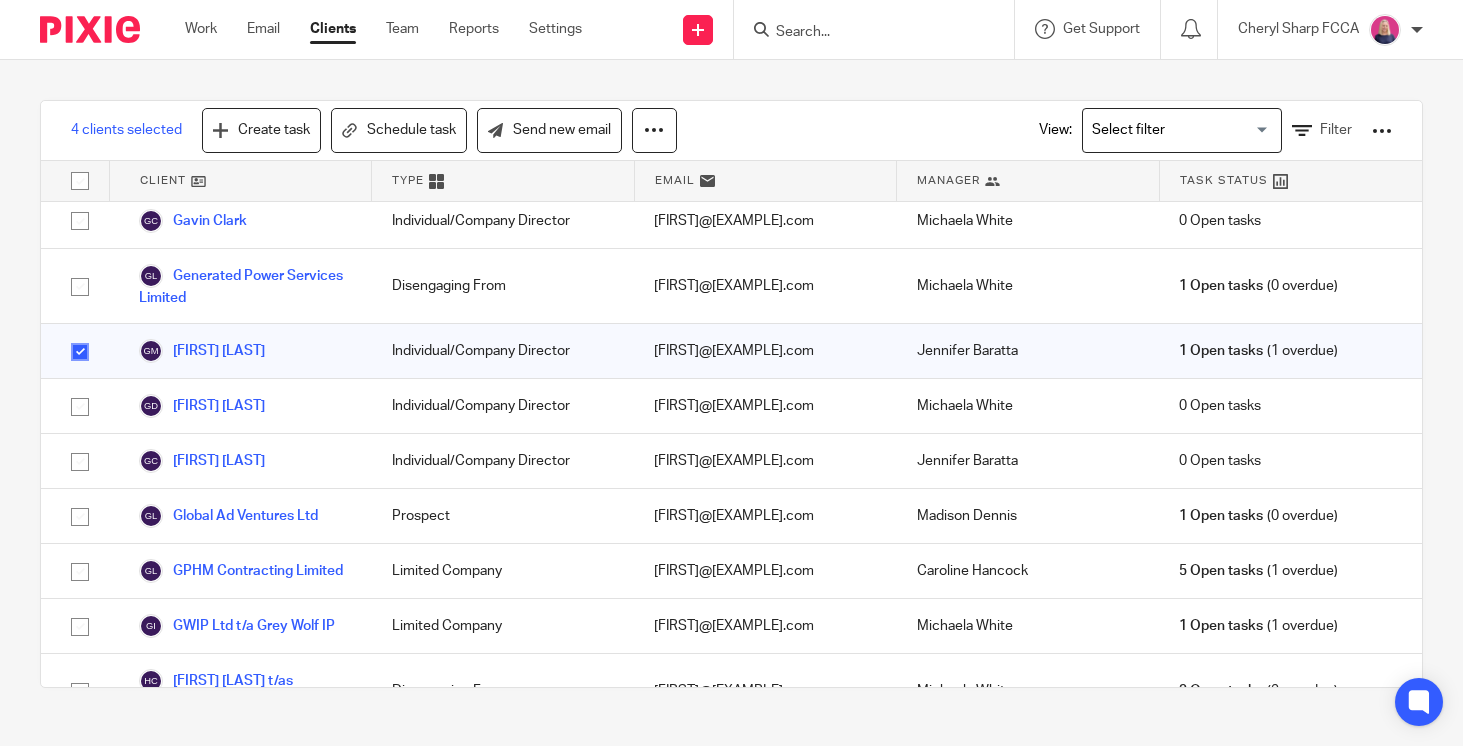 click at bounding box center (80, 352) 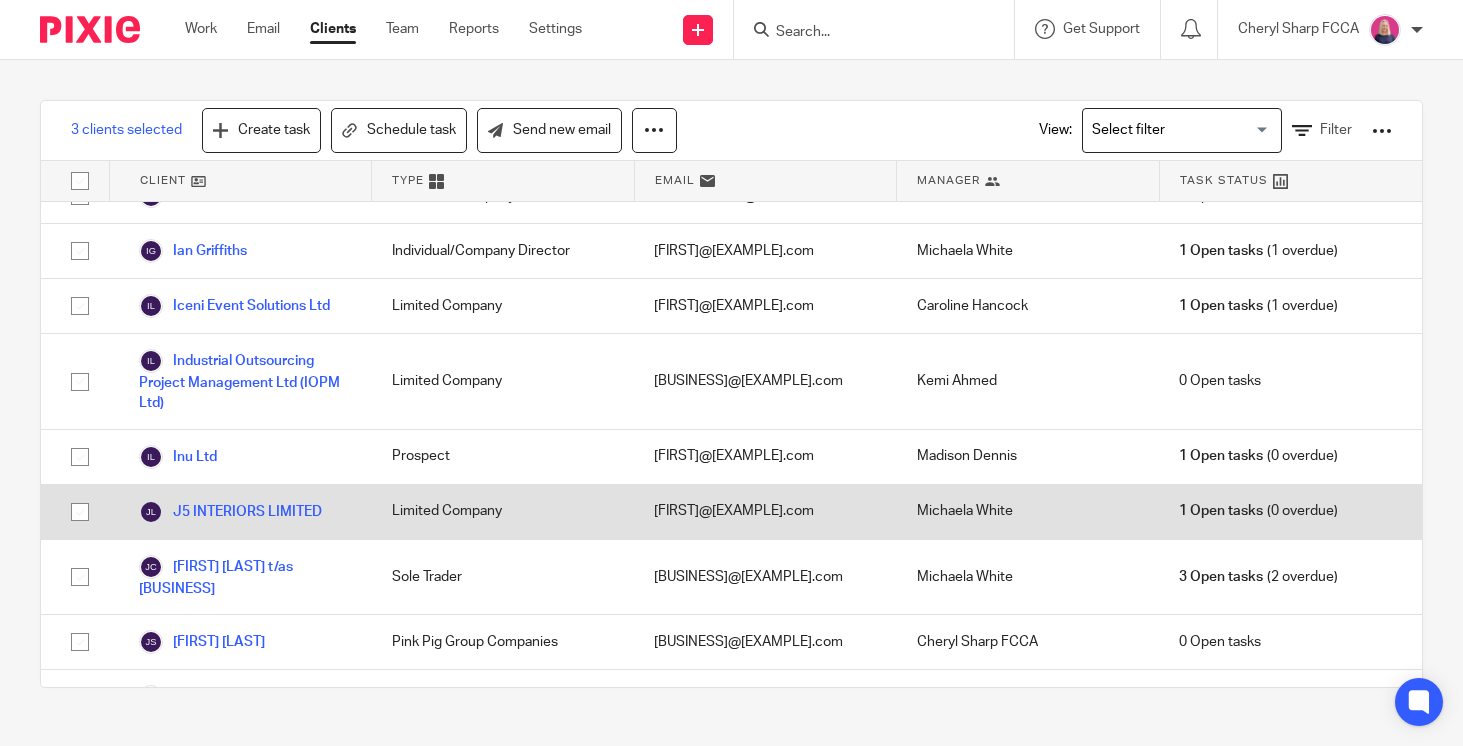 scroll, scrollTop: 4222, scrollLeft: 0, axis: vertical 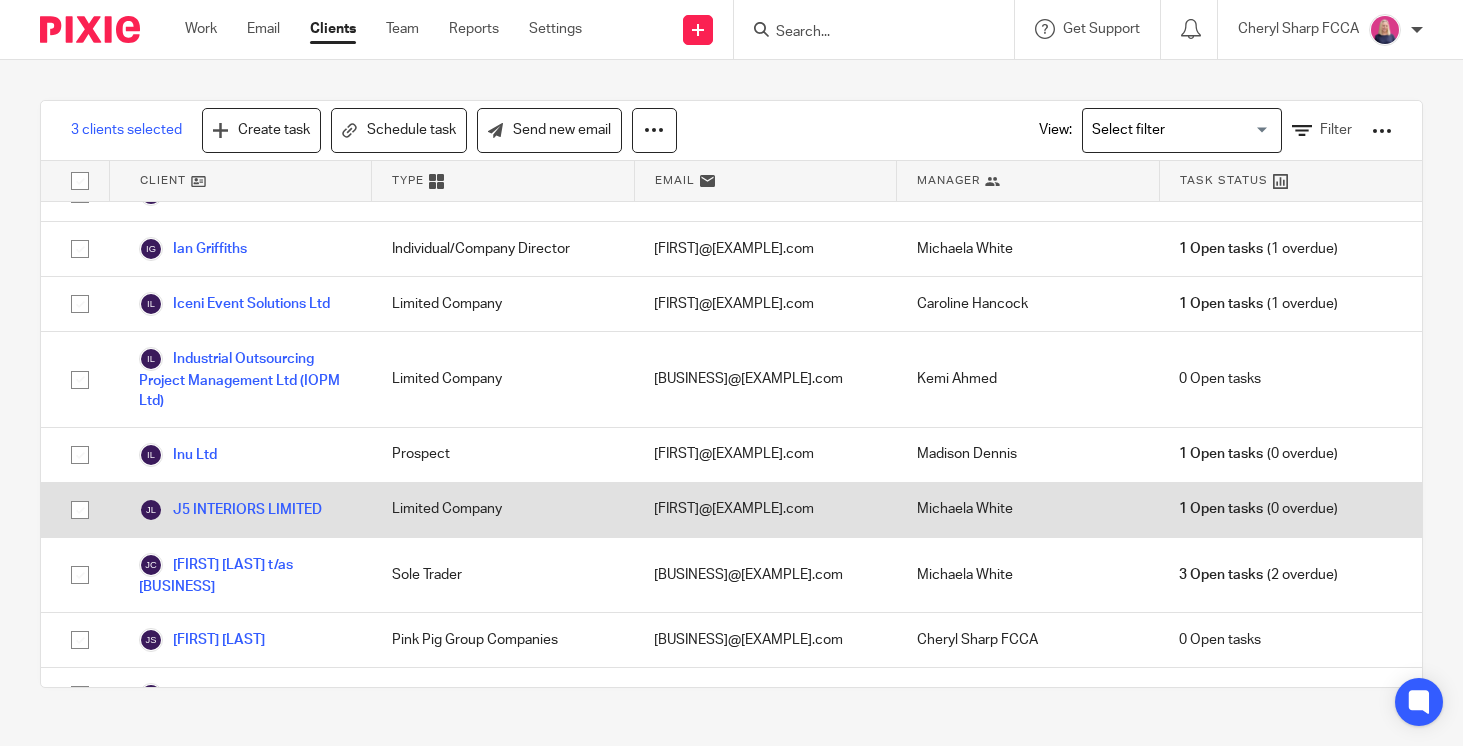click at bounding box center (80, 510) 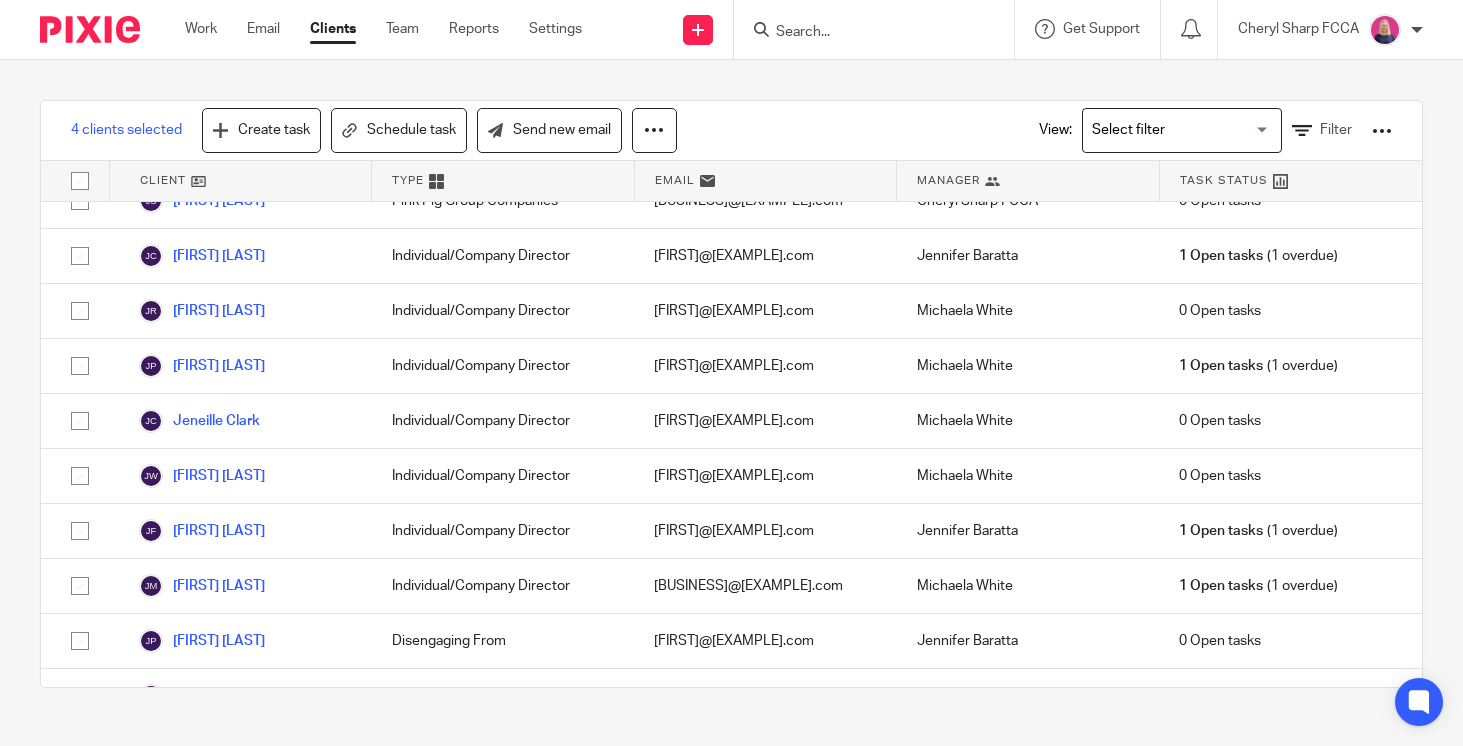 scroll, scrollTop: 4663, scrollLeft: 0, axis: vertical 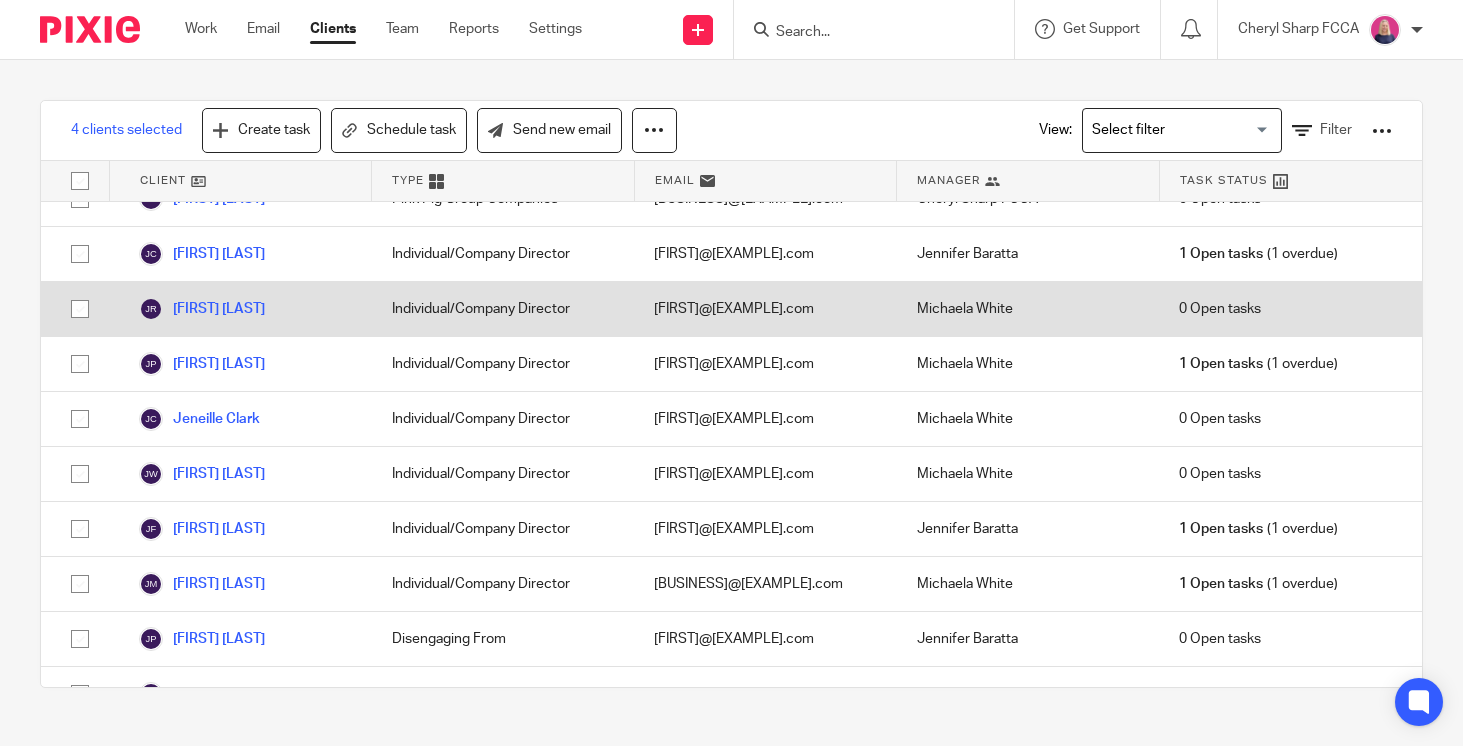 click at bounding box center (80, 309) 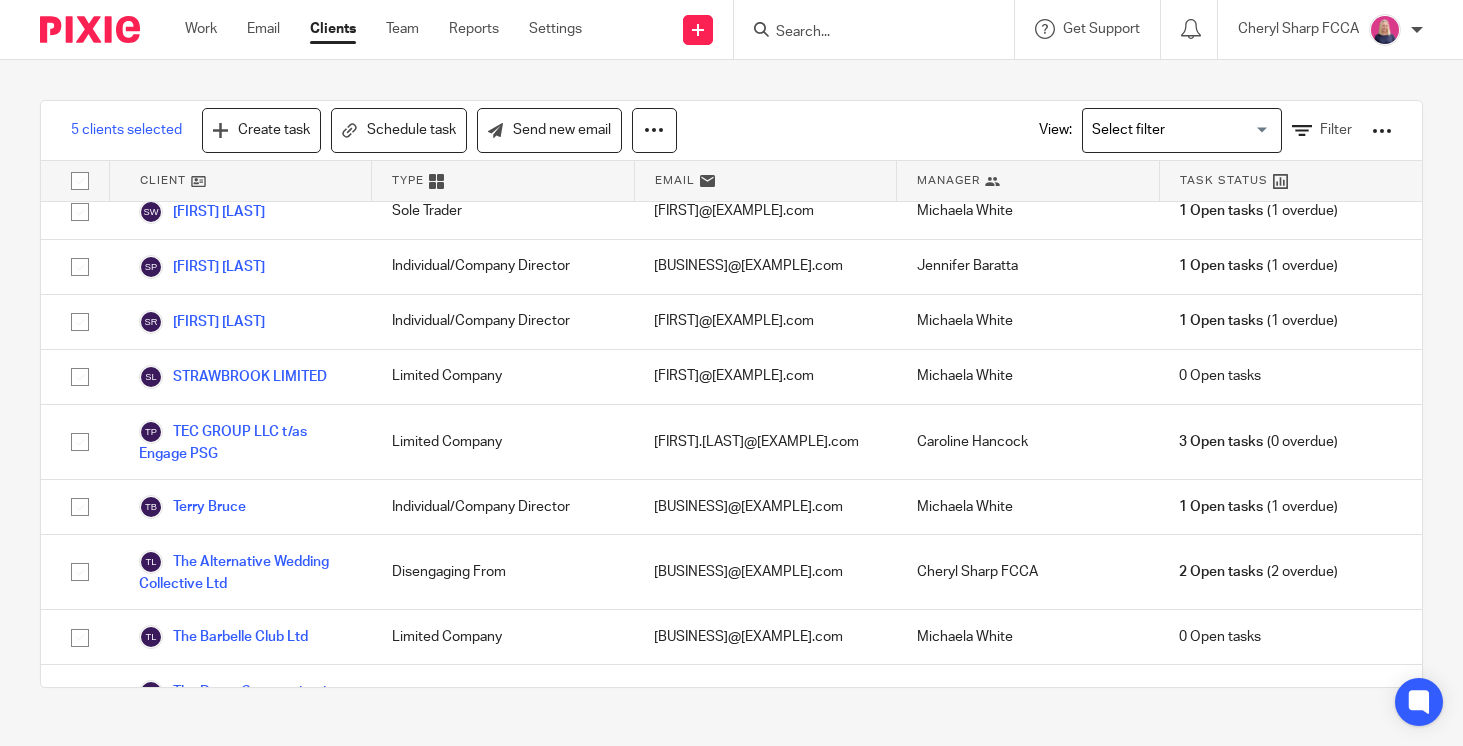 scroll, scrollTop: 9851, scrollLeft: 0, axis: vertical 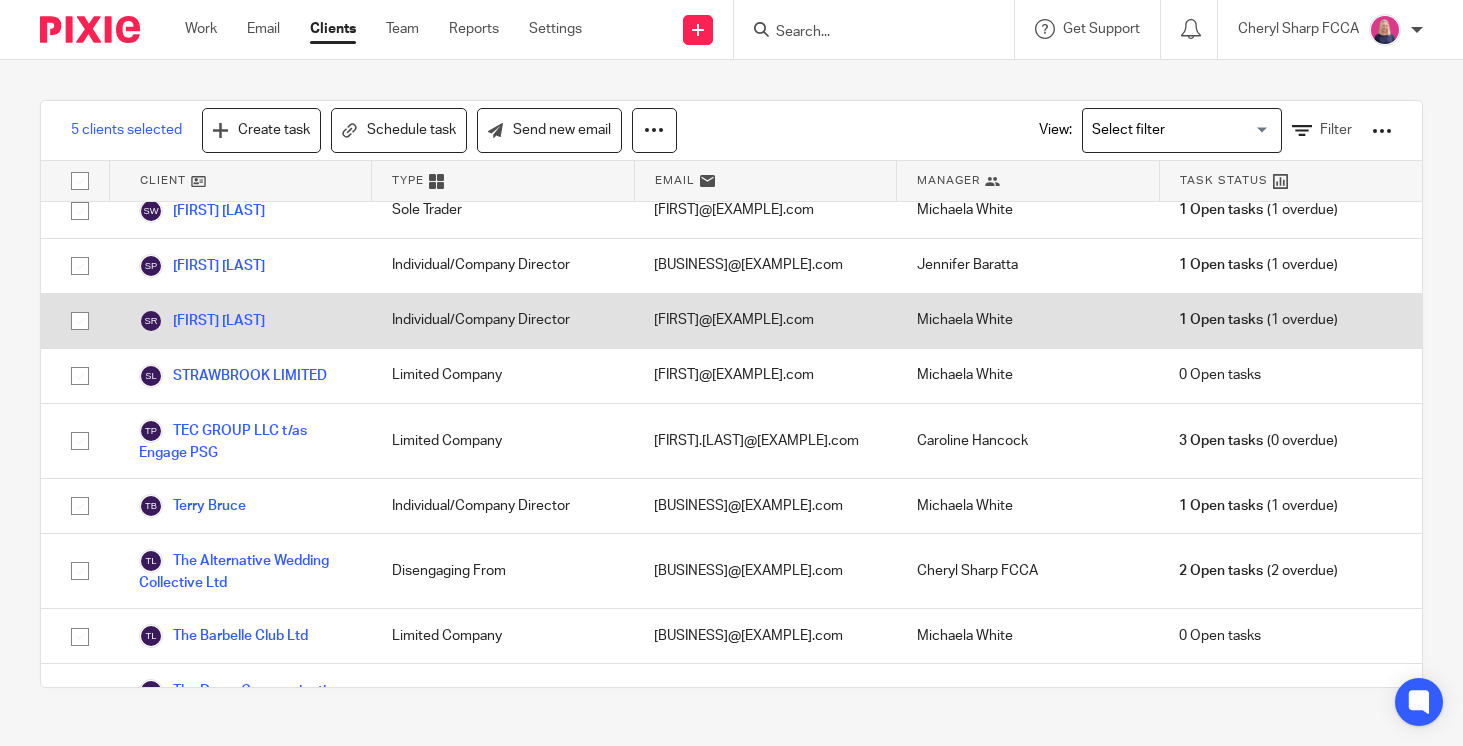 click at bounding box center [80, 321] 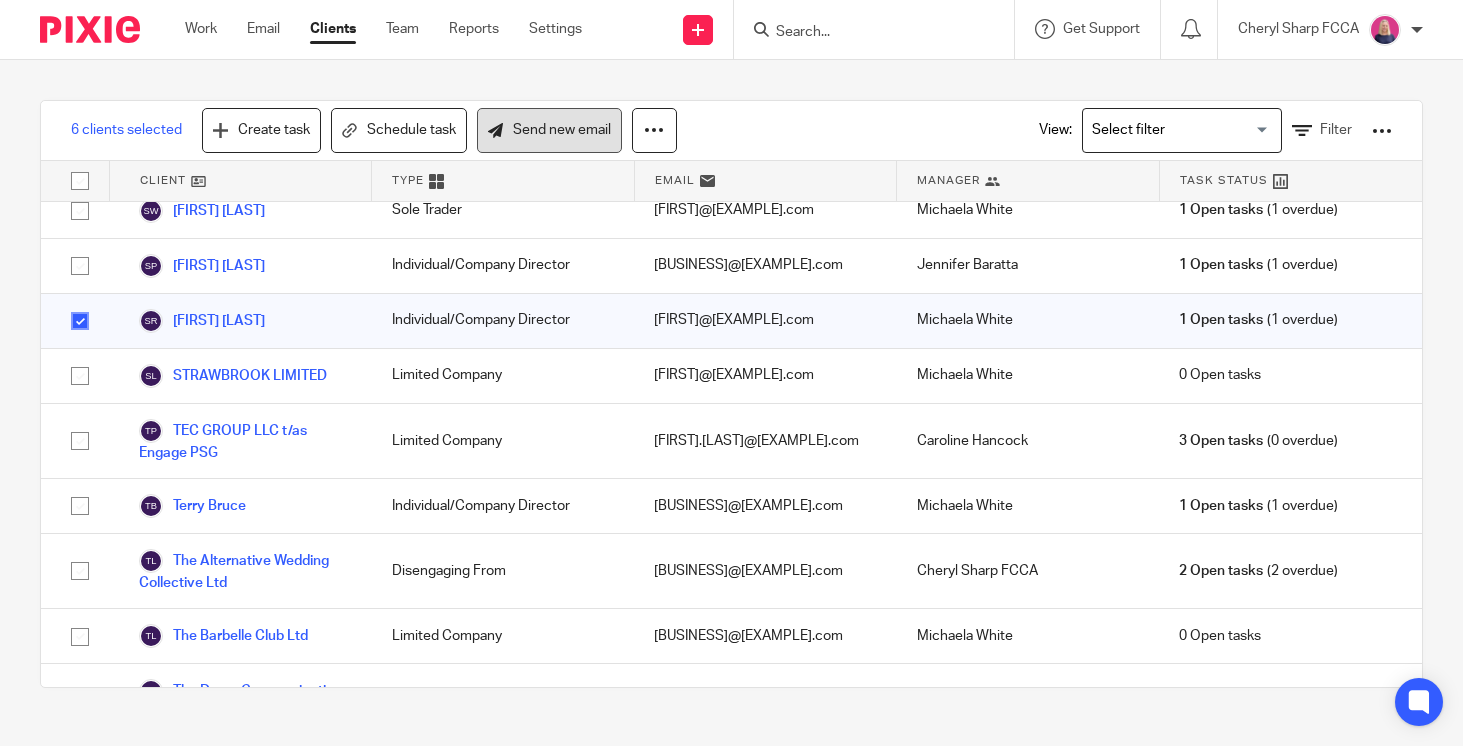click on "Send new email" at bounding box center [549, 130] 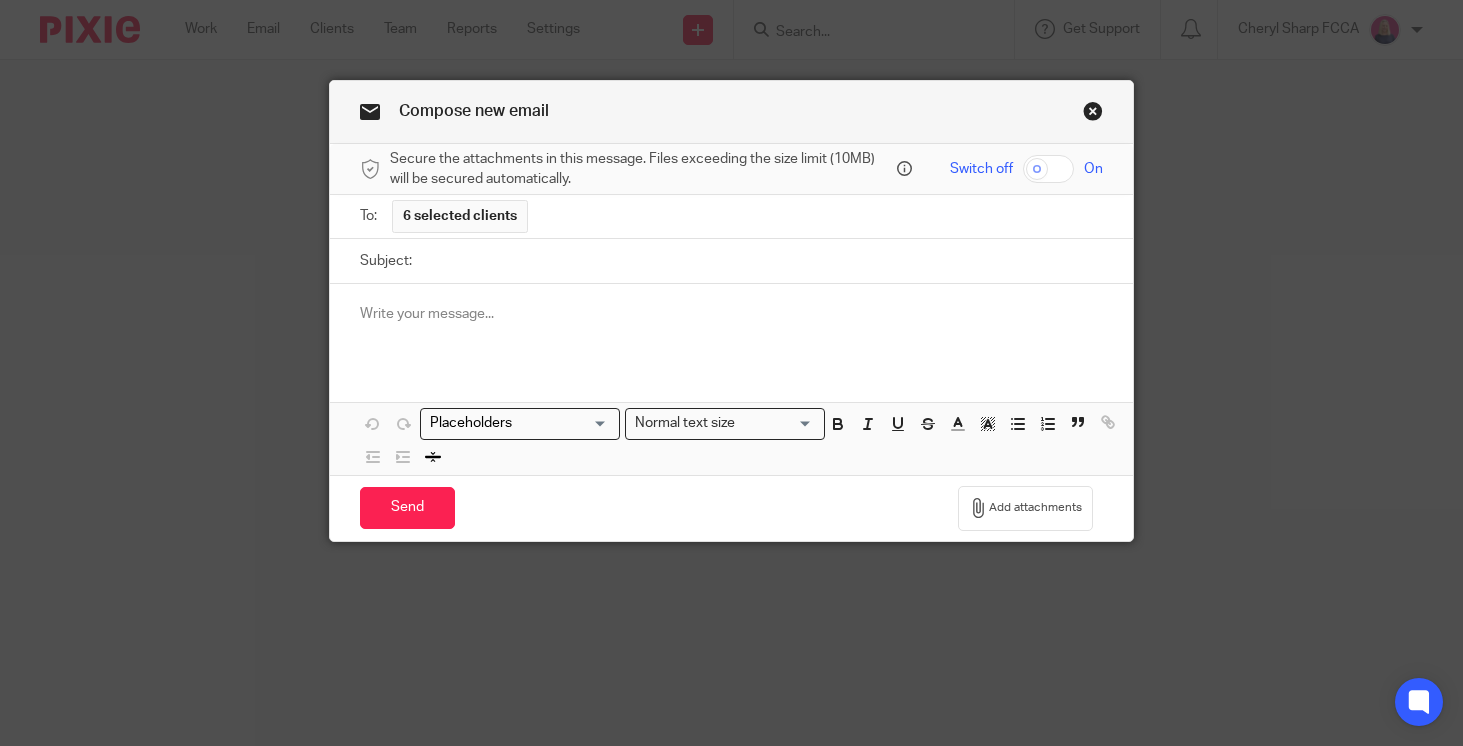scroll, scrollTop: 0, scrollLeft: 0, axis: both 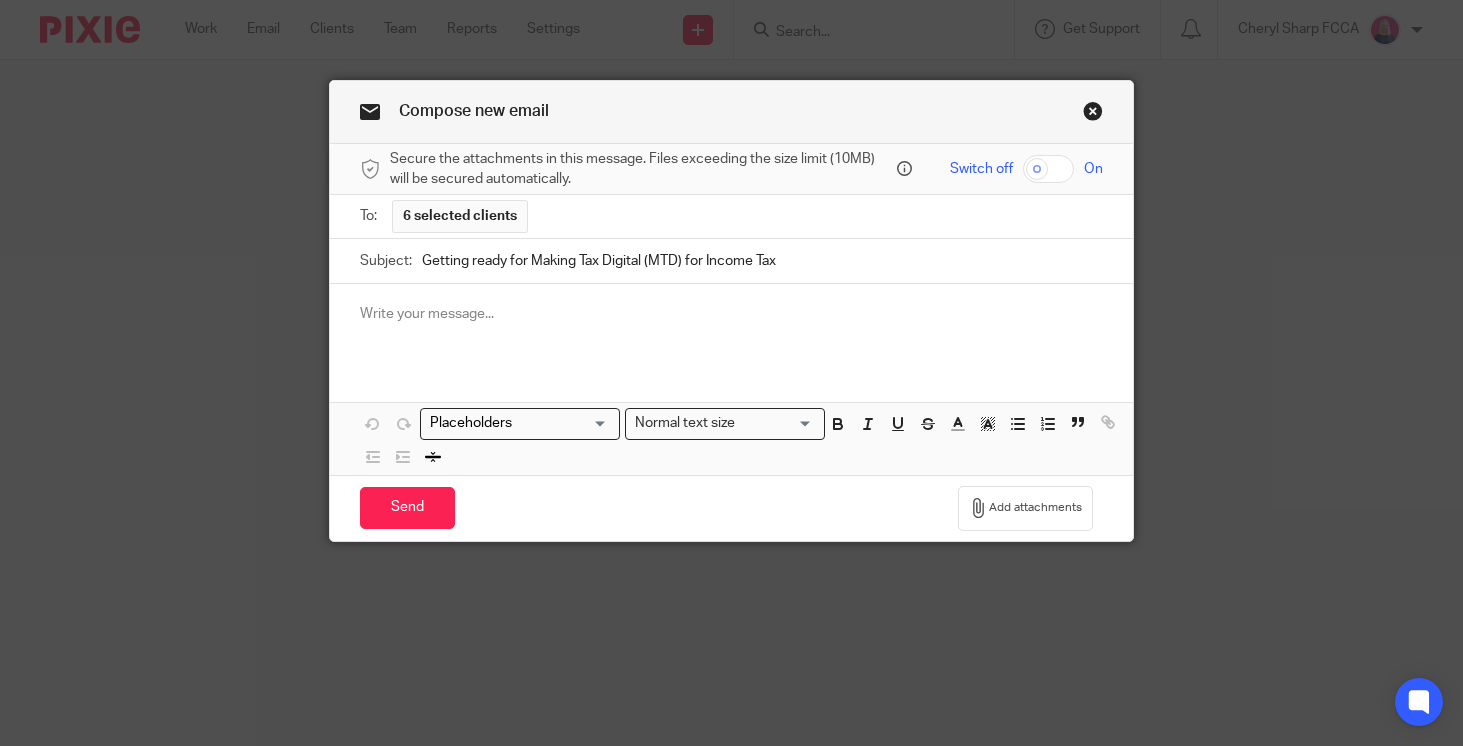type on "Getting ready for Making Tax Digital (MTD) for Income Tax" 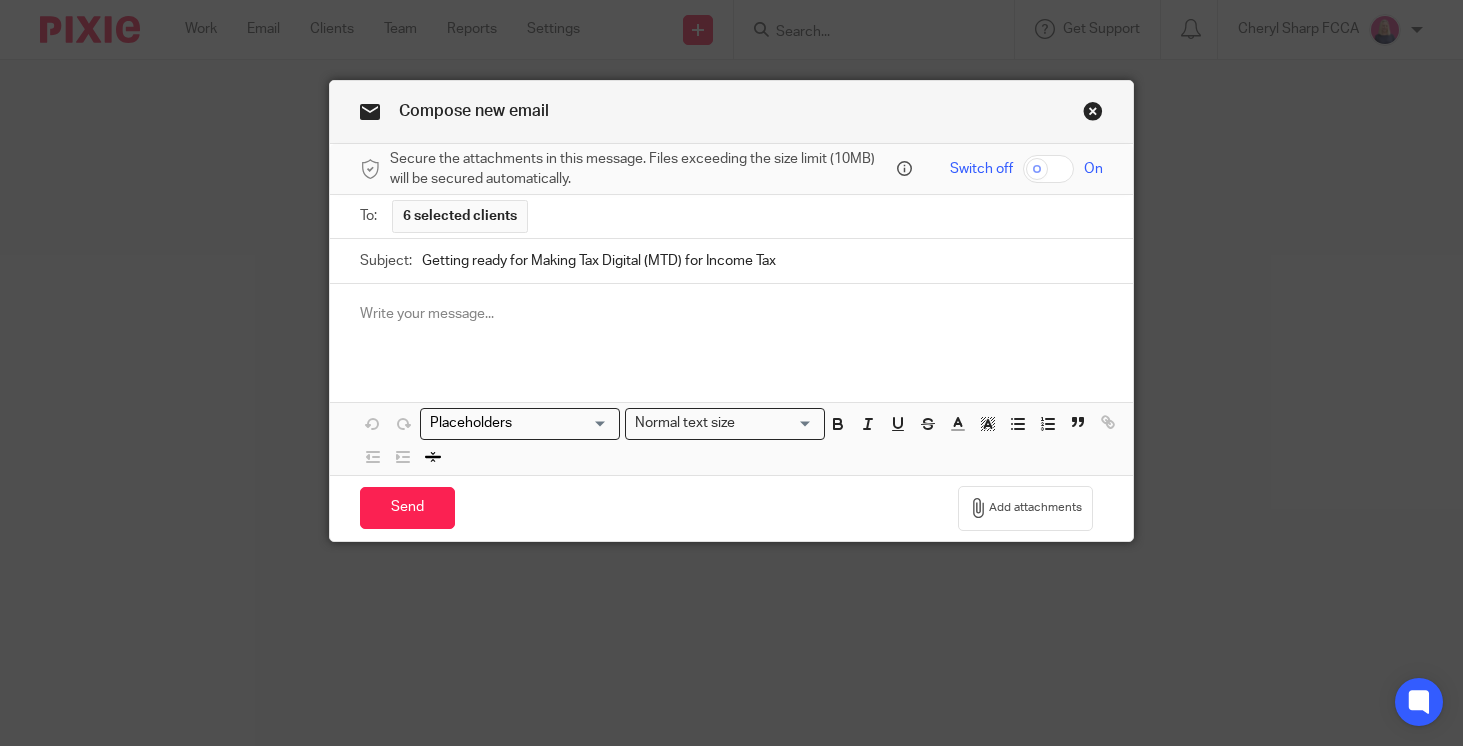 type 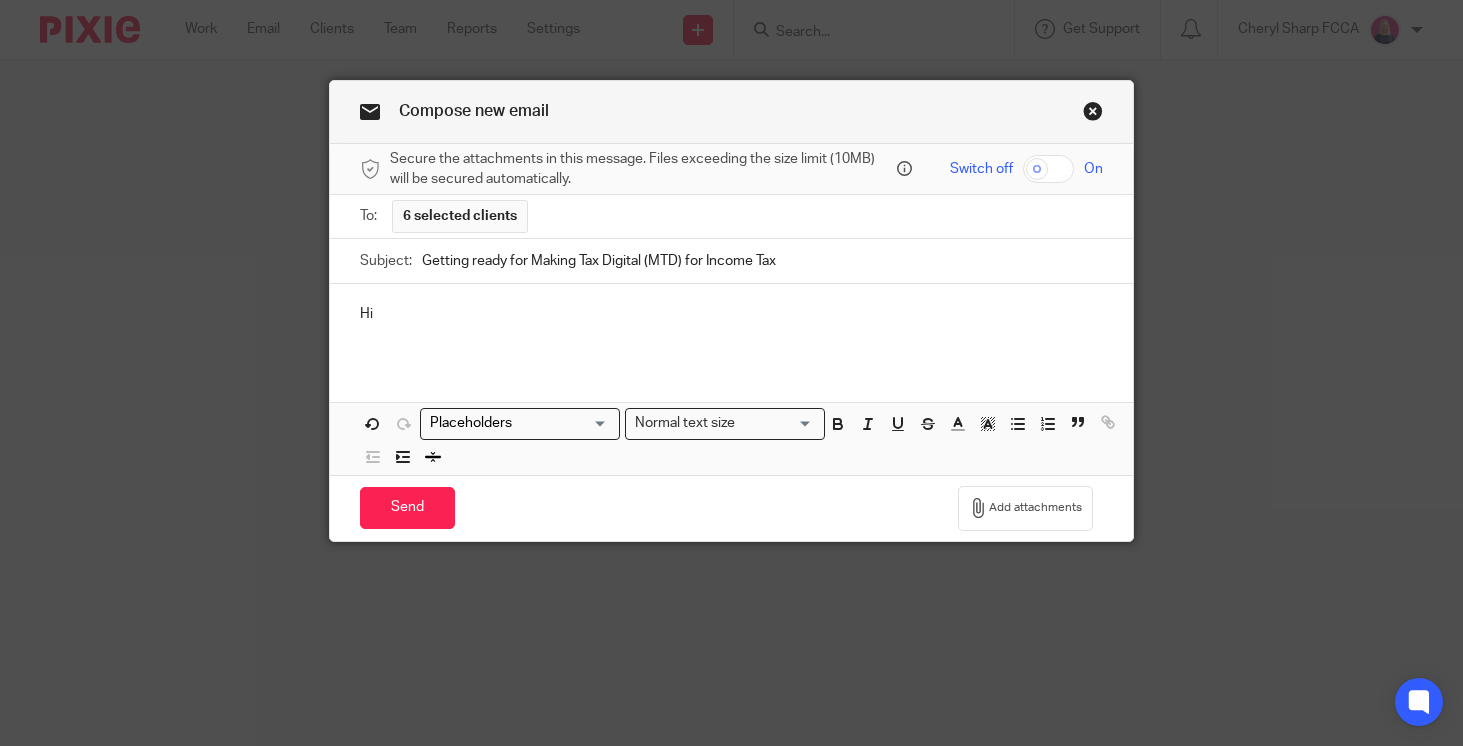 click at bounding box center [515, 423] 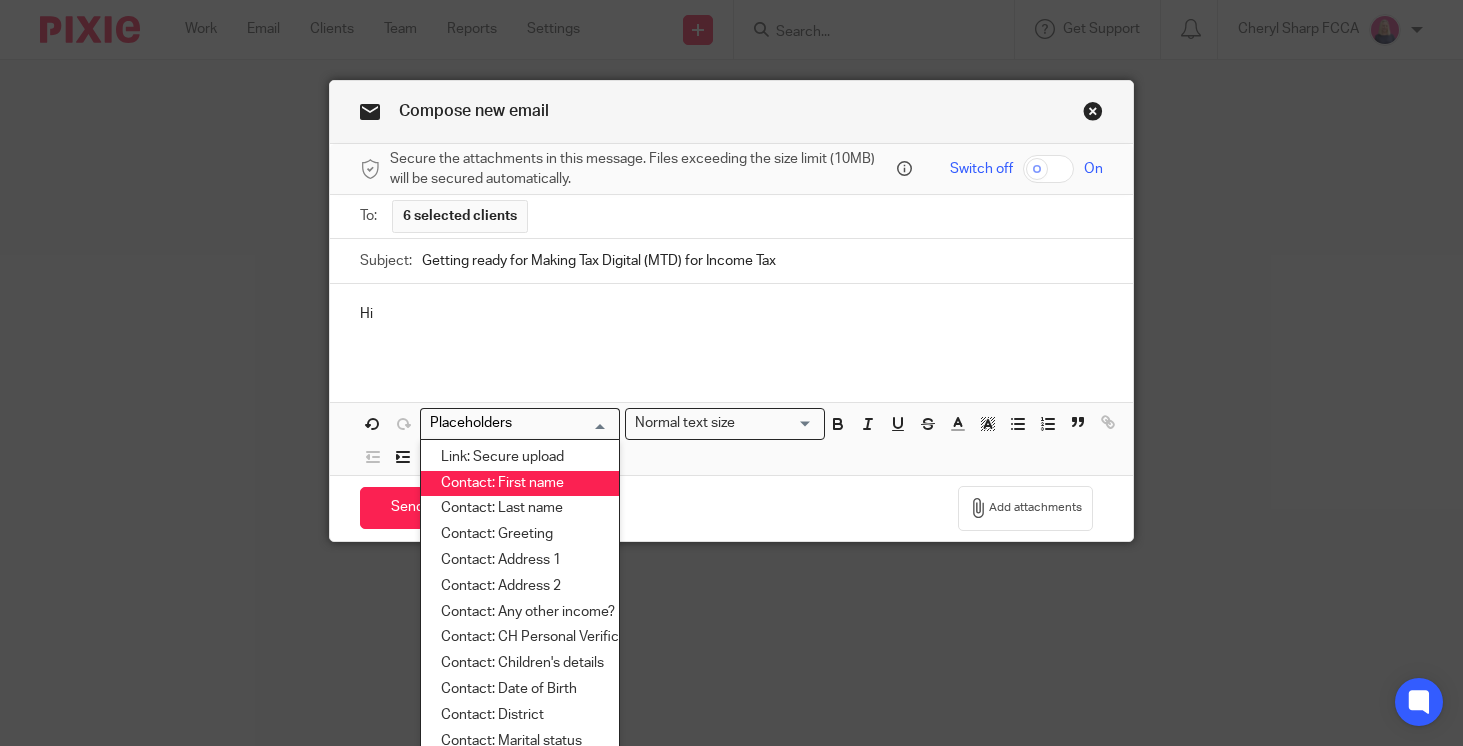 click on "Contact: First name" at bounding box center [520, 484] 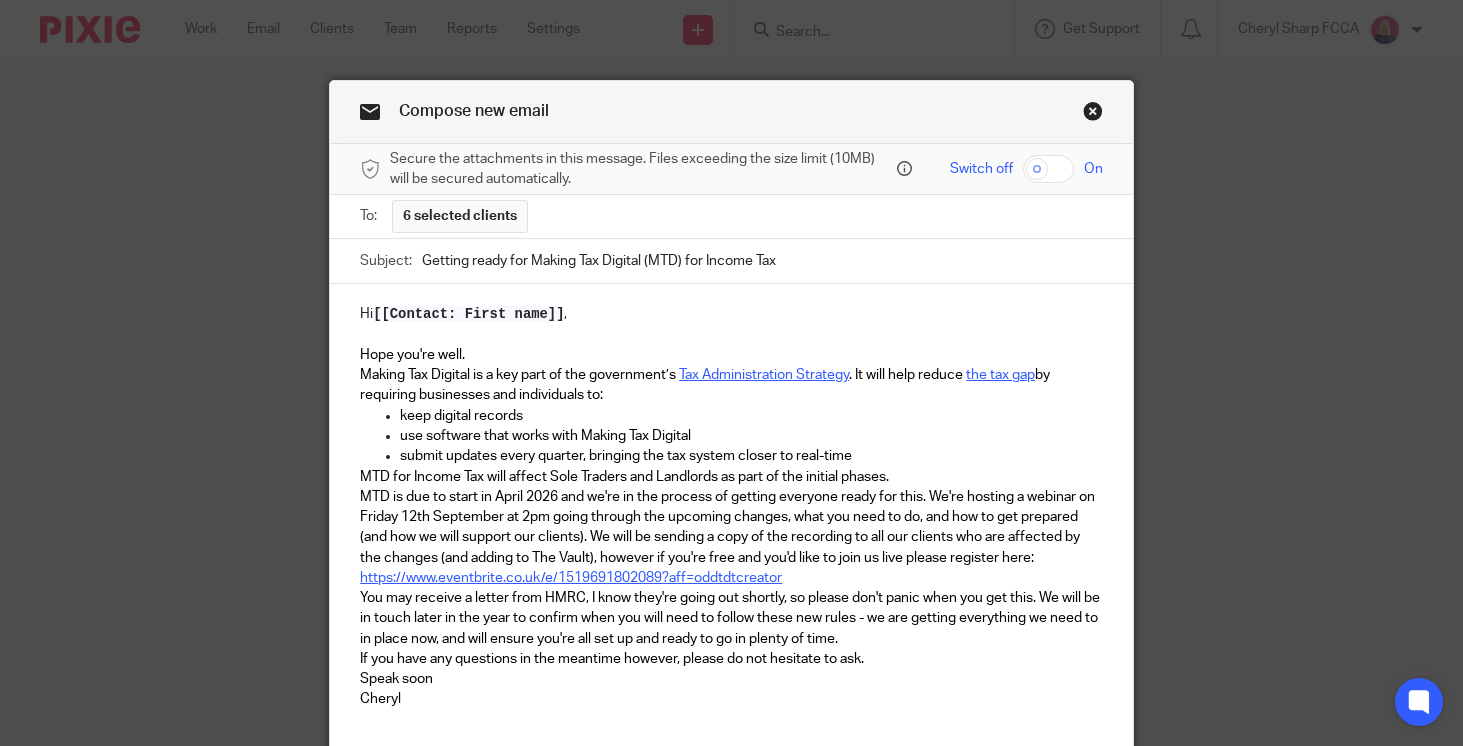 click on "MTD for Income Tax will affect Sole Traders and Landlords as part of the initial phases." at bounding box center (624, 477) 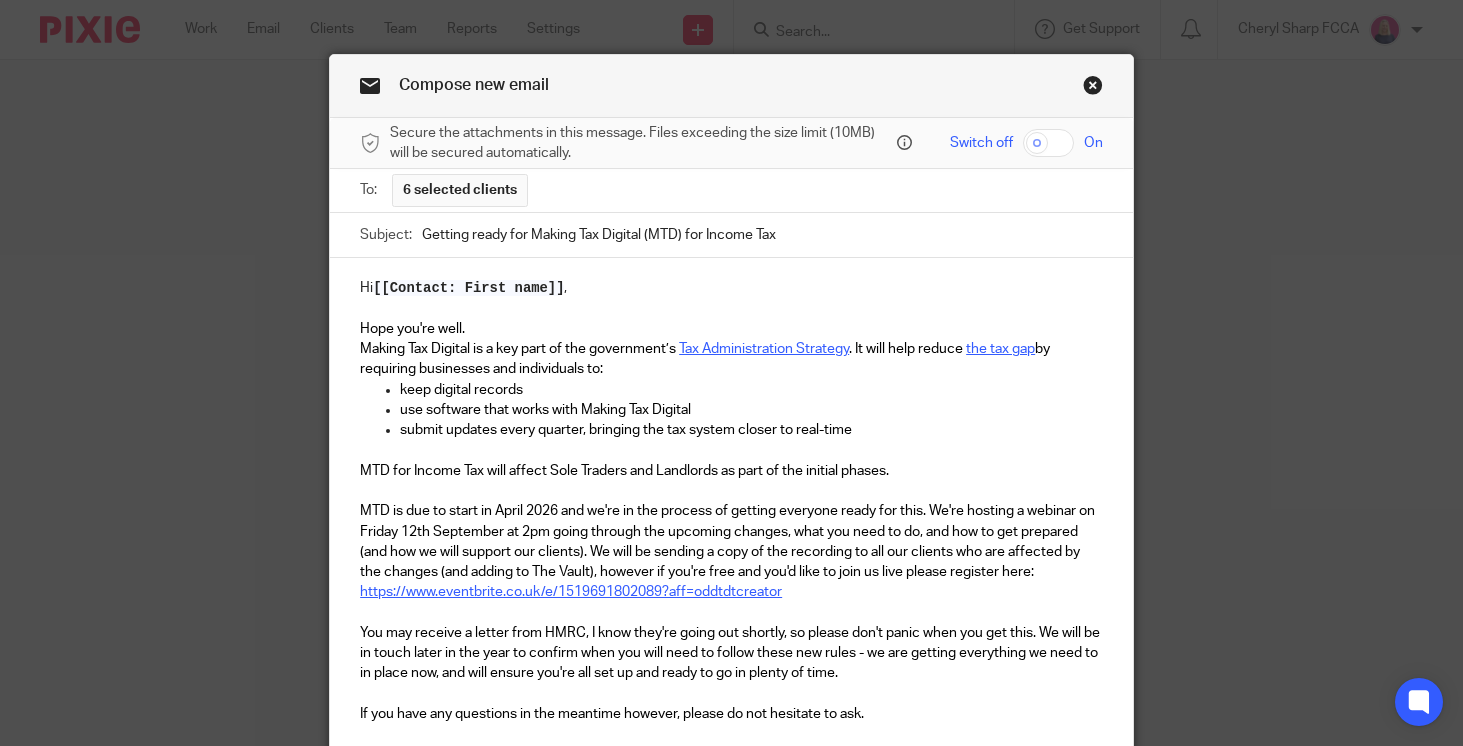 scroll, scrollTop: 51, scrollLeft: 0, axis: vertical 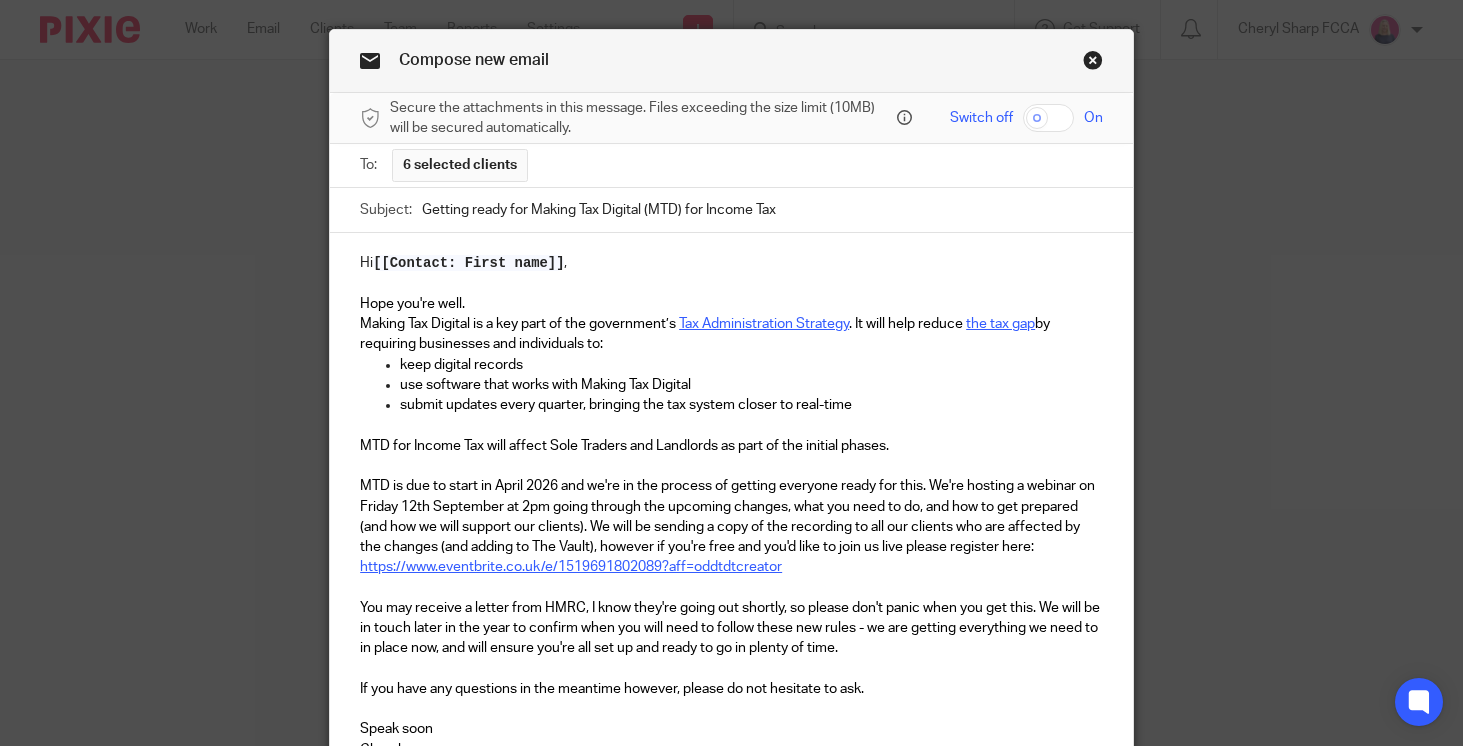 click on "Hi  [[Contact: First name]] , Hope you're well. Making Tax Digital is a key part of the government’s   Tax Administration Strategy . It will help reduce   the tax gap  by requiring businesses and individuals to: keep digital records use software that works with Making Tax Digital submit updates every quarter, bringing the tax system closer to real-time MTD for Income Tax will affect Sole Traders and Landlords as part of the initial phases. MTD is due to start in April 2026 and we're in the process of getting everyone ready for this. We're hosting a webinar on Friday 12th September at 2pm going through the upcoming changes, what you need to do, and how to get prepared (and how we will support our clients). We will be sending a copy of the recording to all our clients who are affected by the changes (and adding to The Vault), however if you're free and you'd like to join us live please register here:   https://www.eventbrite.co.uk/e/1519691802089?aff=oddtdtcreator Speak soon Cheryl" at bounding box center [731, 504] 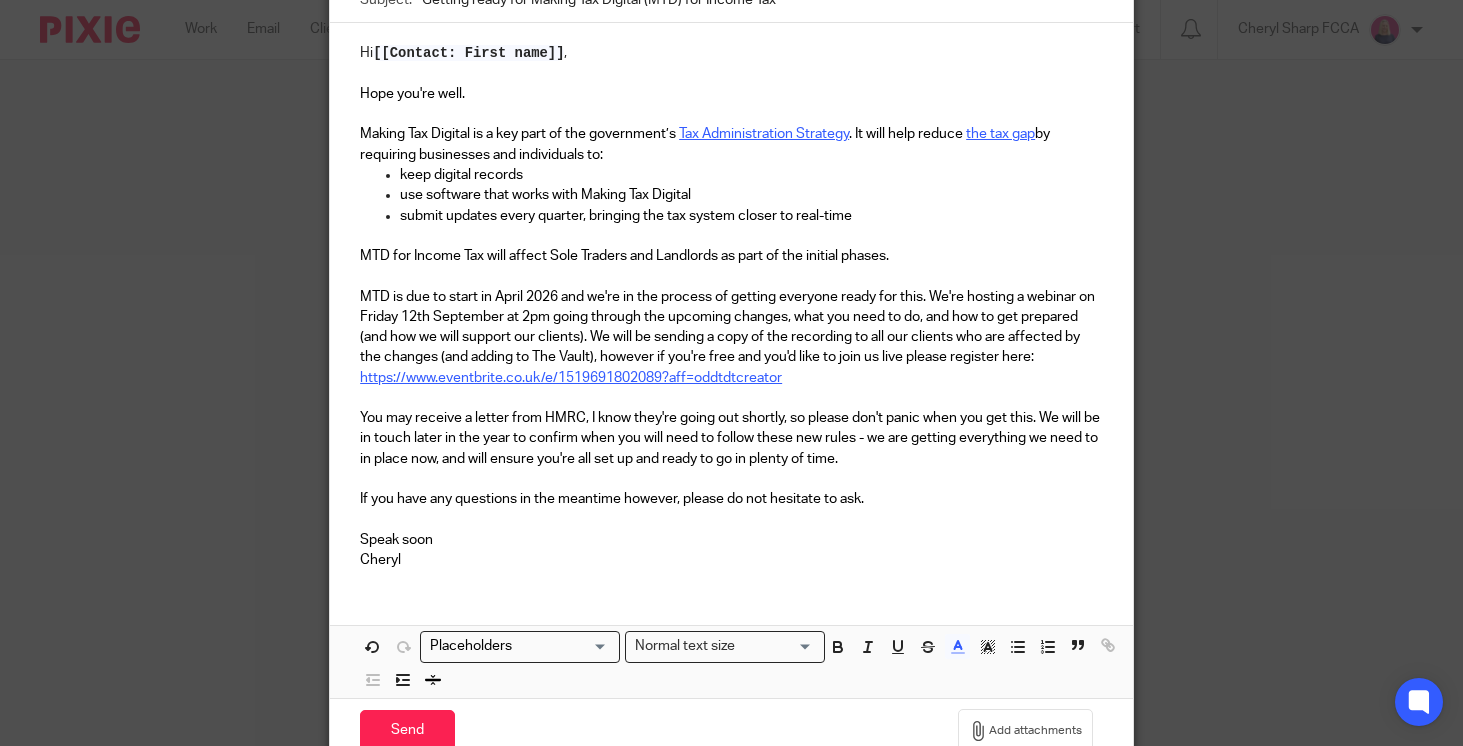 scroll, scrollTop: 362, scrollLeft: 0, axis: vertical 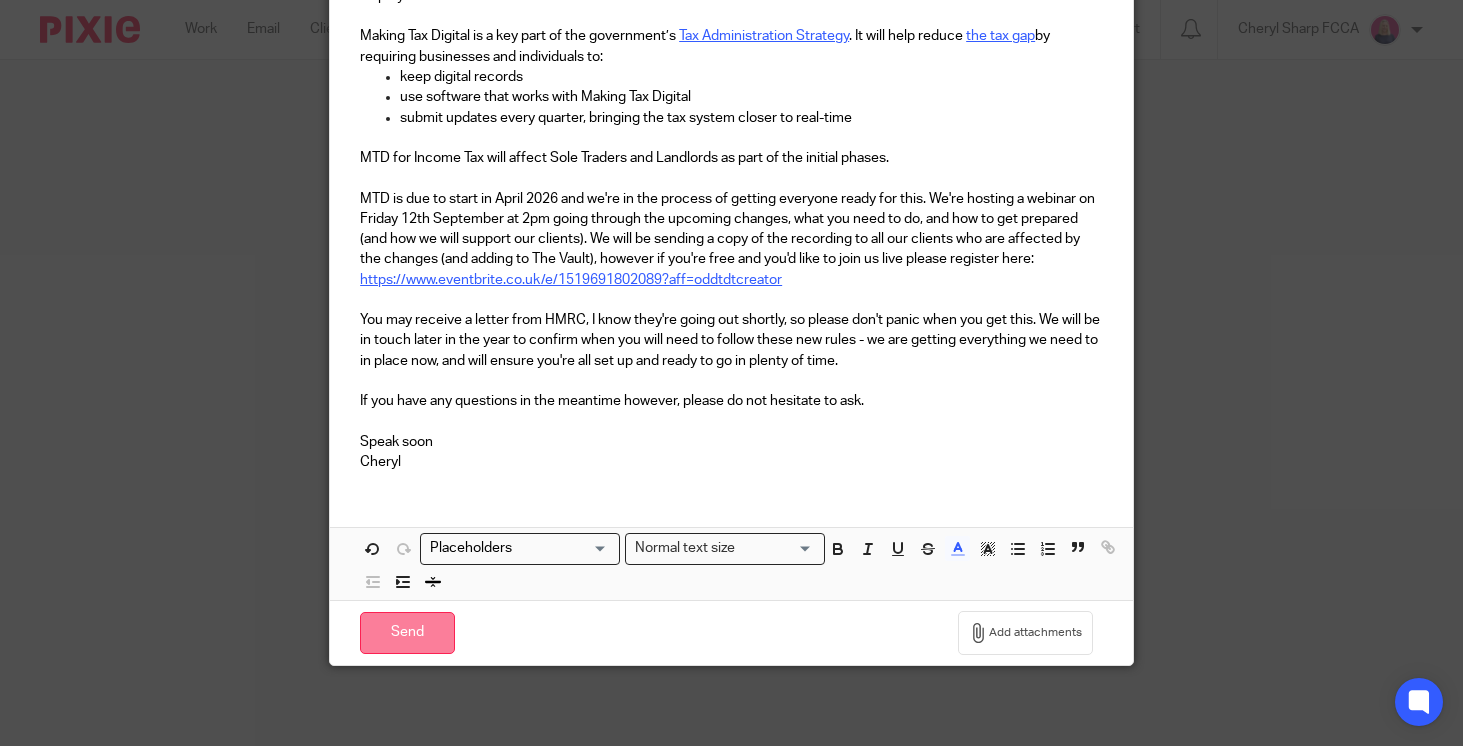 click on "Send" at bounding box center [407, 633] 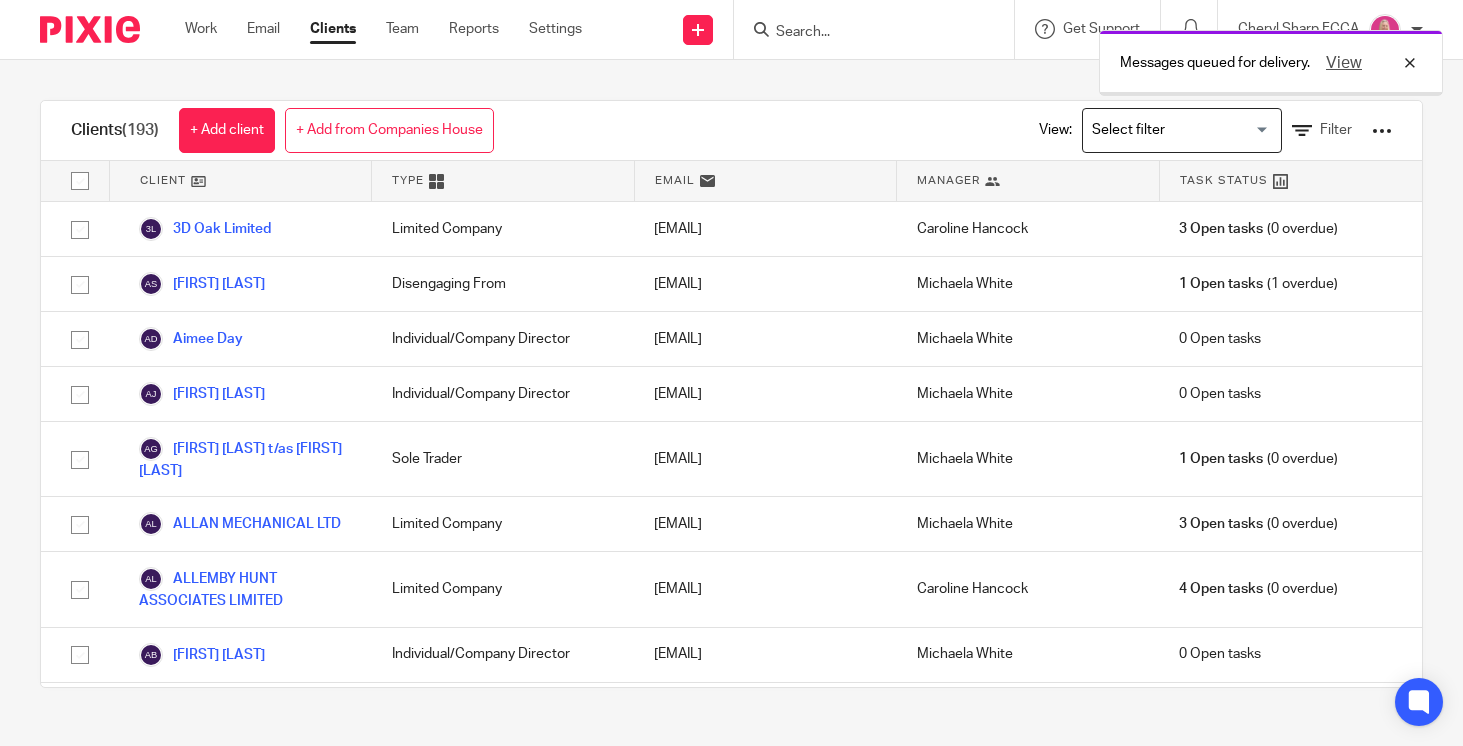 scroll, scrollTop: 0, scrollLeft: 0, axis: both 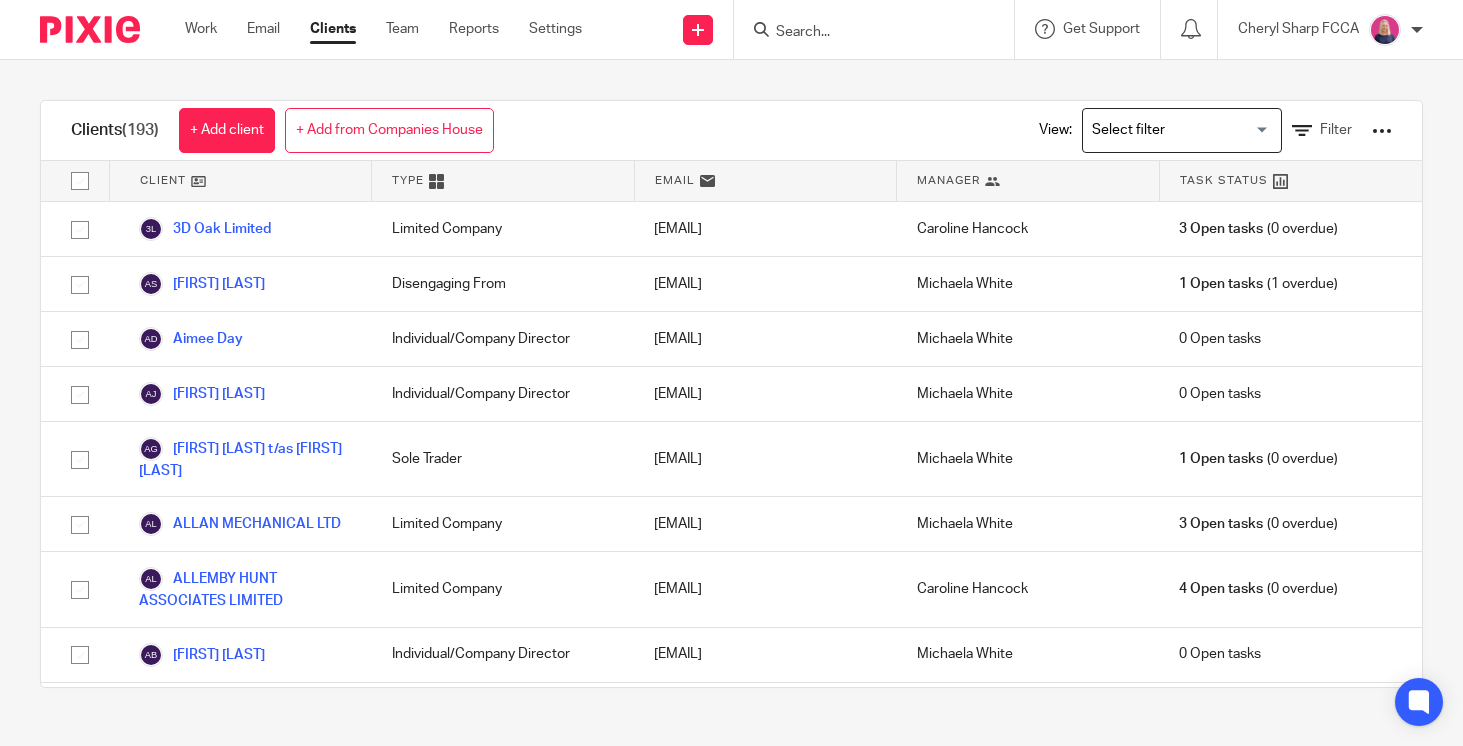 click at bounding box center [90, 29] 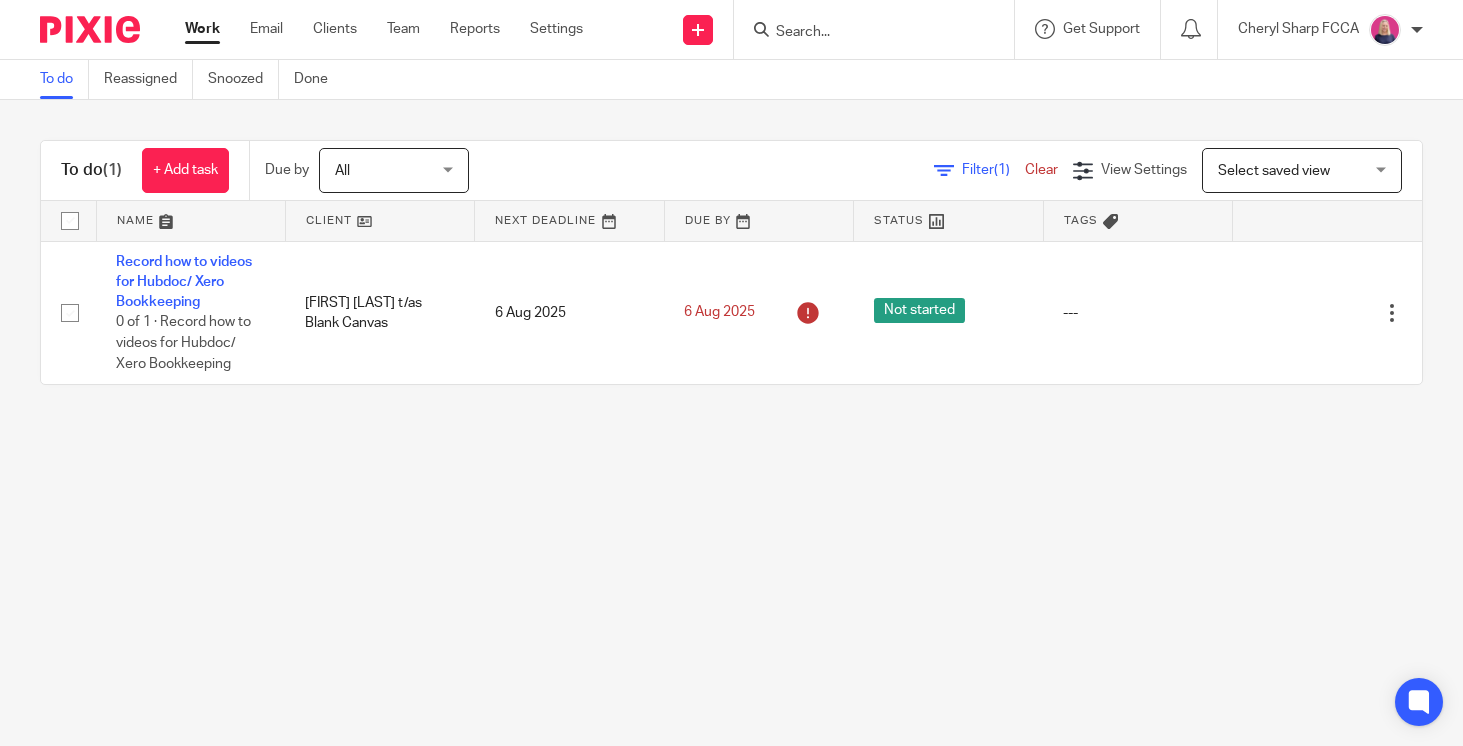 scroll, scrollTop: 0, scrollLeft: 0, axis: both 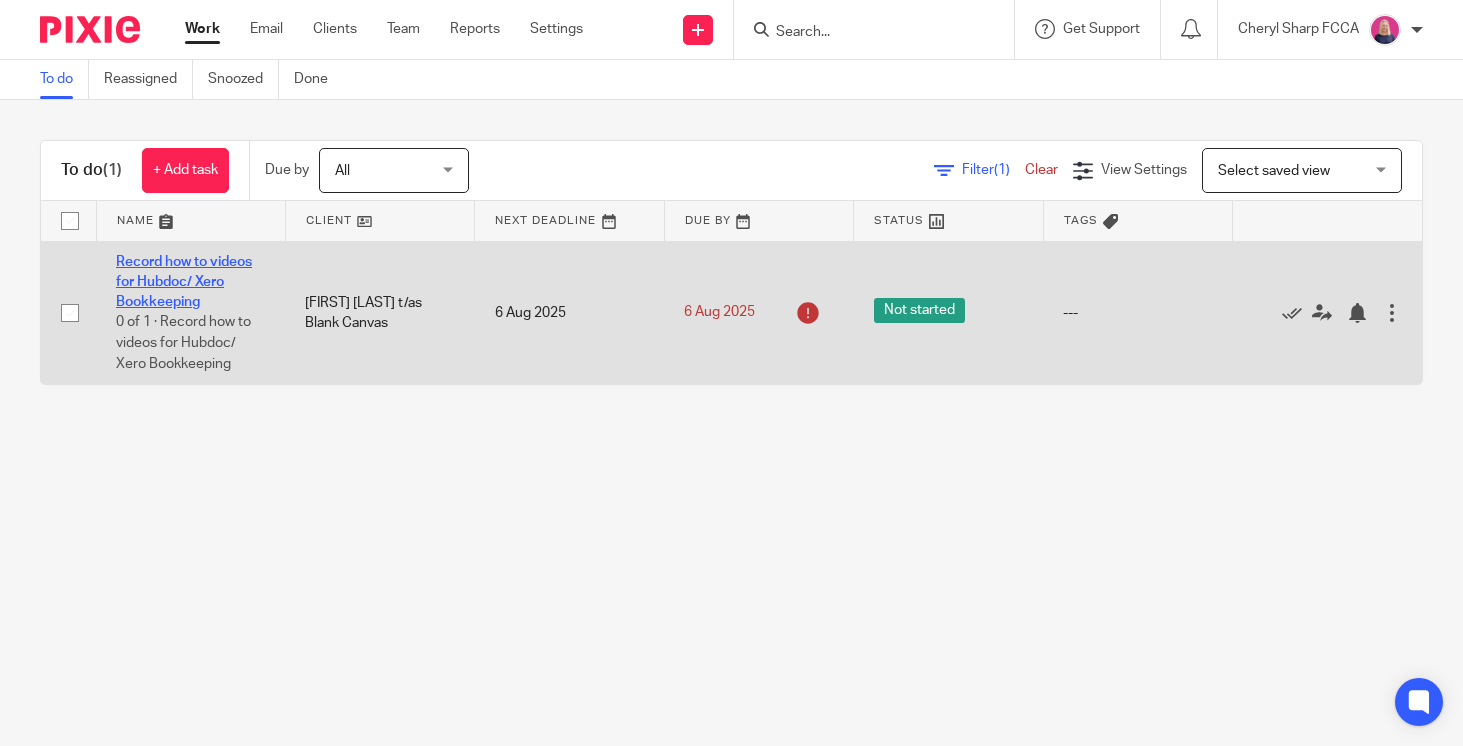 click on "Record how to videos for Hubdoc/ Xero Bookkeeping" at bounding box center [184, 282] 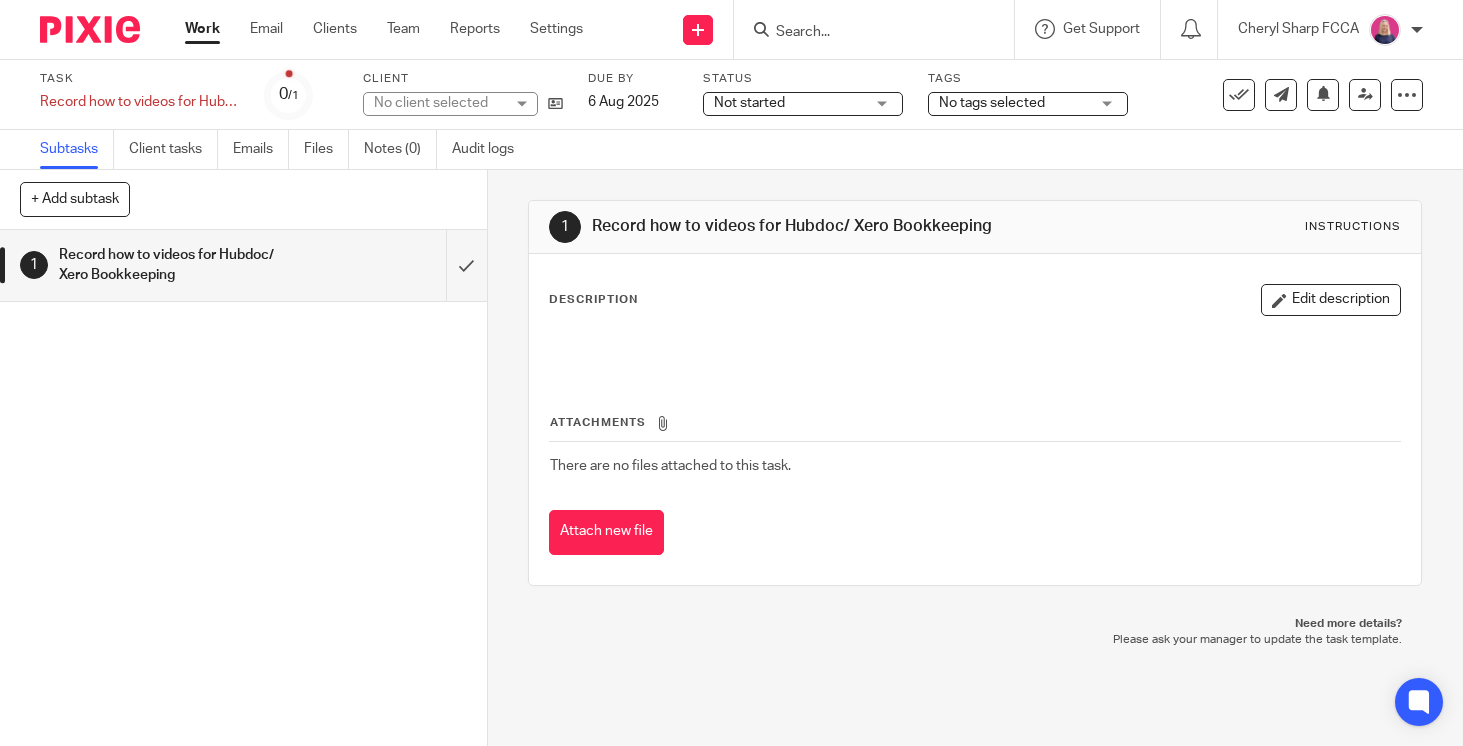 scroll, scrollTop: 0, scrollLeft: 0, axis: both 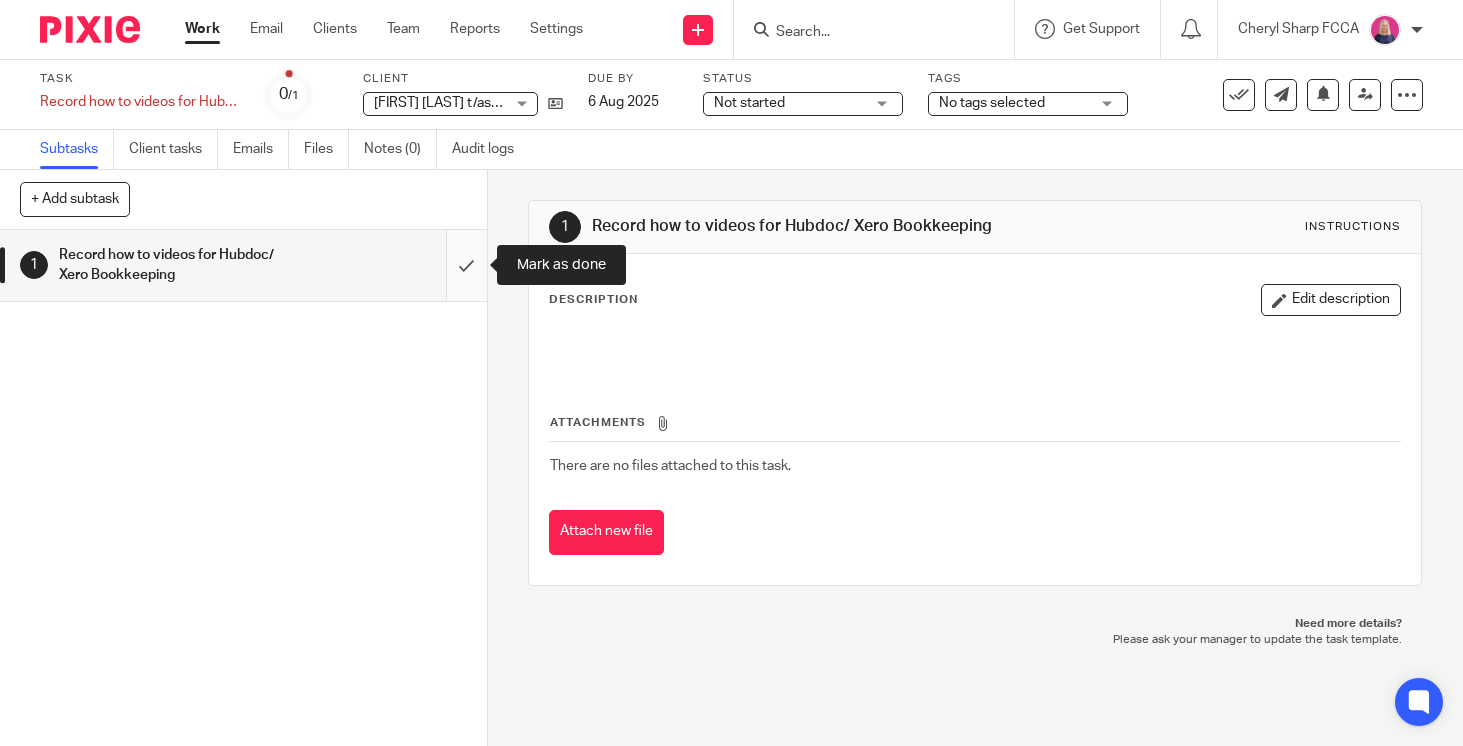 click at bounding box center [243, 265] 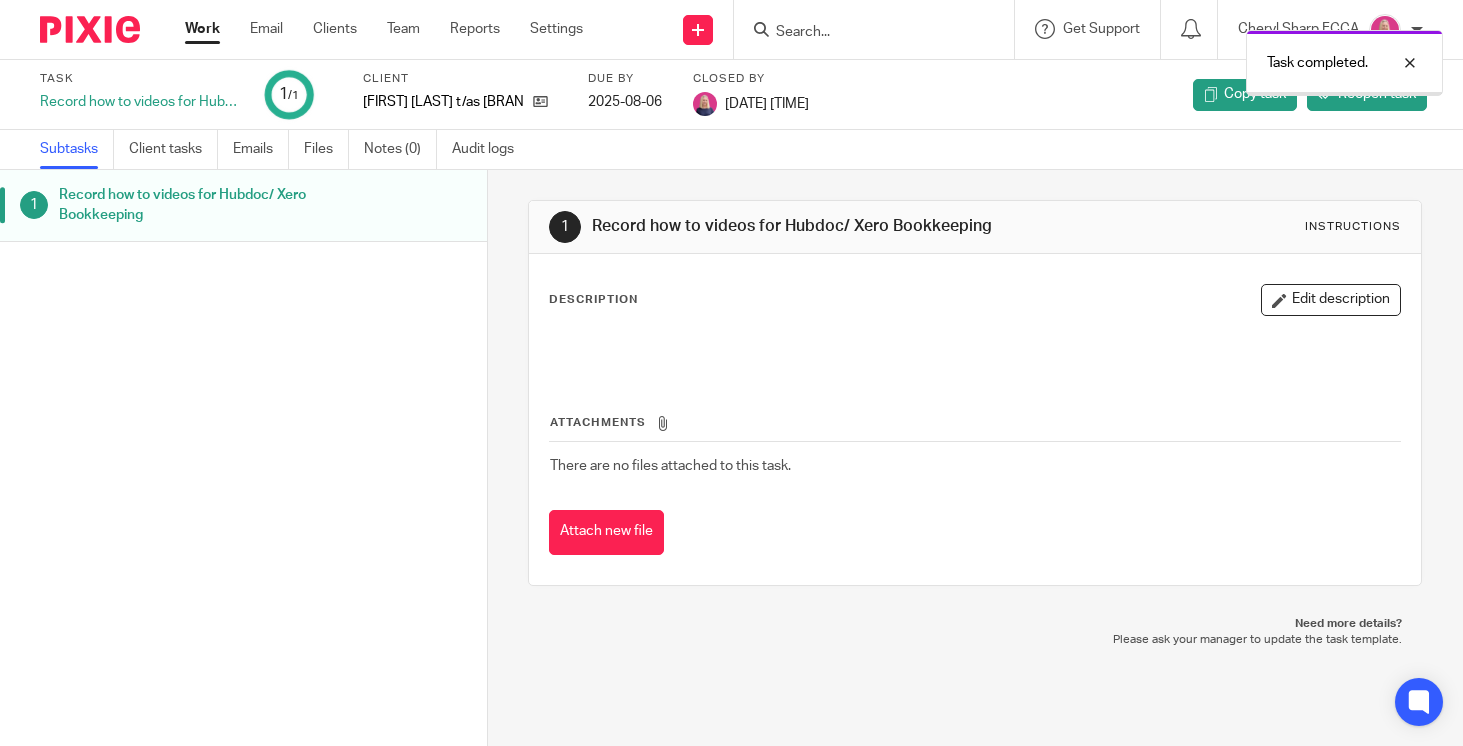 scroll, scrollTop: 0, scrollLeft: 0, axis: both 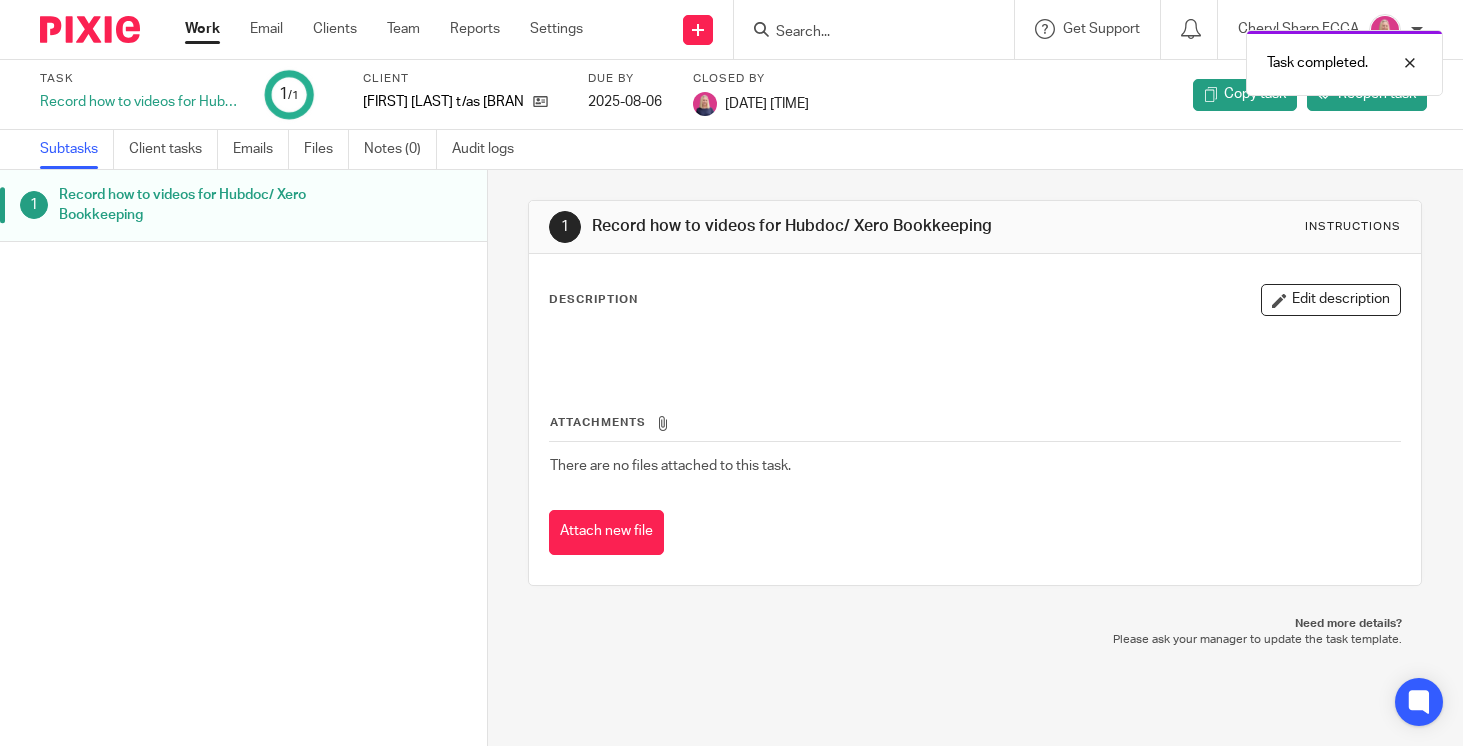 click at bounding box center [90, 29] 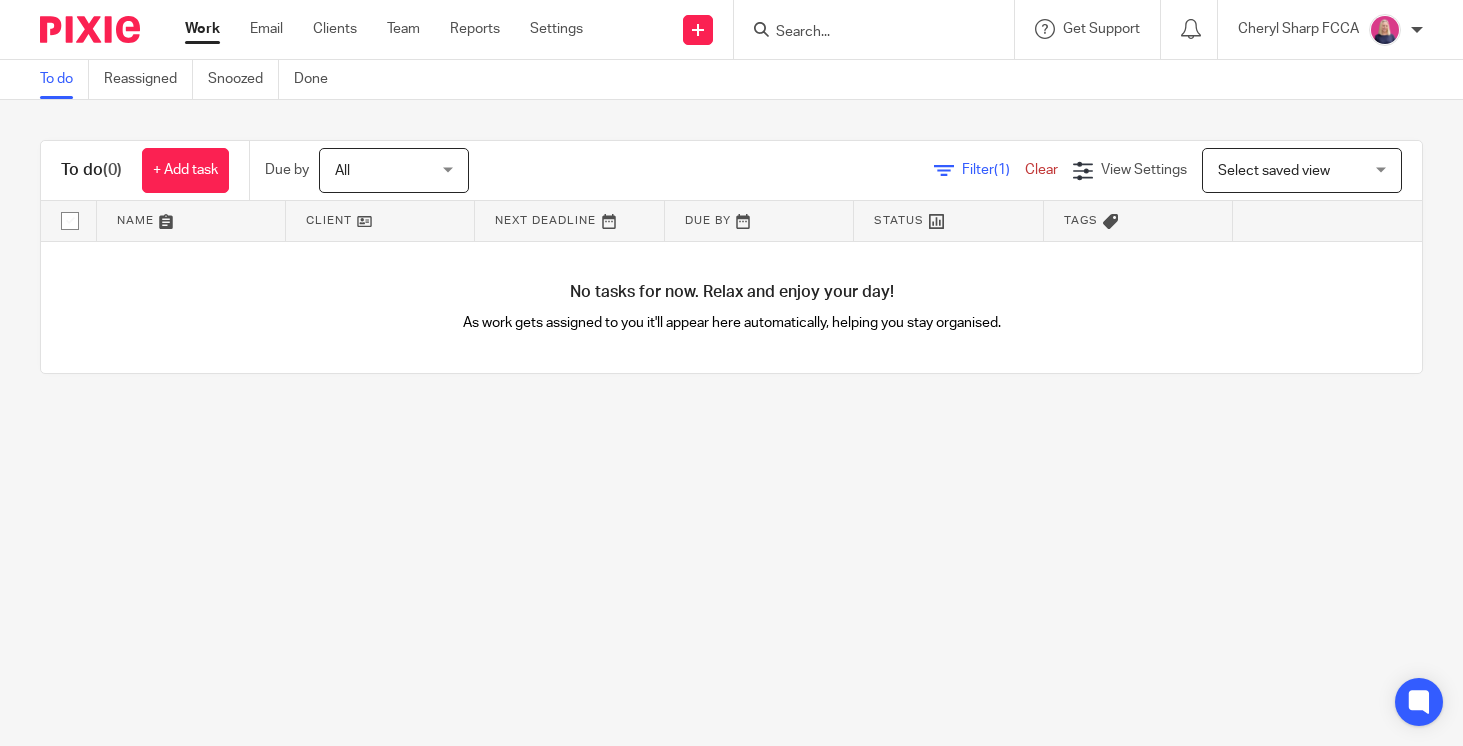 scroll, scrollTop: 0, scrollLeft: 0, axis: both 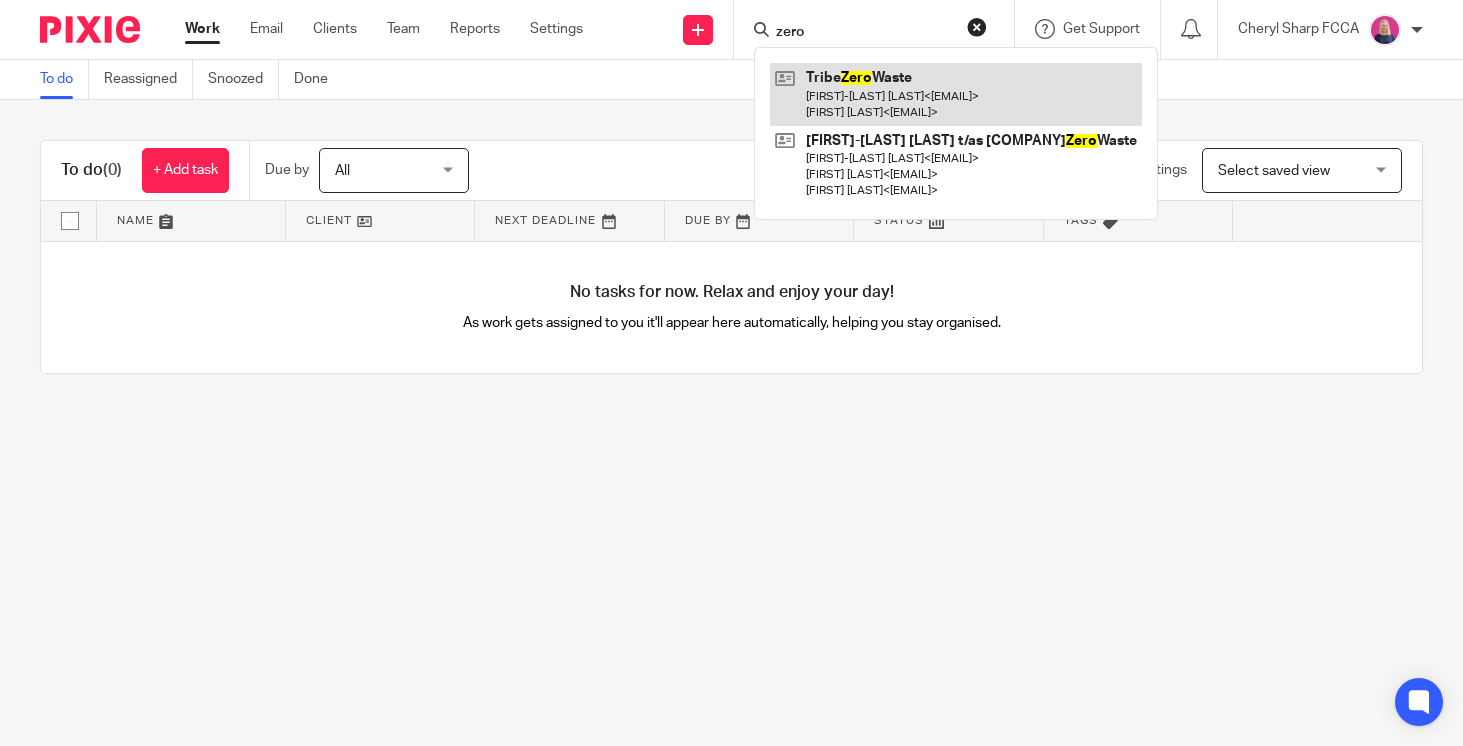 type on "zero" 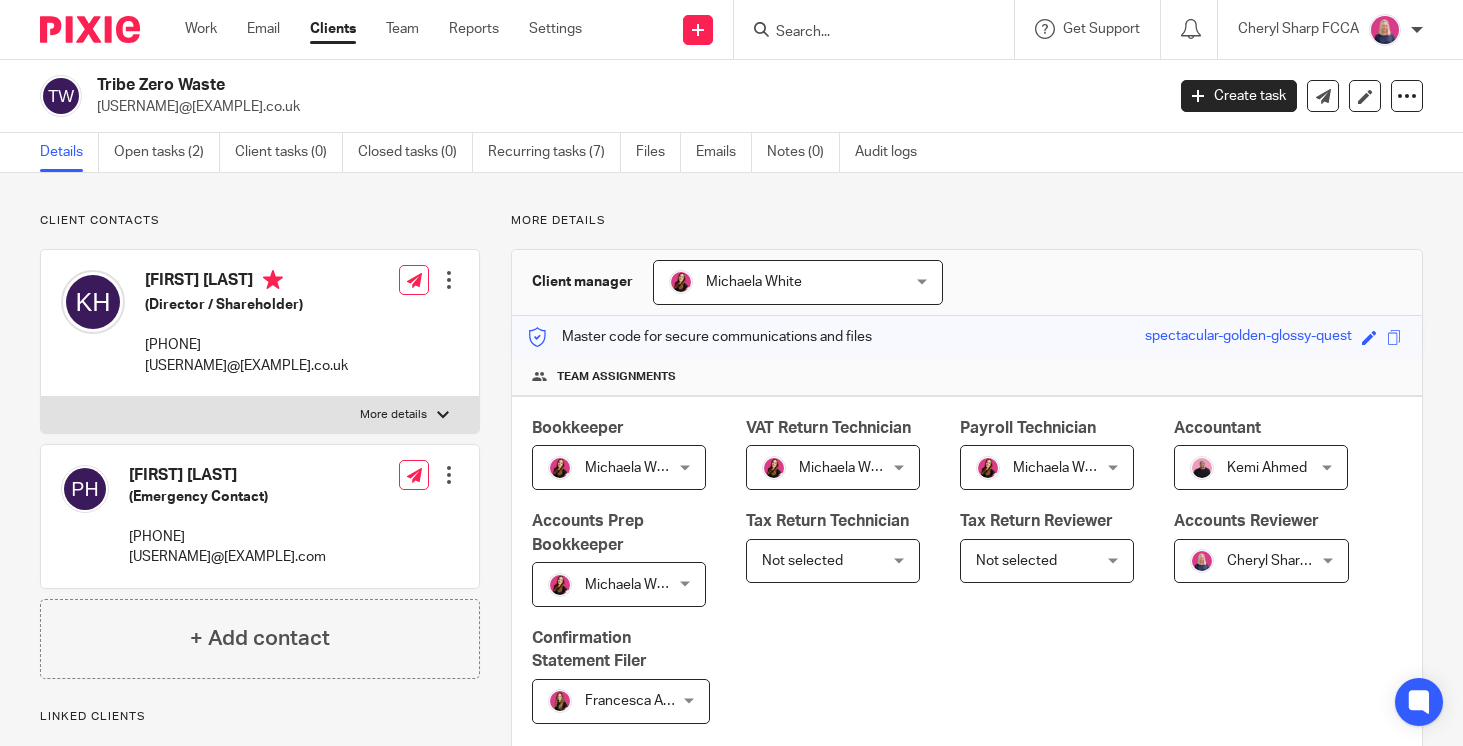 scroll, scrollTop: 0, scrollLeft: 0, axis: both 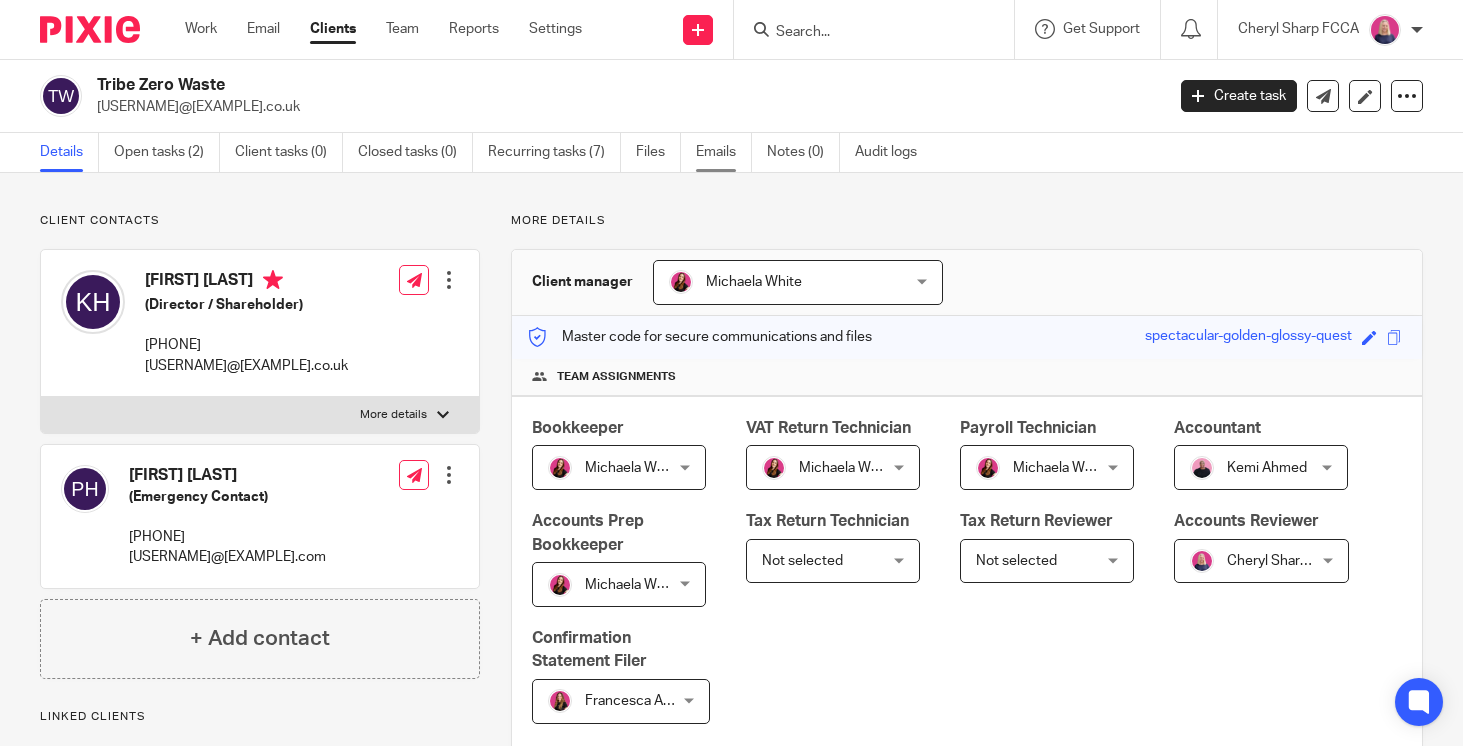 click on "Emails" at bounding box center [724, 152] 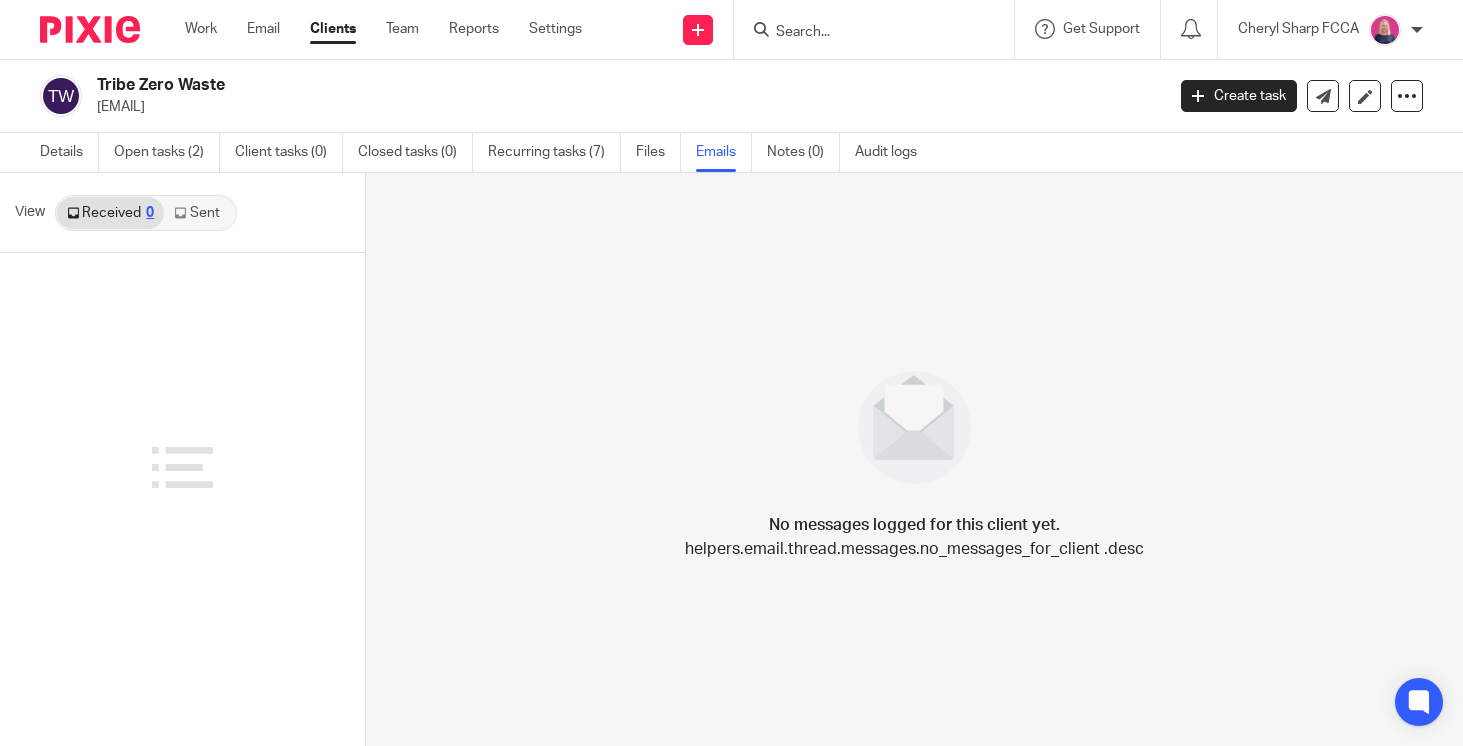 scroll, scrollTop: 0, scrollLeft: 0, axis: both 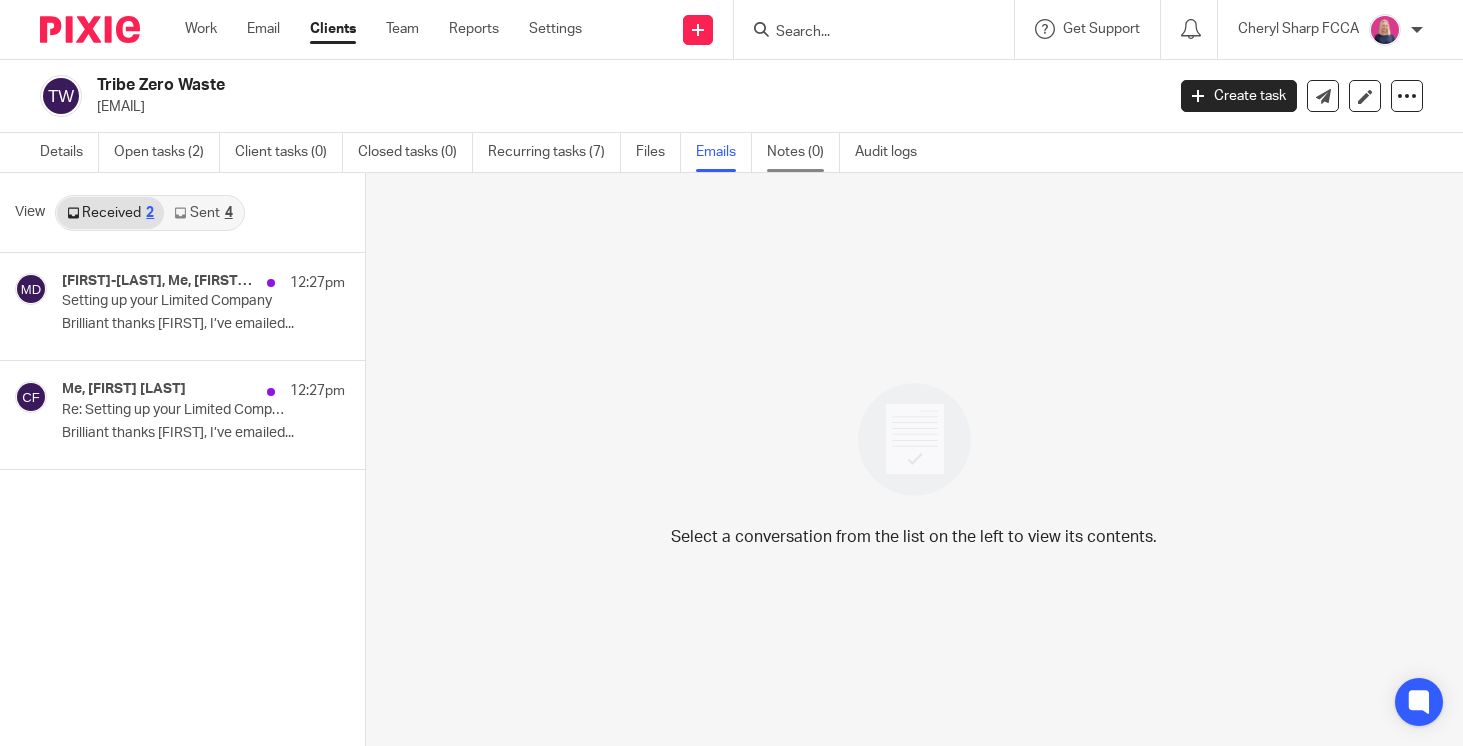 click on "Notes (0)" at bounding box center [803, 152] 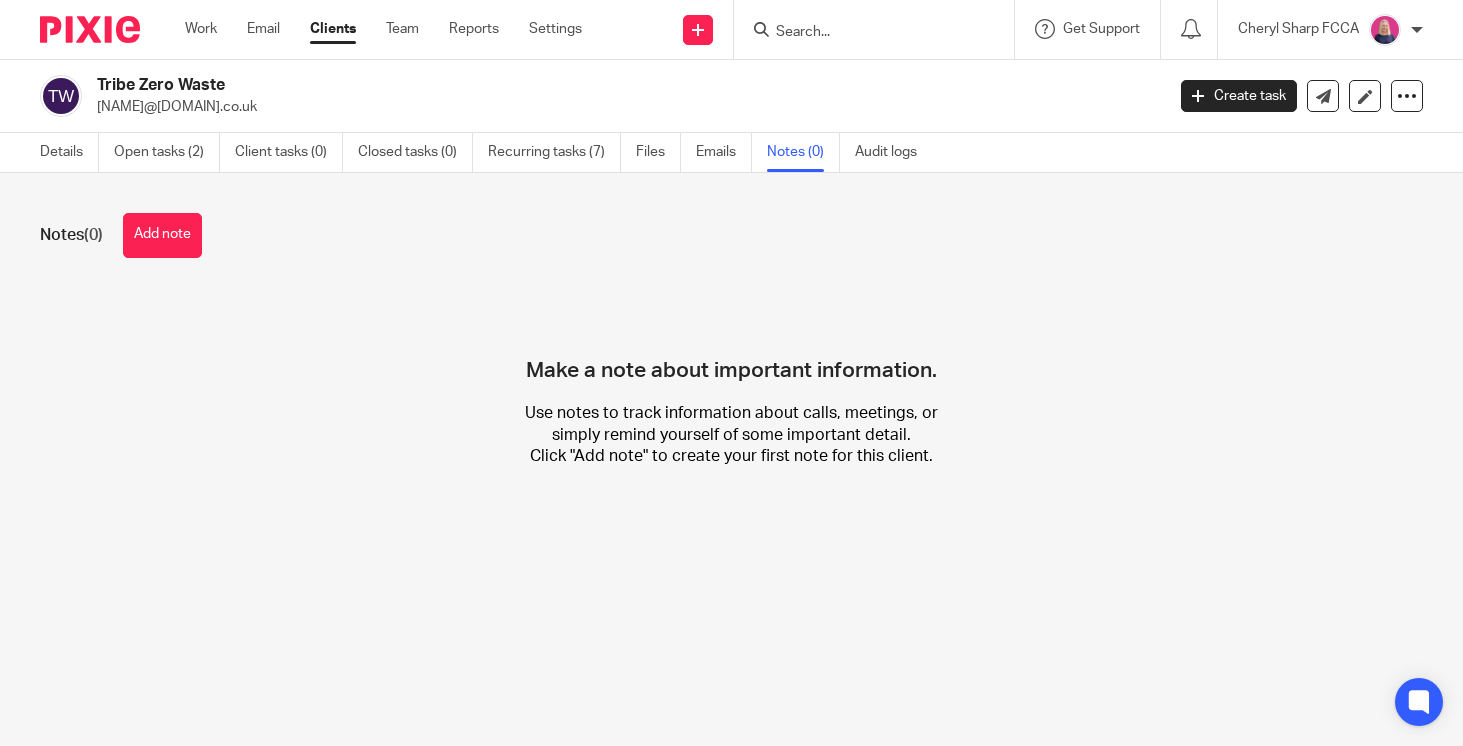 scroll, scrollTop: 0, scrollLeft: 0, axis: both 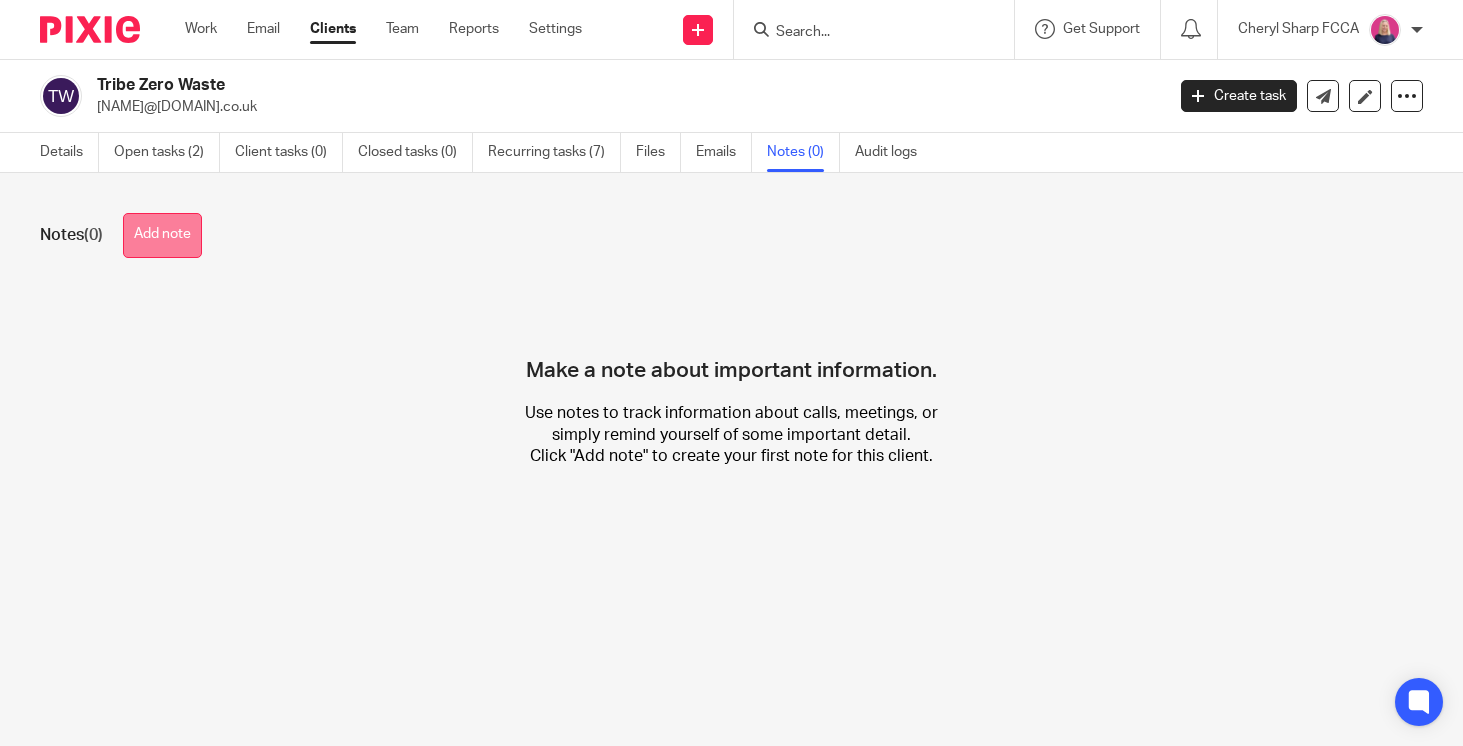 click on "Add note" at bounding box center [162, 235] 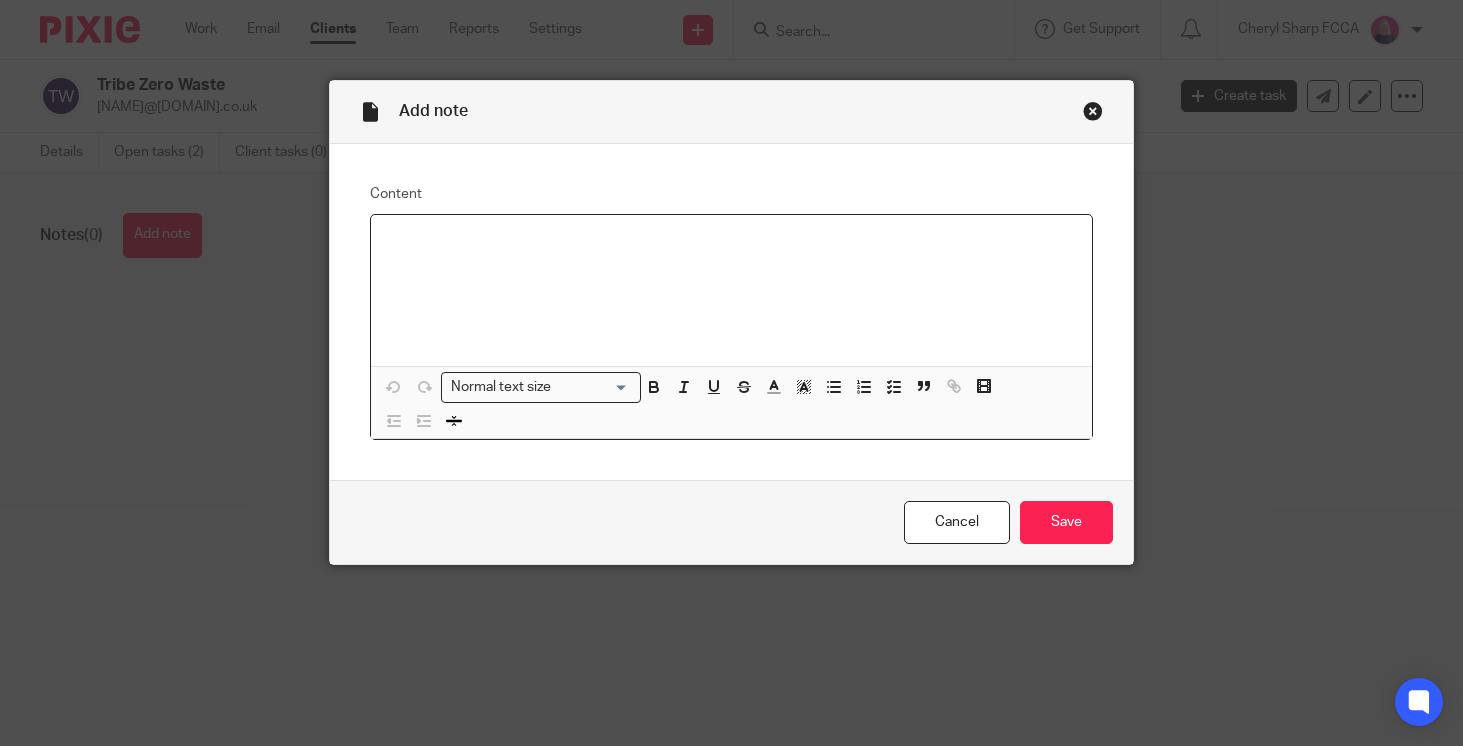 paste 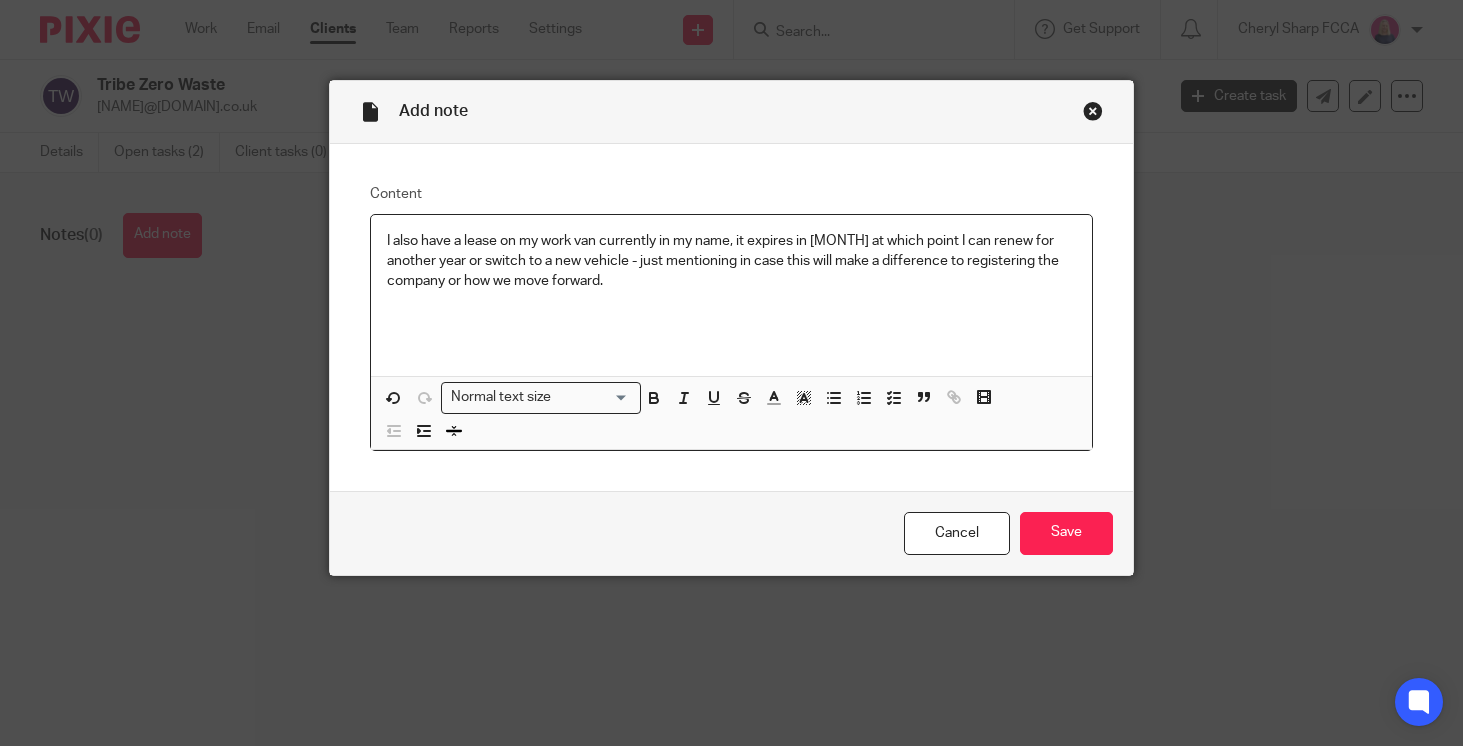 type 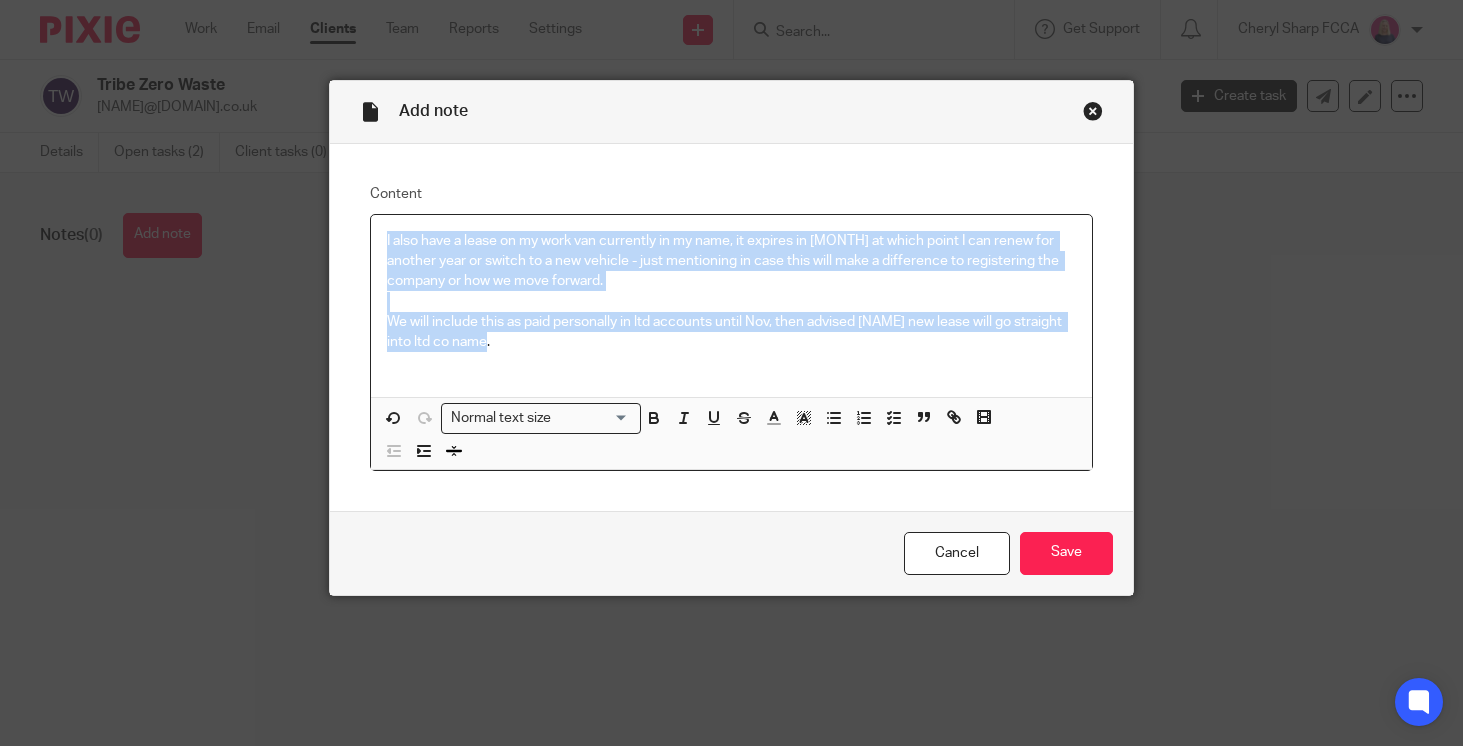 drag, startPoint x: 494, startPoint y: 345, endPoint x: 380, endPoint y: 239, distance: 155.6663 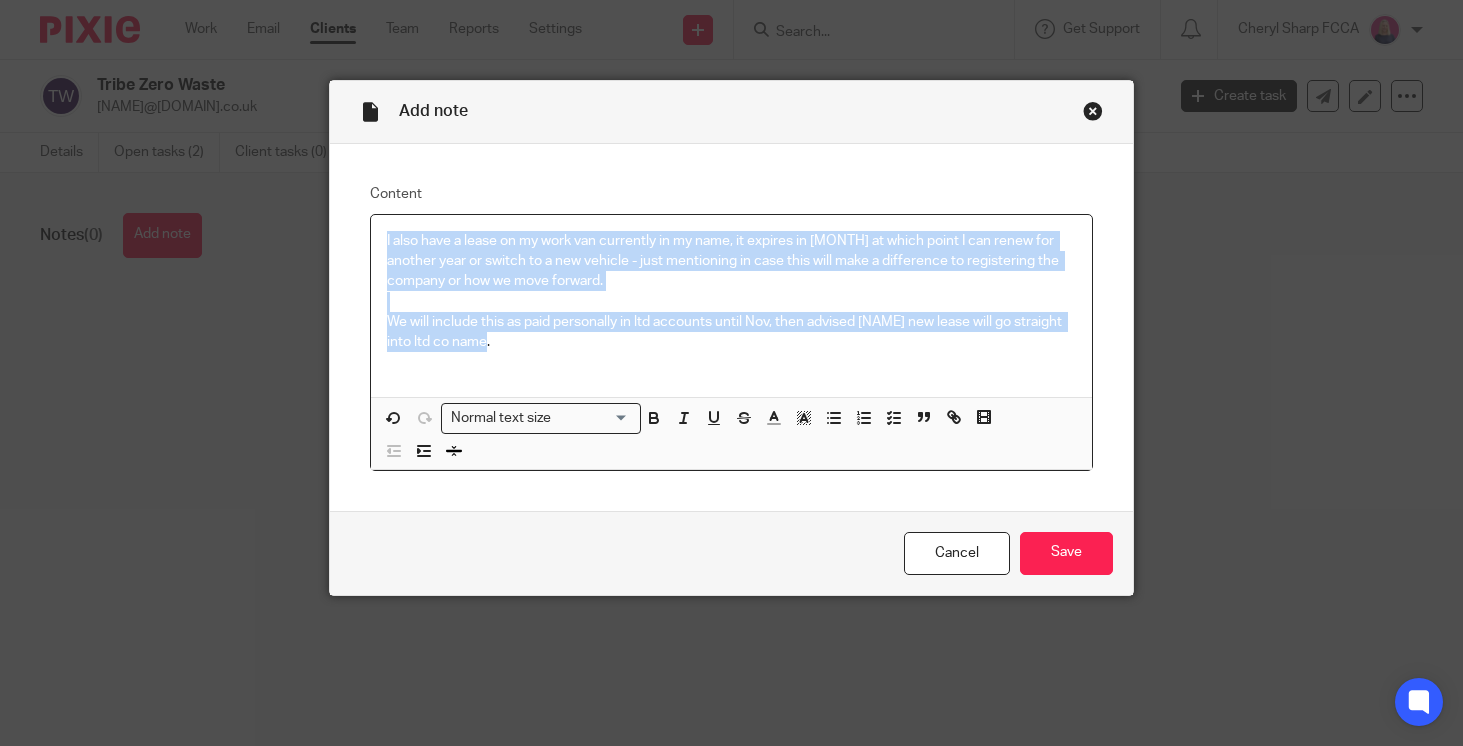 click on "I also have a lease on my work van currently in my name, it expires in [MONTH] at which point I can renew for another year or switch to a new vehicle - just mentioning in case this will make a difference to registering the company or how we move forward.  We will include this as paid personally in ltd accounts until [MONTH], then advised [PERSON] new lease will go straight into ltd co name." at bounding box center (731, 306) 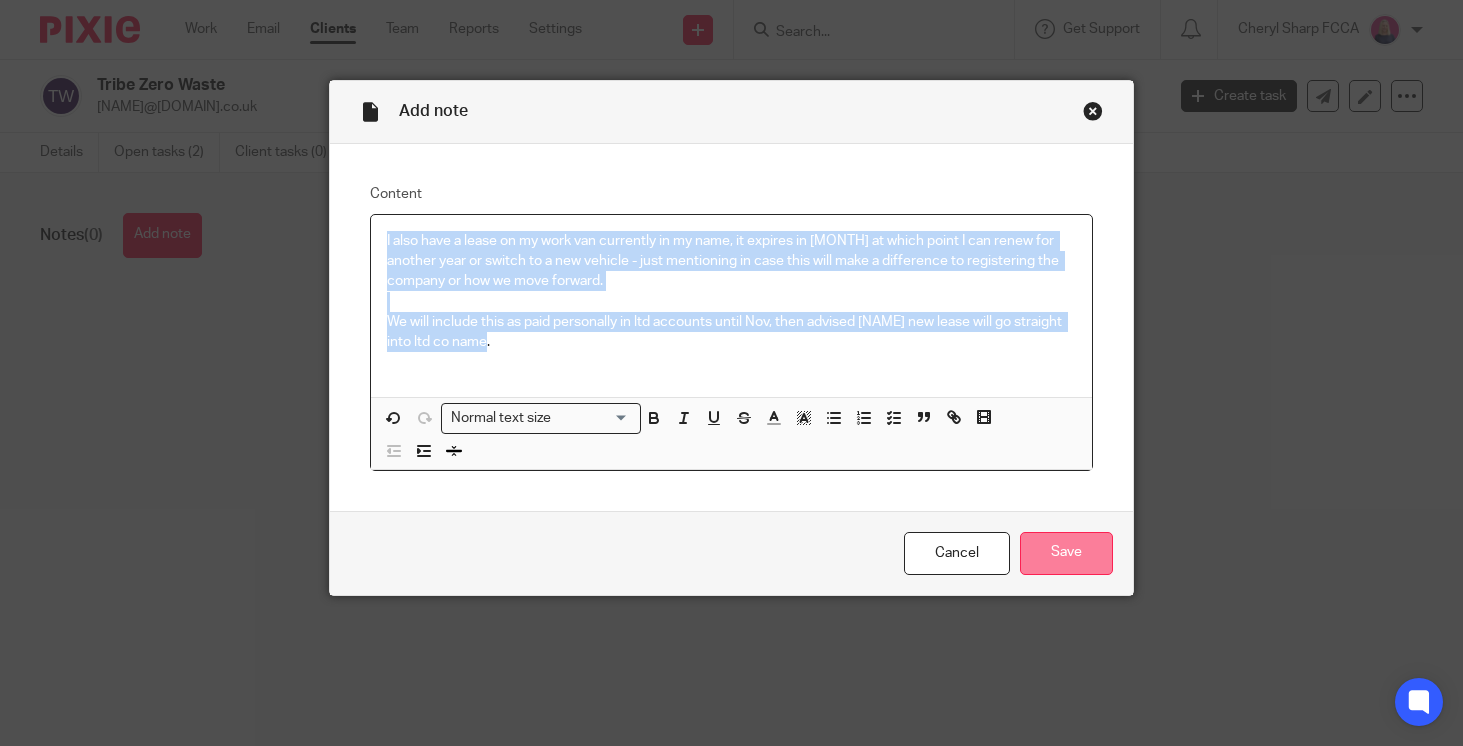 click on "Save" at bounding box center [1066, 553] 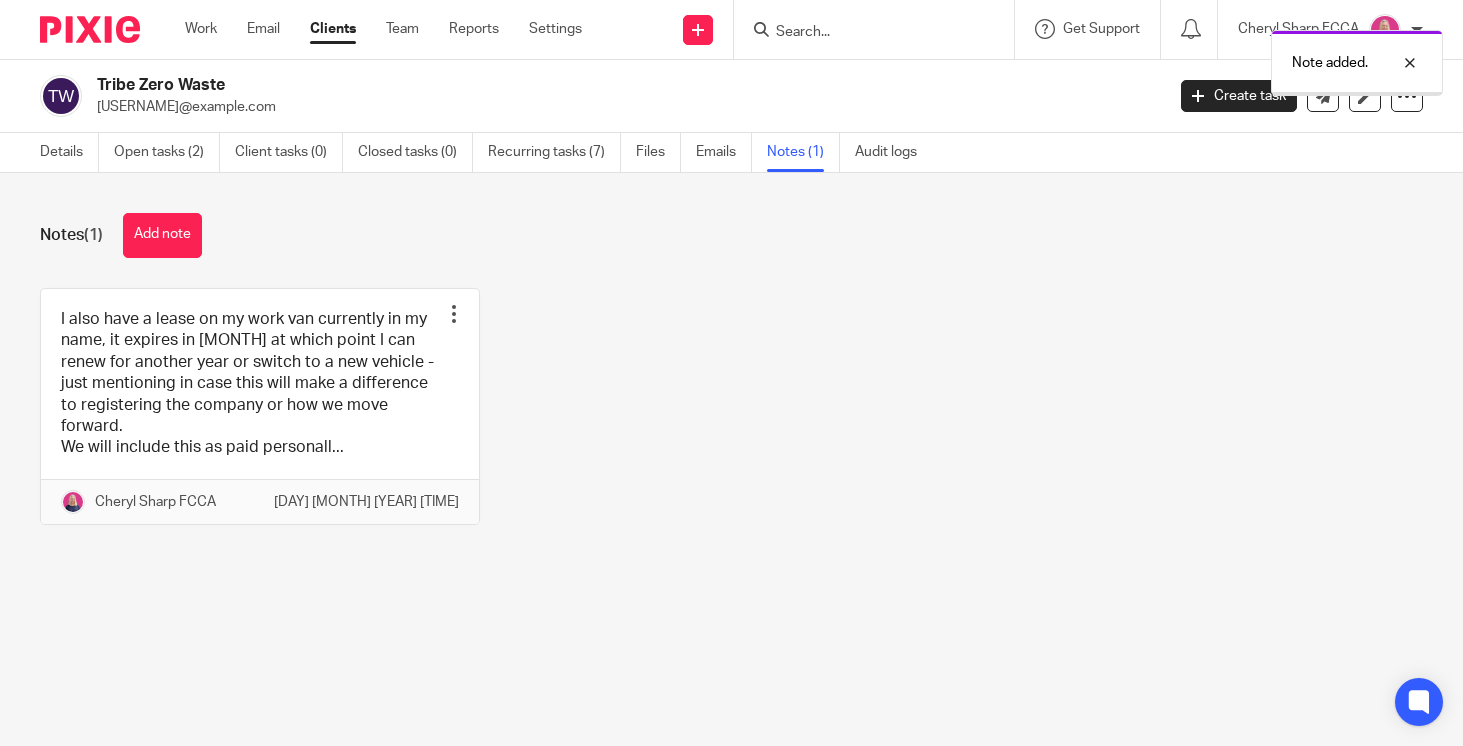 scroll, scrollTop: 0, scrollLeft: 0, axis: both 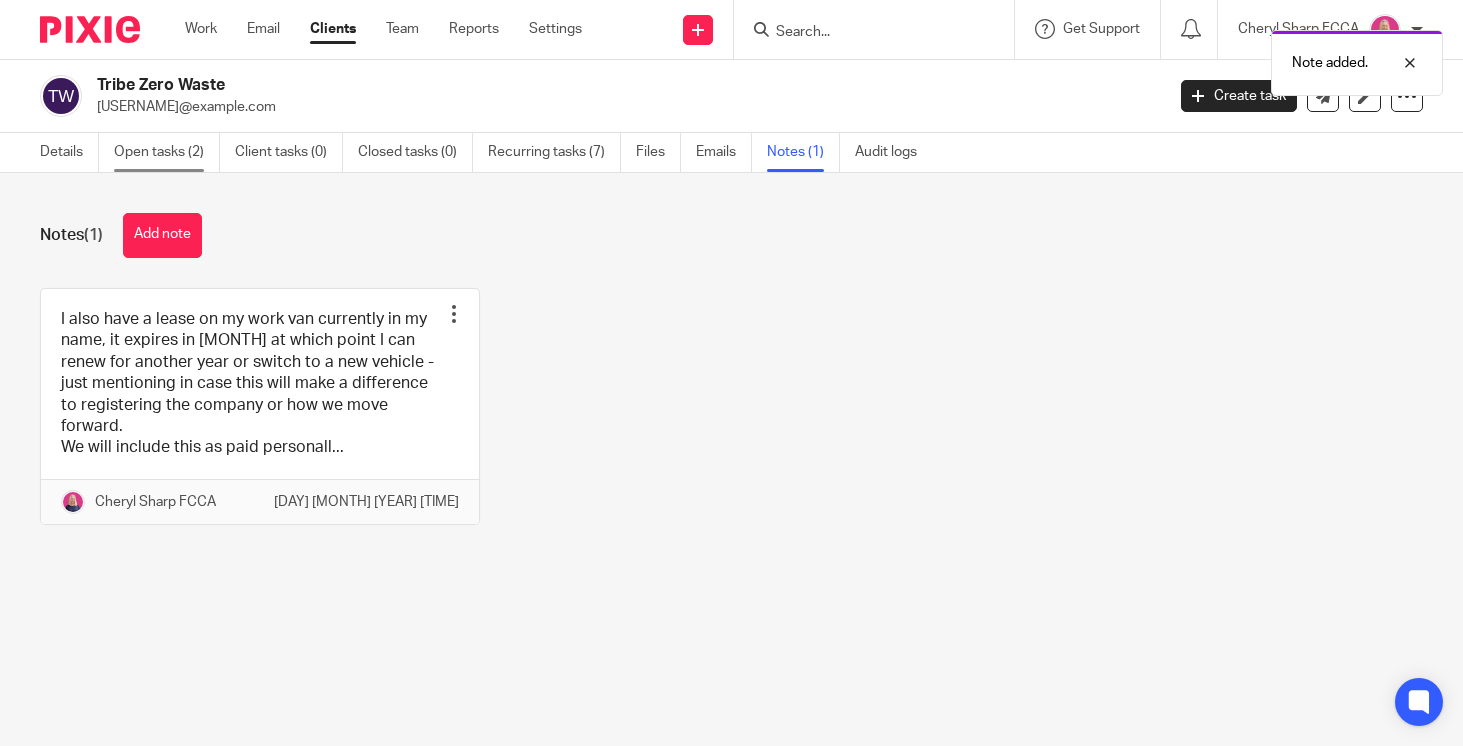 click on "Open tasks (2)" at bounding box center [167, 152] 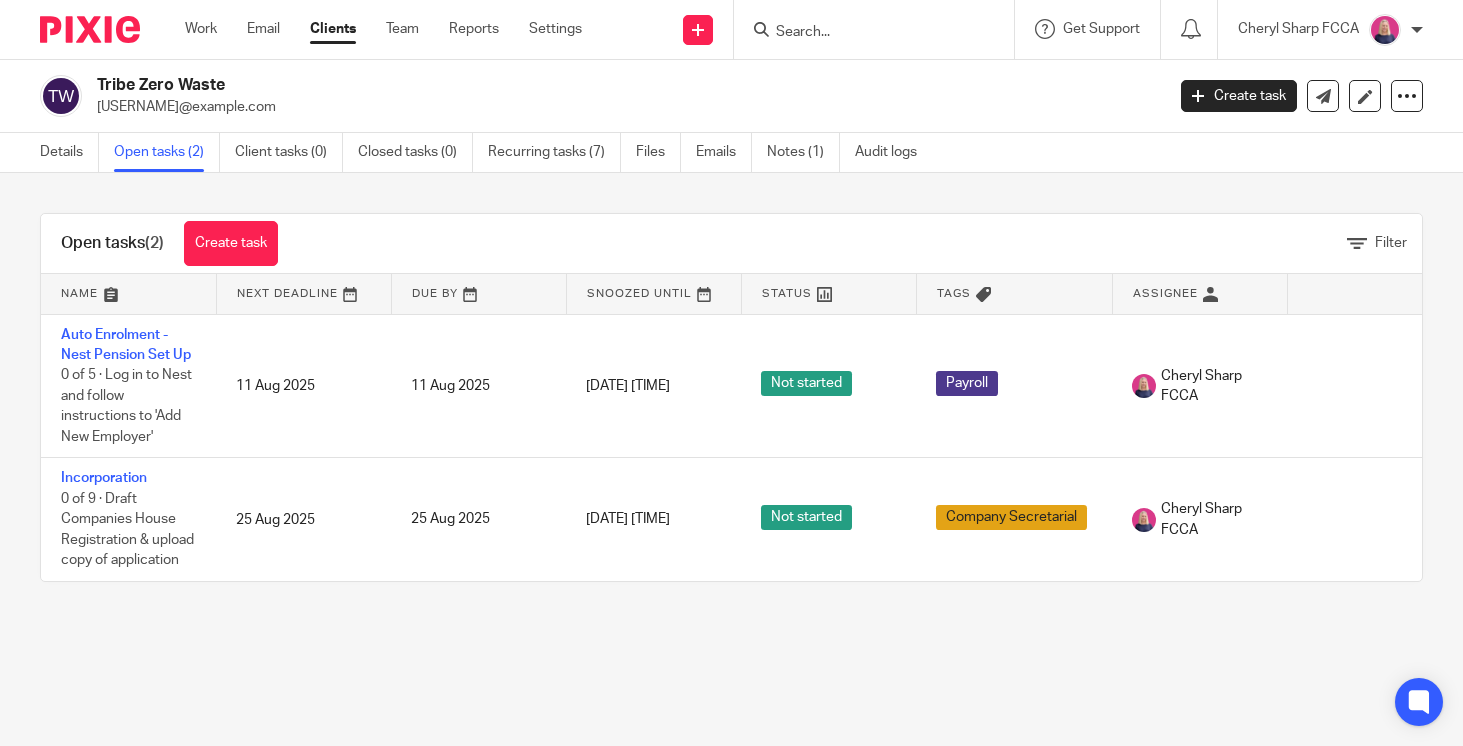 scroll, scrollTop: 0, scrollLeft: 0, axis: both 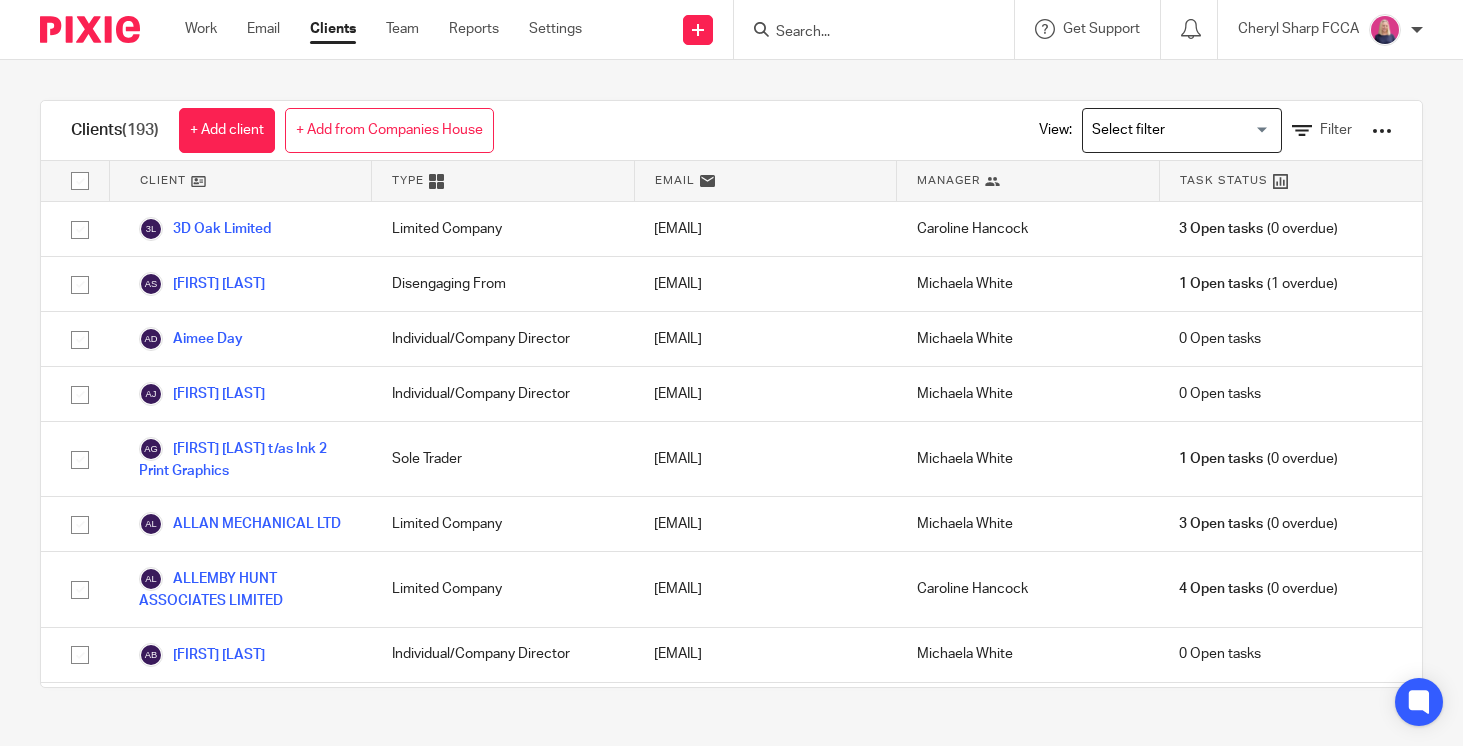 click at bounding box center (864, 33) 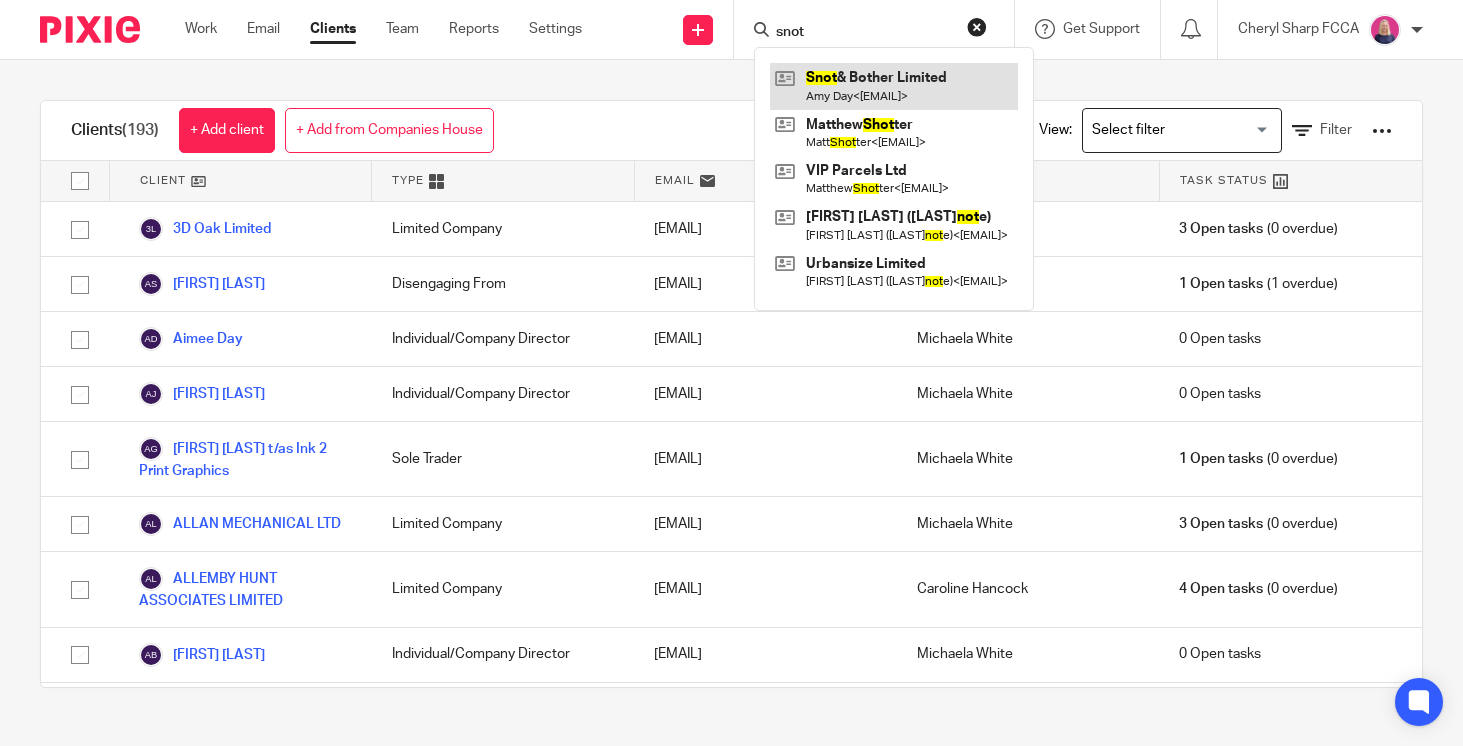type on "snot" 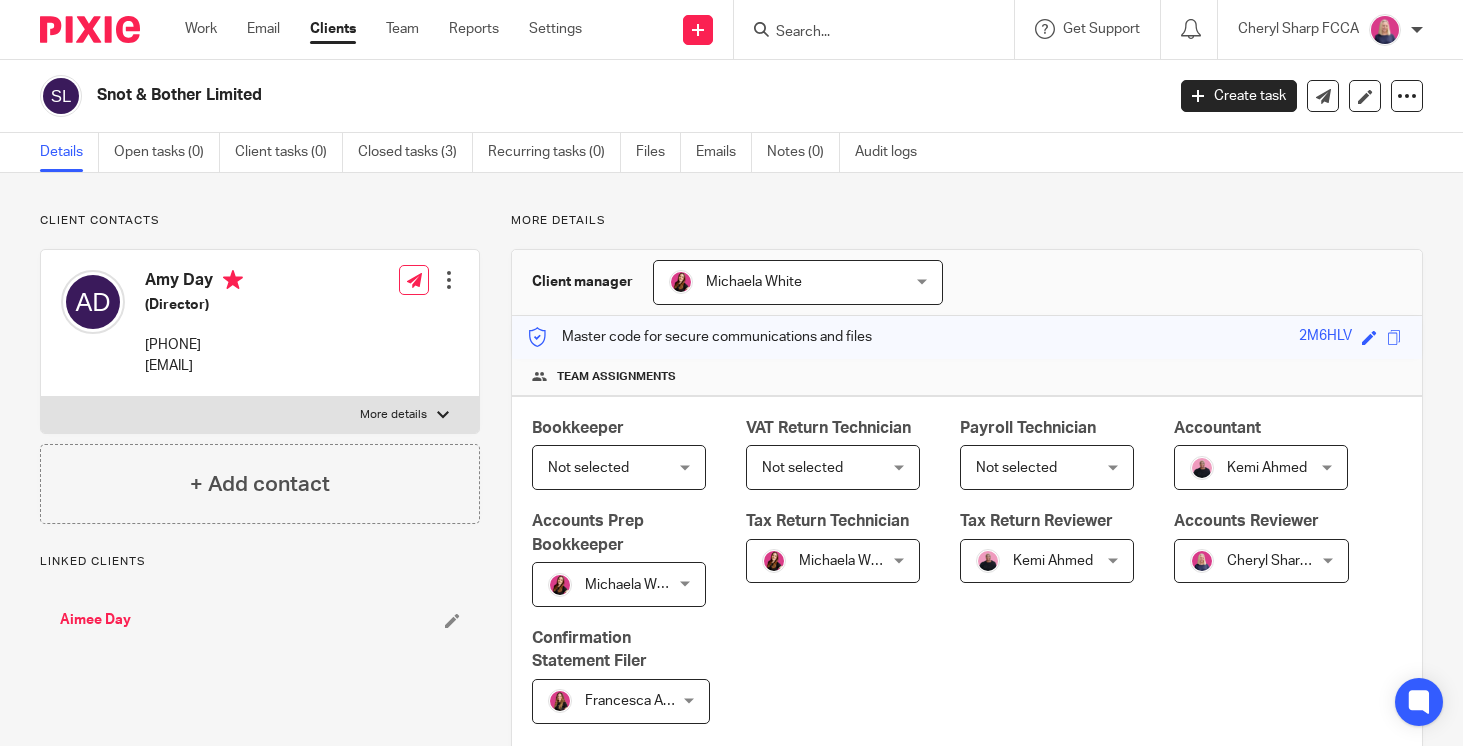 scroll, scrollTop: 0, scrollLeft: 0, axis: both 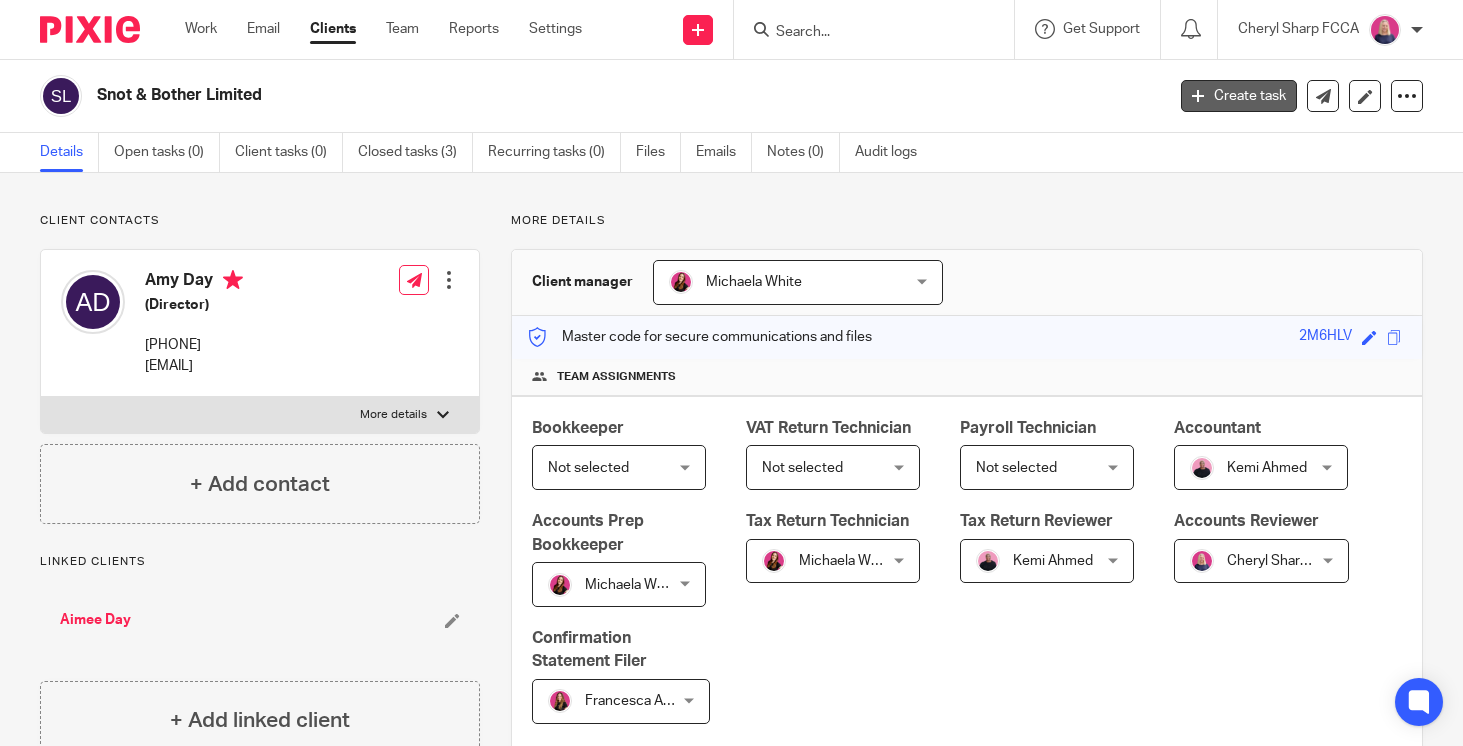 click on "Create task" at bounding box center [1239, 96] 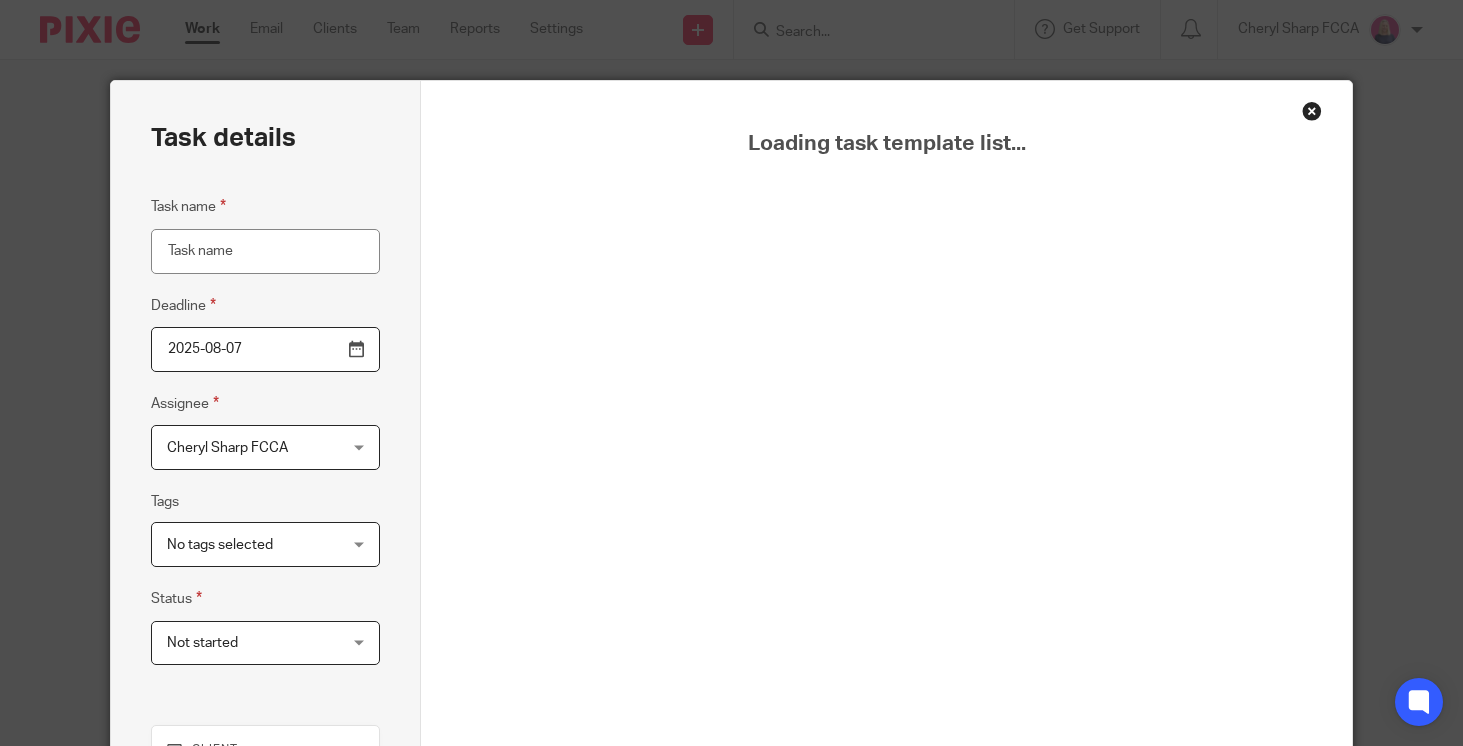 scroll, scrollTop: 0, scrollLeft: 0, axis: both 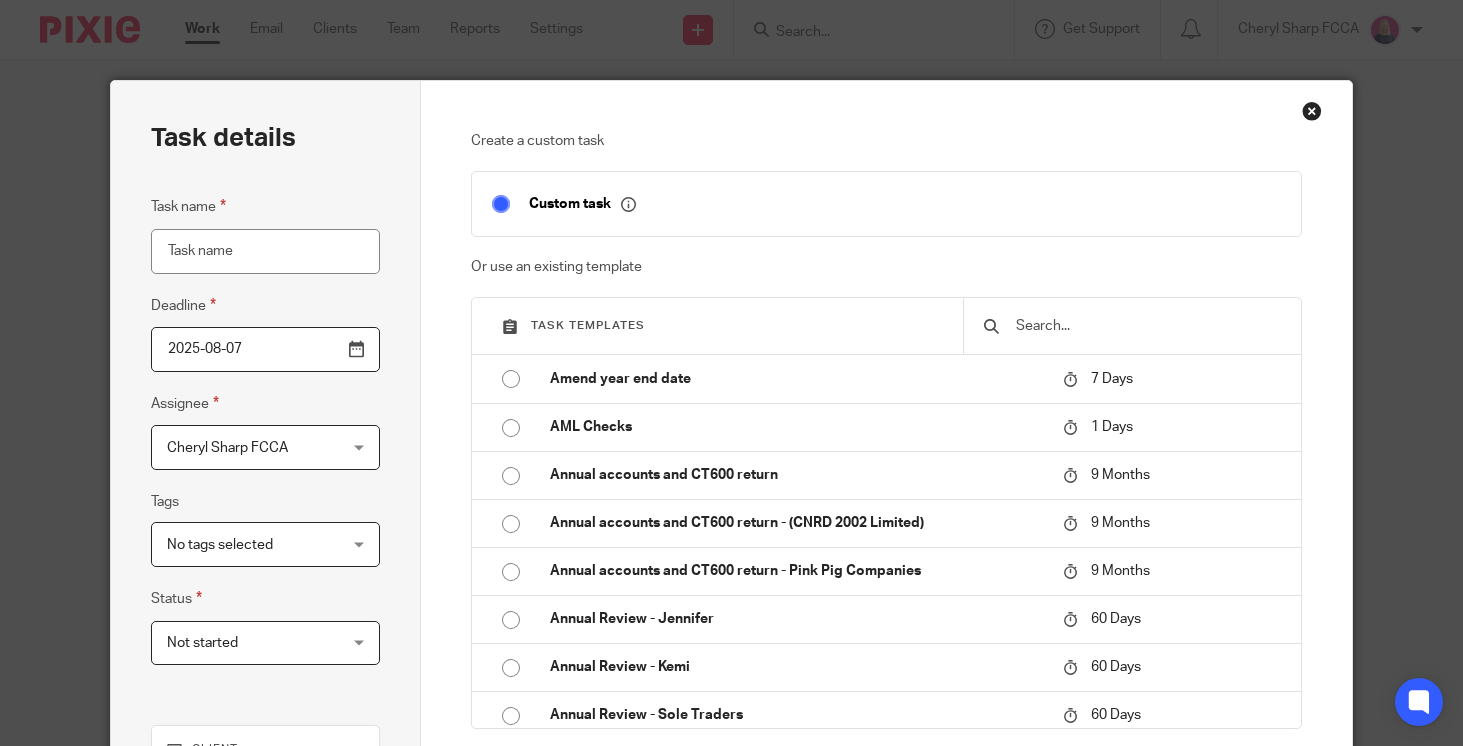 click on "Task name" at bounding box center (265, 251) 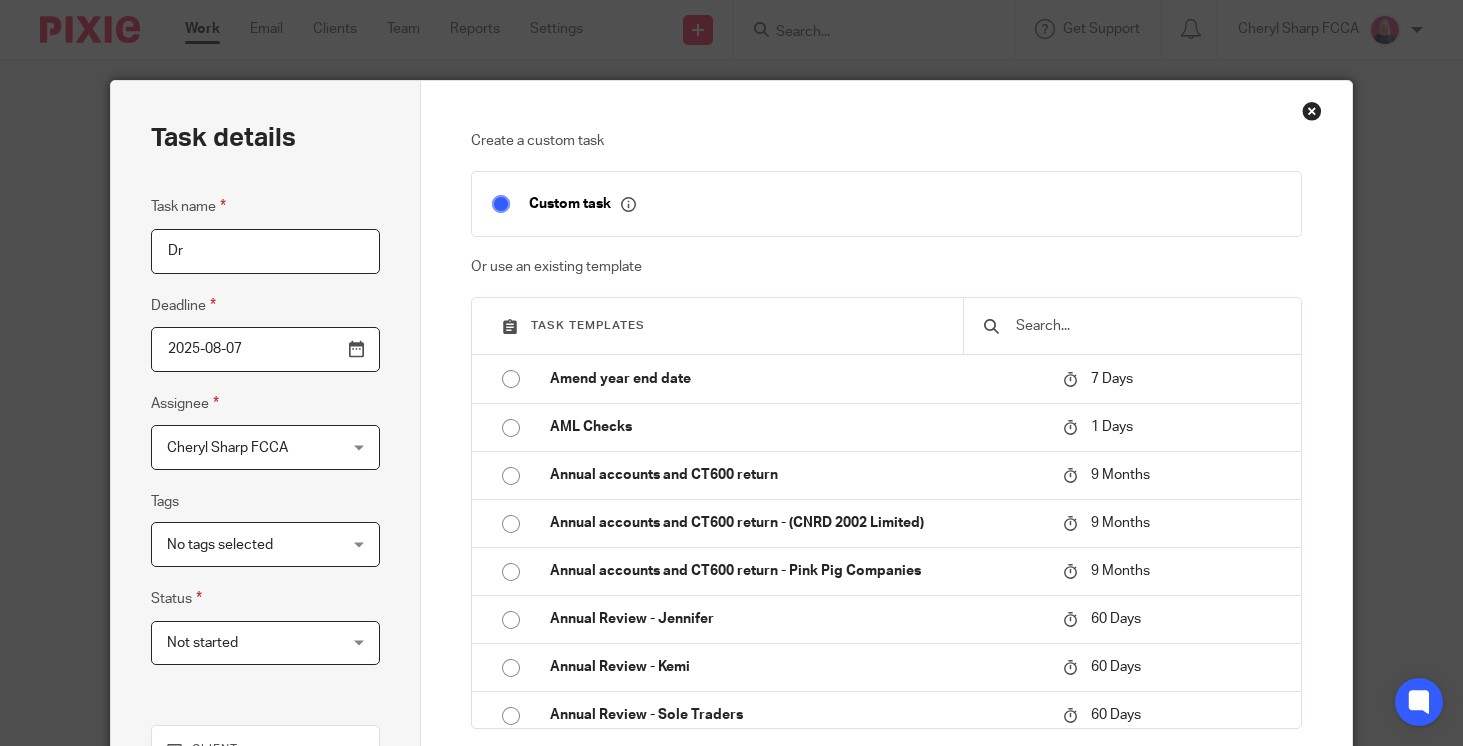 type on "D" 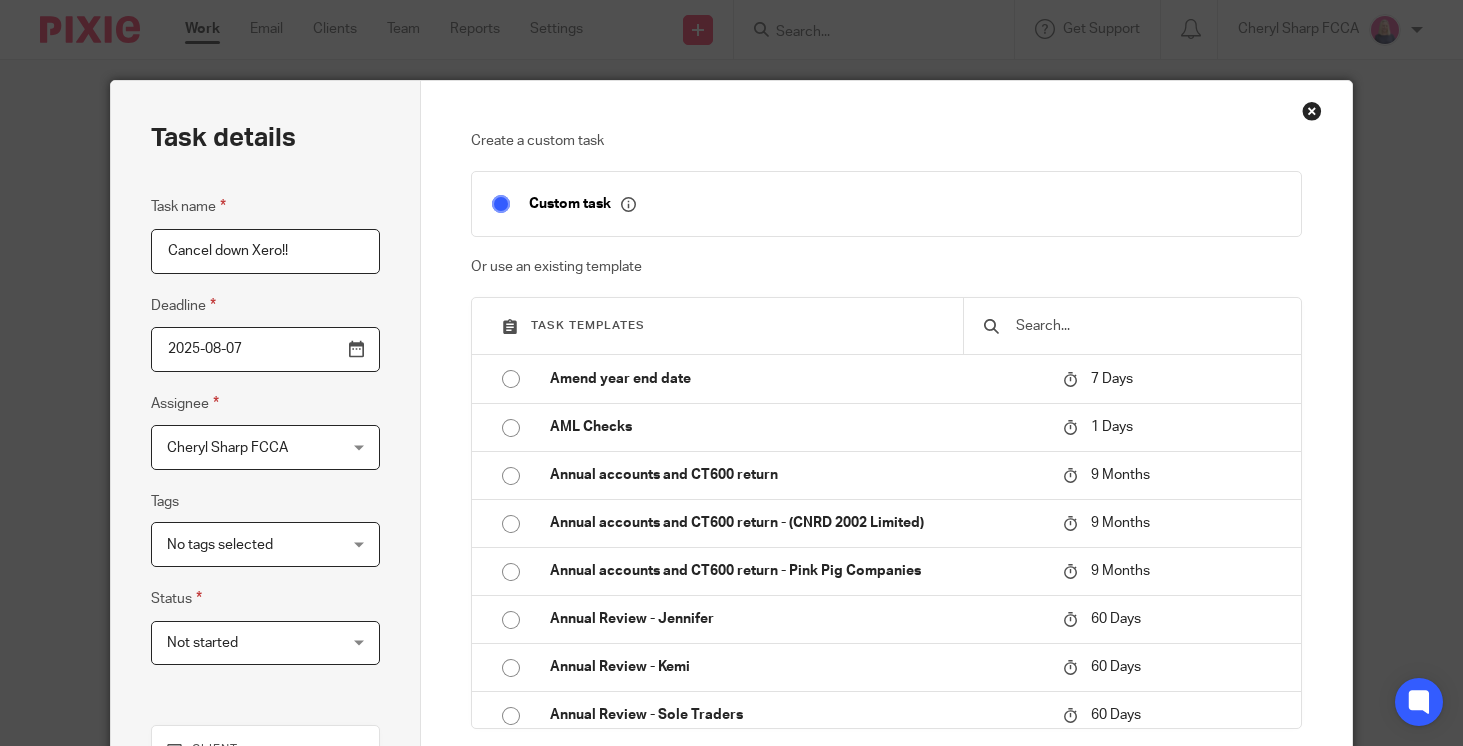type on "Cancel down Xero!!" 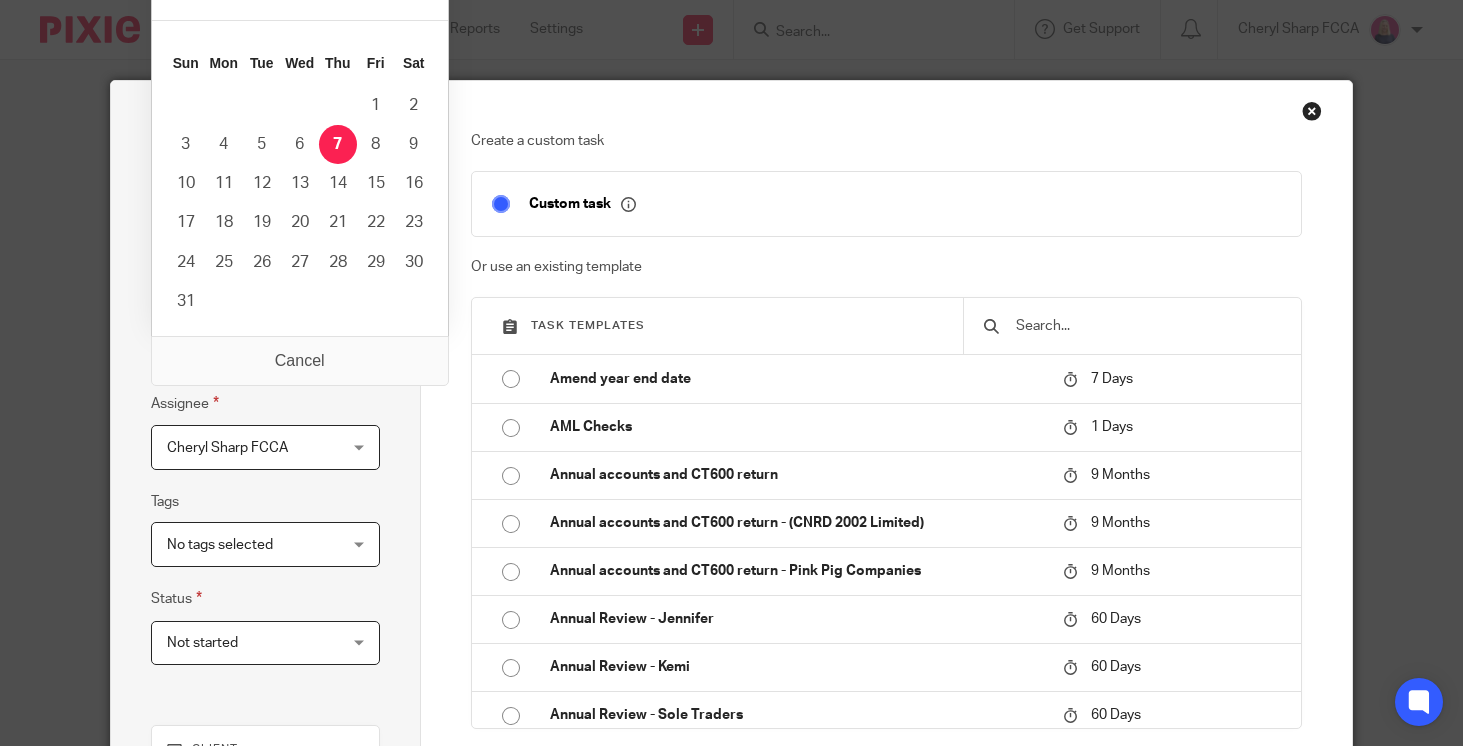 click on "2025-08-07" at bounding box center (265, 349) 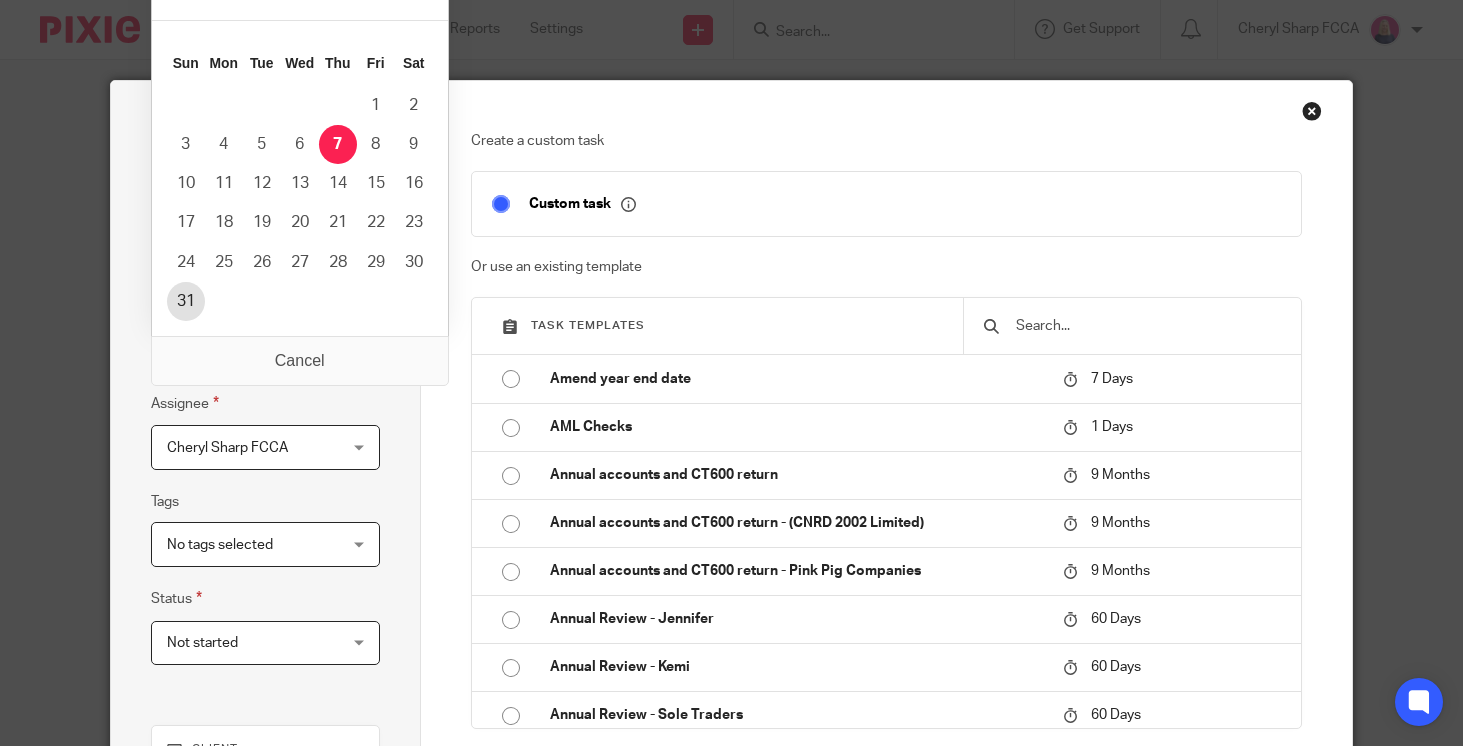 type on "2025-08-31" 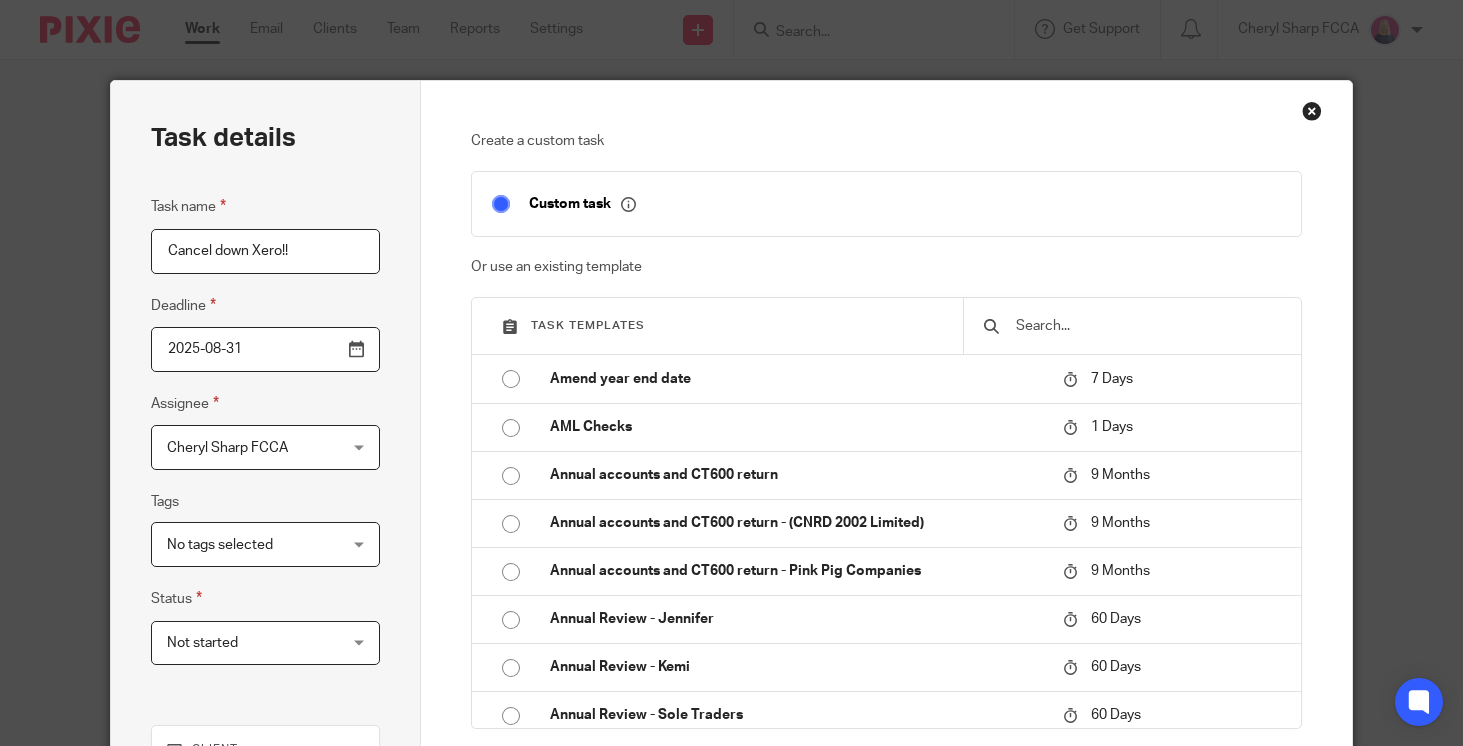 click on "2025-08-31" at bounding box center (265, 349) 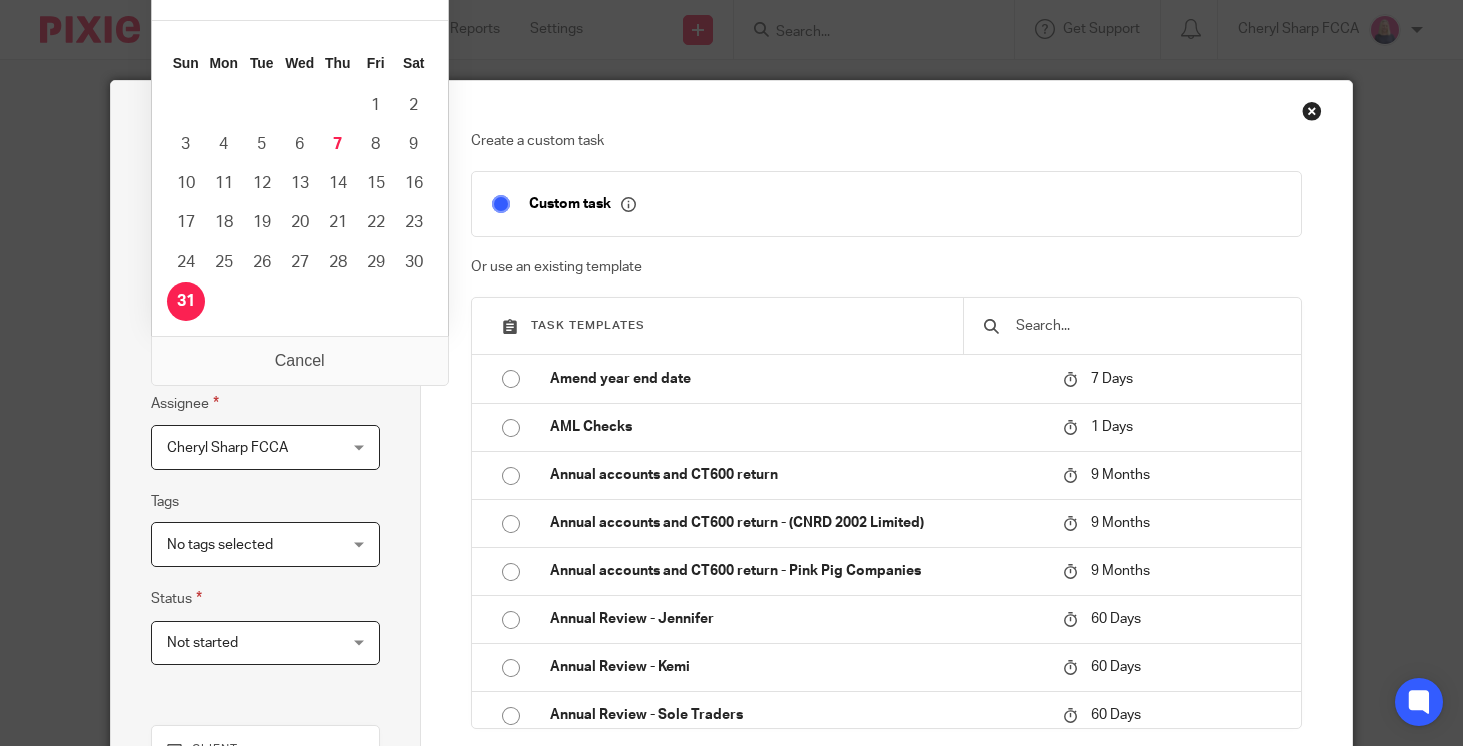 click on "Task details
Task name   Cancel down Xero!!
Deadline
2025-08-31   Assignee
Cheryl Sharp FCCA
Cheryl Sharp FCCA
Client manager
Caroline Hancock
Cheryl Sharp FCCA
Francesca Allebone
Jennifer Baratta
Kemi Ahmed
Madison Dennis
Michaela White
1   Tags
No tags selected
1 - Job in
2 - In review
3 - Out for signing
4 - Ready to file
Annual accounts
Bookkeeping
CIS
Company Secretarial
Enquiry/Prospect
Meeting" at bounding box center [266, 557] 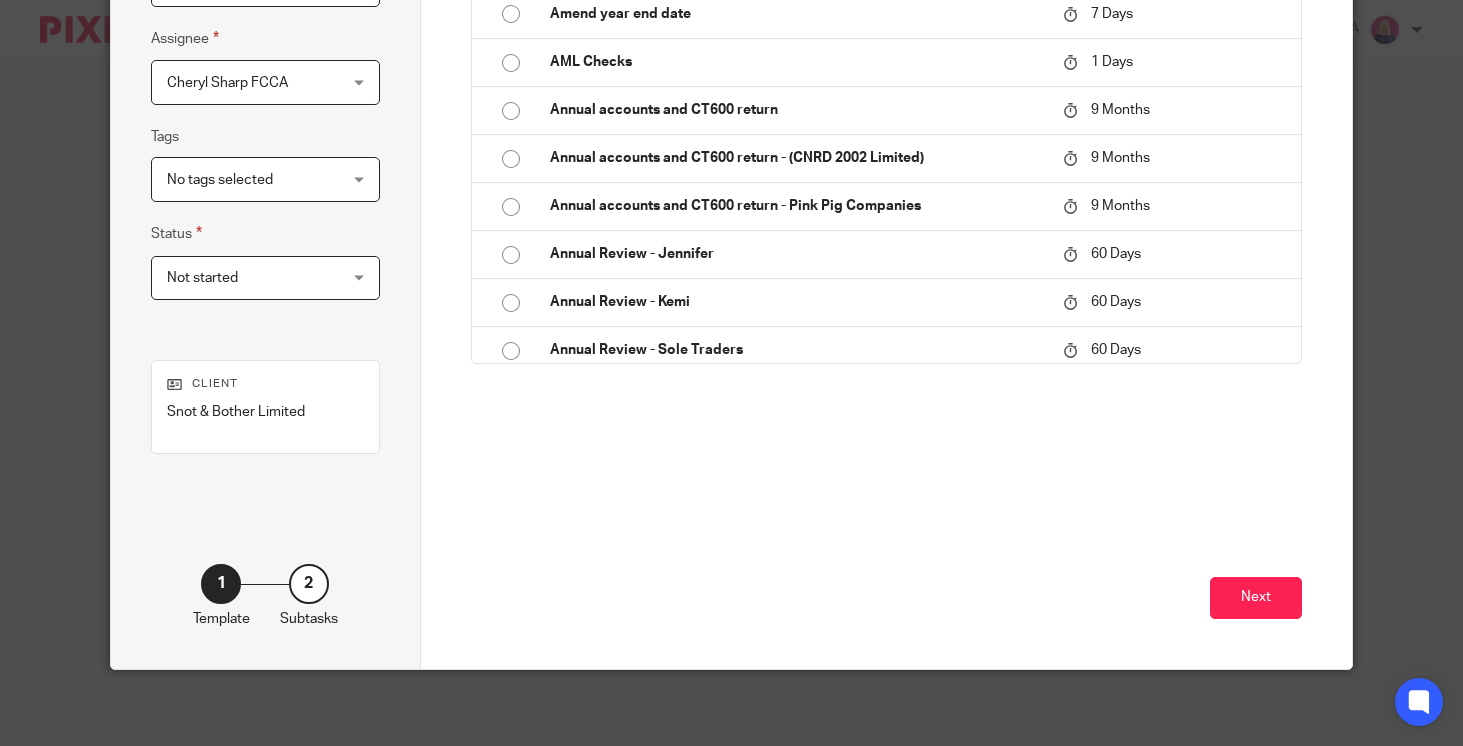 scroll, scrollTop: 370, scrollLeft: 0, axis: vertical 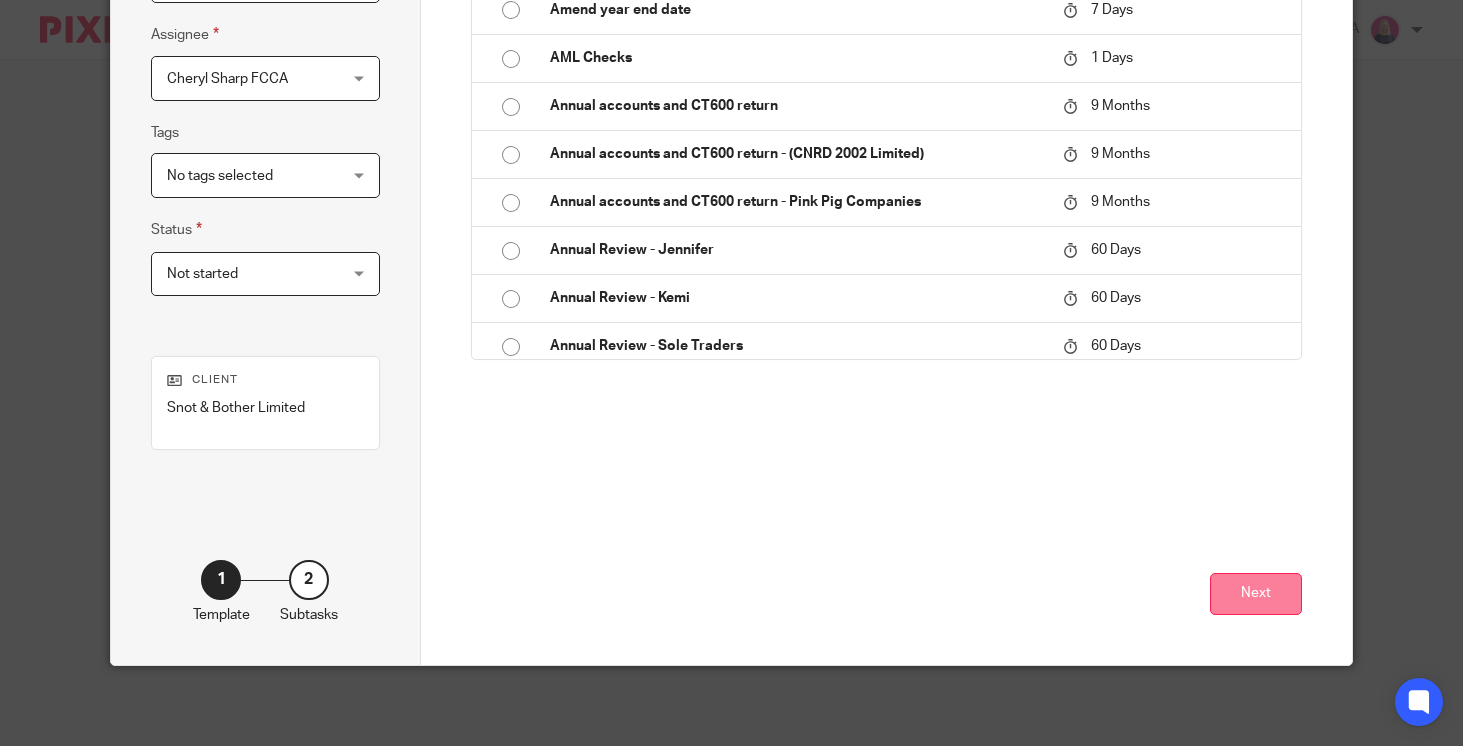 click on "Next" at bounding box center (1256, 594) 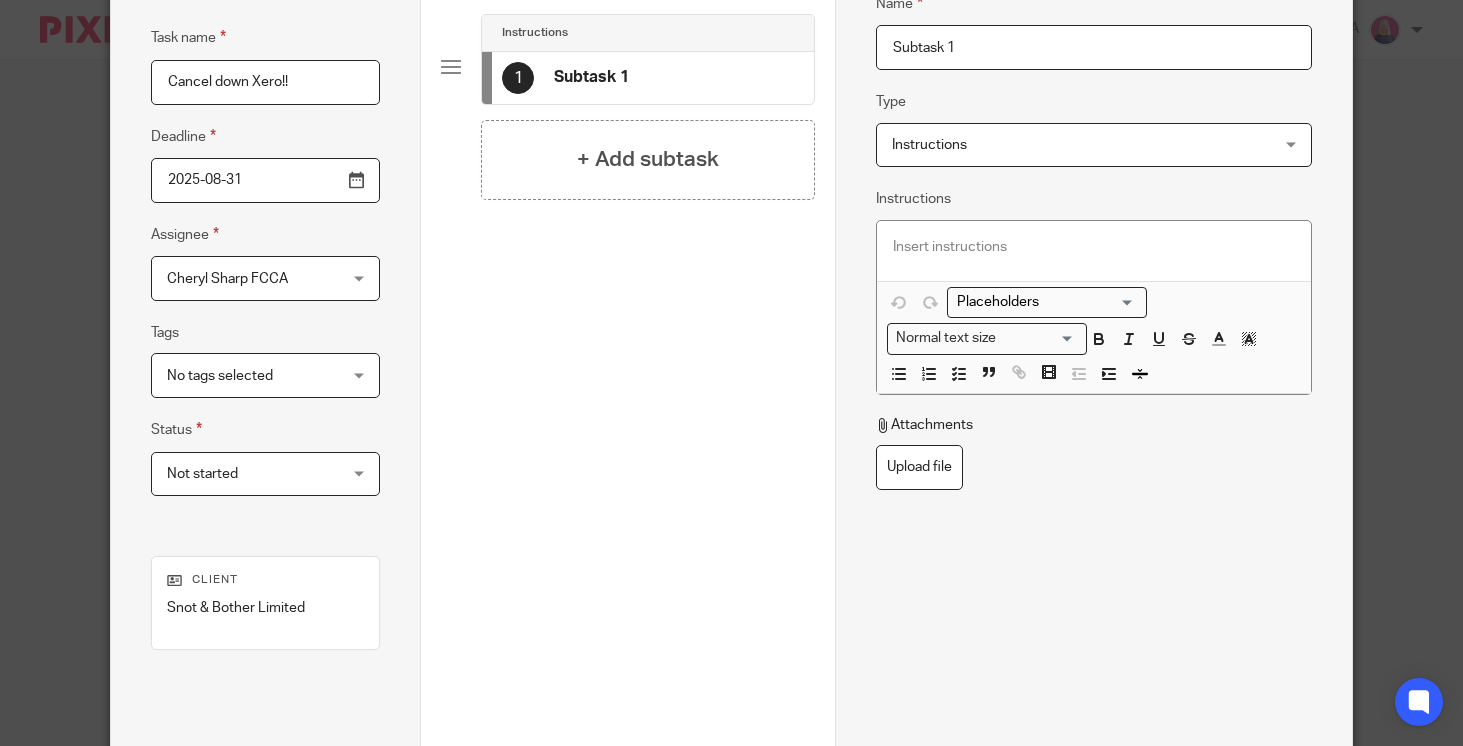 scroll, scrollTop: 0, scrollLeft: 0, axis: both 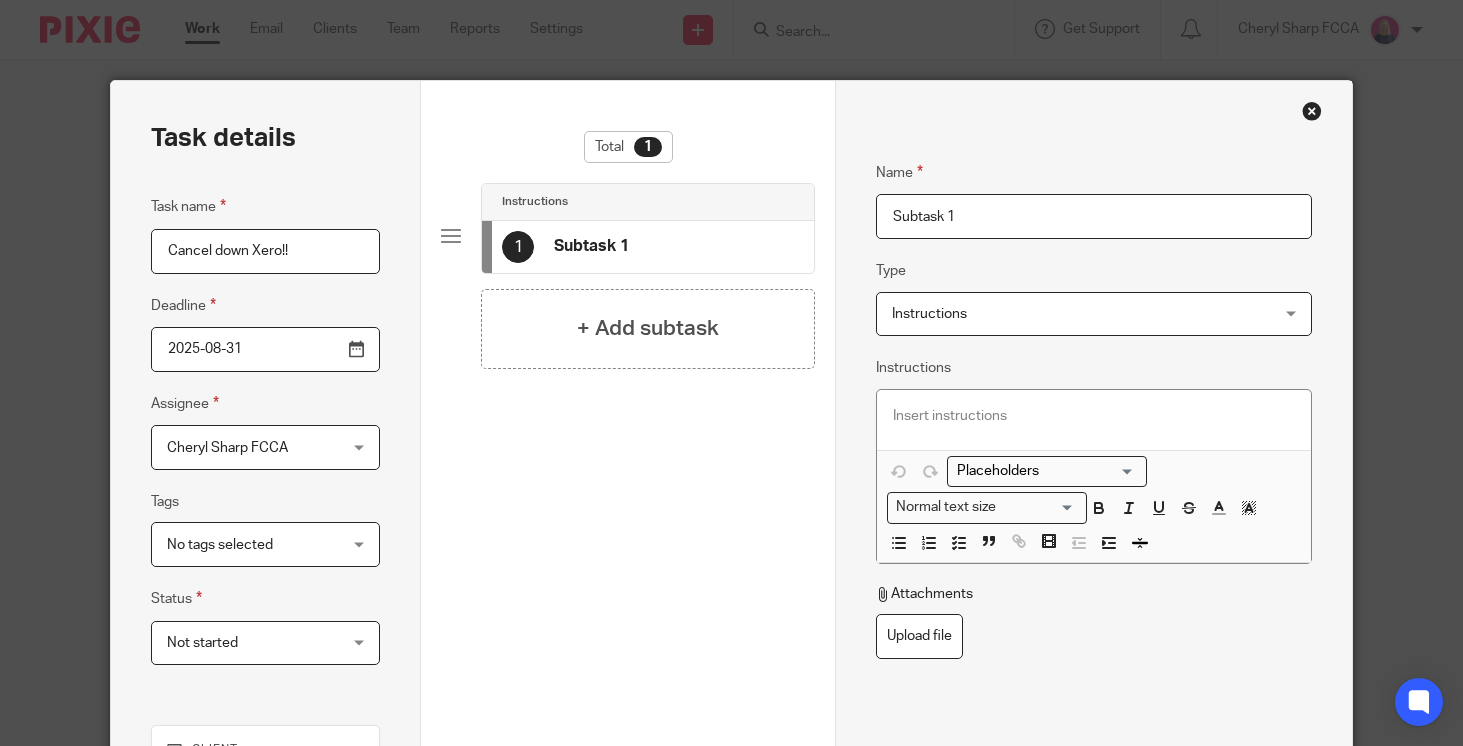 drag, startPoint x: 981, startPoint y: 210, endPoint x: 876, endPoint y: 218, distance: 105.30432 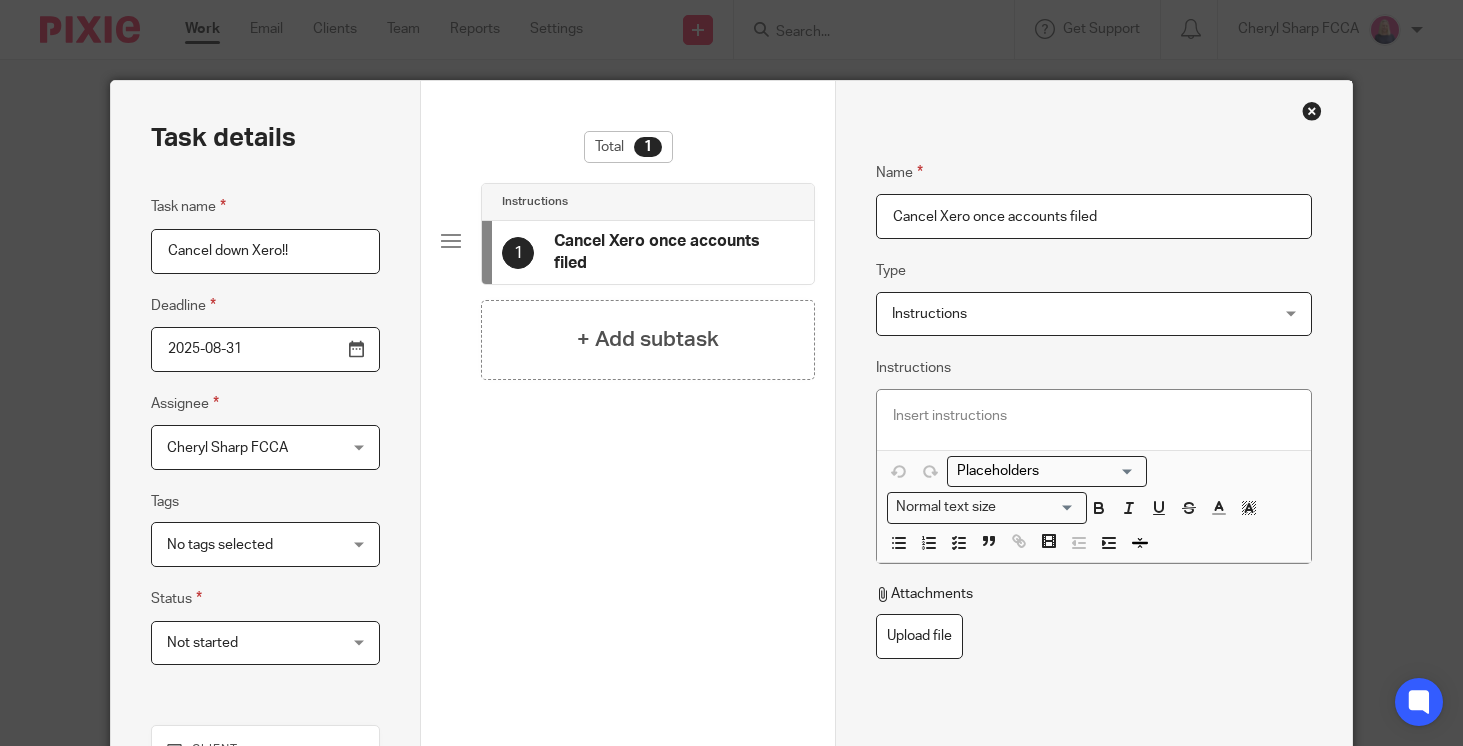 type on "Cancel Xero once accounts filed" 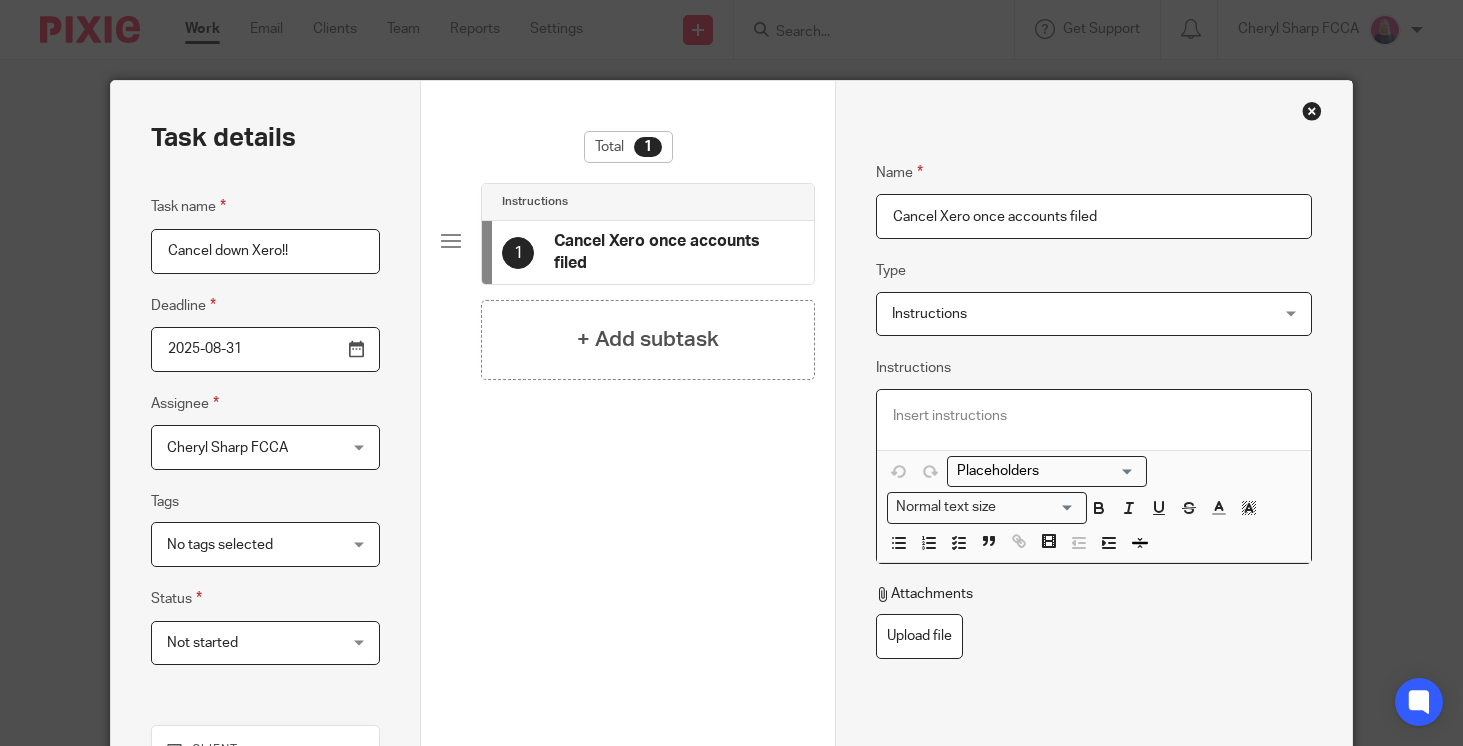 click at bounding box center [1094, 416] 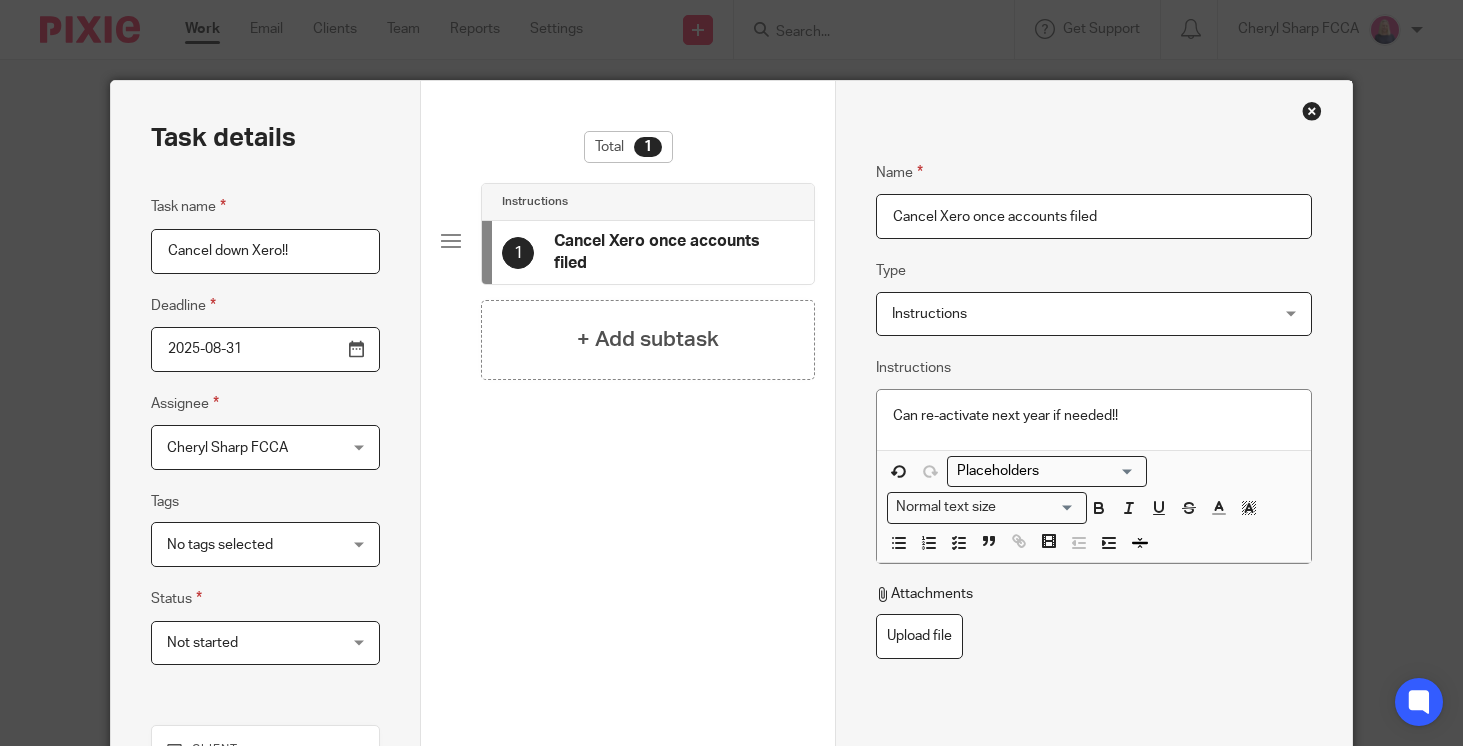 click on "Name   Cancel Xero once accounts filed   Type
Instructions
Instructions
Instructions
Document signing - request signature
Send automated email
Send email manually
Internal deadline
JobTemplate::TaskInstruction   Instructions   Can re-activate next year if needed!!                       Loading...
Normal text size
Loading...
Remove
Edit
Insert new video
Copy and paste the video URL. Youtube, Vimeo and Loom URLs are supported.
Close" at bounding box center [1094, 475] 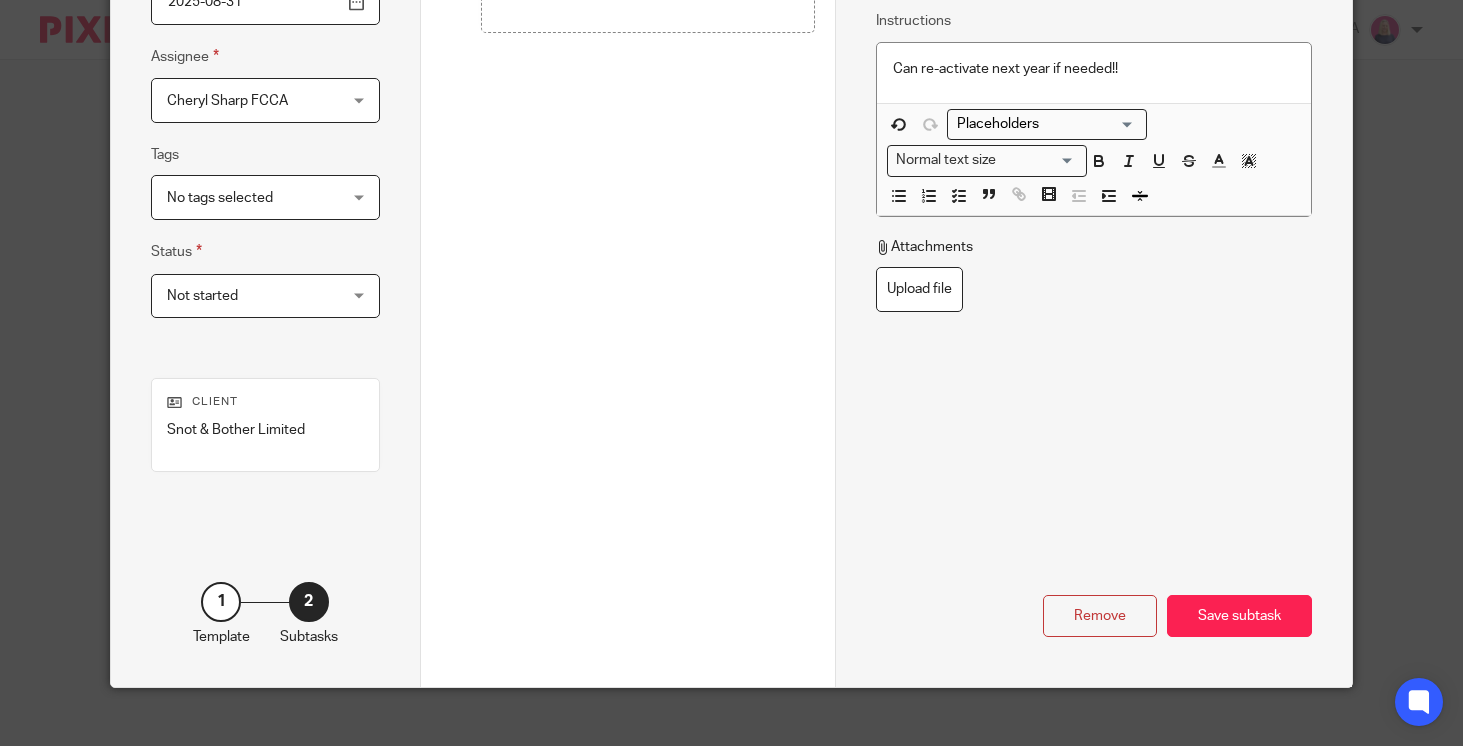 scroll, scrollTop: 370, scrollLeft: 0, axis: vertical 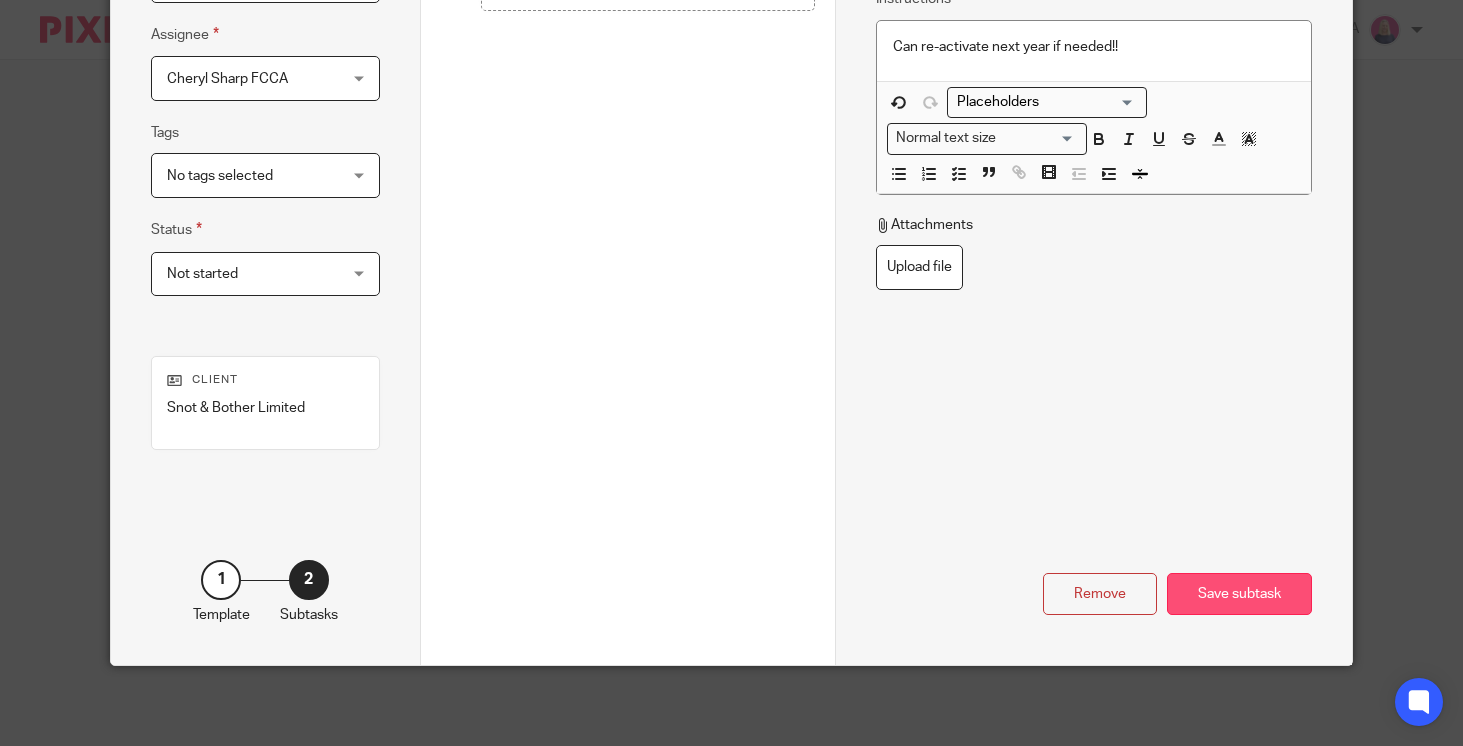 click on "Save subtask" at bounding box center [1239, 594] 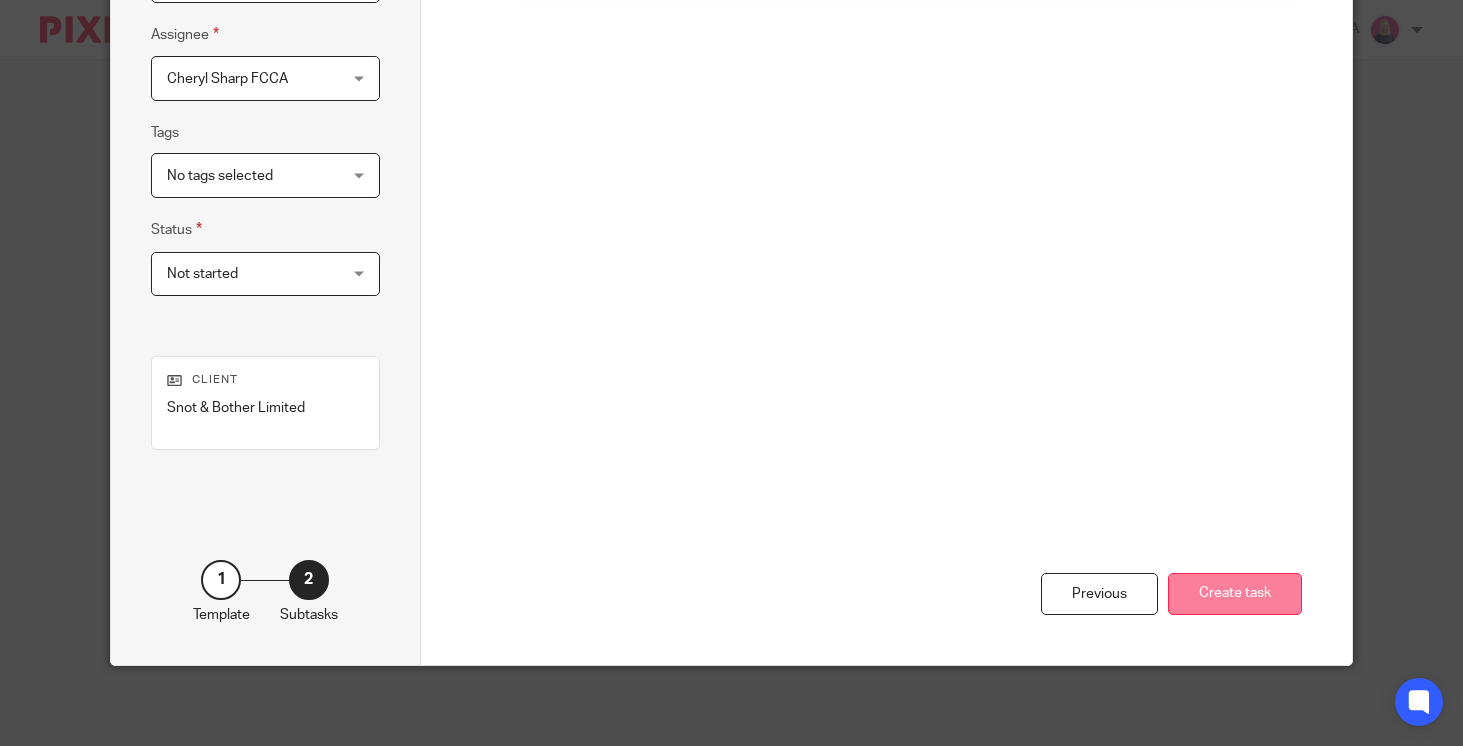 click on "Create task" at bounding box center [1235, 594] 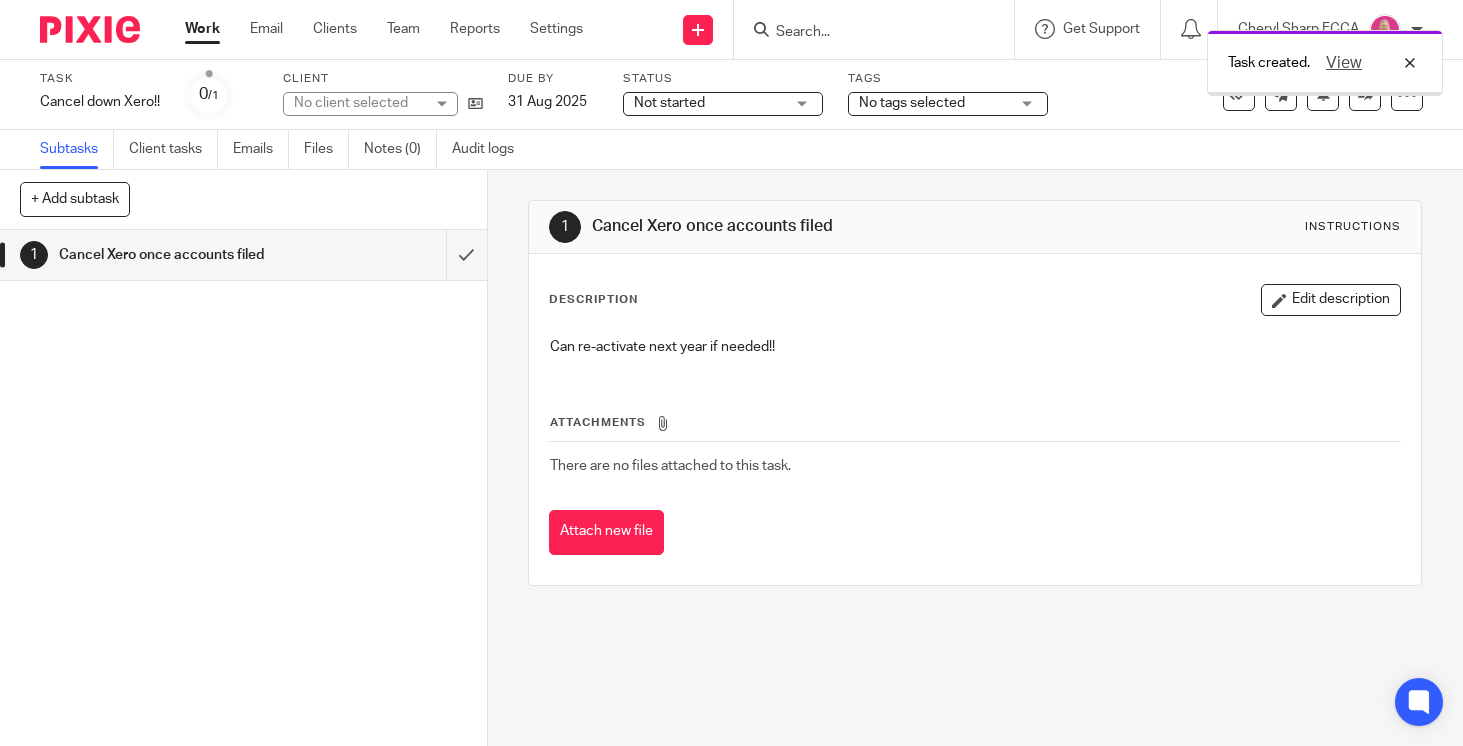 scroll, scrollTop: 0, scrollLeft: 0, axis: both 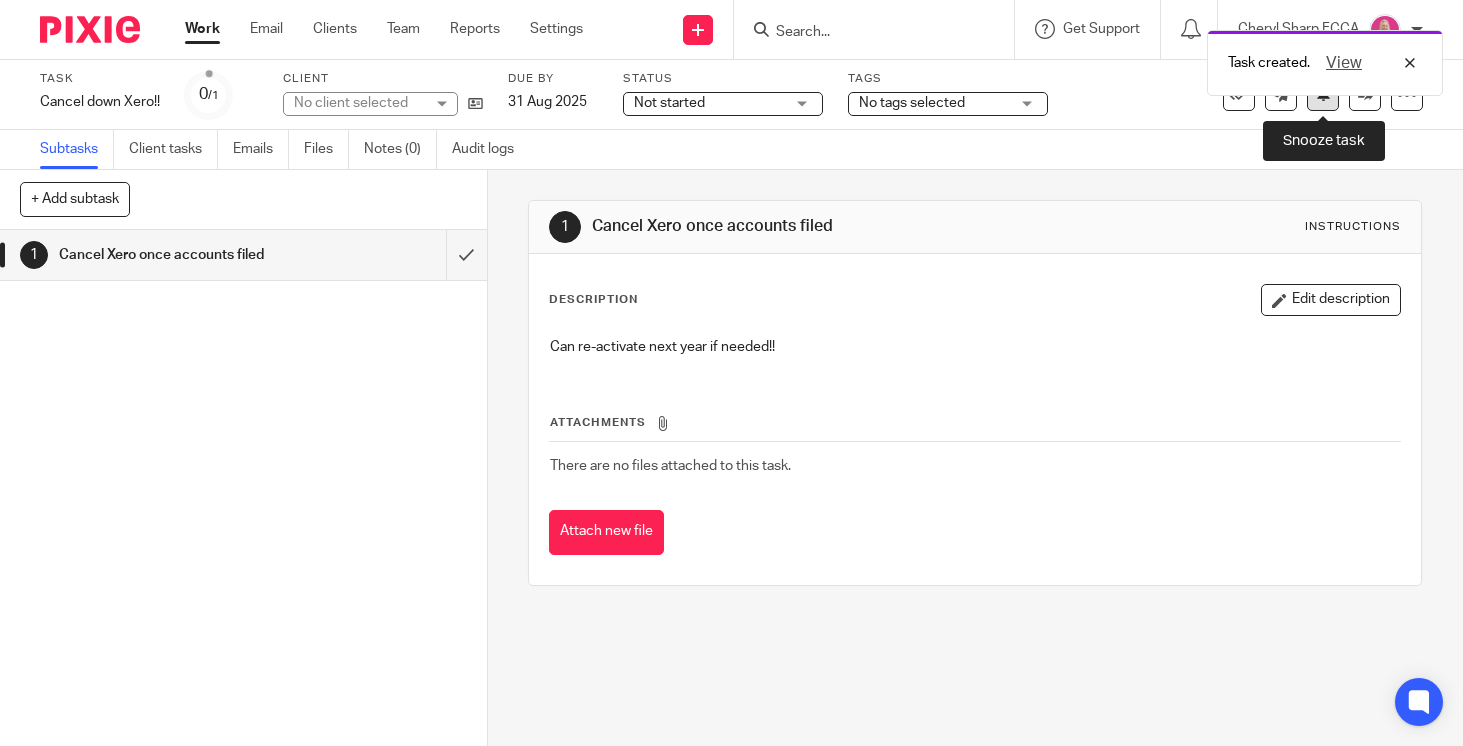 click at bounding box center (1323, 95) 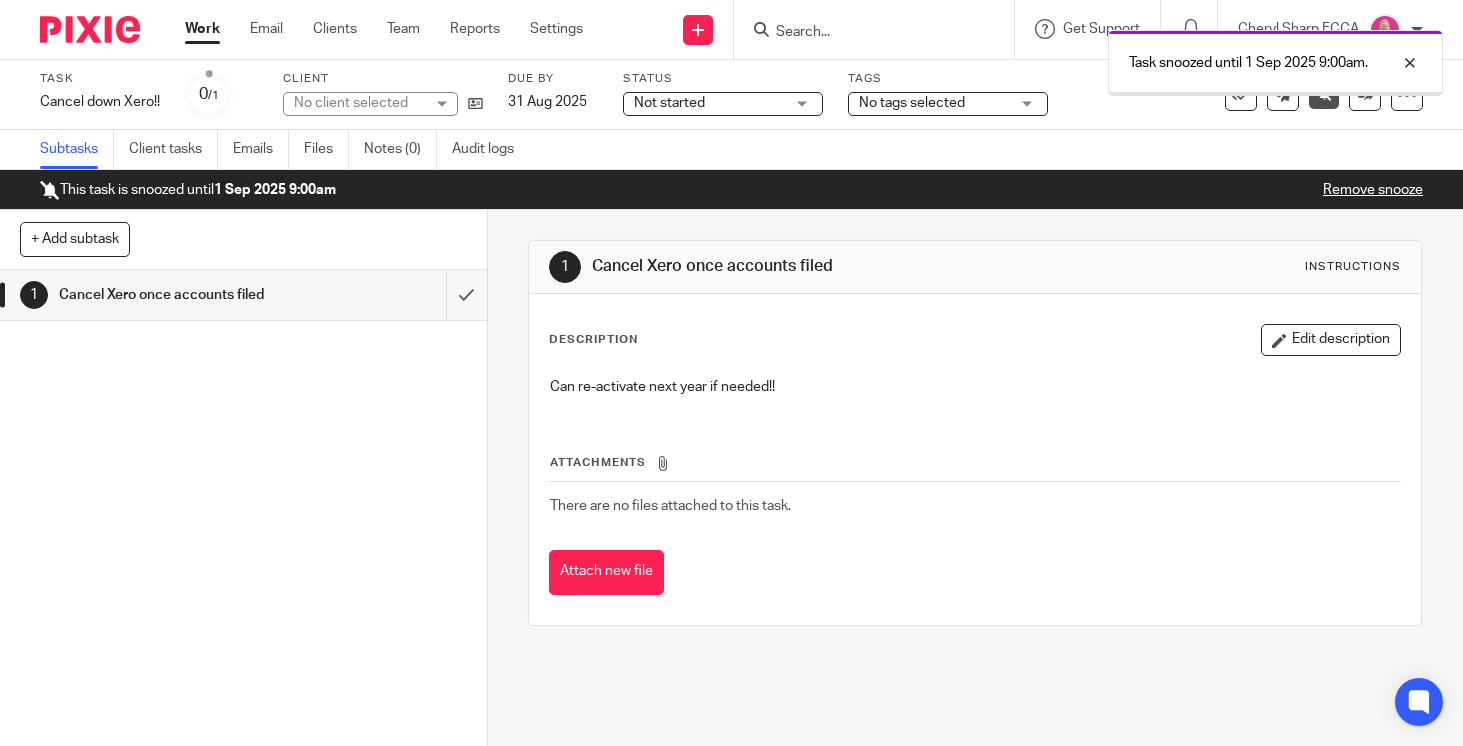 scroll, scrollTop: 0, scrollLeft: 0, axis: both 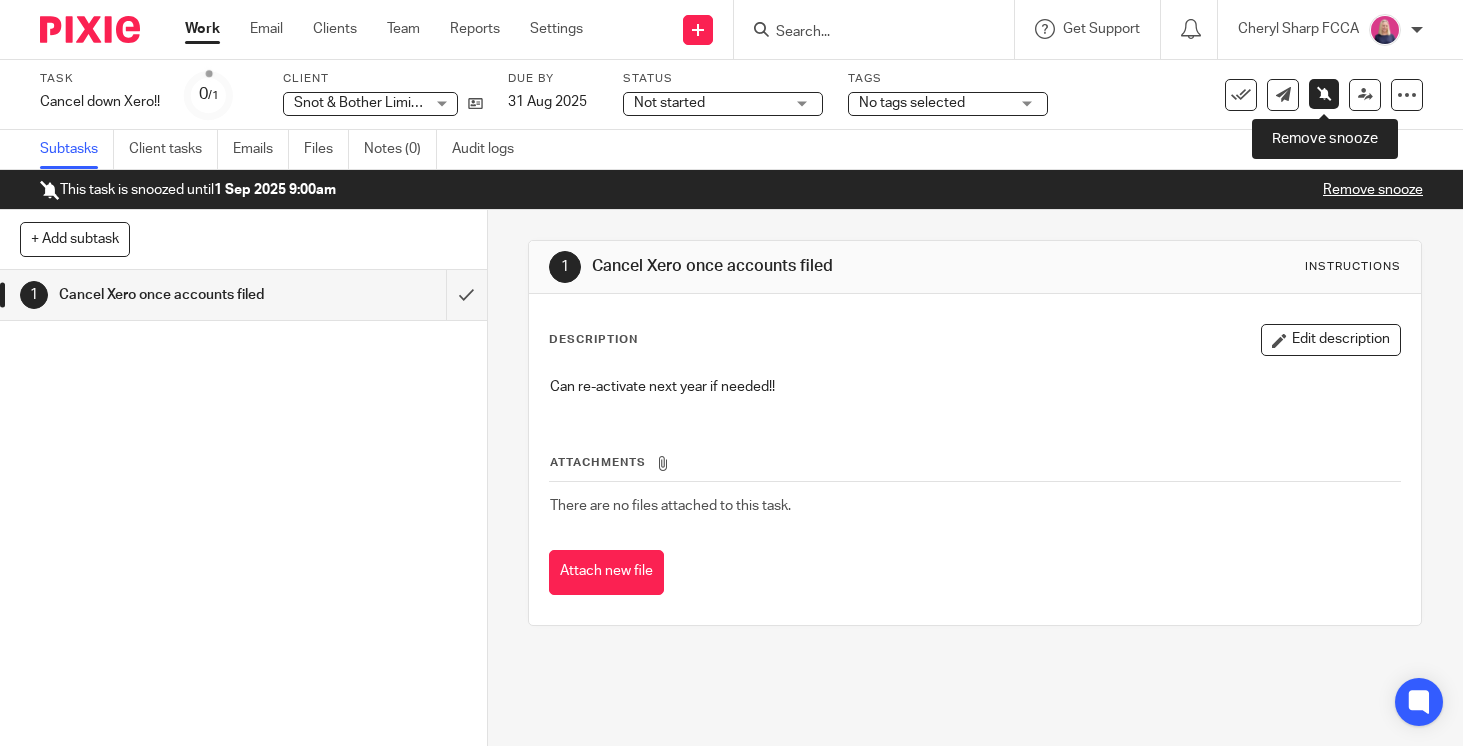 click at bounding box center [1324, 94] 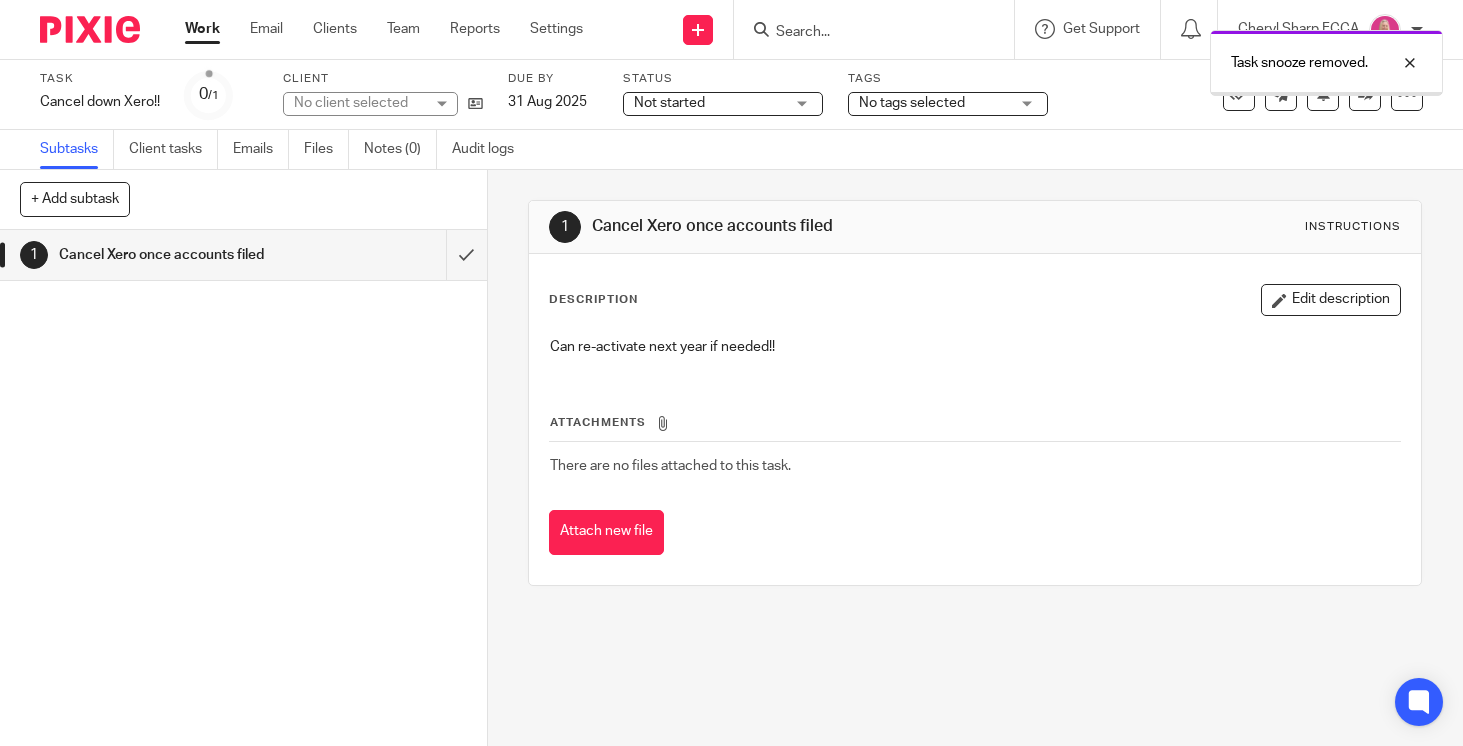 scroll, scrollTop: 0, scrollLeft: 0, axis: both 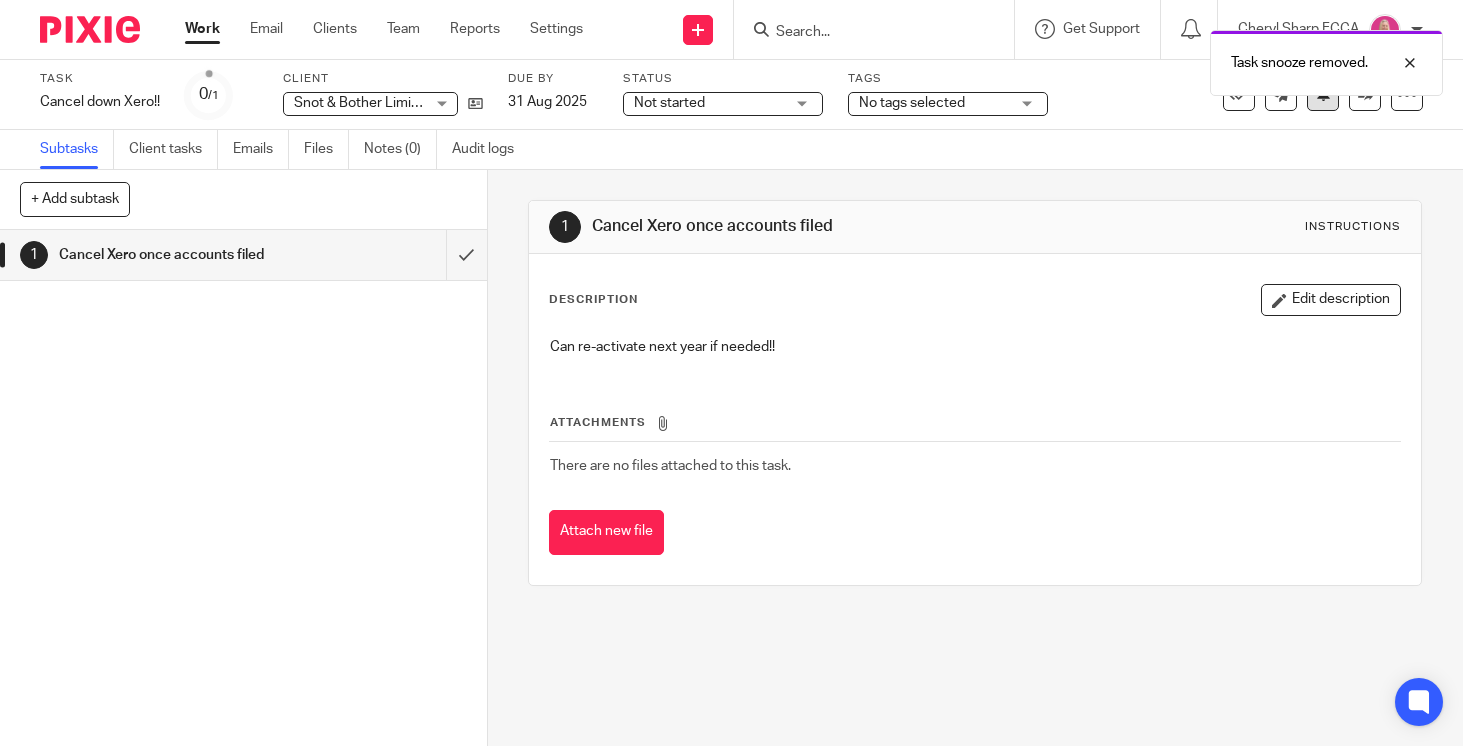 click at bounding box center [1323, 93] 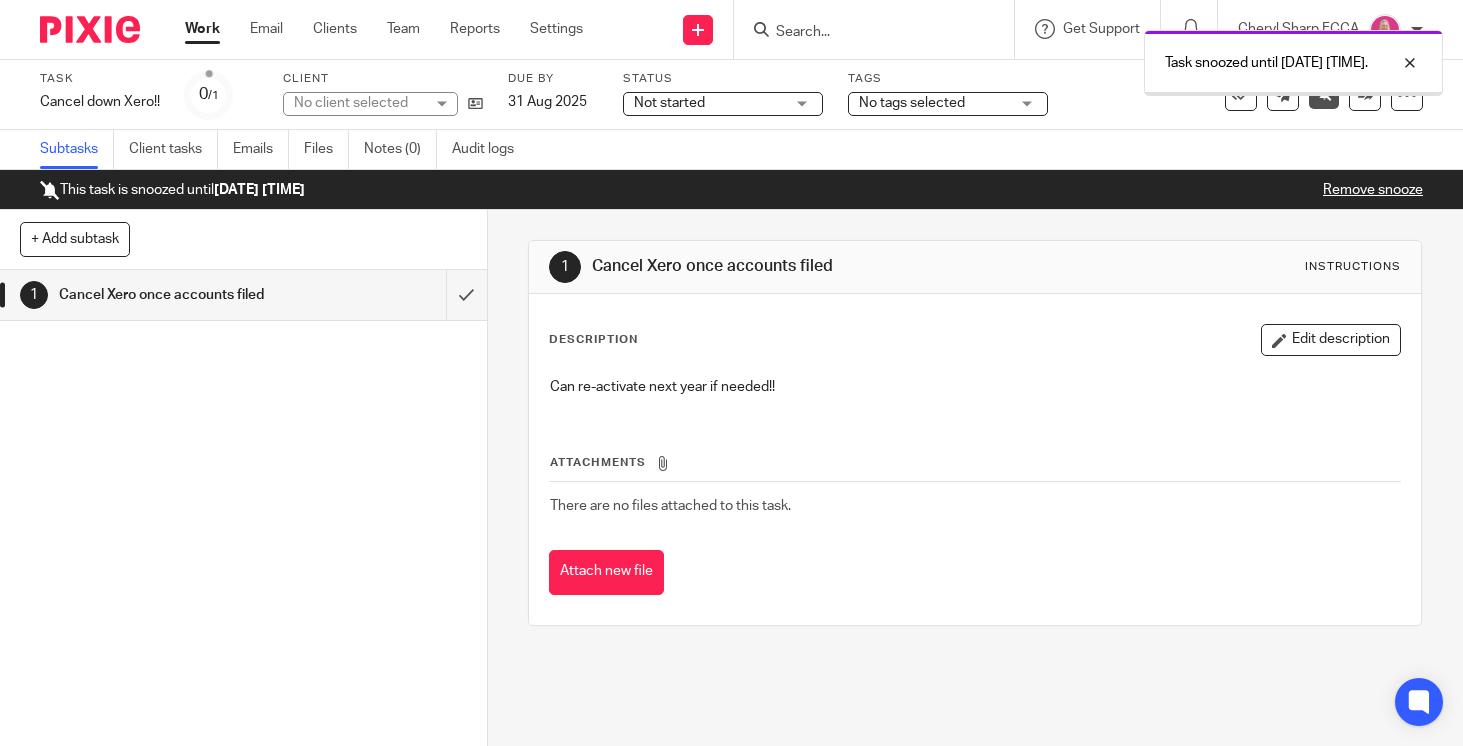 scroll, scrollTop: 0, scrollLeft: 0, axis: both 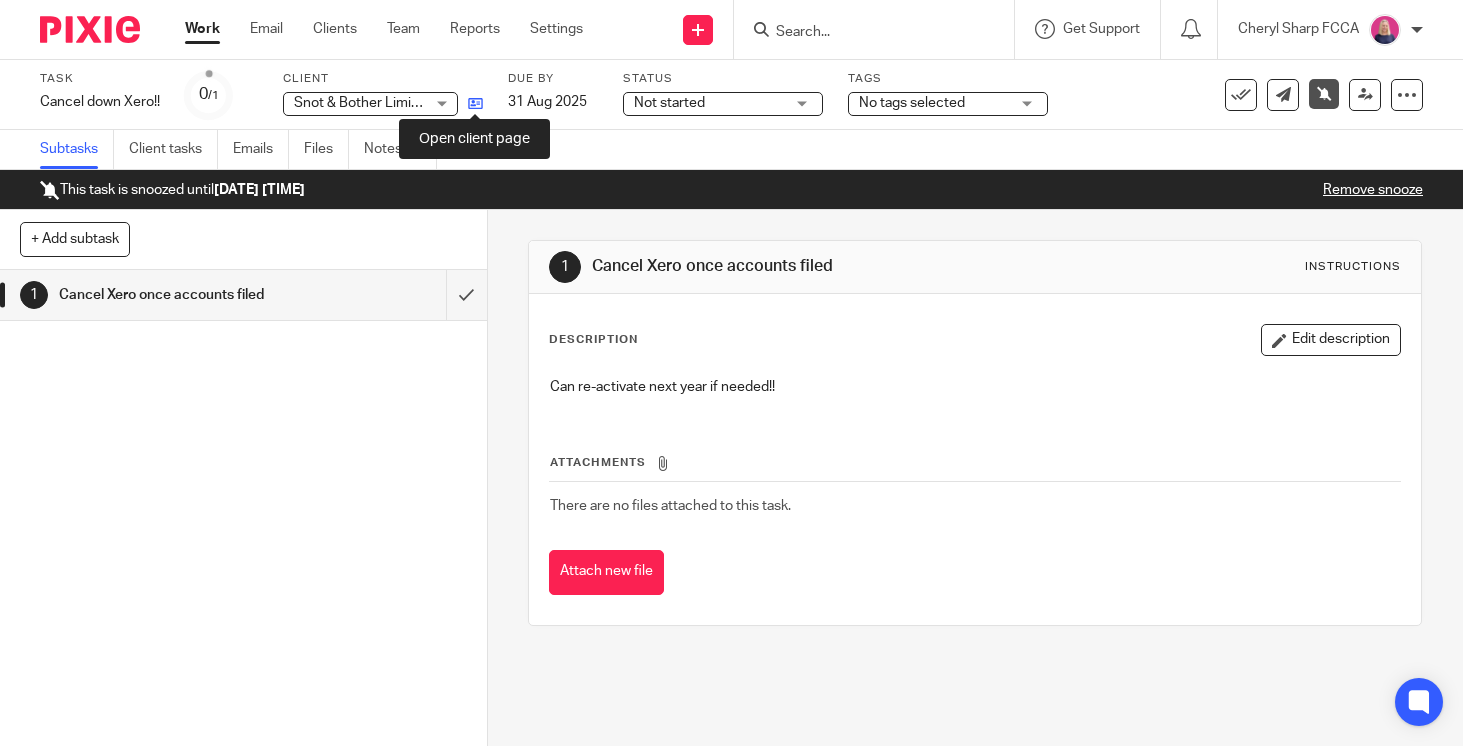 click at bounding box center [475, 103] 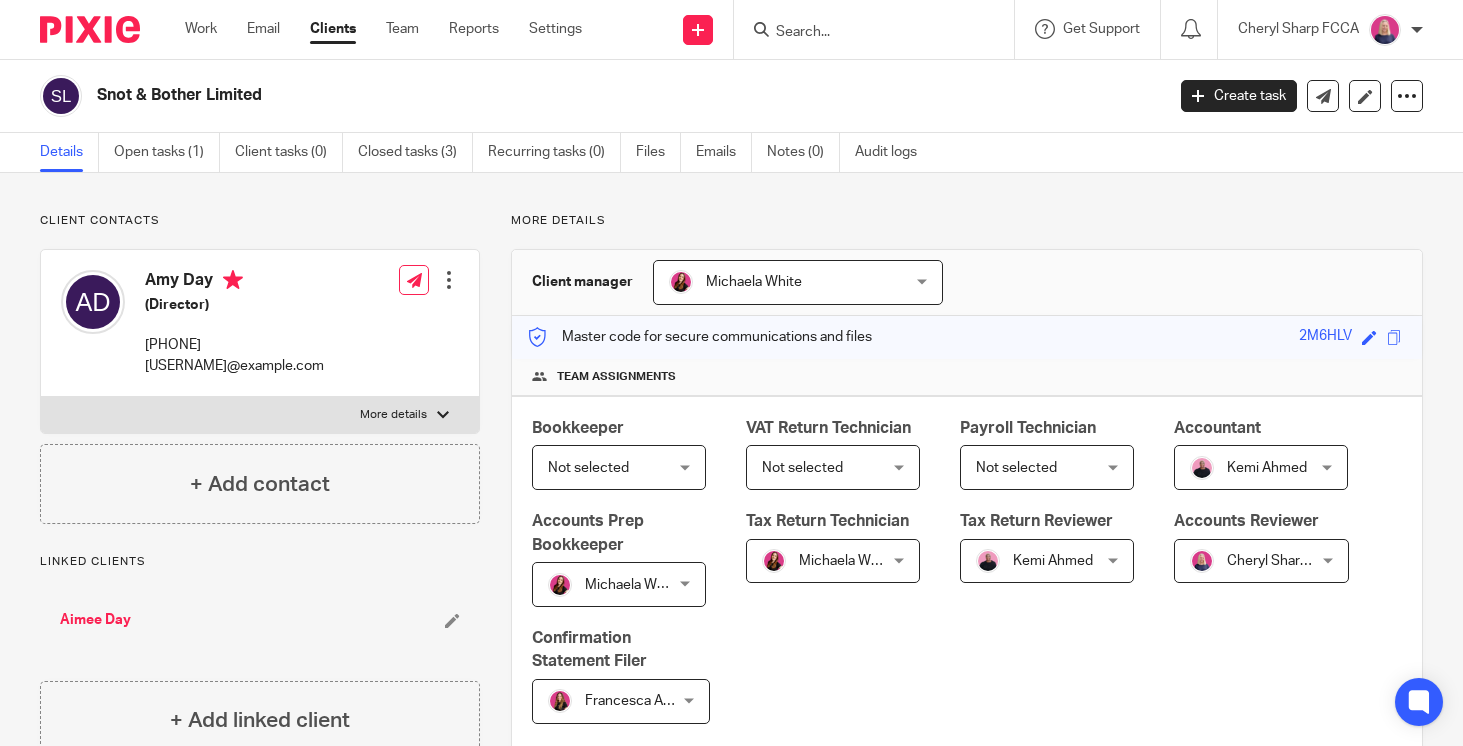 scroll, scrollTop: 0, scrollLeft: 0, axis: both 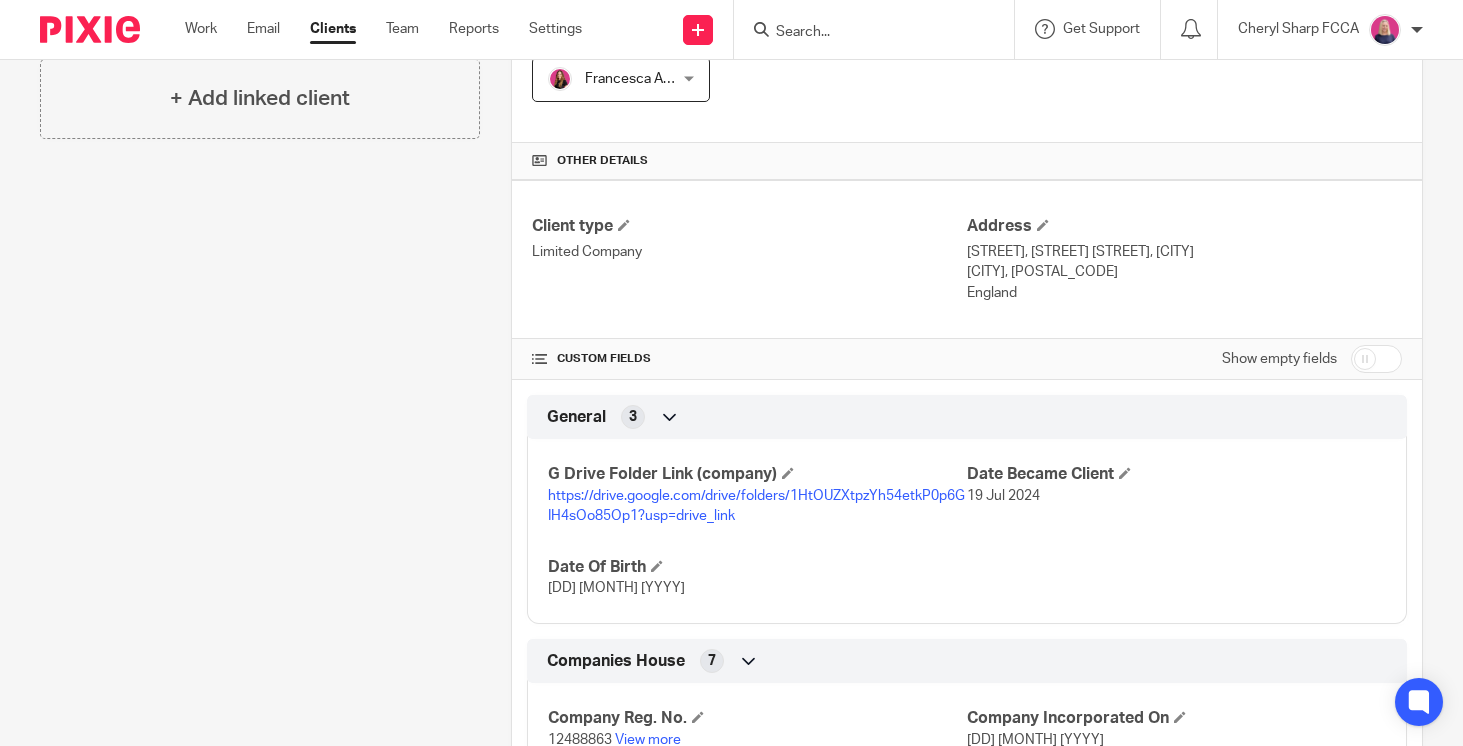 click on "https://drive.google.com/drive/folders/1HtOUZXtpzYh54etkP0p6GIH4sOo85Op1?usp=drive_link" at bounding box center (756, 506) 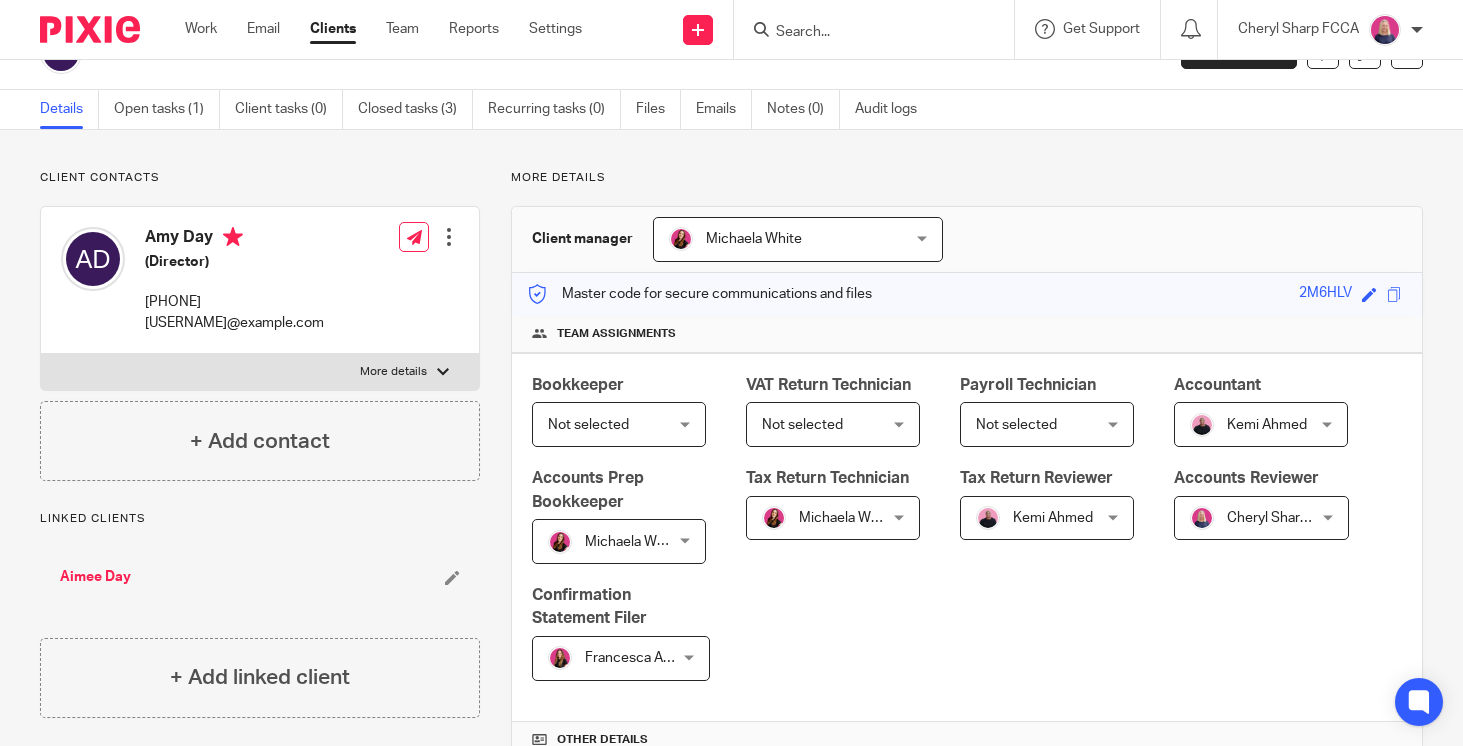 scroll, scrollTop: 0, scrollLeft: 0, axis: both 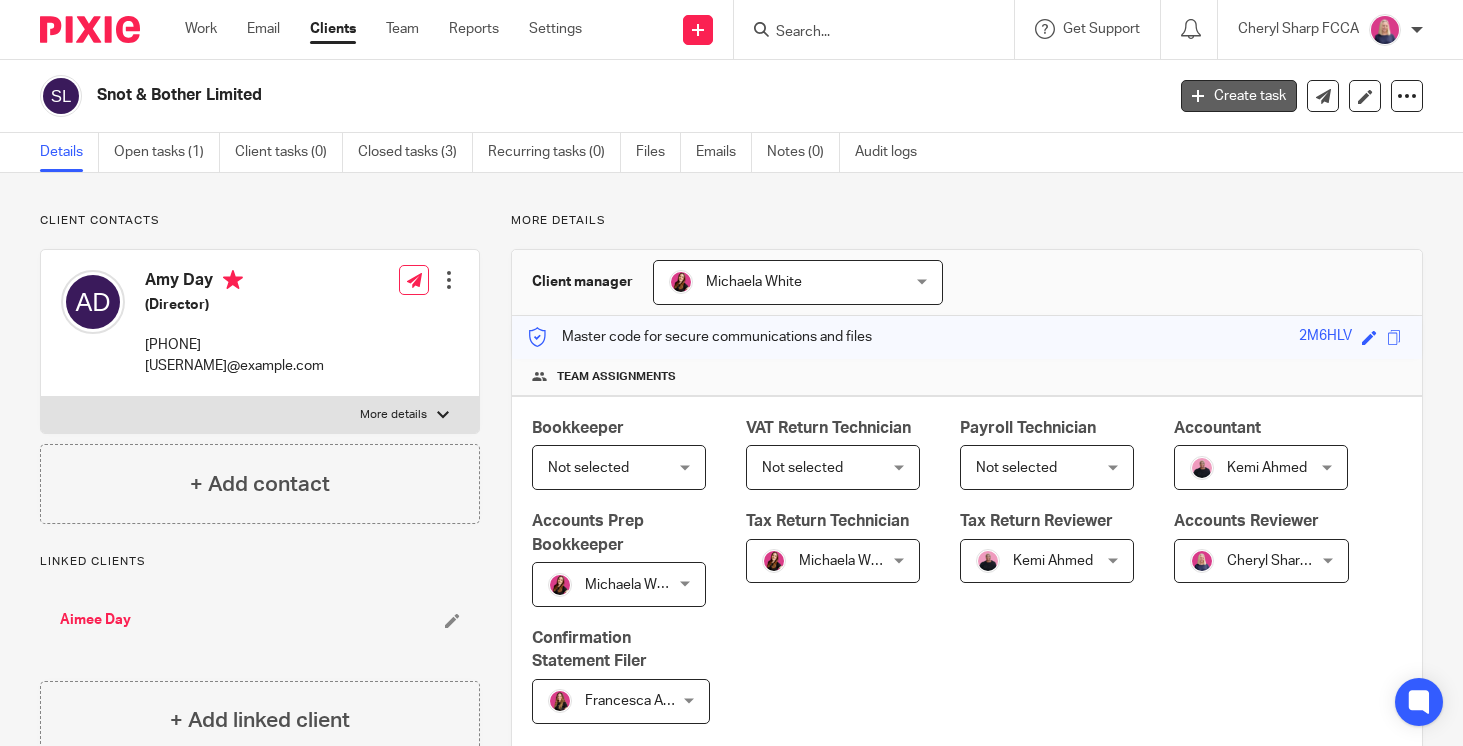 click on "Create task" at bounding box center (1239, 96) 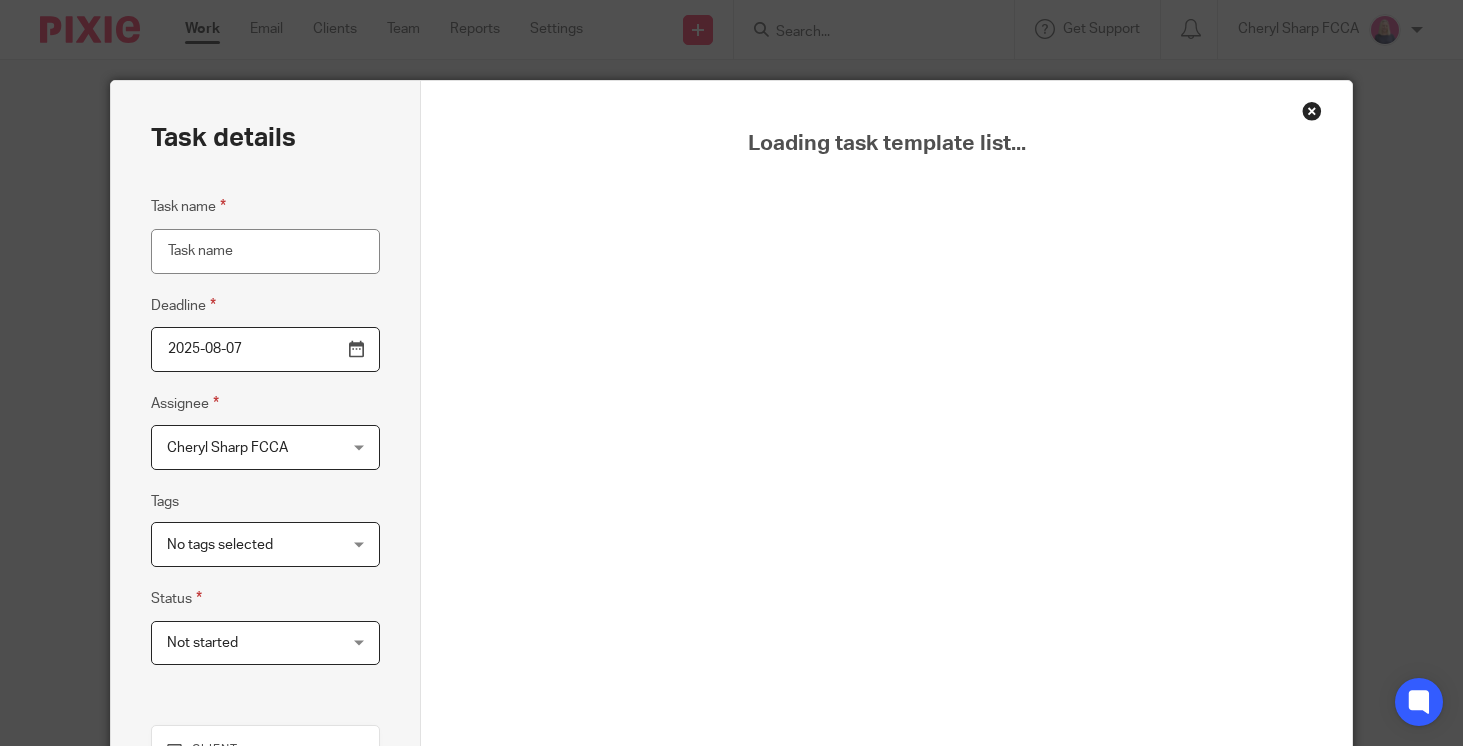 scroll, scrollTop: 0, scrollLeft: 0, axis: both 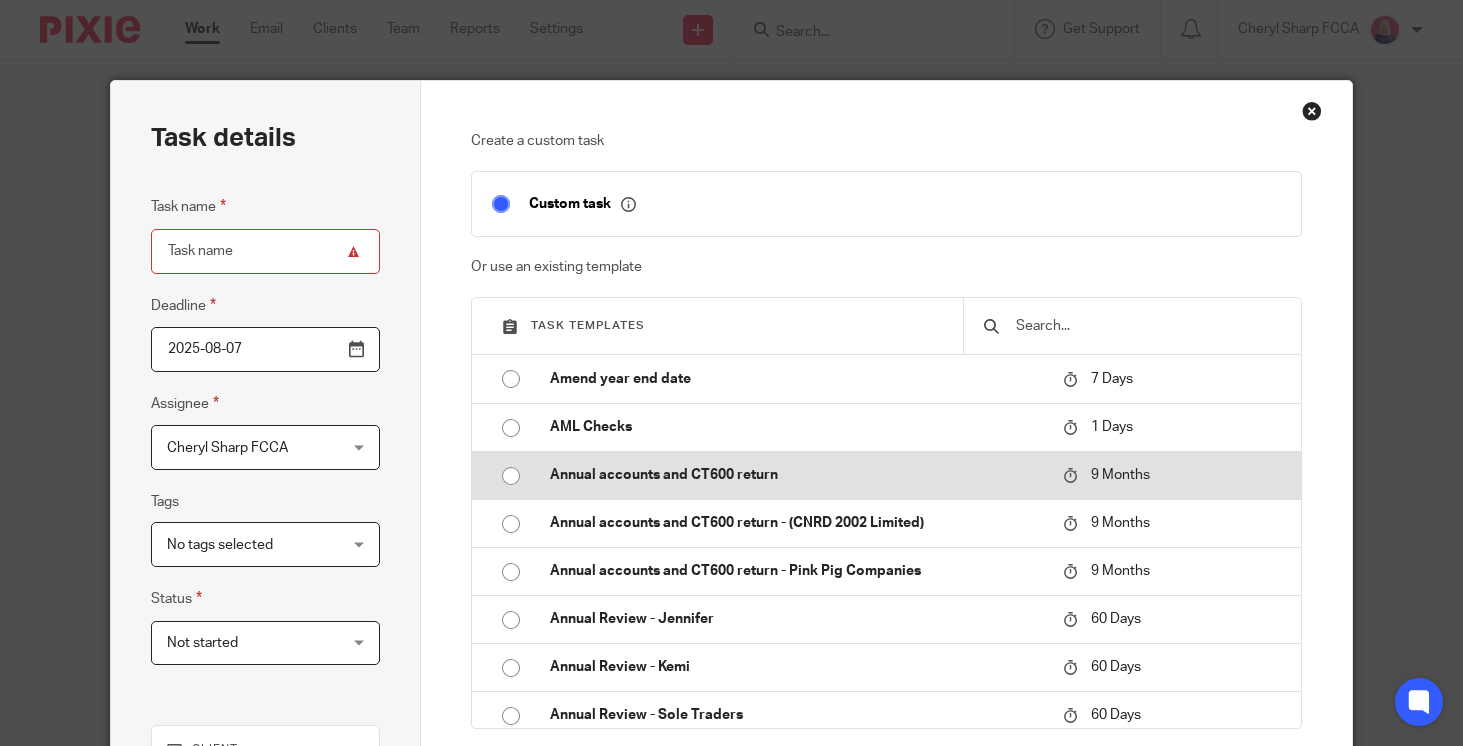 click at bounding box center [511, 476] 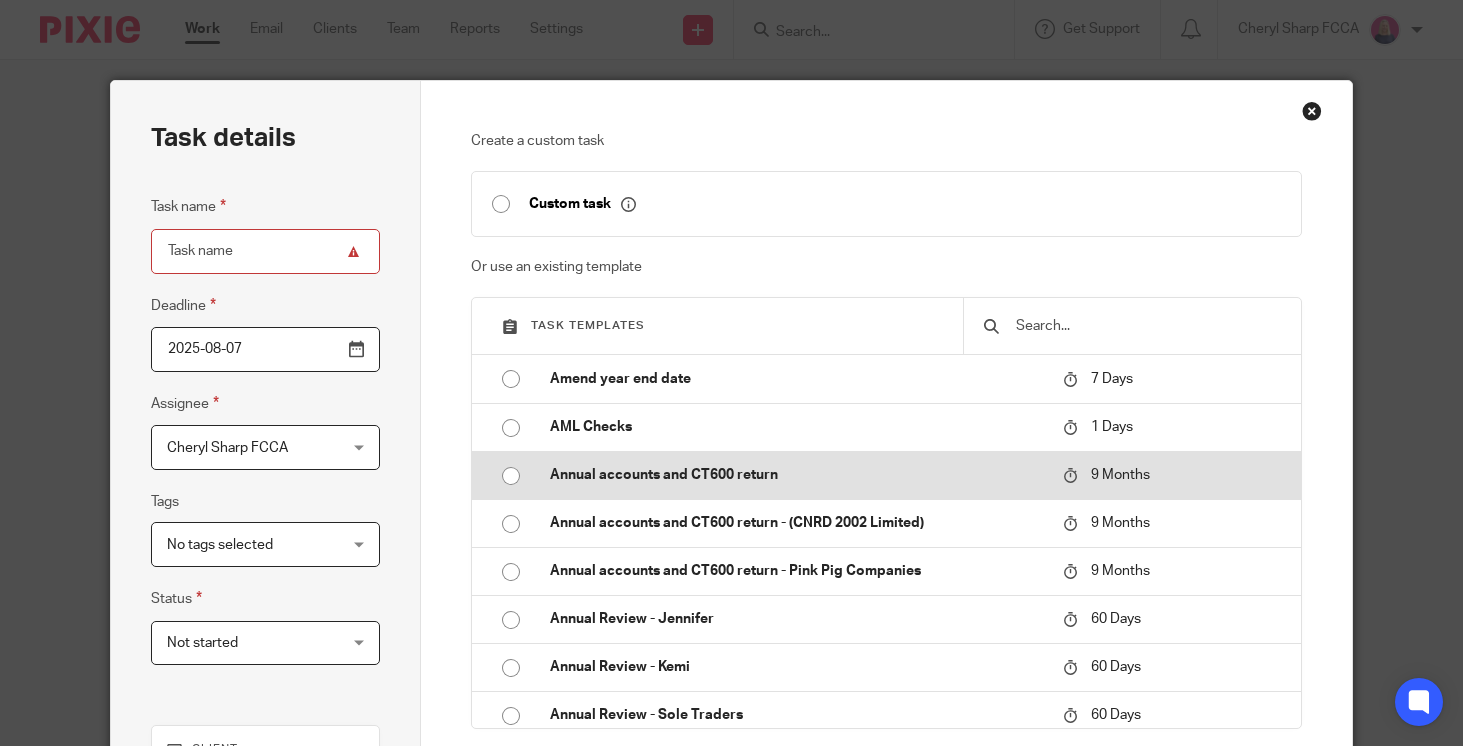 type on "2026-05-07" 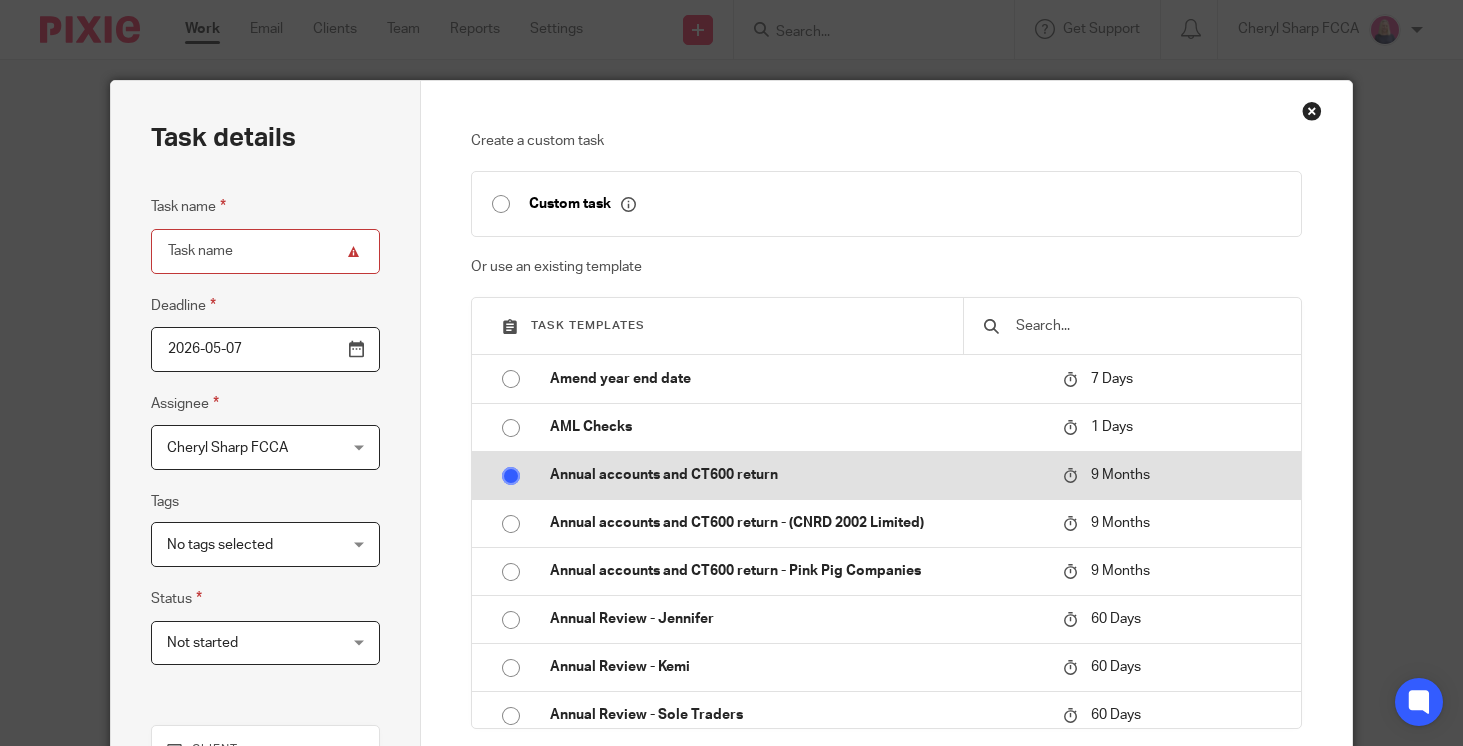 type on "Annual accounts and CT600 return" 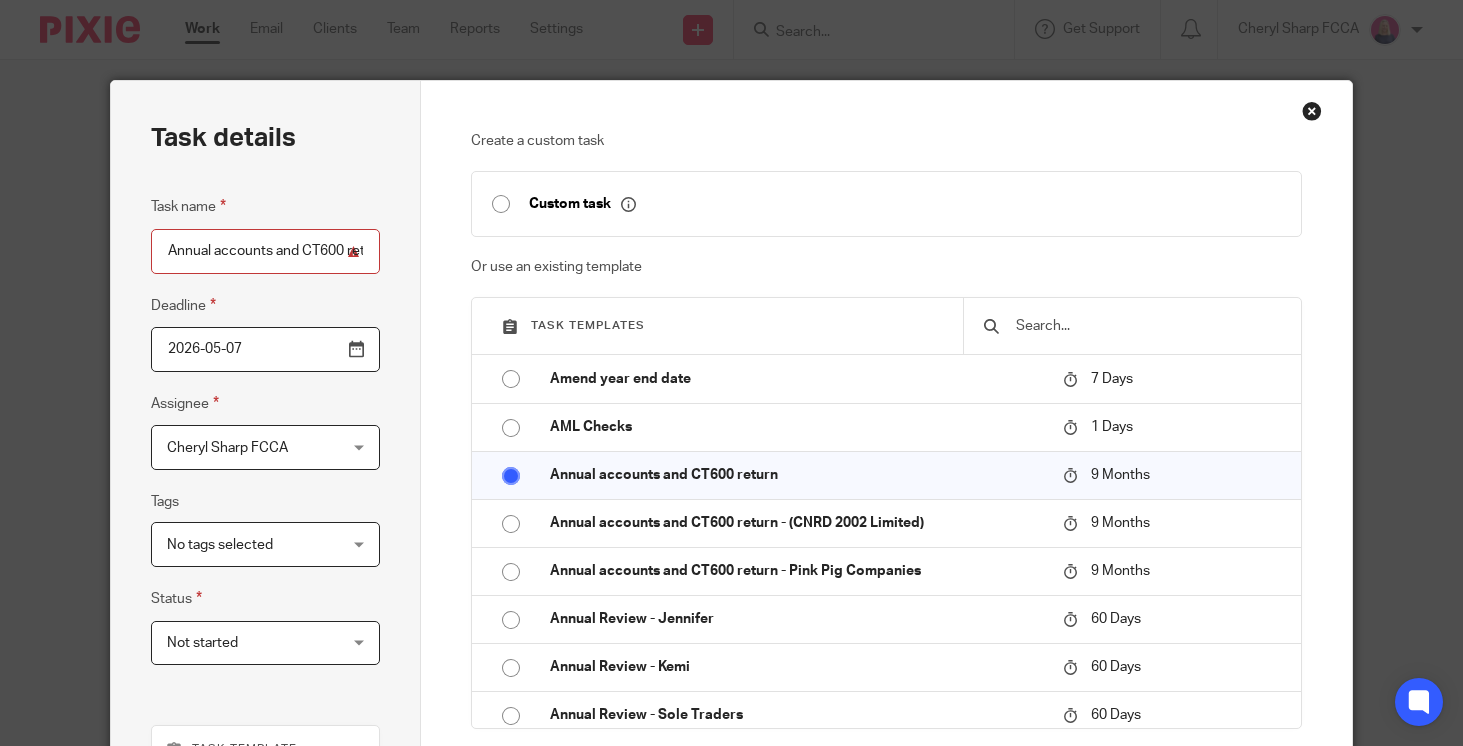 click on "2026-05-07" at bounding box center (265, 349) 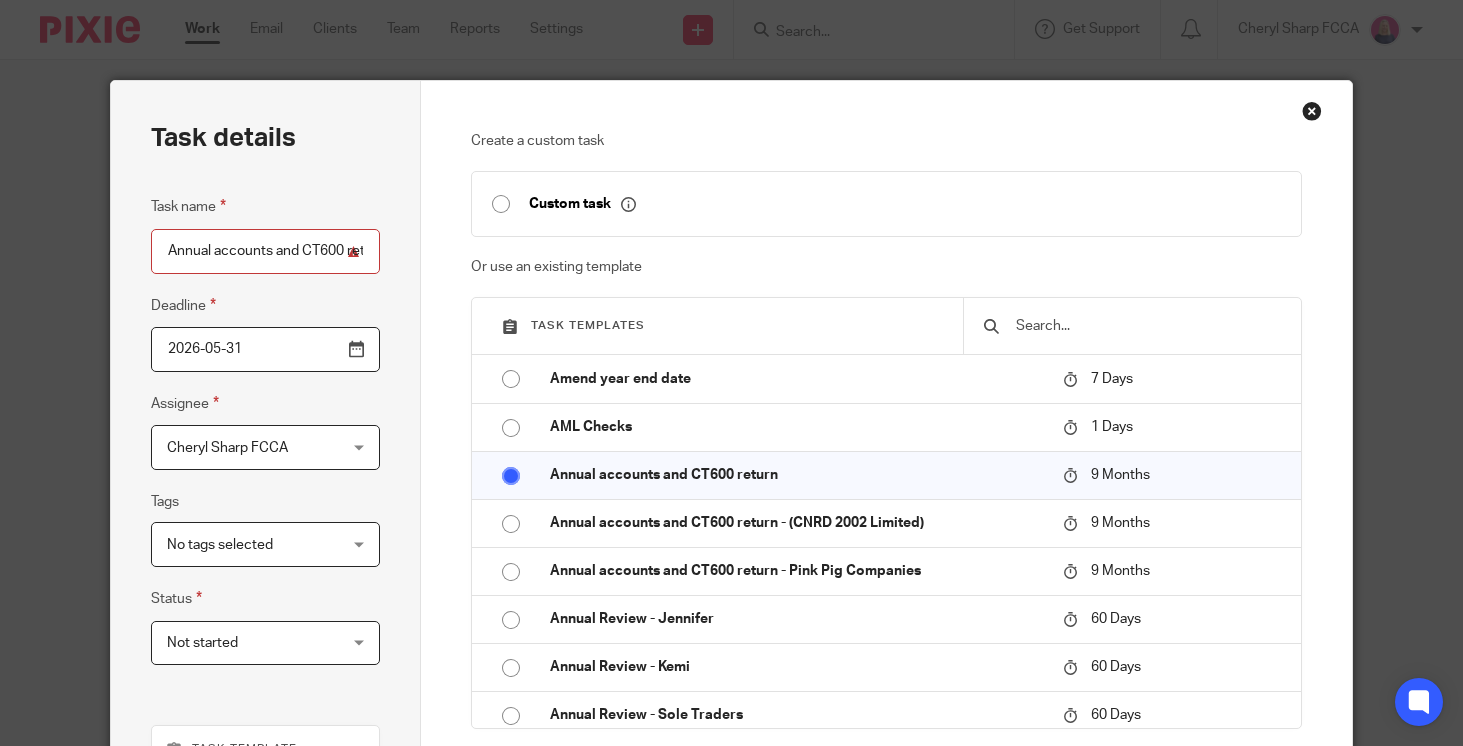click on "2026-05-31" at bounding box center (265, 349) 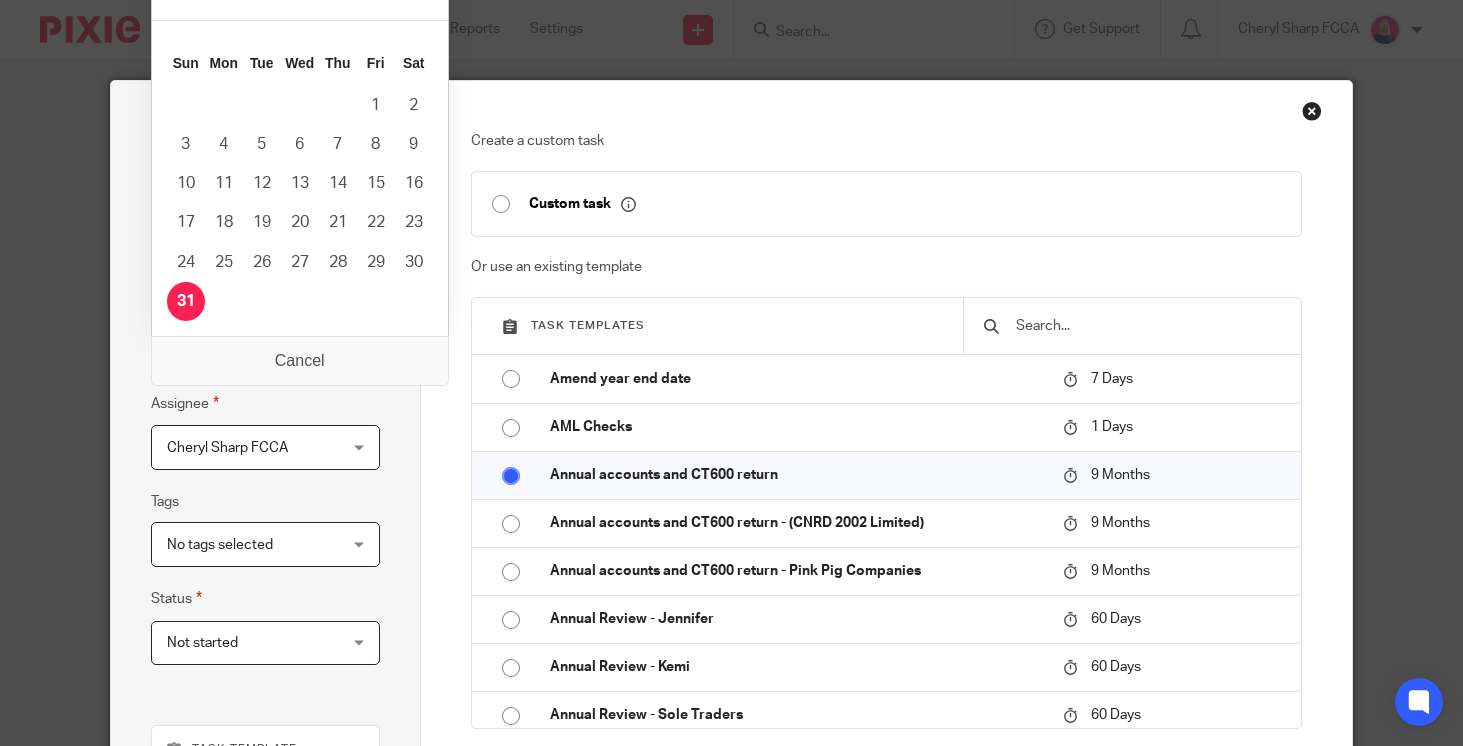click on "May January February March April May June July August September October November December 2026 2016 2017 2018 2019 2020 2021 2022 2023 2024 2025 2026 2027 2028 2029 2030 2031 2032 2033 2034 2035 2036 Previous Month Next Month Sun Mon Tue Wed Thu Fri Sat 1 2 3 4 5 6 7 8 9 10 11 12 13 14 15 16 17 18 19 20 21 22 23 24 25 26 27 28 29 30 31" at bounding box center [300, 122] 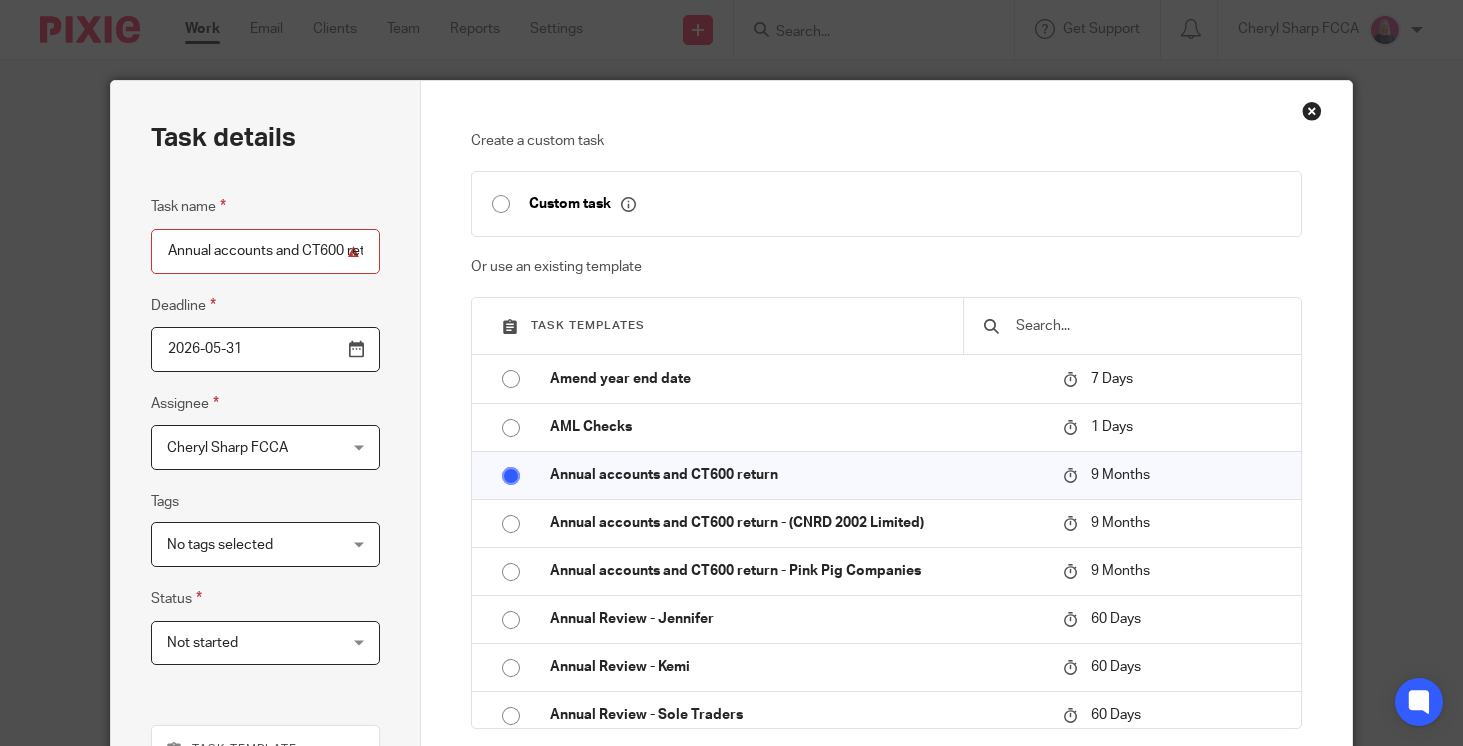 click on "Task details
Task name   Annual accounts and CT600 return
Deadline
2026-05-31   Assignee
Cheryl Sharp FCCA
Cheryl Sharp FCCA
Client manager
Caroline Hancock
Cheryl Sharp FCCA
Francesca Allebone
Jennifer Baratta
Kemi Ahmed
Madison Dennis
Michaela White
1   Tags
No tags selected
1 - Job in
2 - In review
3 - Out for signing
4 - Ready to file
Annual accounts
Bookkeeping
CIS
Company Secretarial
Enquiry/Prospect
Meeting" at bounding box center [266, 601] 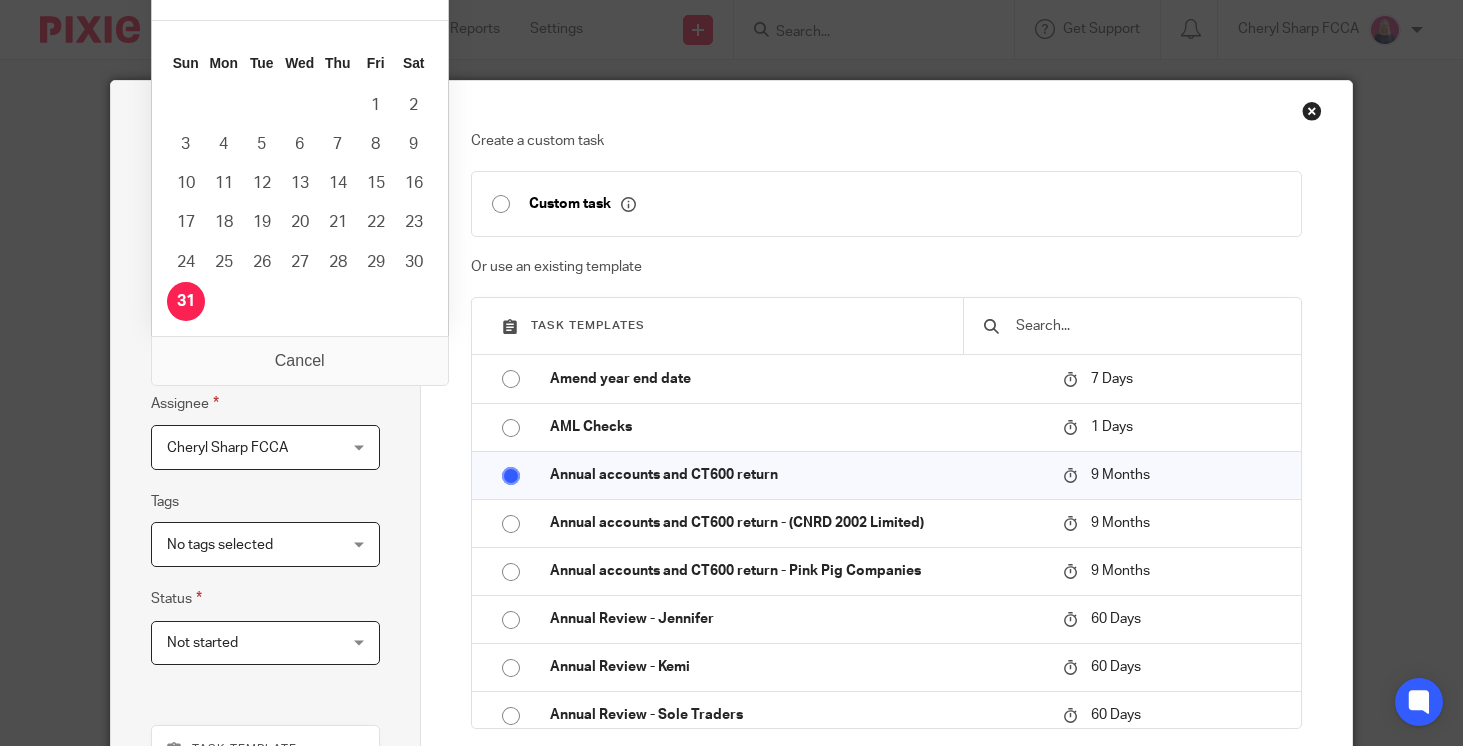 drag, startPoint x: 168, startPoint y: 347, endPoint x: 213, endPoint y: 347, distance: 45 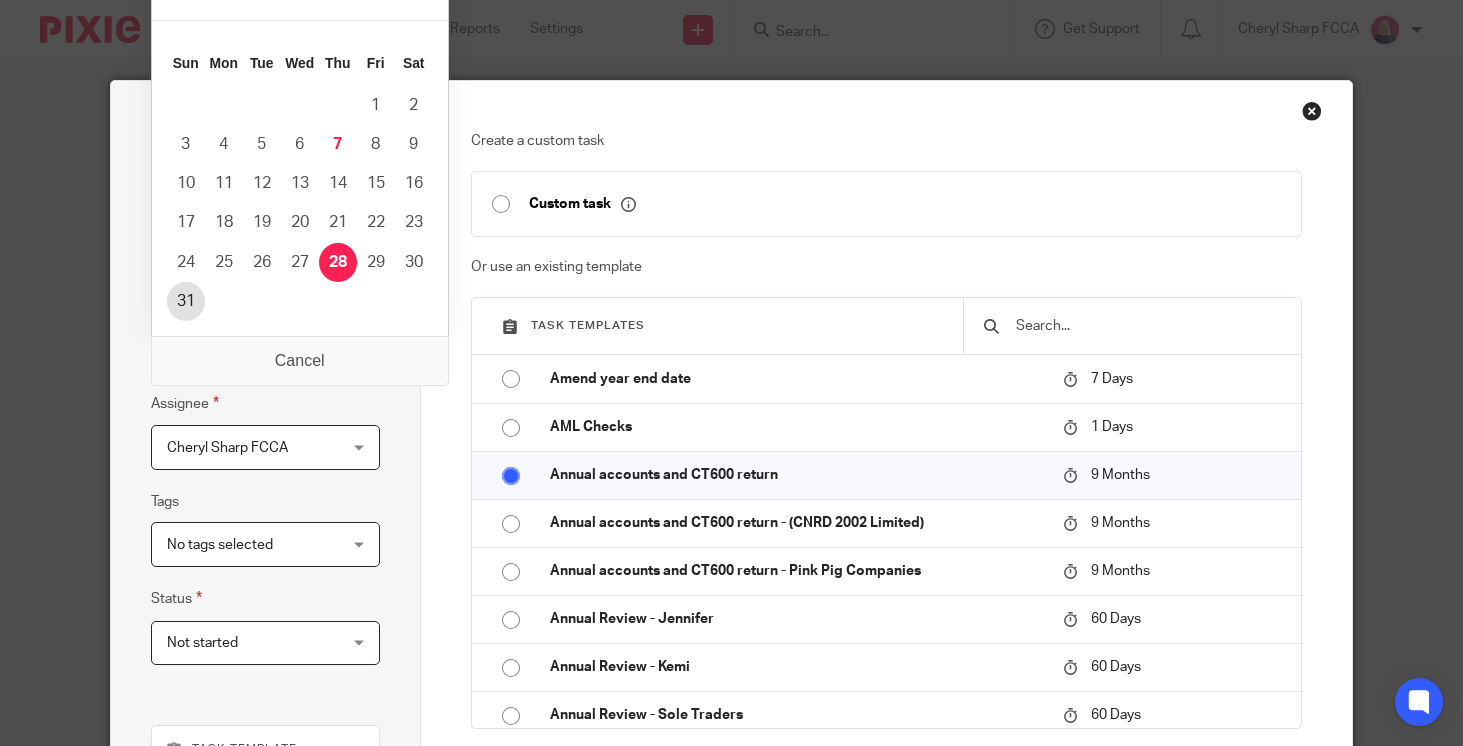 type on "2025-08-31" 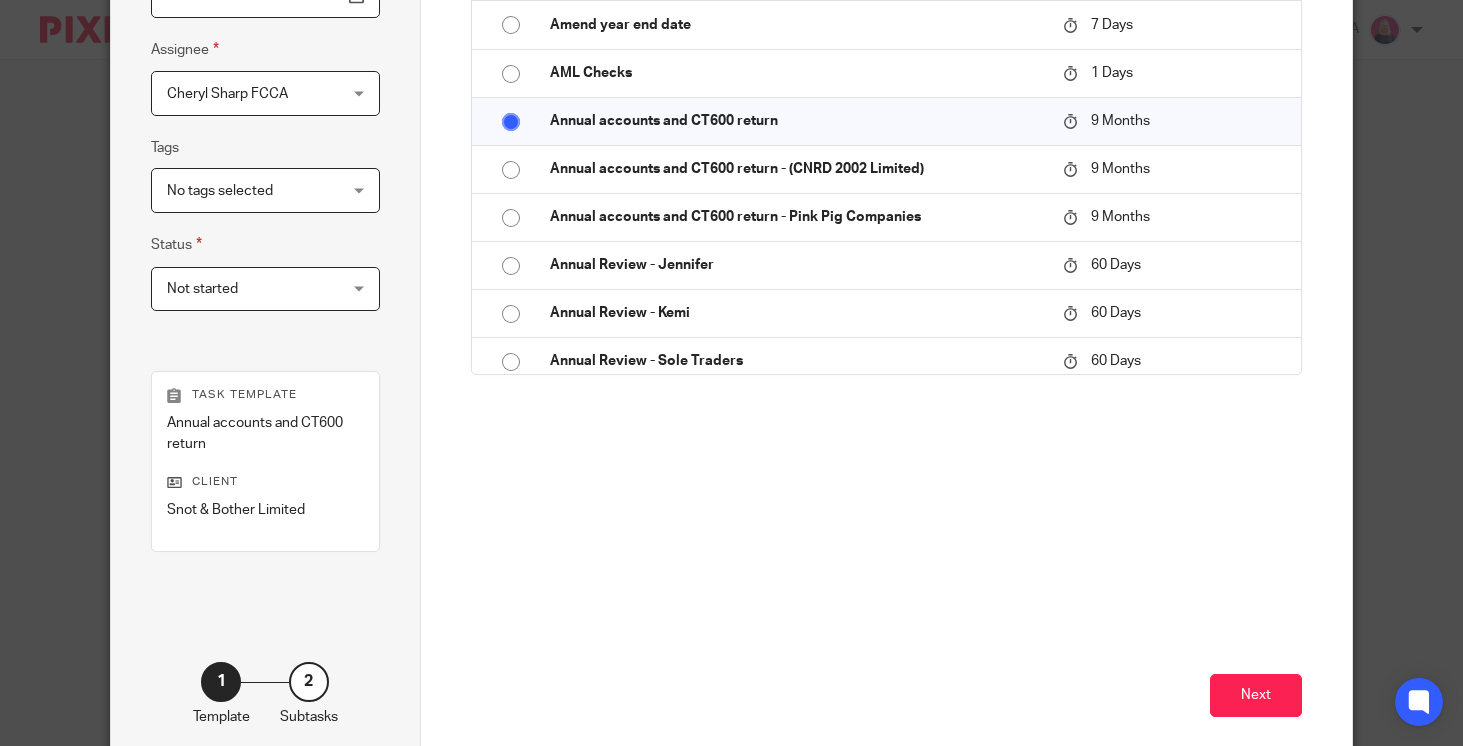 scroll, scrollTop: 360, scrollLeft: 0, axis: vertical 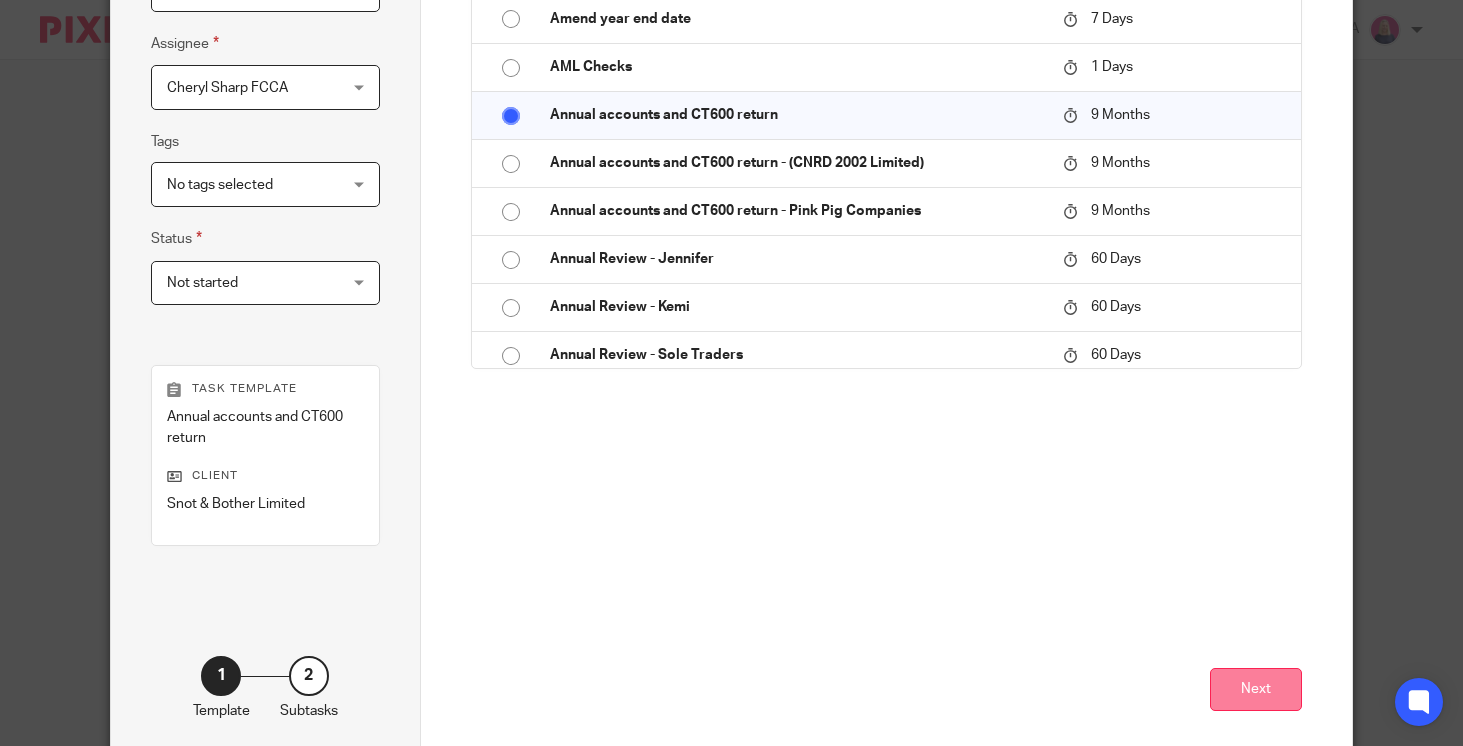 click on "Next" at bounding box center (1256, 689) 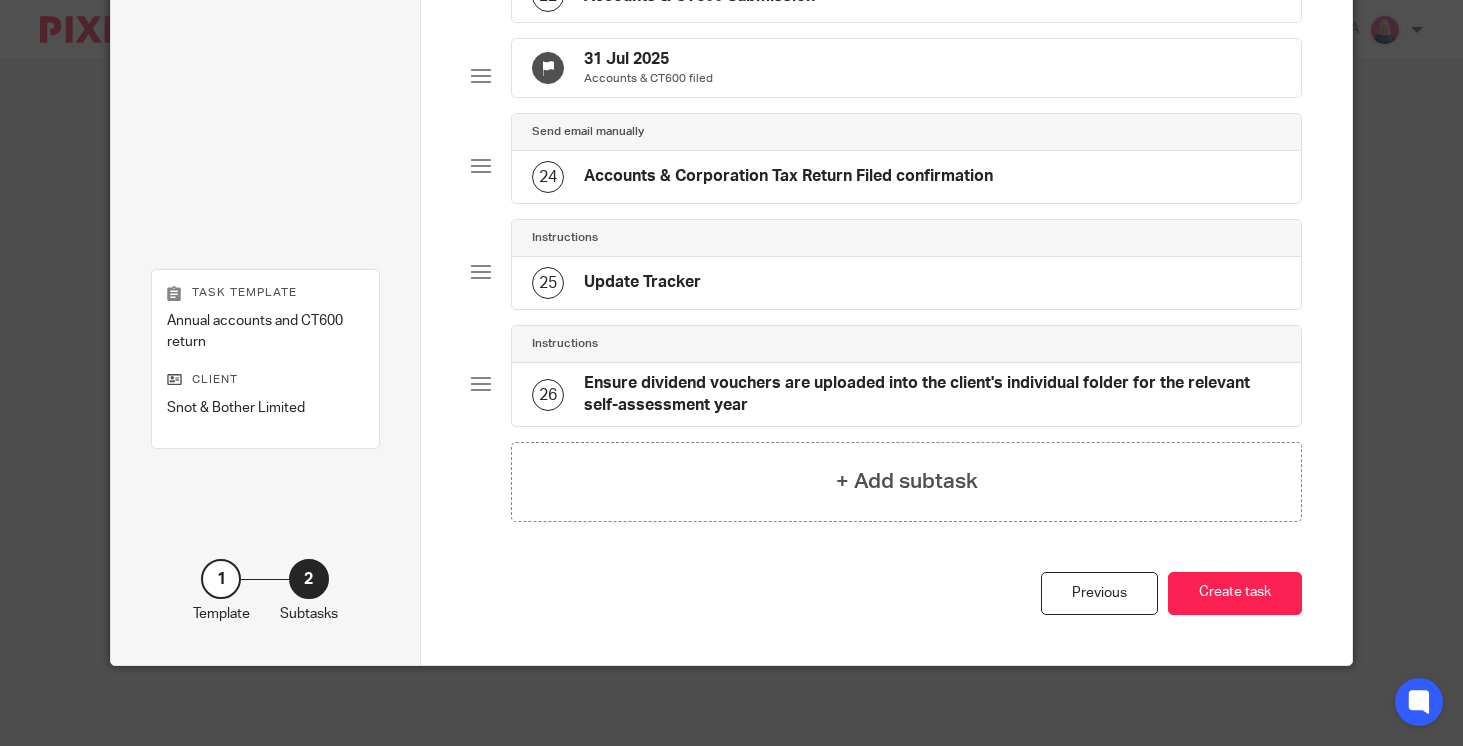 scroll, scrollTop: 2411, scrollLeft: 0, axis: vertical 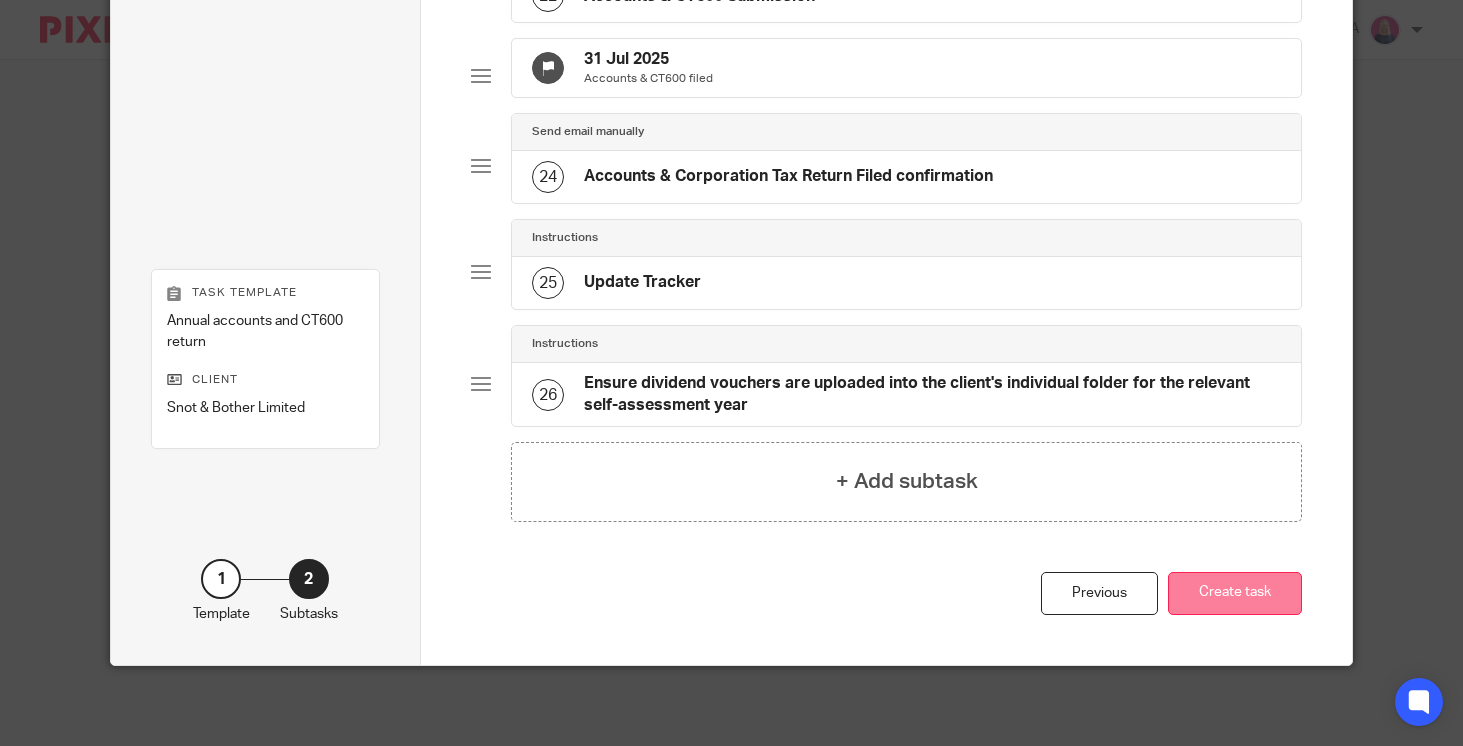 click on "Create task" at bounding box center (1235, 593) 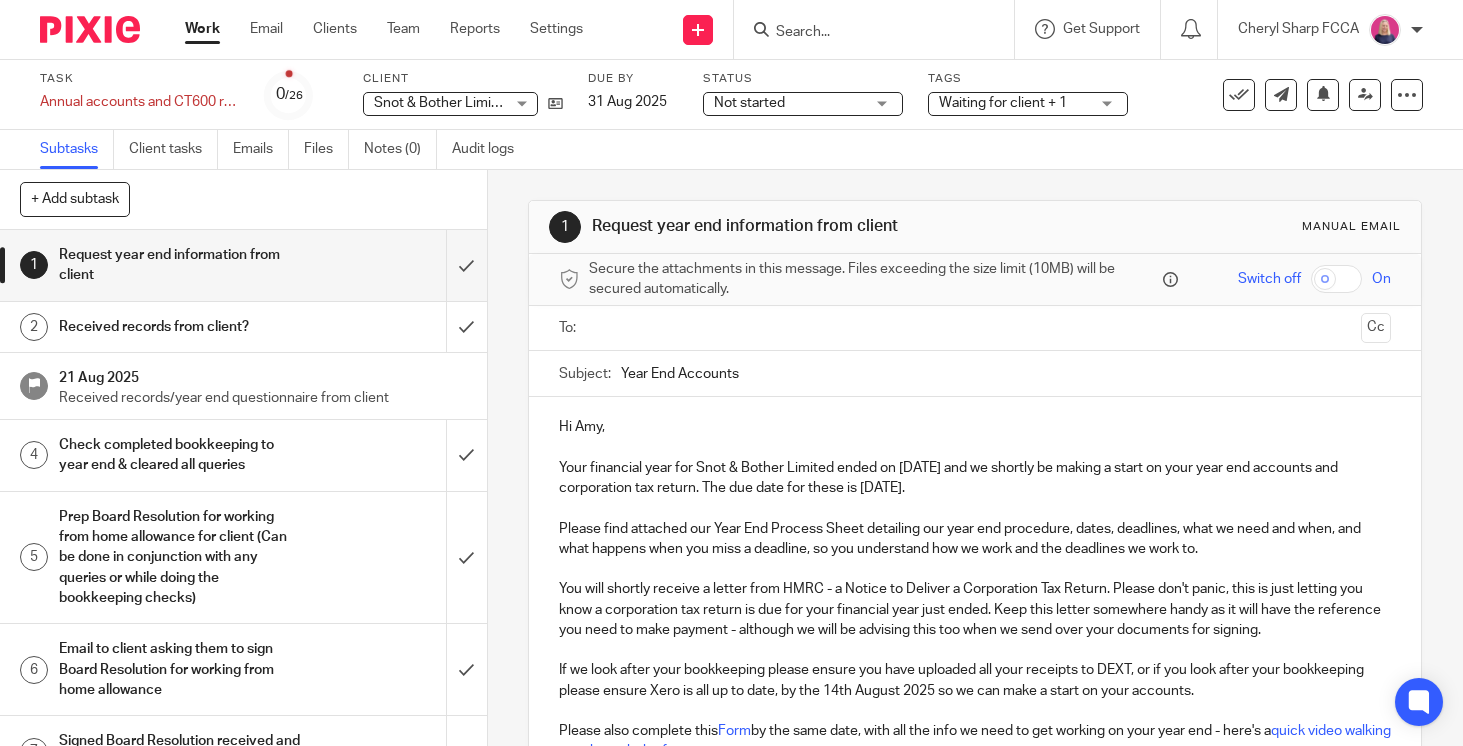 scroll, scrollTop: 0, scrollLeft: 0, axis: both 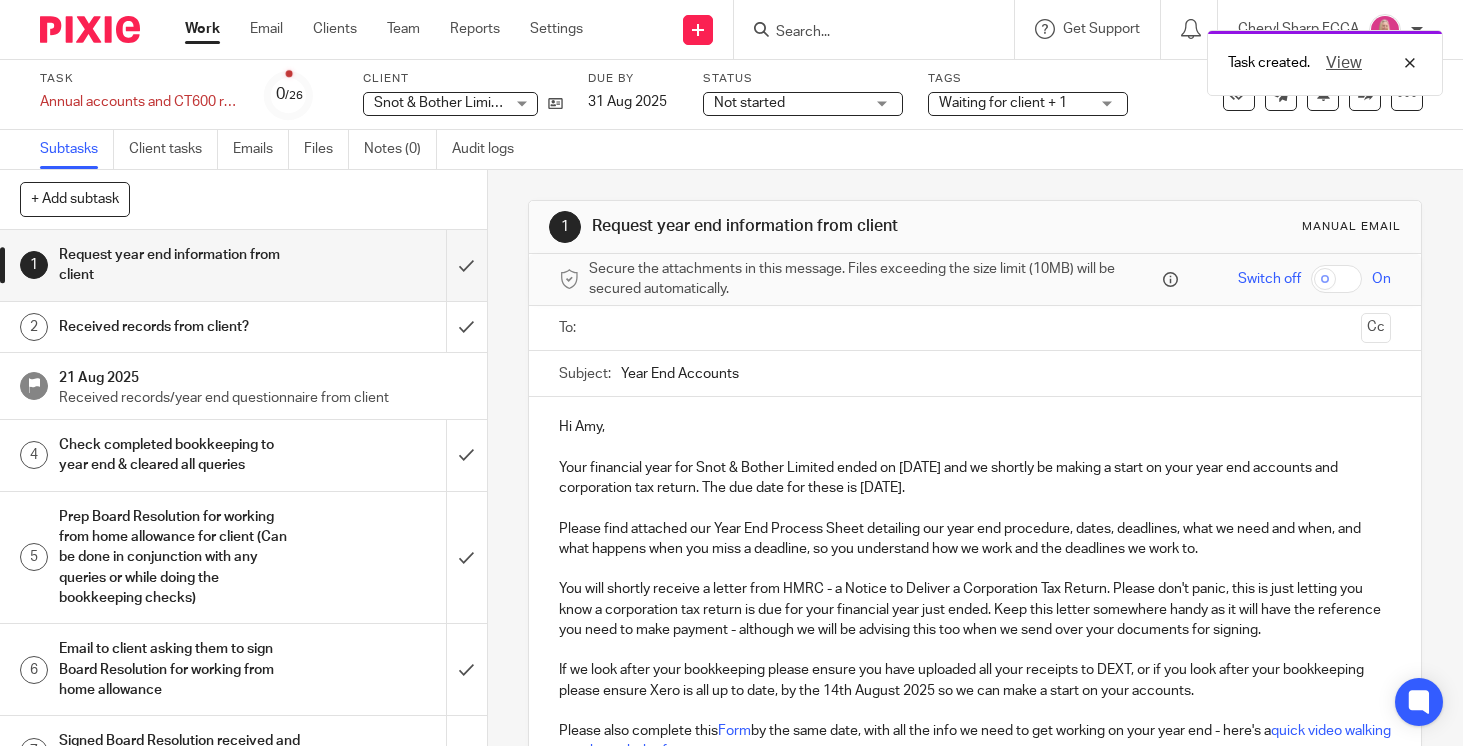 click on "Hi Amy," at bounding box center [975, 427] 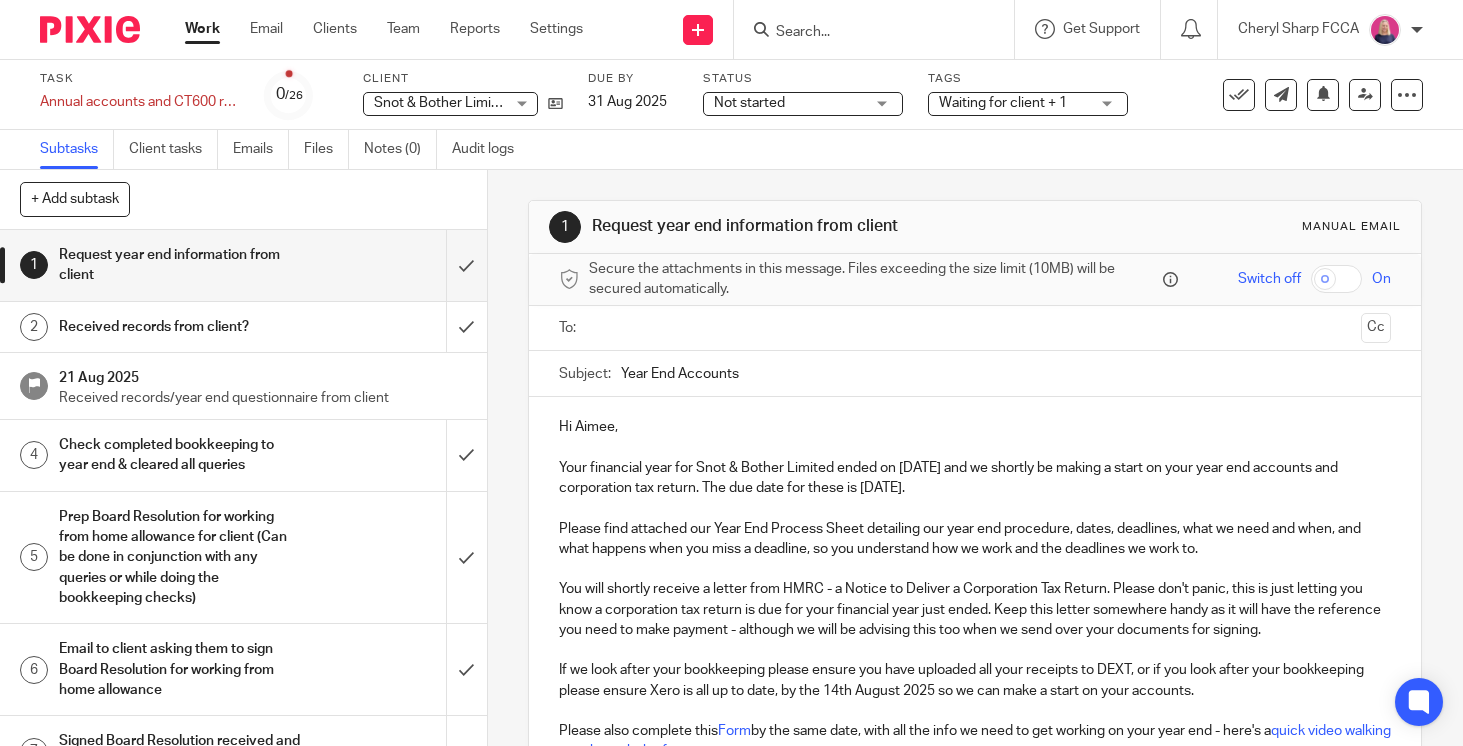 click at bounding box center (974, 328) 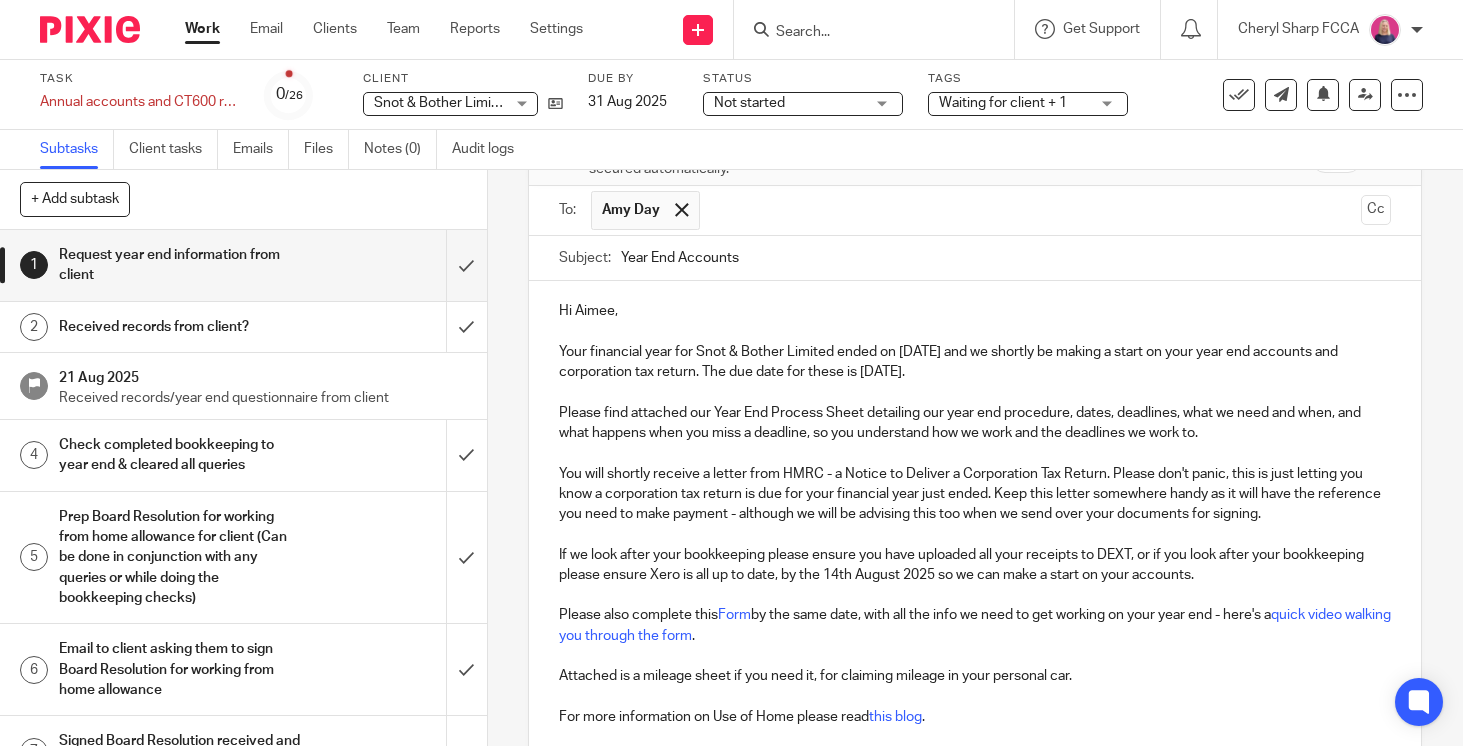 scroll, scrollTop: 125, scrollLeft: 0, axis: vertical 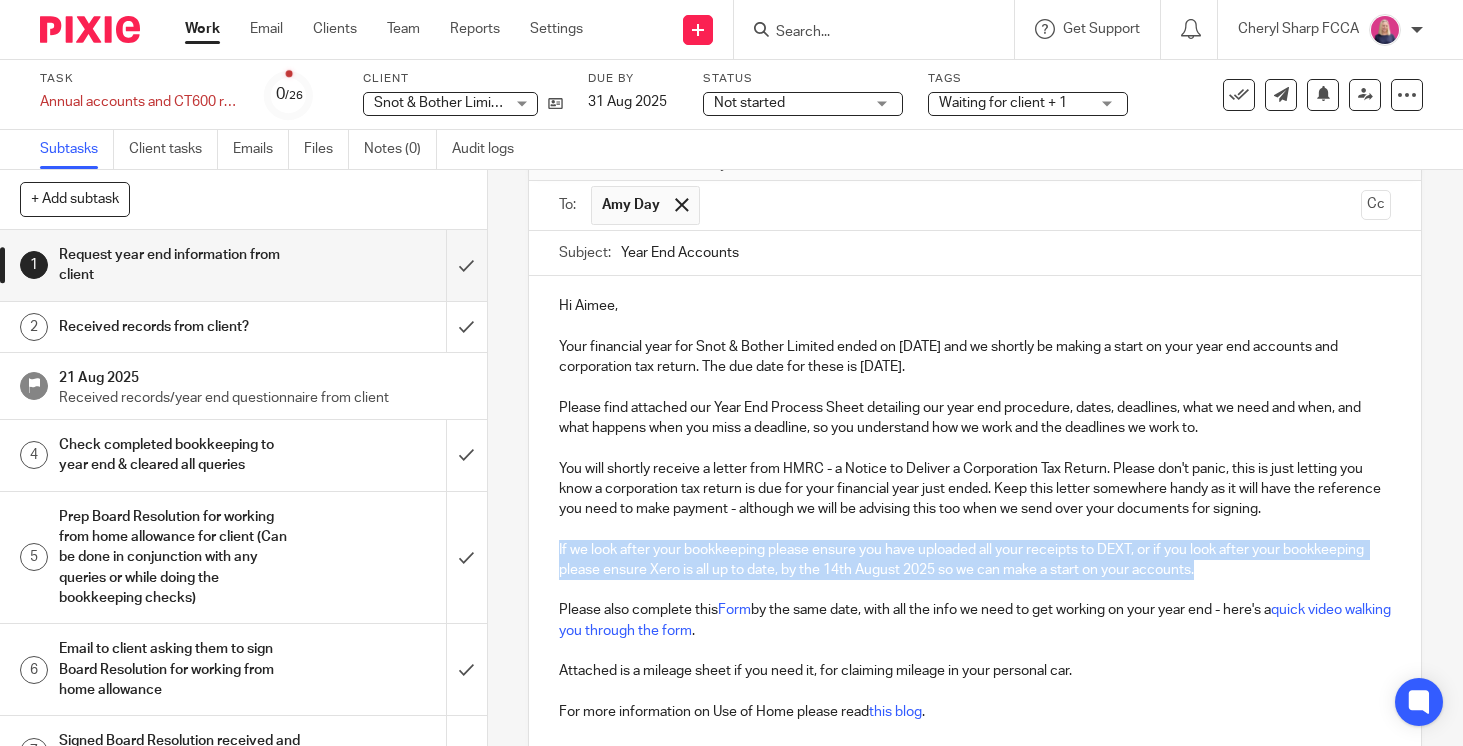 drag, startPoint x: 1203, startPoint y: 567, endPoint x: 557, endPoint y: 554, distance: 646.1308 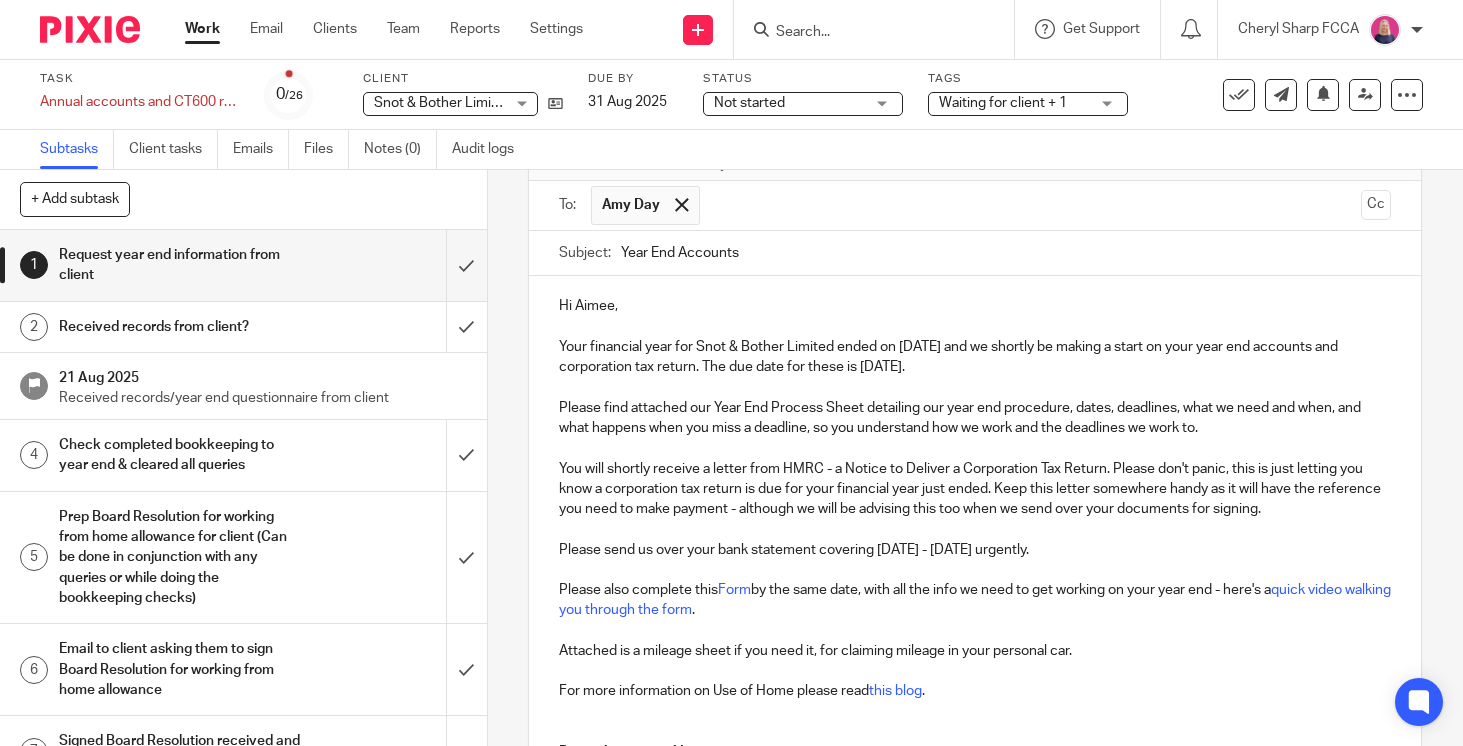 click on "Please send us over your bank statement covering 1st Dec 23 - 30th Nov 24 urgently. Please also complete this  Form  by the same date, with all the info we need to get working on your year end - here's a  quick video walking you through the form ." at bounding box center [975, 580] 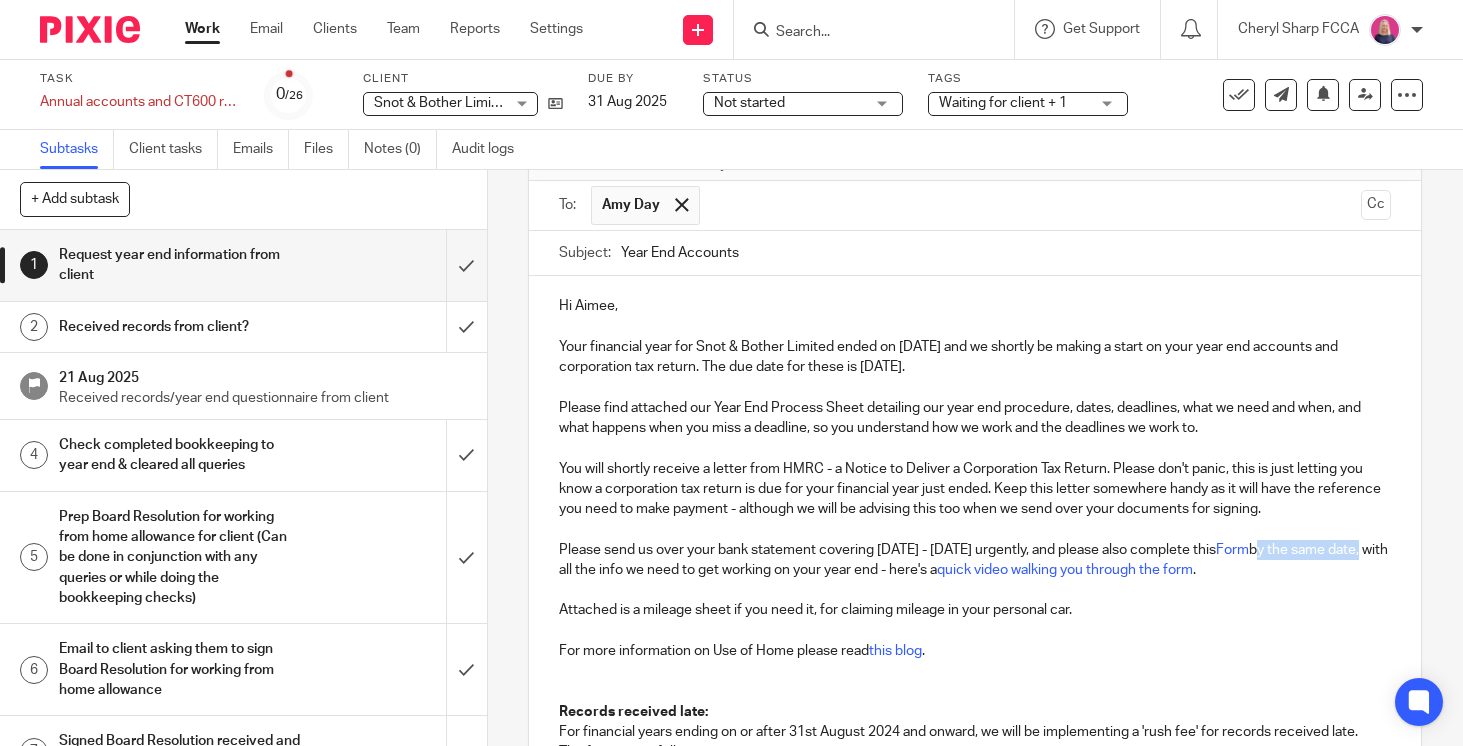 drag, startPoint x: 624, startPoint y: 570, endPoint x: 1323, endPoint y: 551, distance: 699.2582 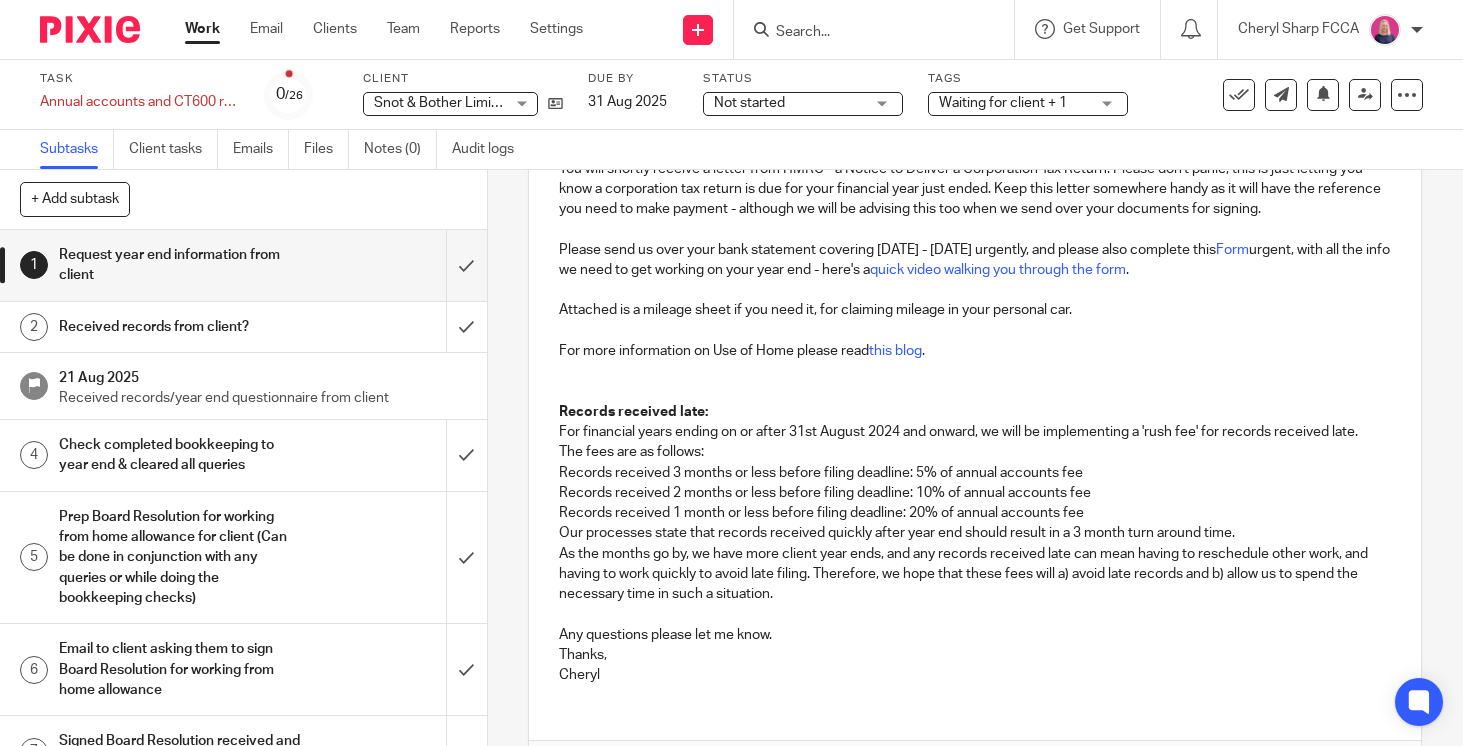 scroll, scrollTop: 435, scrollLeft: 0, axis: vertical 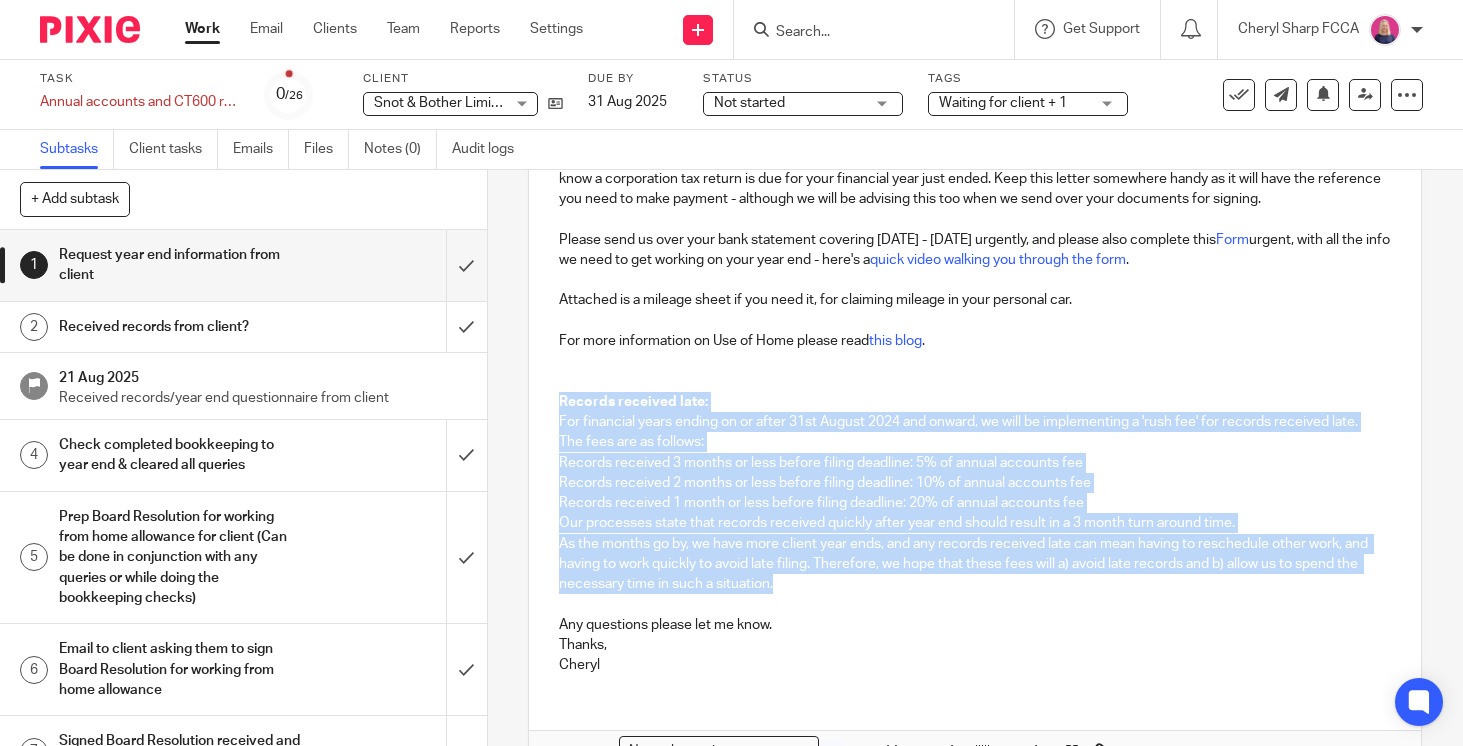 drag, startPoint x: 782, startPoint y: 581, endPoint x: 554, endPoint y: 397, distance: 292.98465 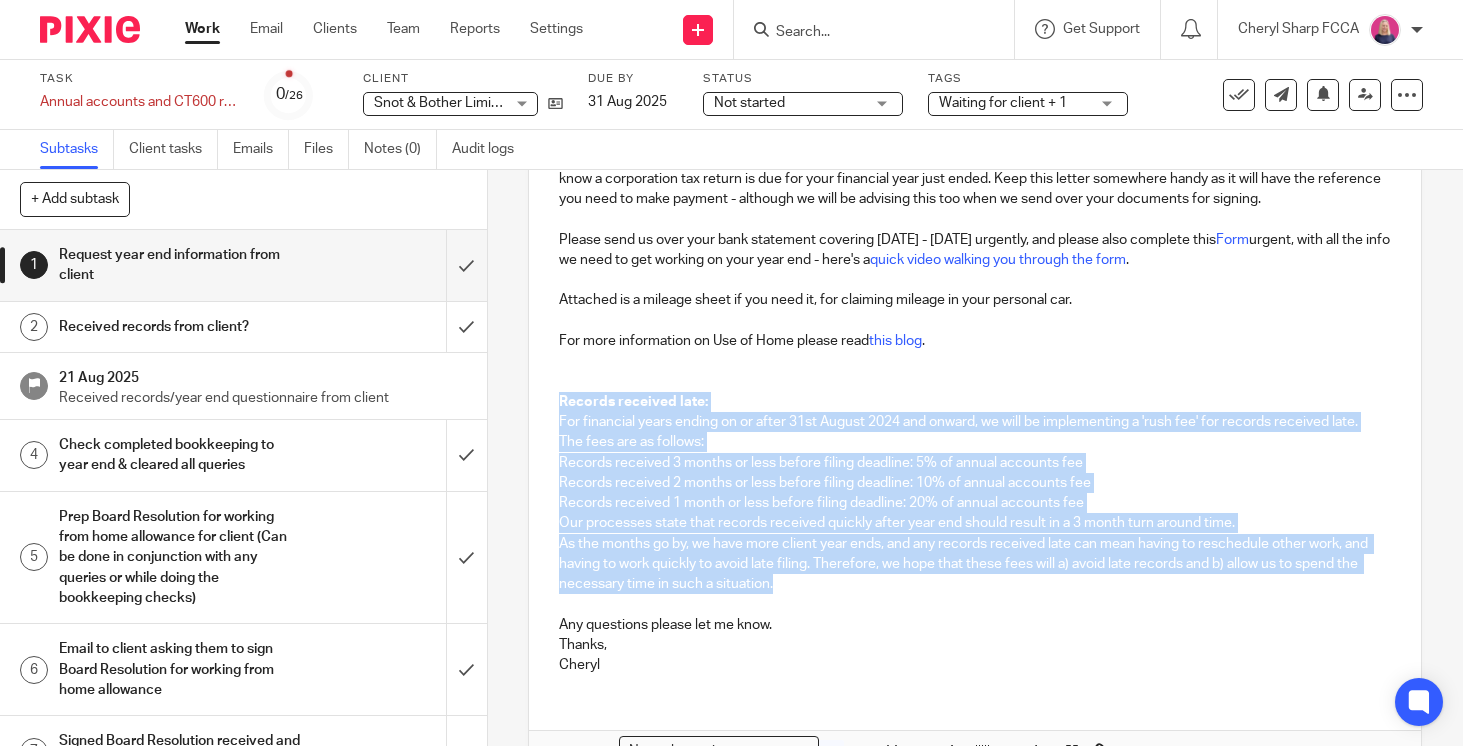 click on "Hi Aimee, Your financial year for Snot & Bother Limited ended on 30 Nov 2024 and we shortly be making a start on your year end accounts and corporation tax return.  The due date for these is 31 Aug 2025. Please find attached our Year End Process Sheet detailing our year end procedure, dates, deadlines, what we need and when, and what happens when you miss a deadline, so you understand how we work and the deadlines we work to. You will shortly receive a letter from HMRC - a Notice to Deliver a Corporation Tax Return. Please don't panic, this is just letting you know a corporation tax return is due for your financial year just ended. Keep this letter somewhere handy as it will have the reference you need to make payment - although we will be advising this too when we send over your documents for signing. Please send us over your bank statement covering 1st Dec 23 - 30th Nov 24 urgently, and please also complete this  Form  urgently, with all the info we need to get working on your year end - here's a  . ." at bounding box center [975, 328] 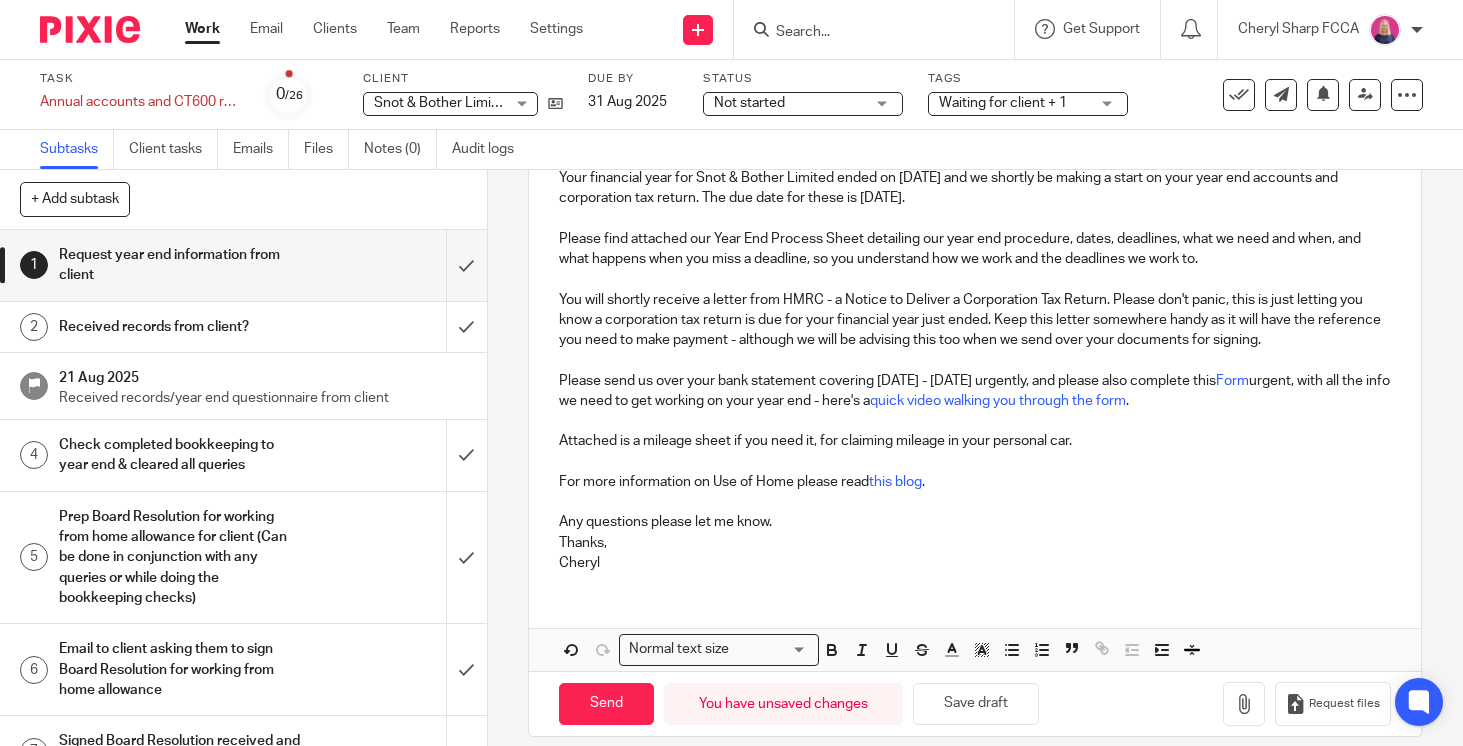 scroll, scrollTop: 320, scrollLeft: 0, axis: vertical 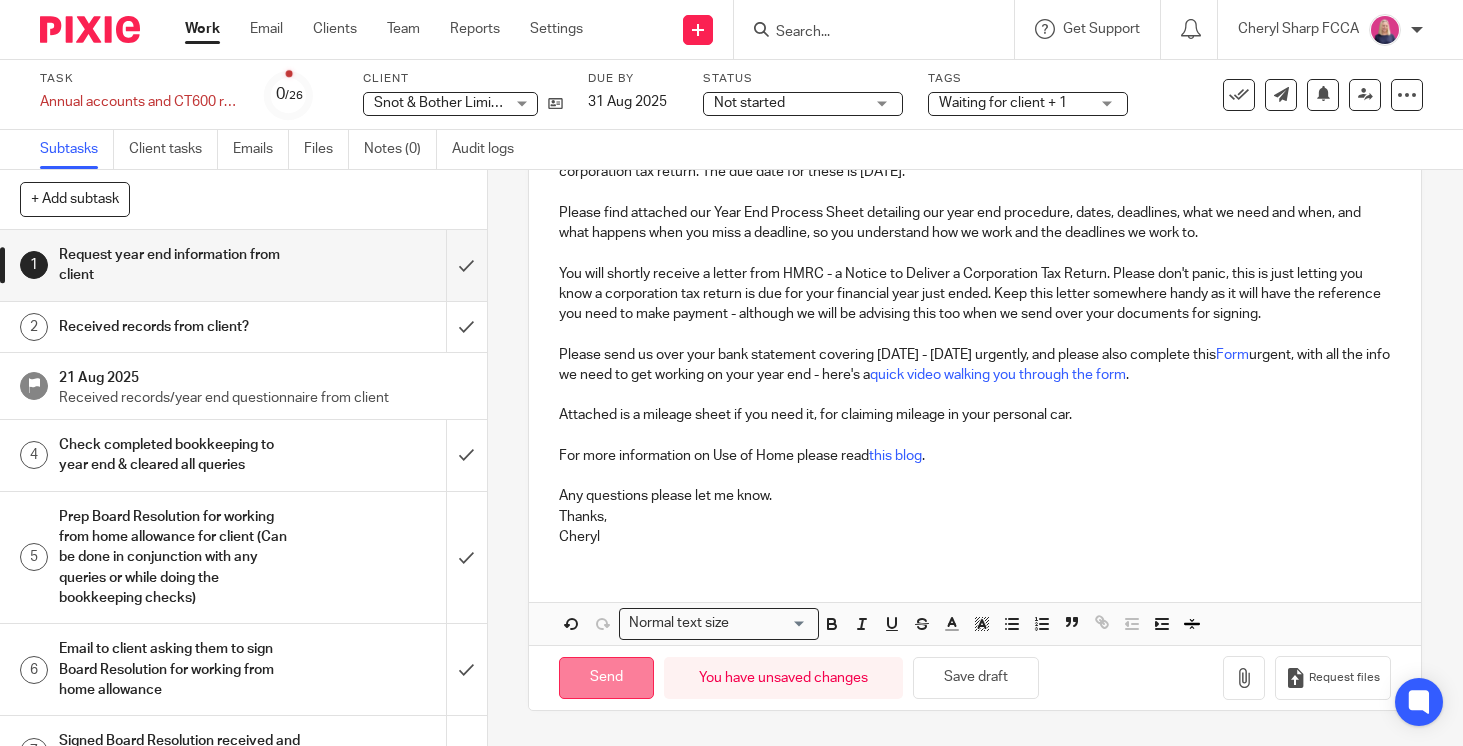 click on "Send" at bounding box center (606, 678) 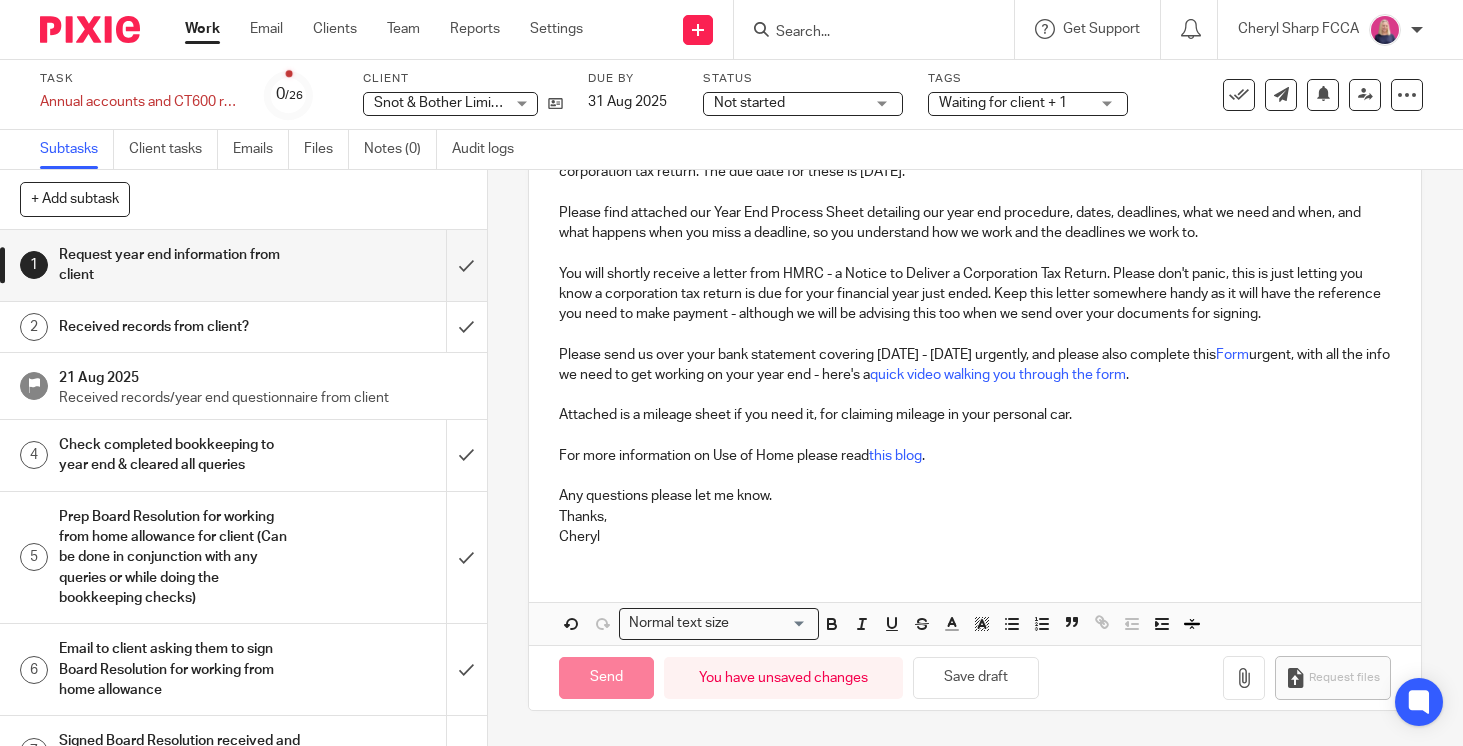 type on "Sent" 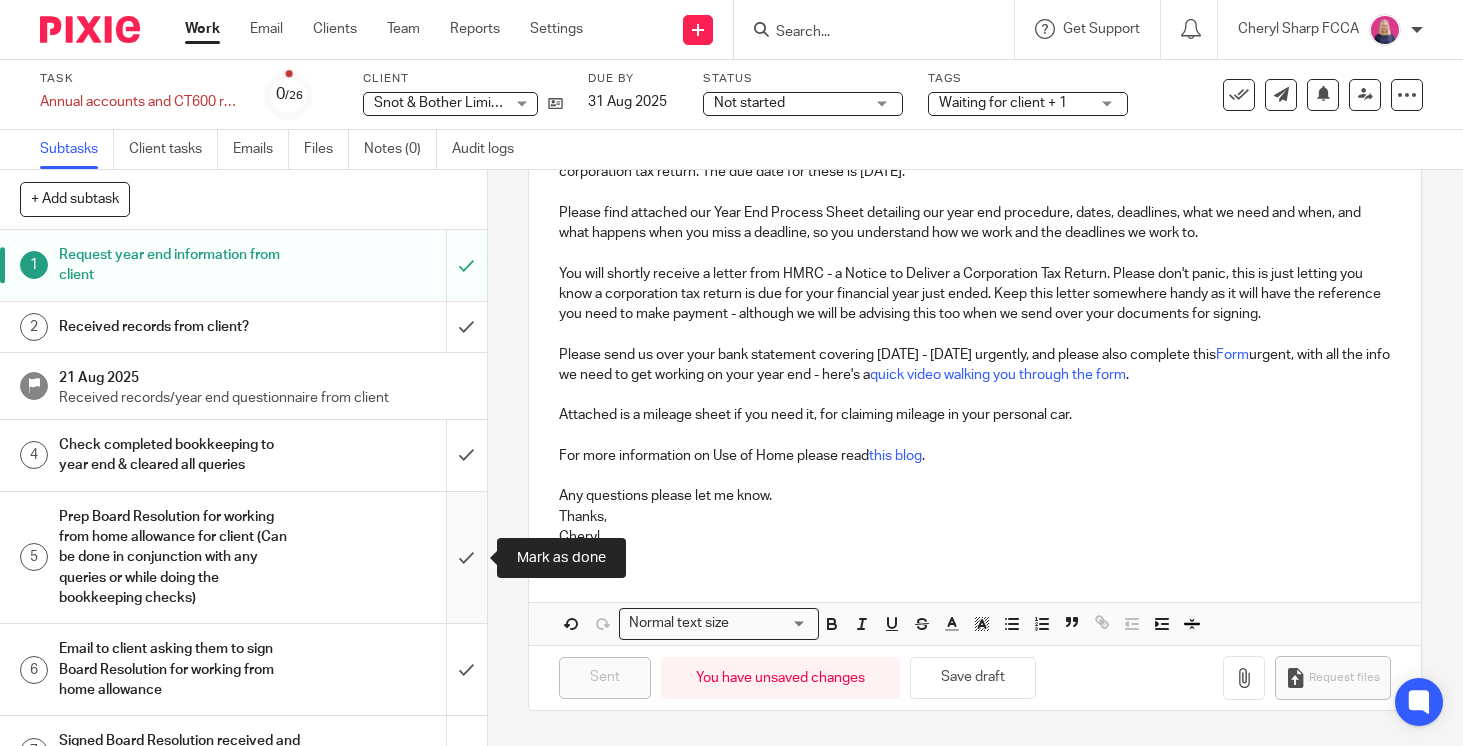 click at bounding box center [243, 558] 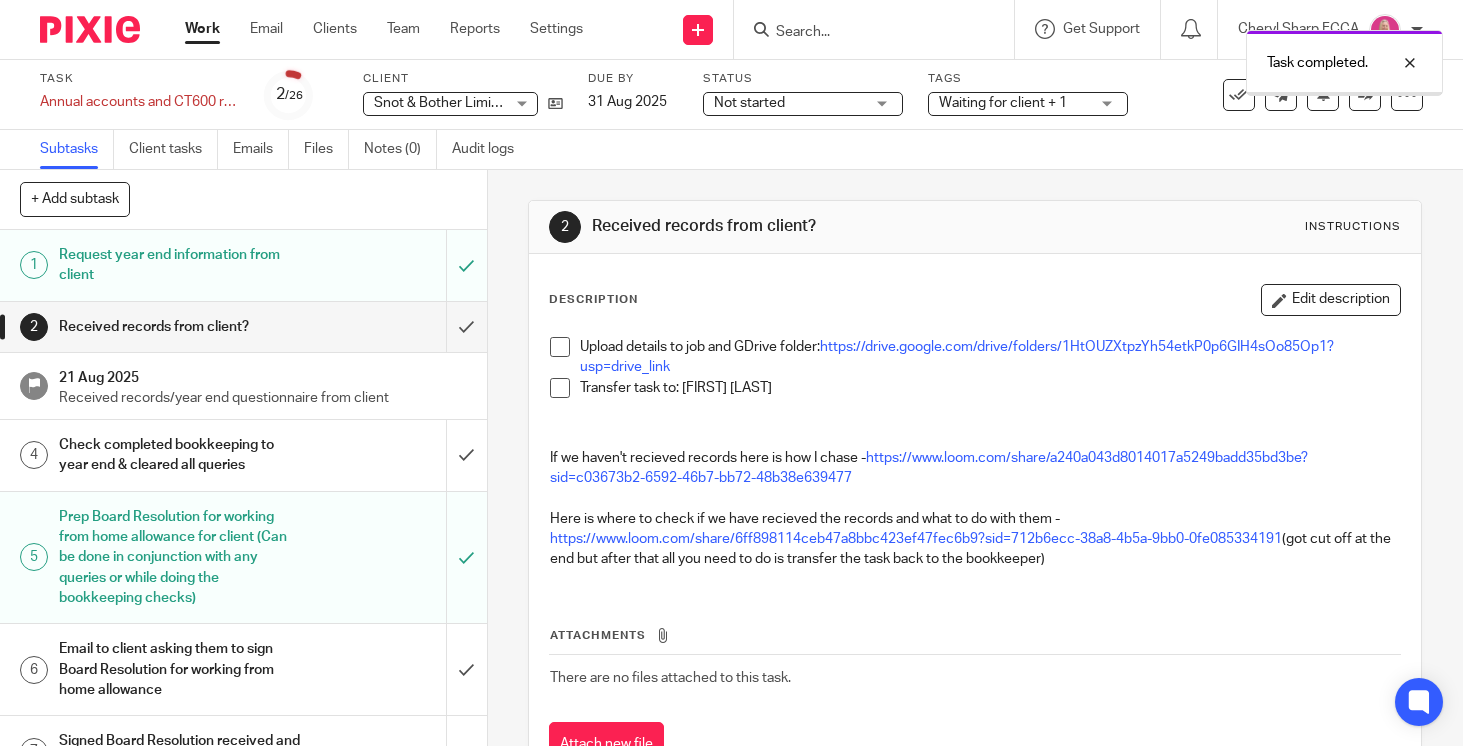 scroll, scrollTop: 0, scrollLeft: 0, axis: both 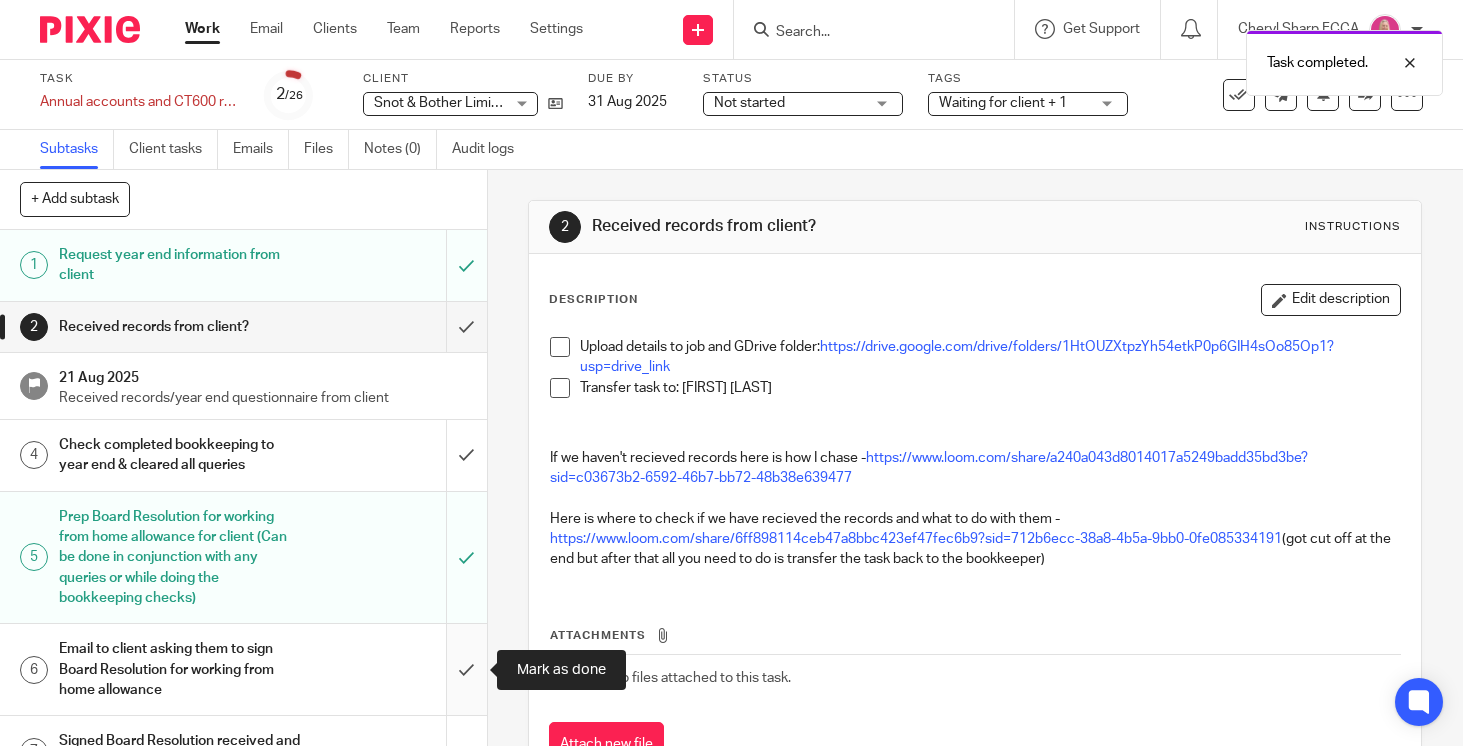 click at bounding box center (243, 669) 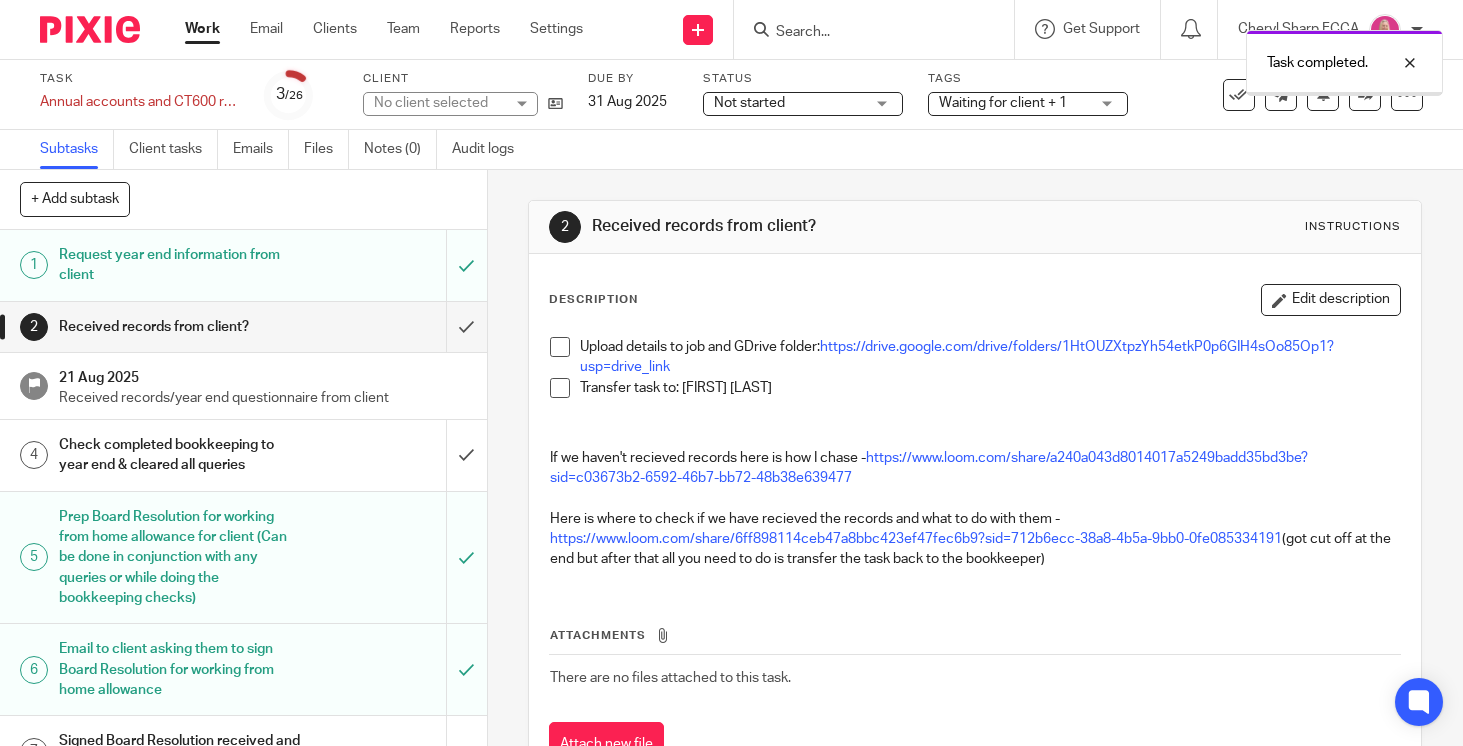 scroll, scrollTop: 0, scrollLeft: 0, axis: both 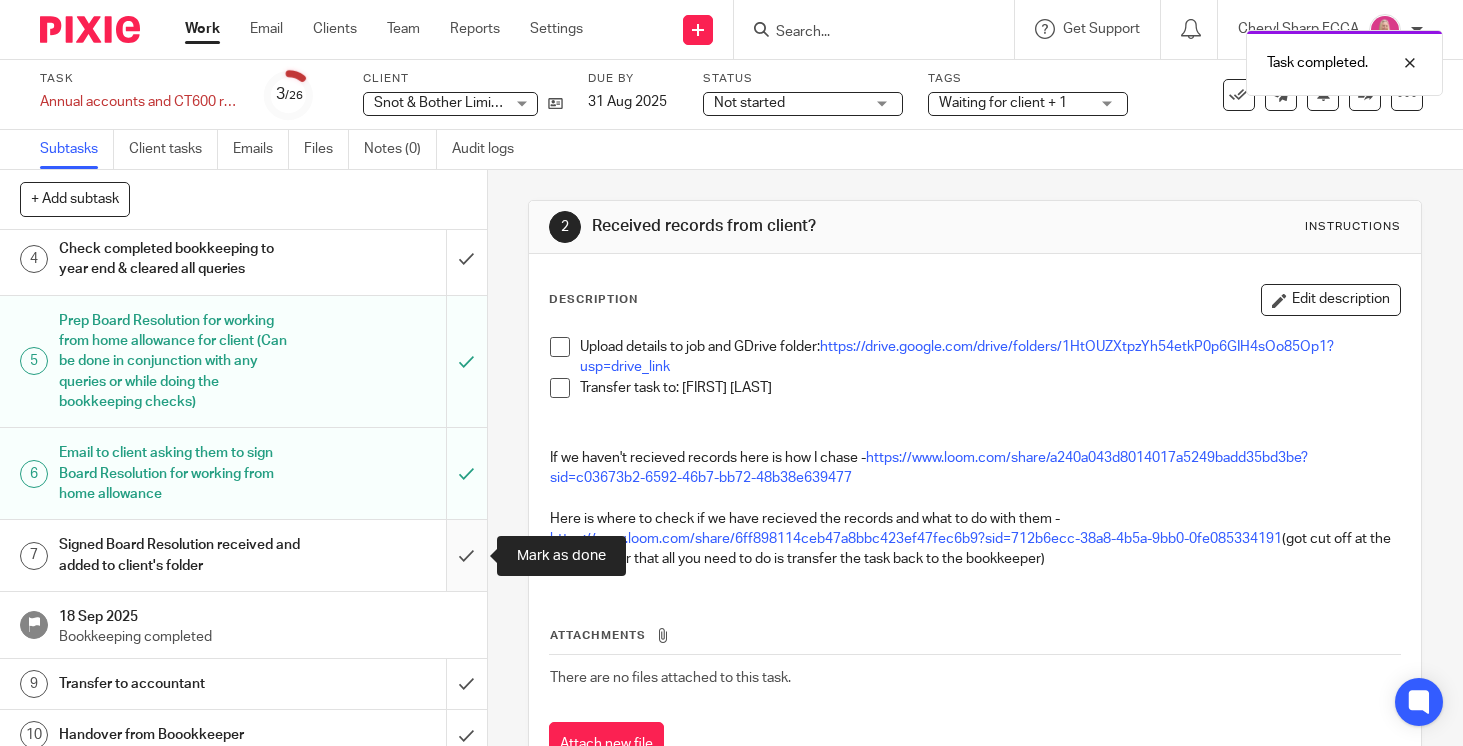 click at bounding box center [243, 555] 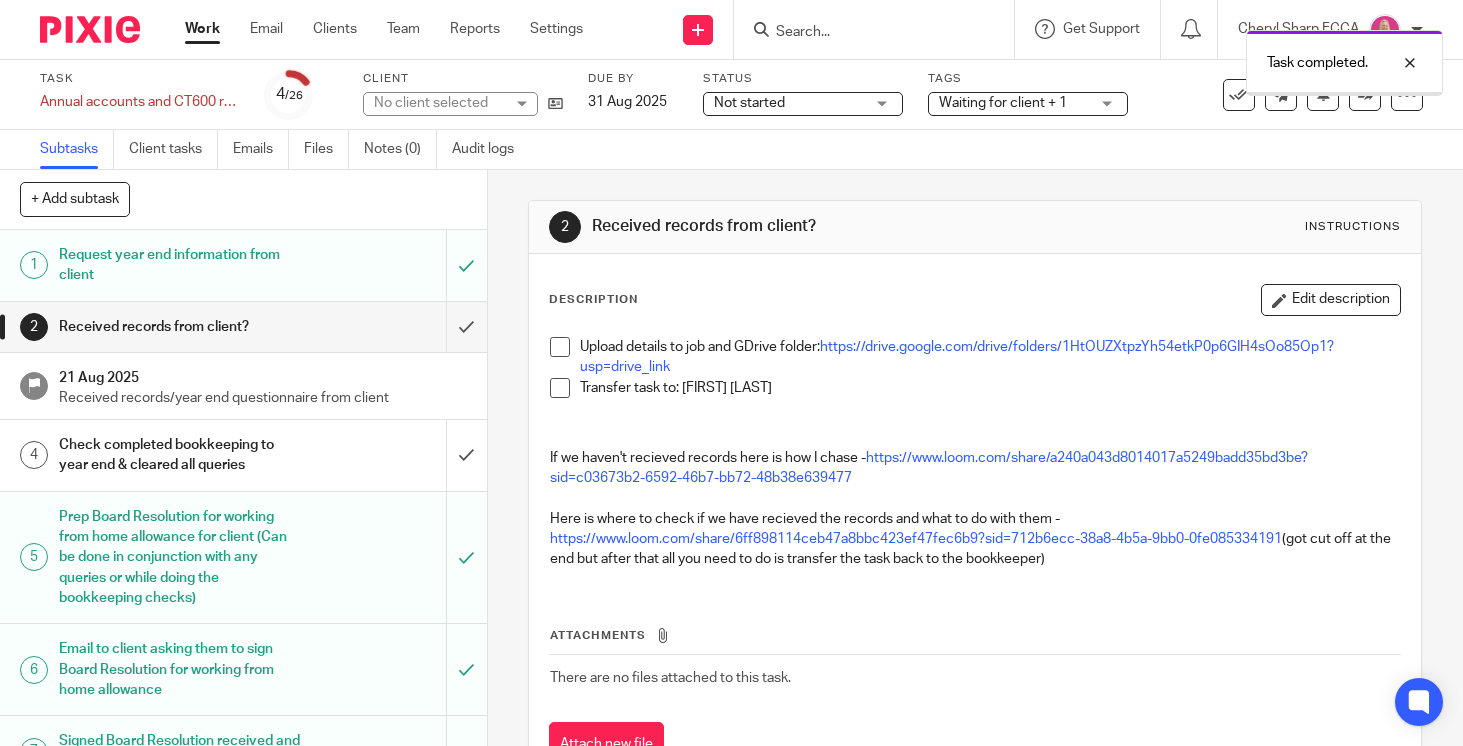 scroll, scrollTop: 0, scrollLeft: 0, axis: both 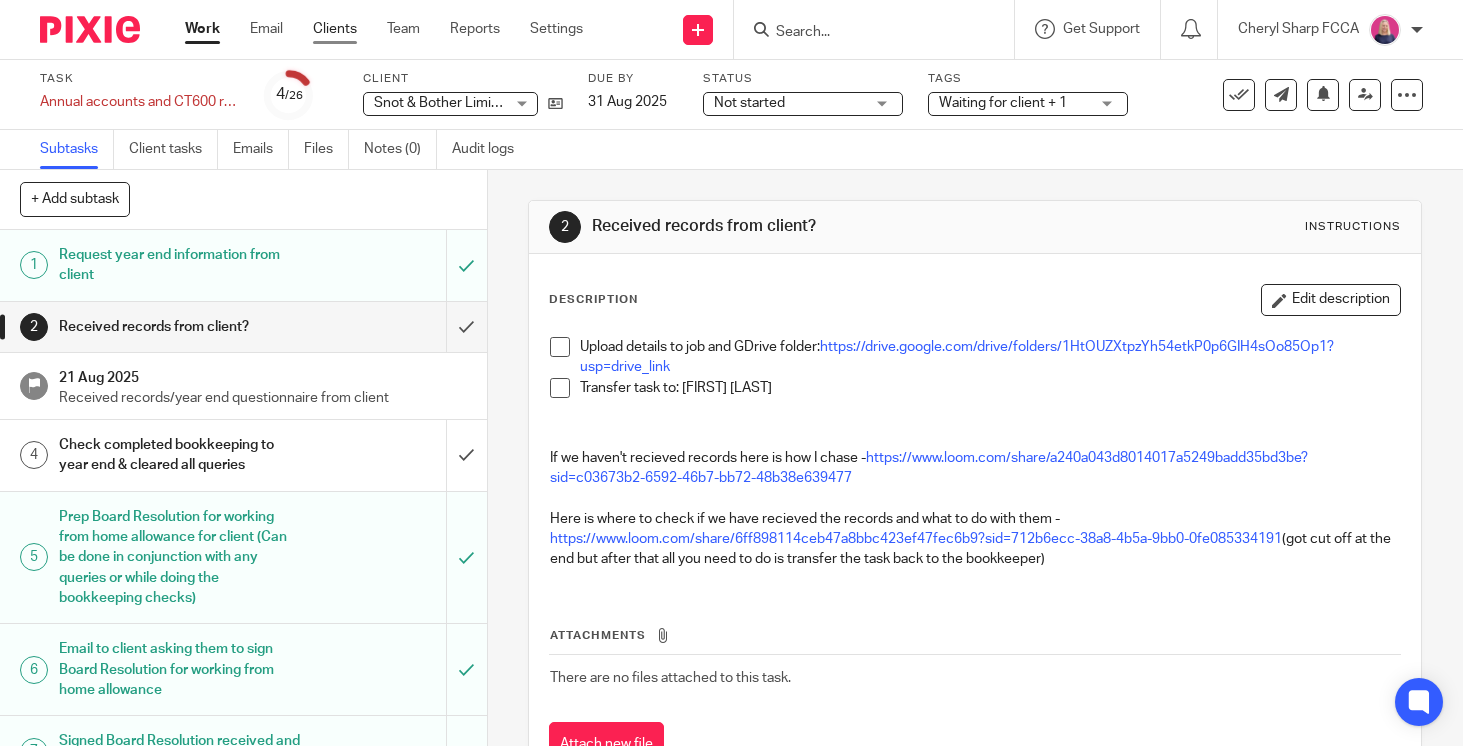 click on "Clients" at bounding box center (335, 29) 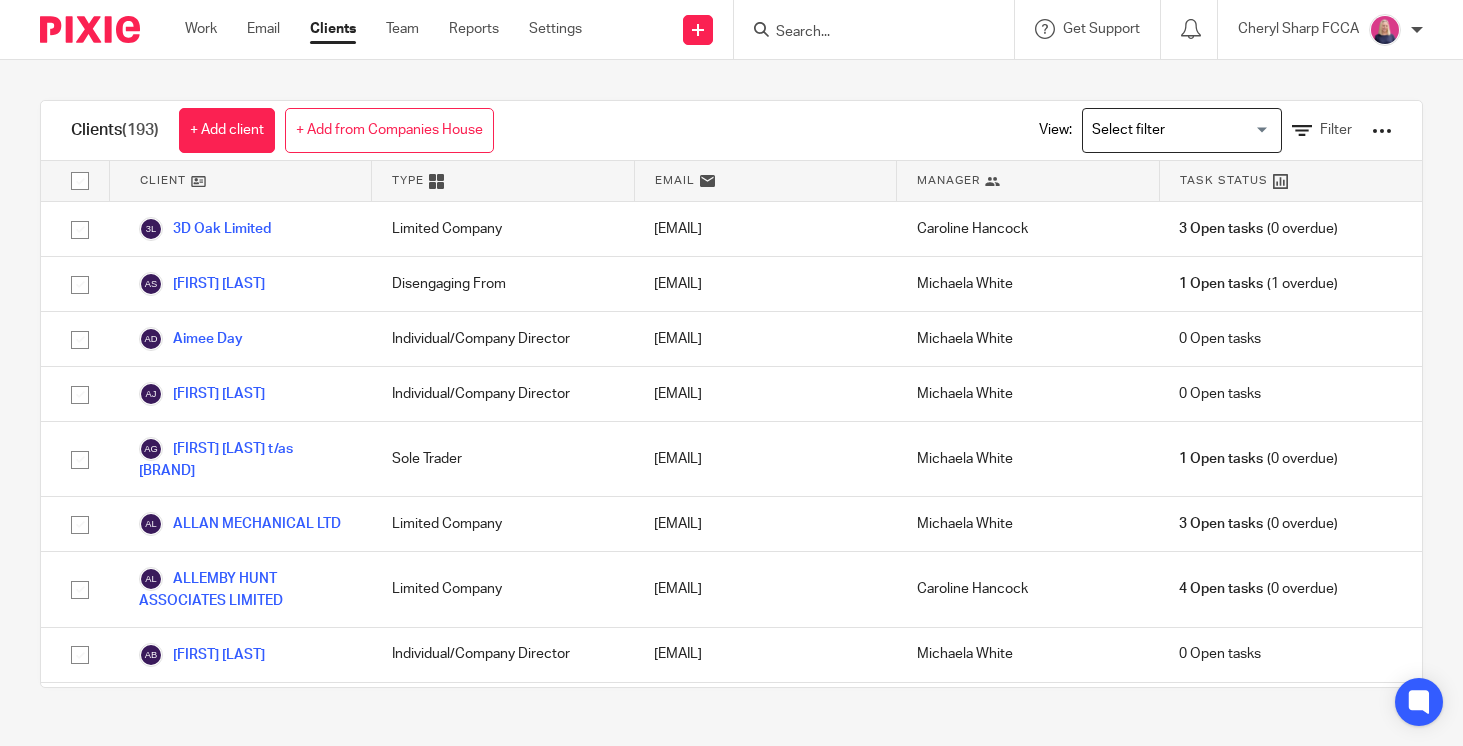 scroll, scrollTop: 0, scrollLeft: 0, axis: both 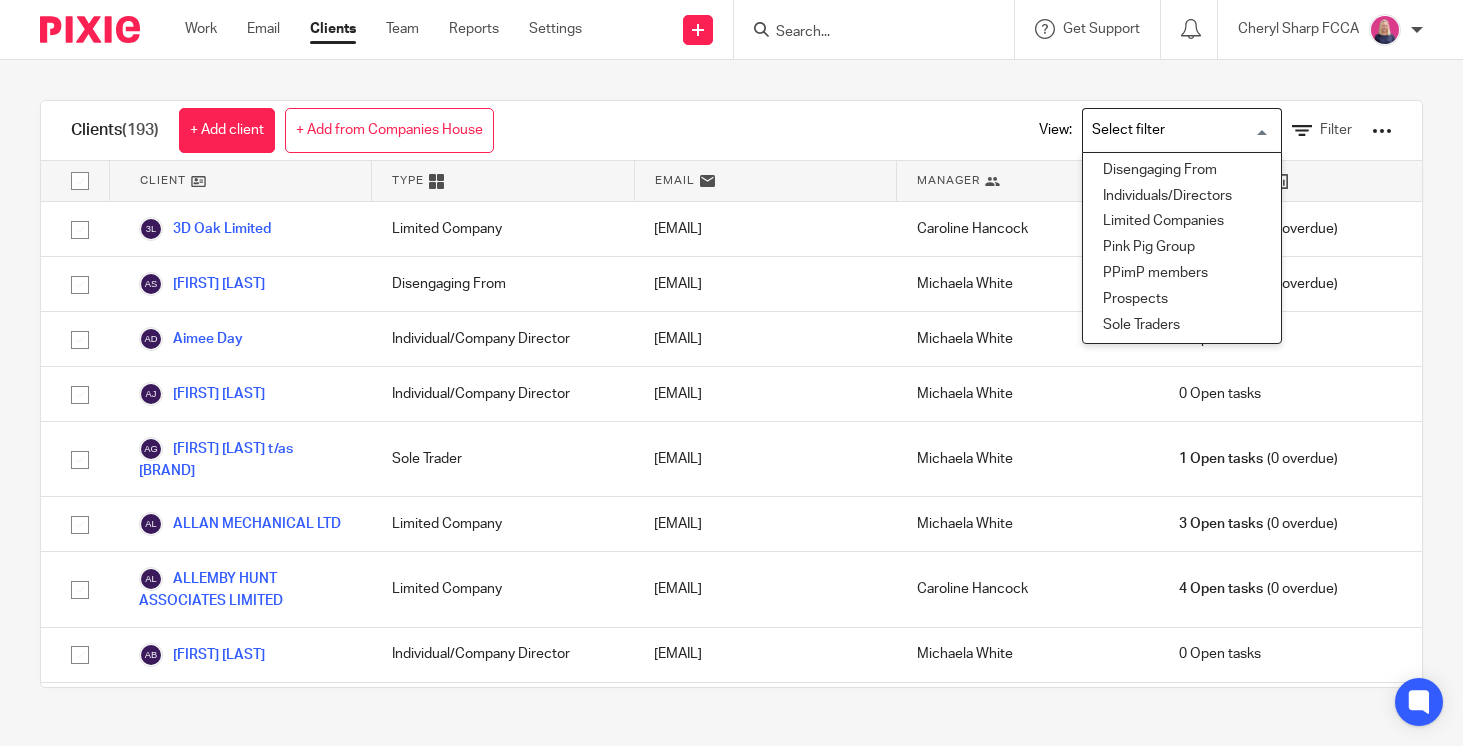 click at bounding box center (1177, 130) 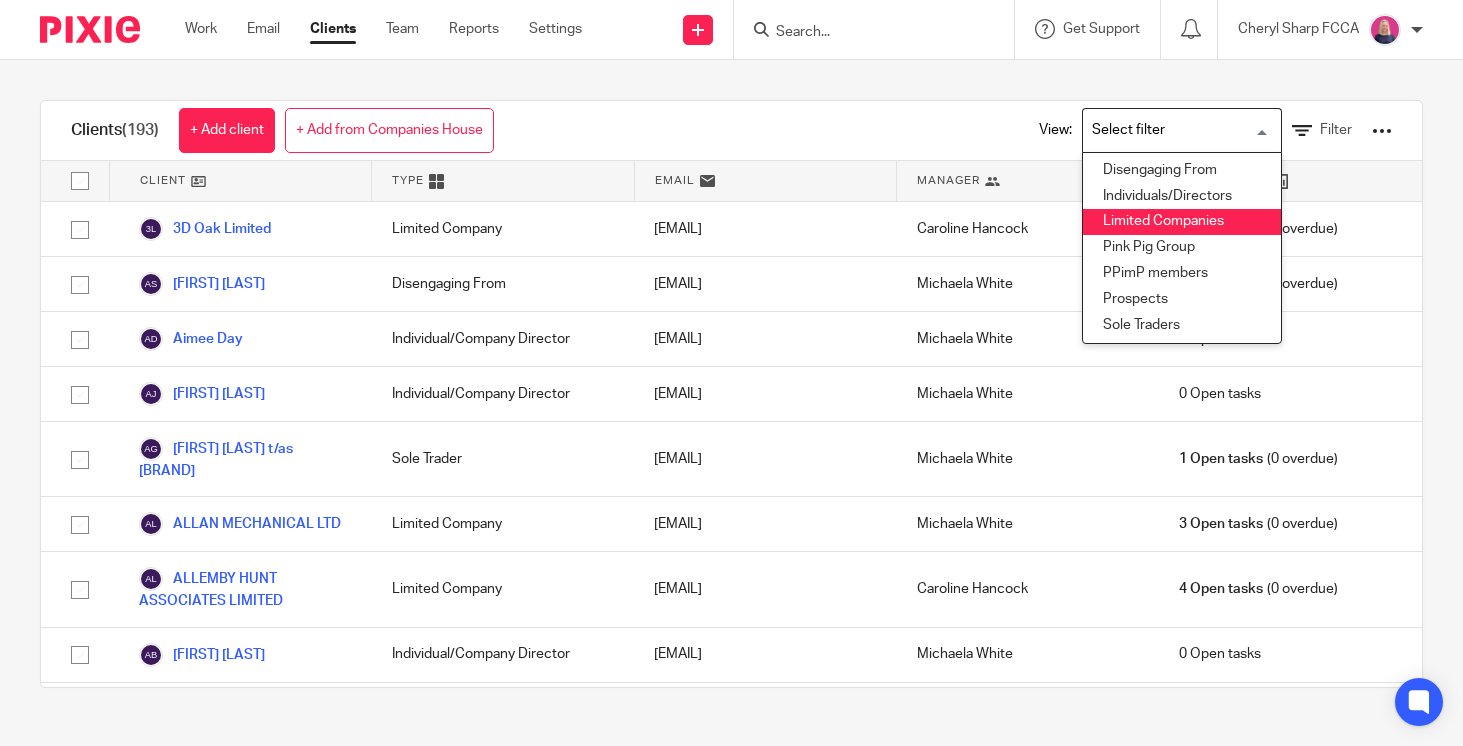 click on "Limited Companies" at bounding box center (1182, 222) 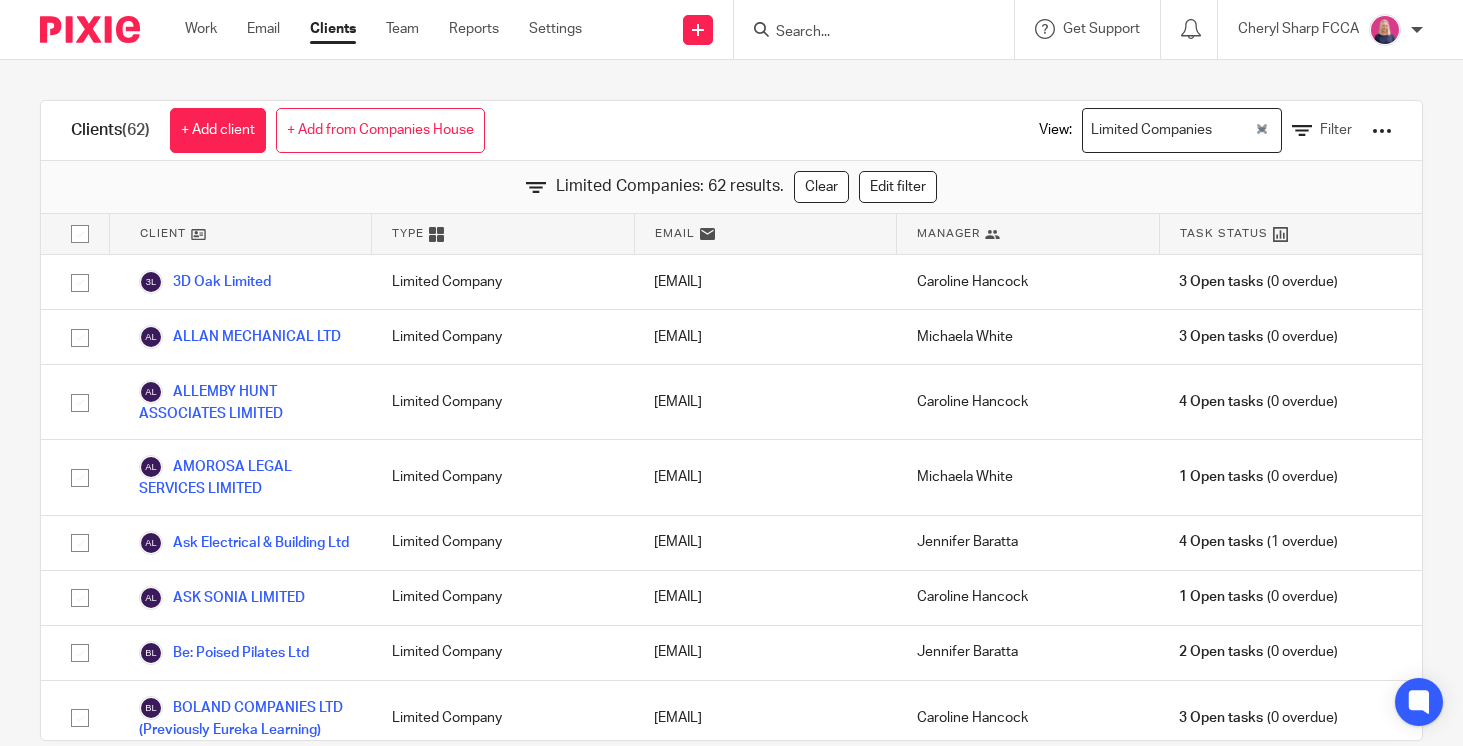 click at bounding box center (80, 234) 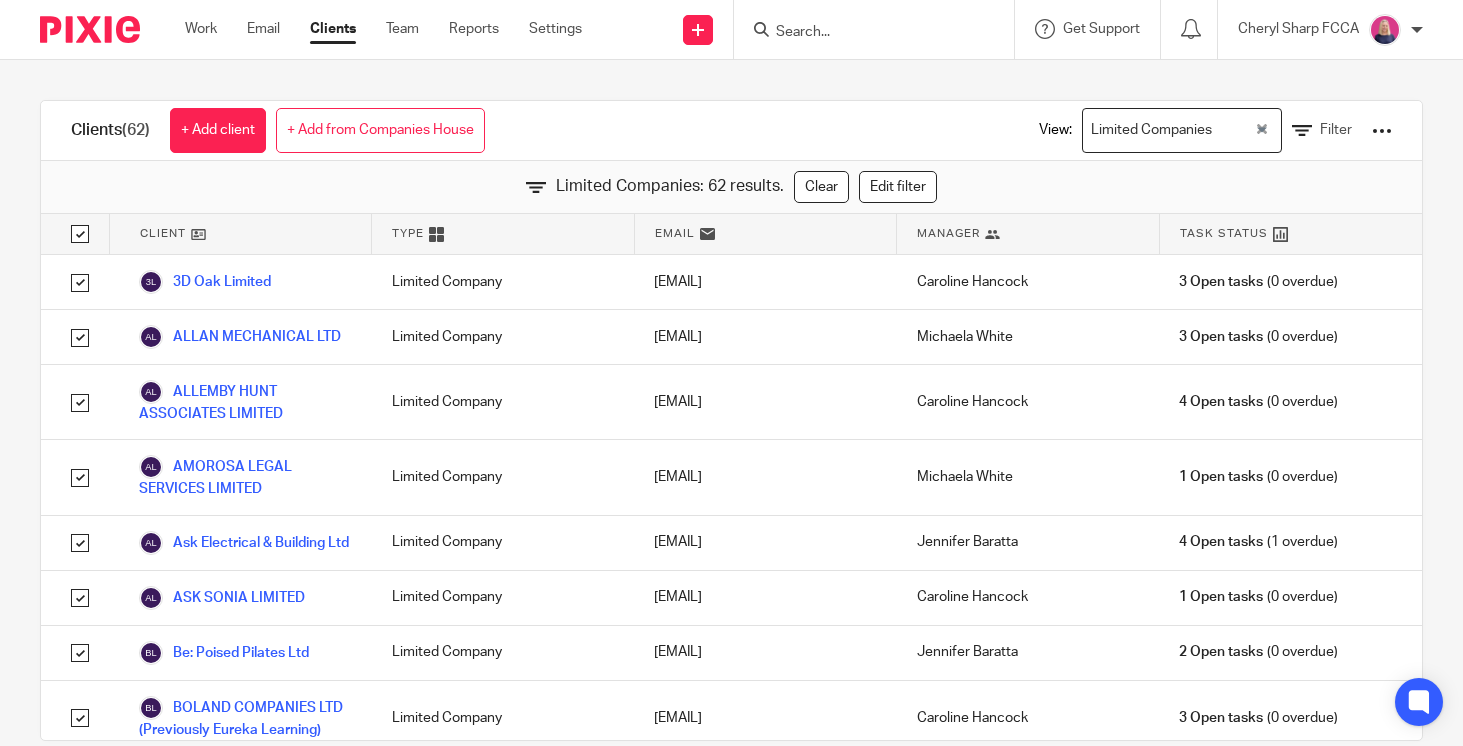 checkbox on "true" 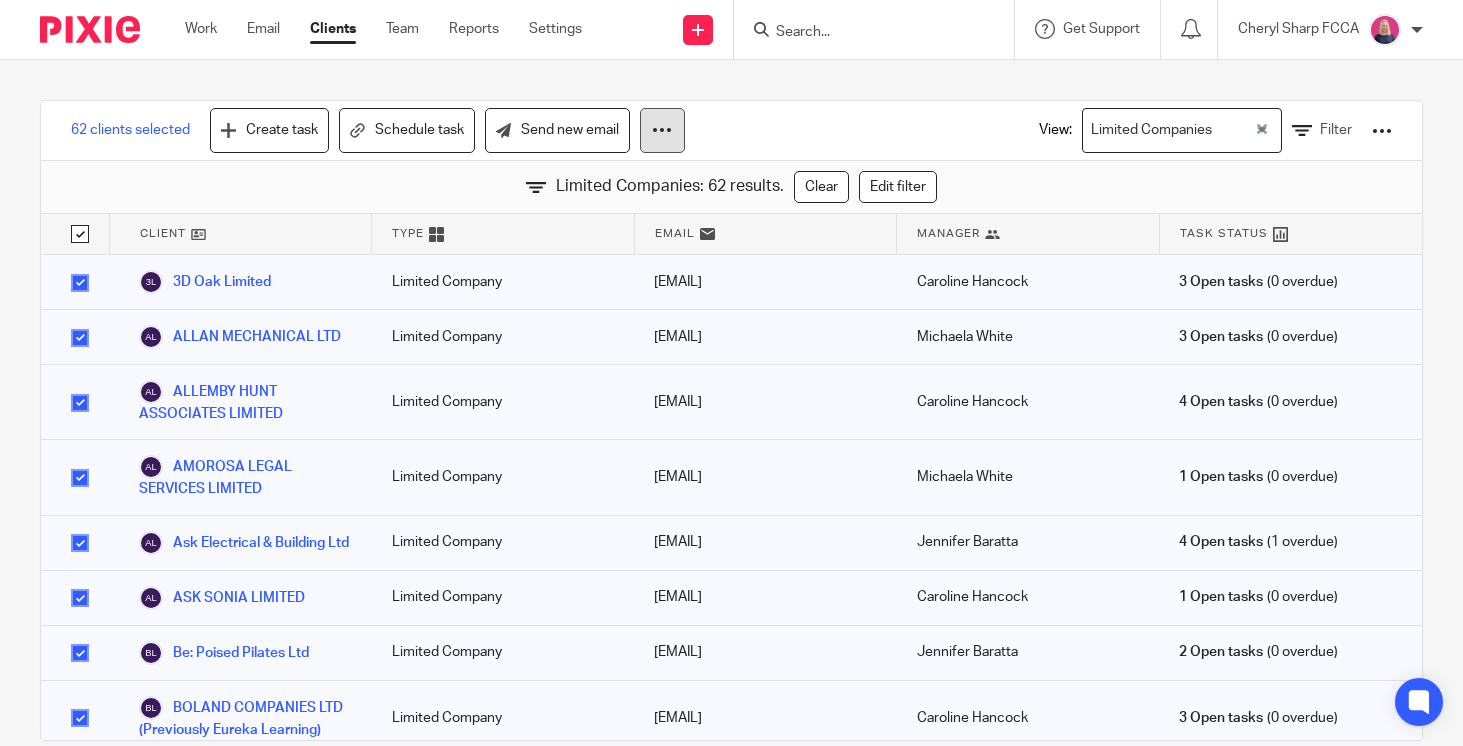 click at bounding box center (662, 130) 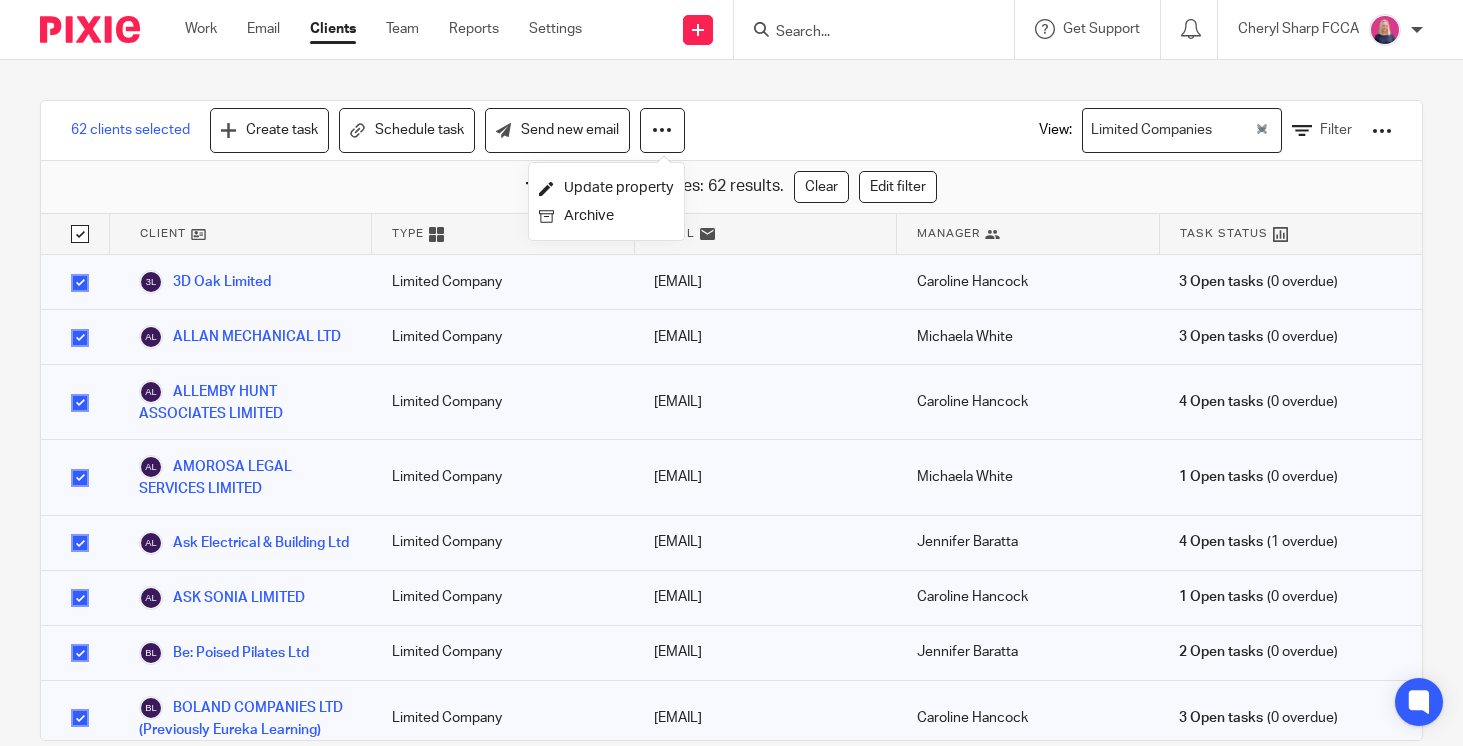 click on "62
clients selected
Create task
Schedule task
Send new email
View:
Limited Companies
Loading...          Filter" at bounding box center [731, 131] 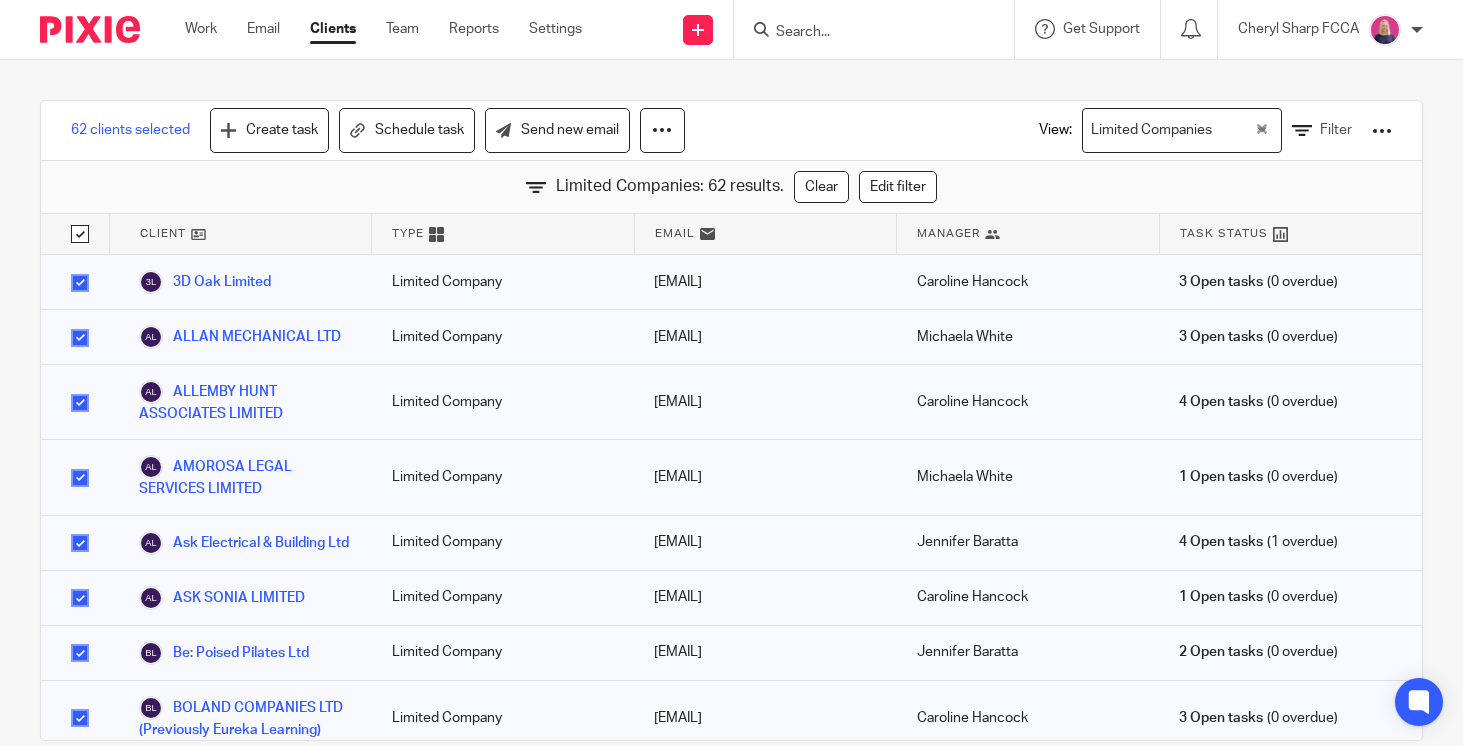 click at bounding box center [1382, 131] 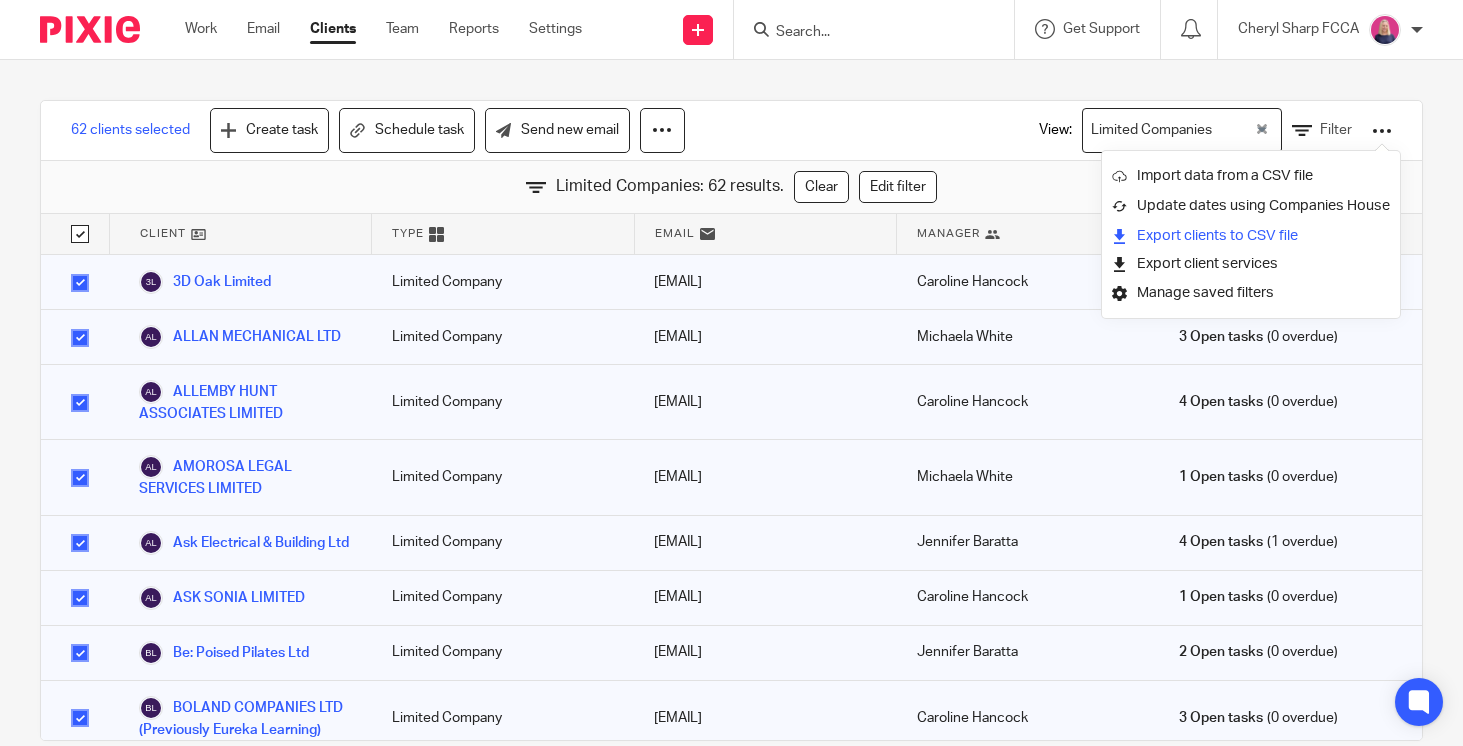 click on "Export clients to CSV file" at bounding box center [1251, 236] 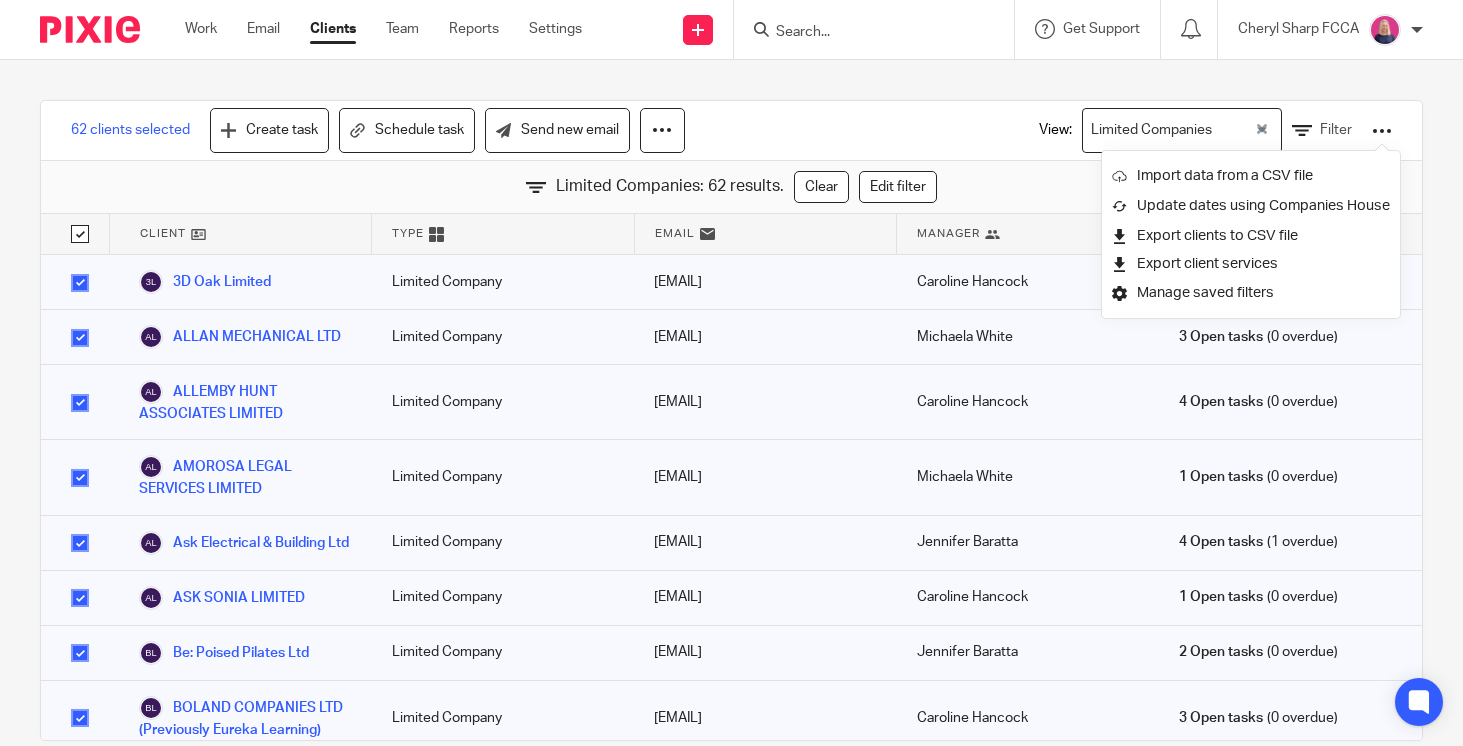 click on "View:
Limited Companies
Loading...          Filter" at bounding box center (1200, 130) 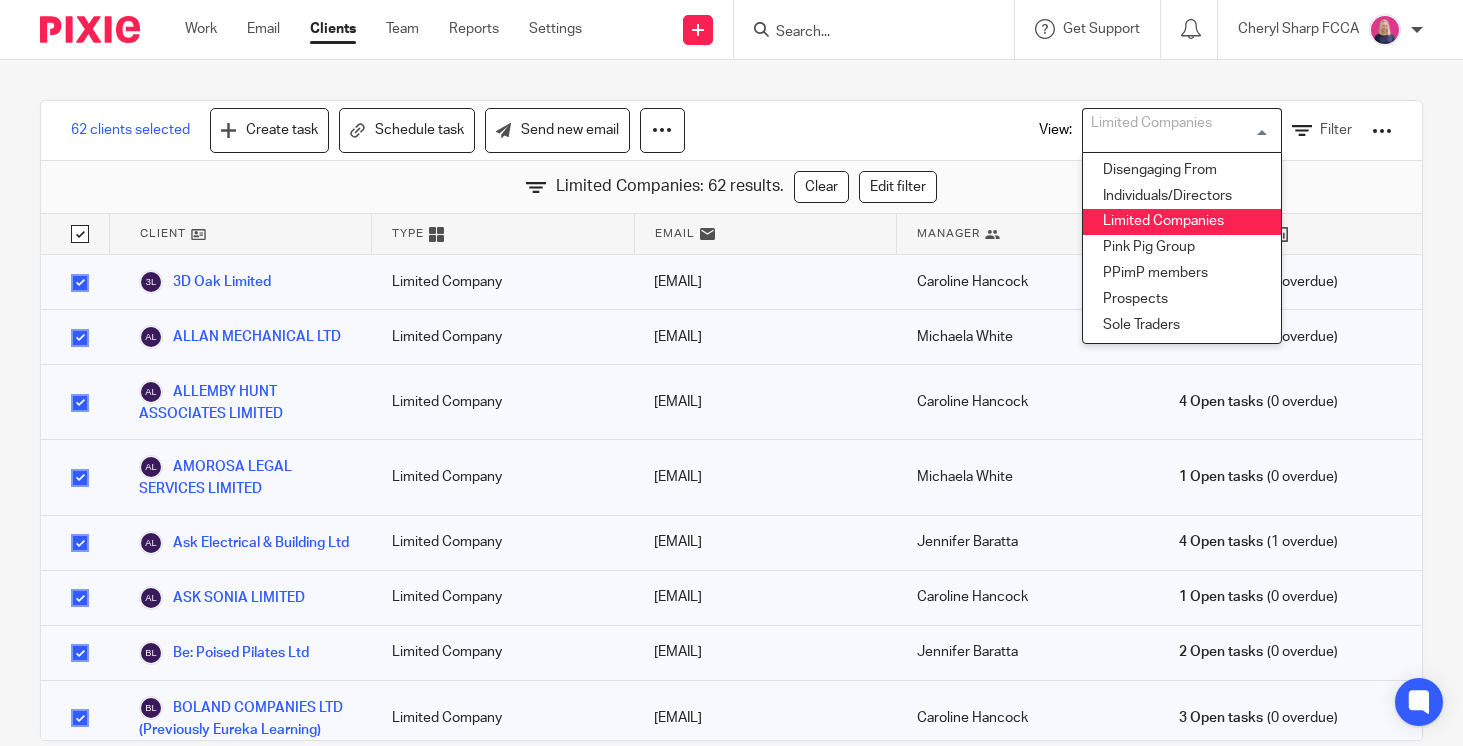 click on "Limited Companies
Loading..." at bounding box center [1182, 130] 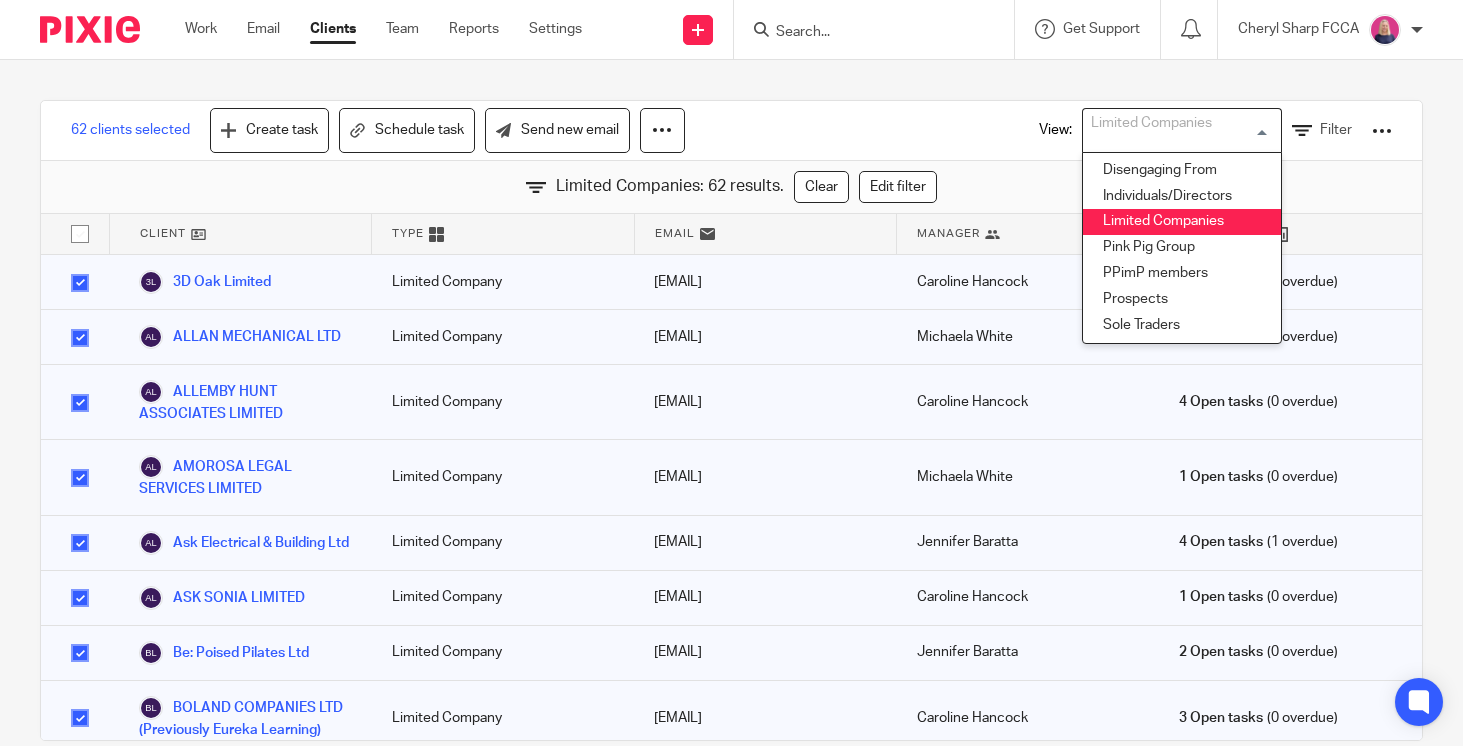 checkbox on "false" 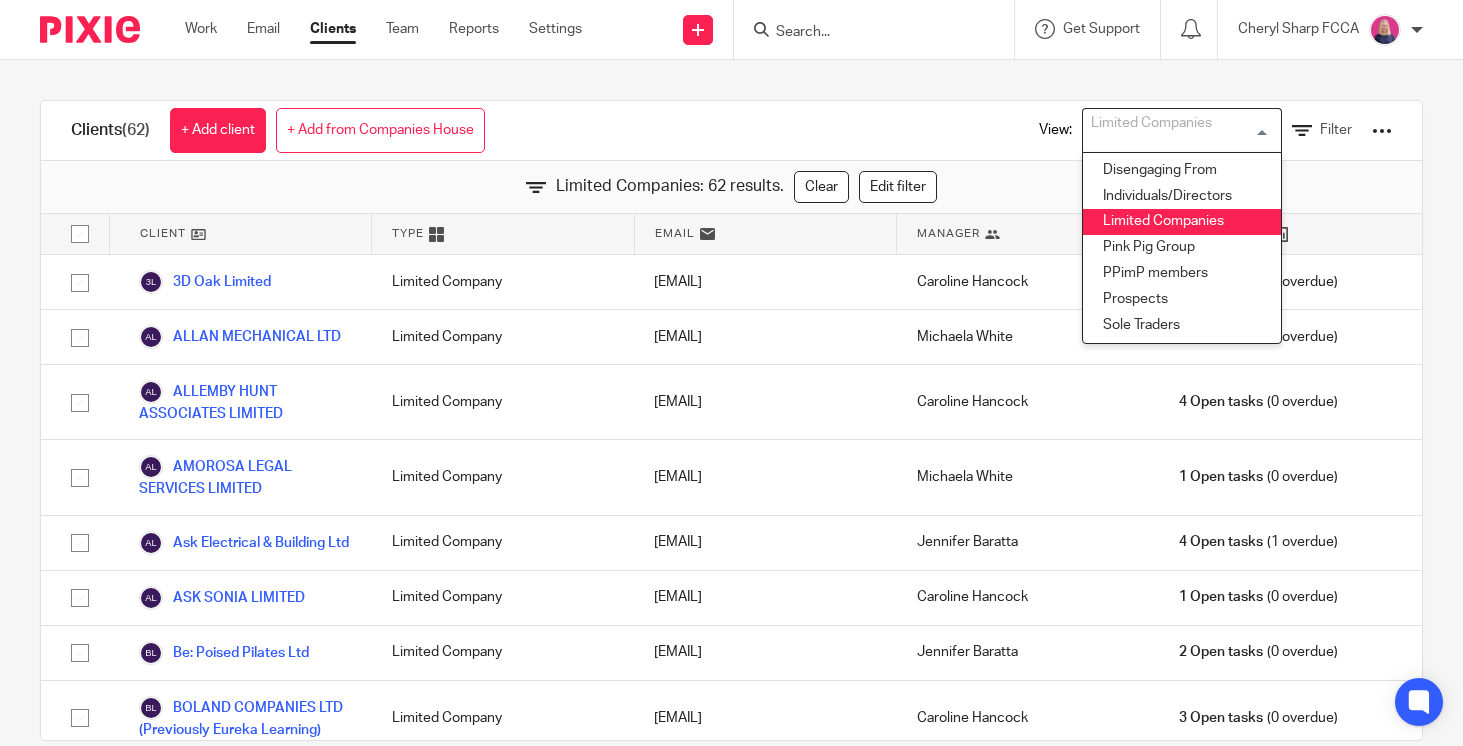 click on "Limited Companies" at bounding box center [1177, 128] 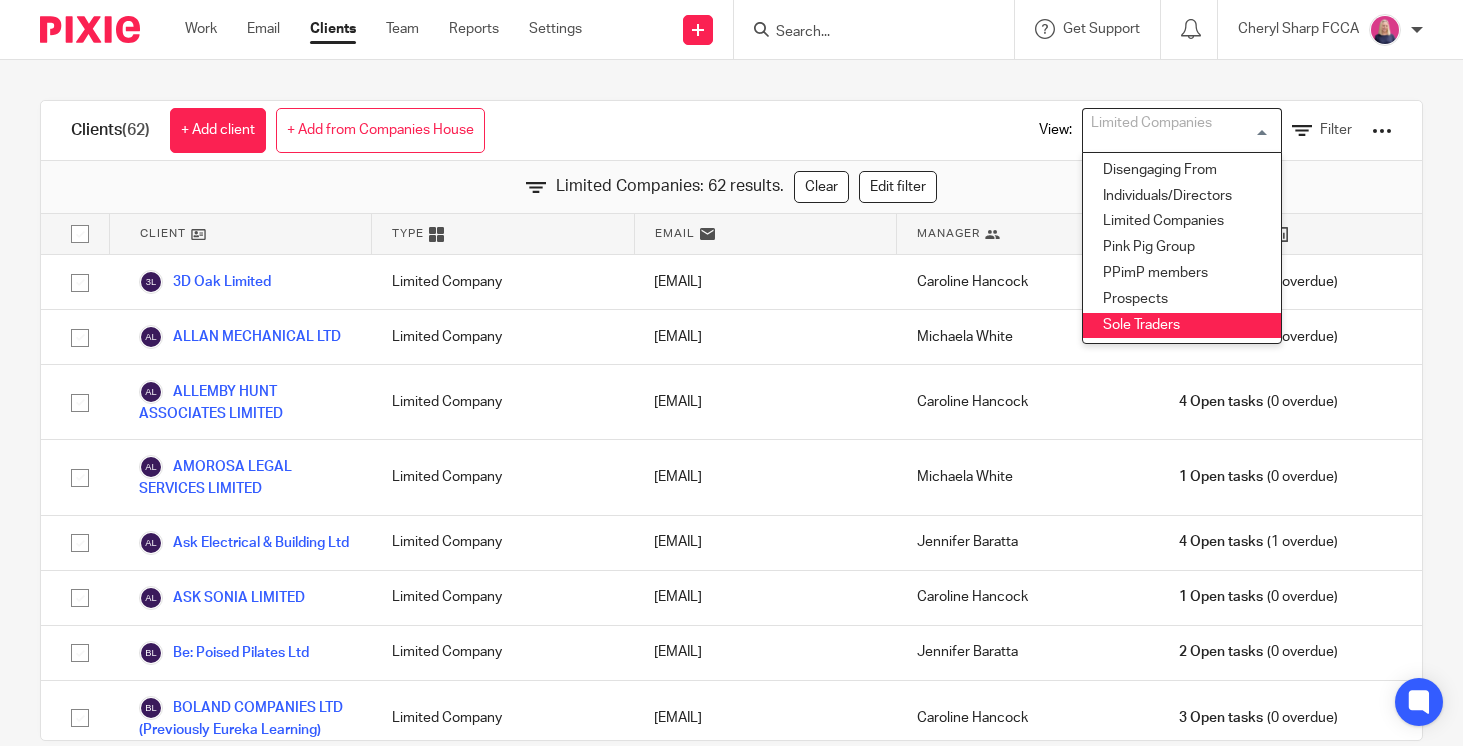 click on "Sole Traders" at bounding box center [1182, 326] 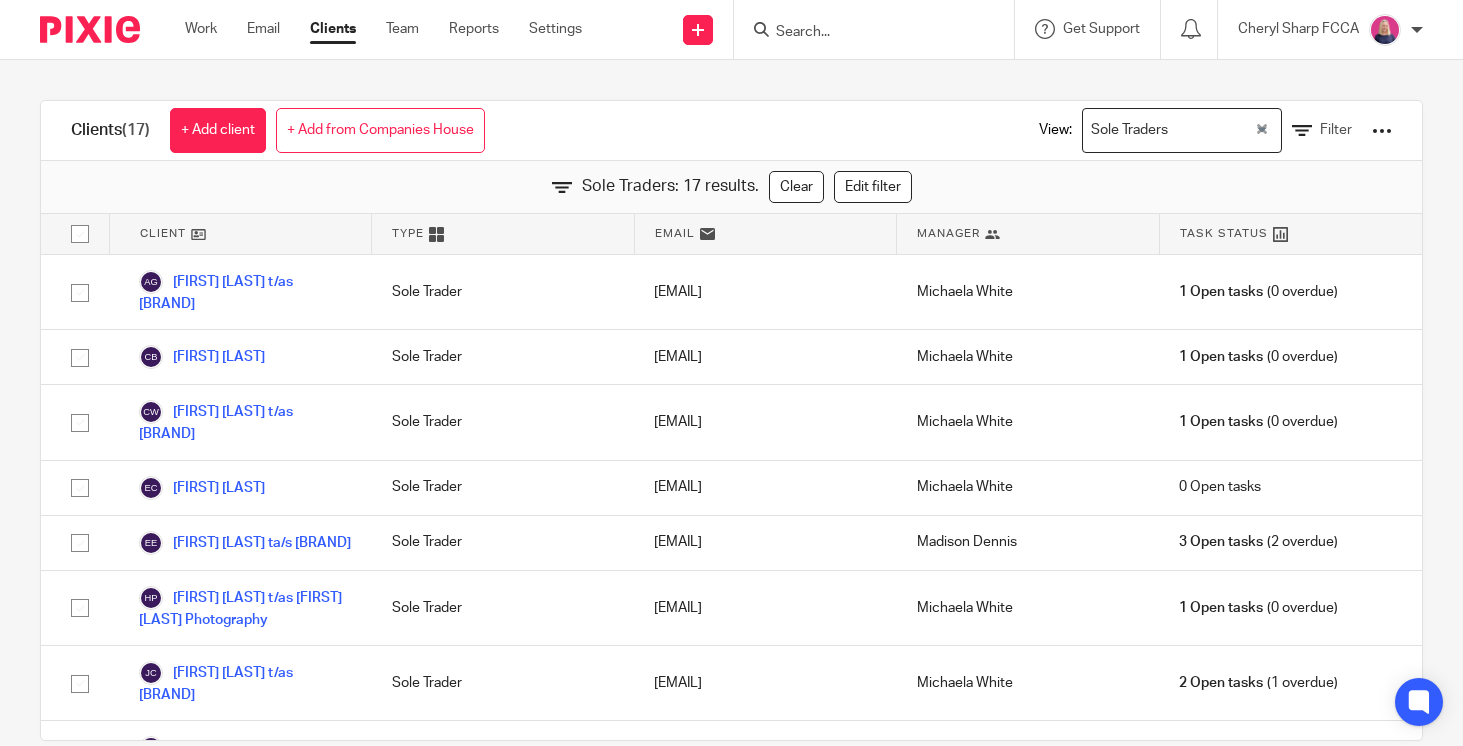 click at bounding box center [80, 234] 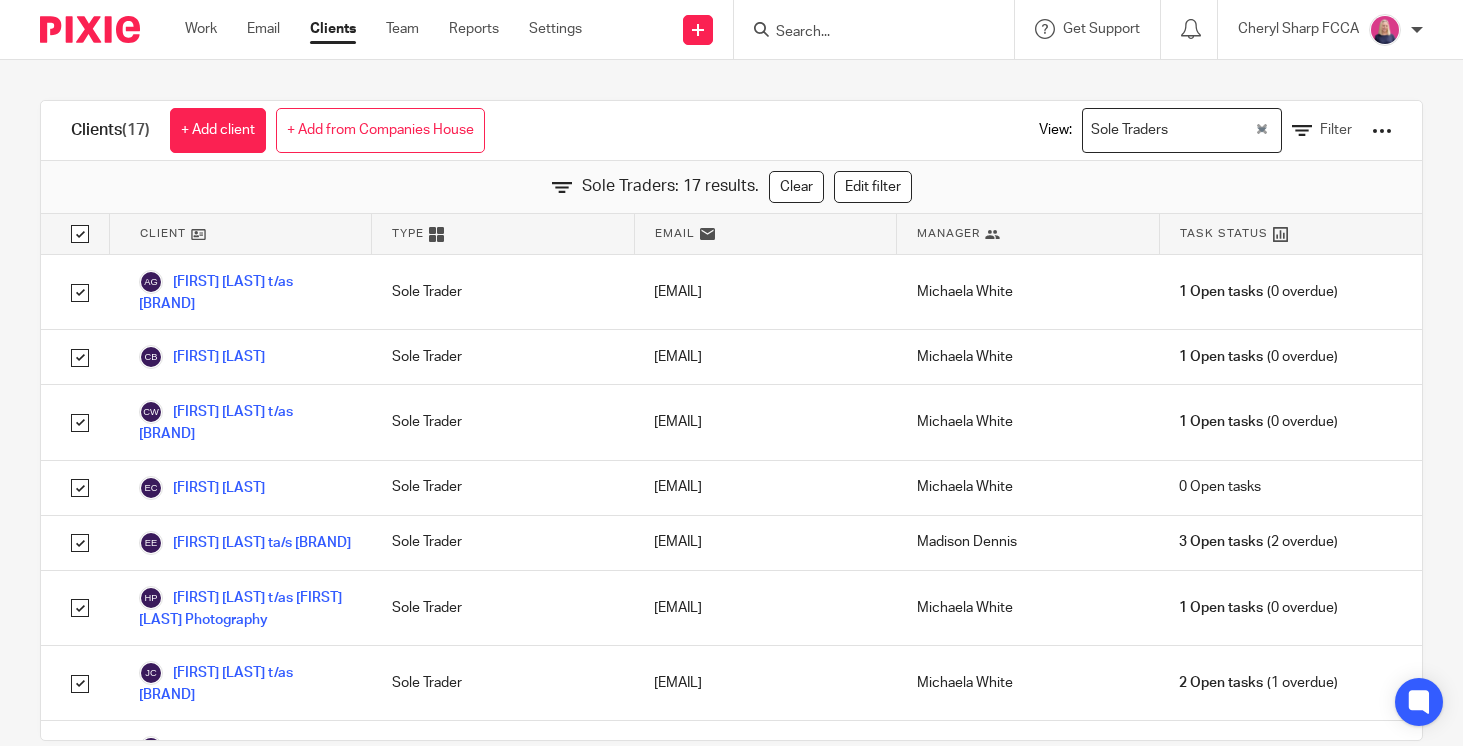 checkbox on "true" 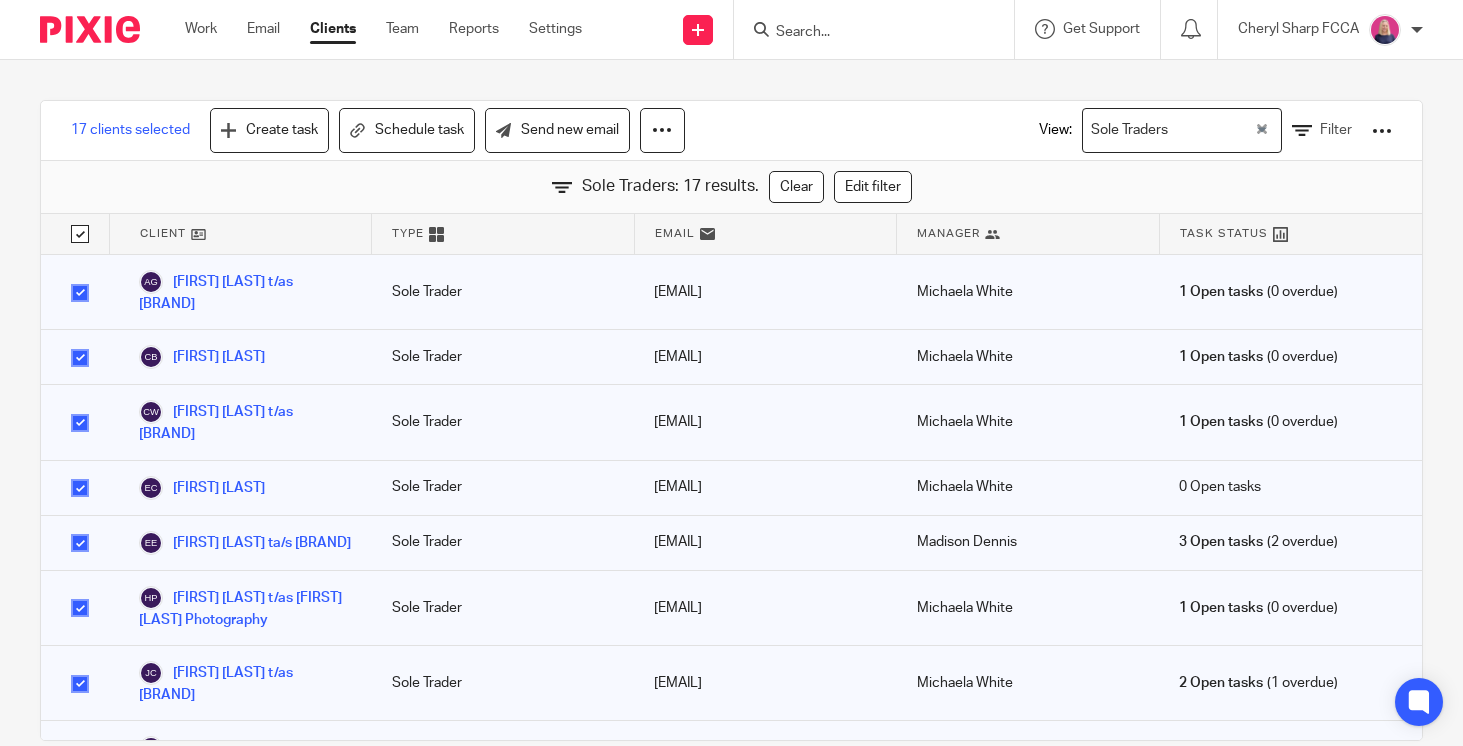 click at bounding box center (1382, 131) 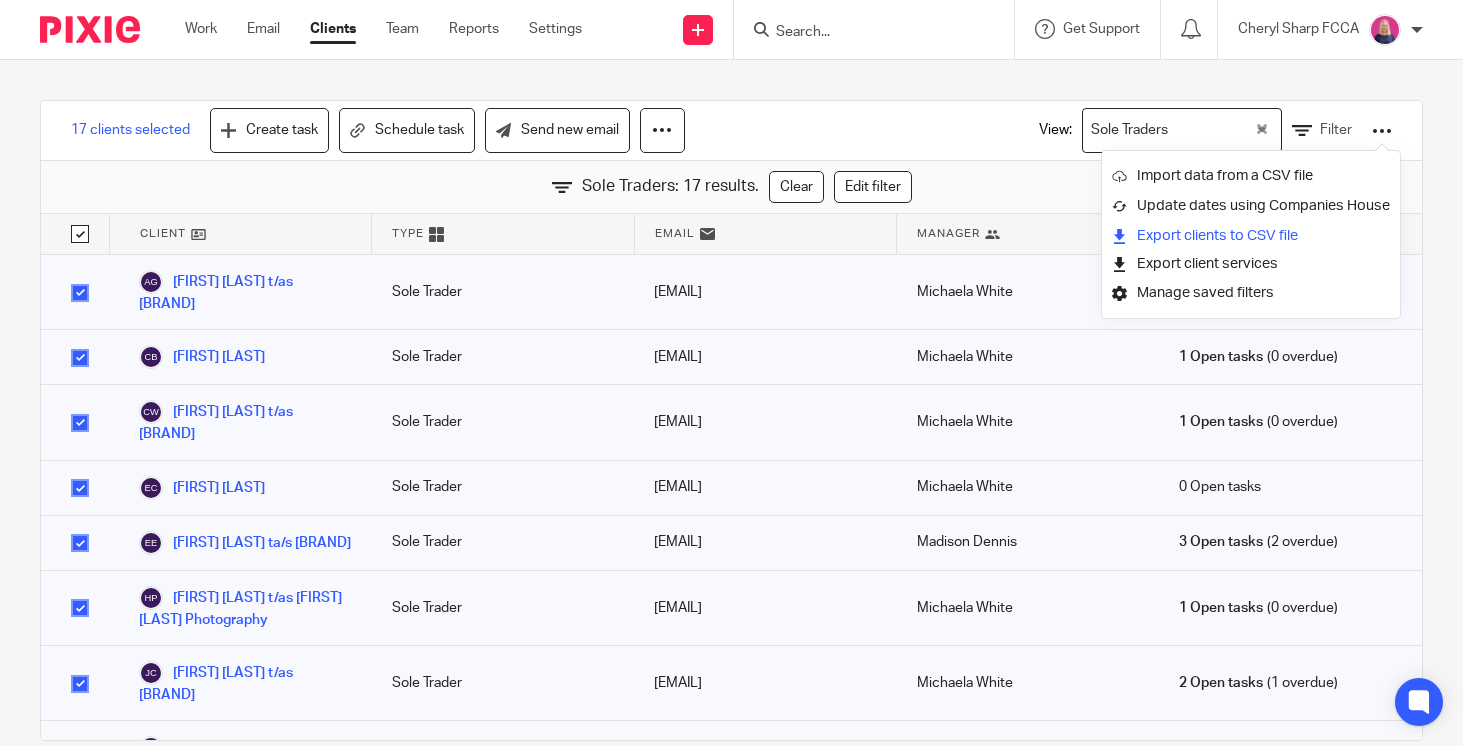 click on "Export clients to CSV file" at bounding box center (1251, 236) 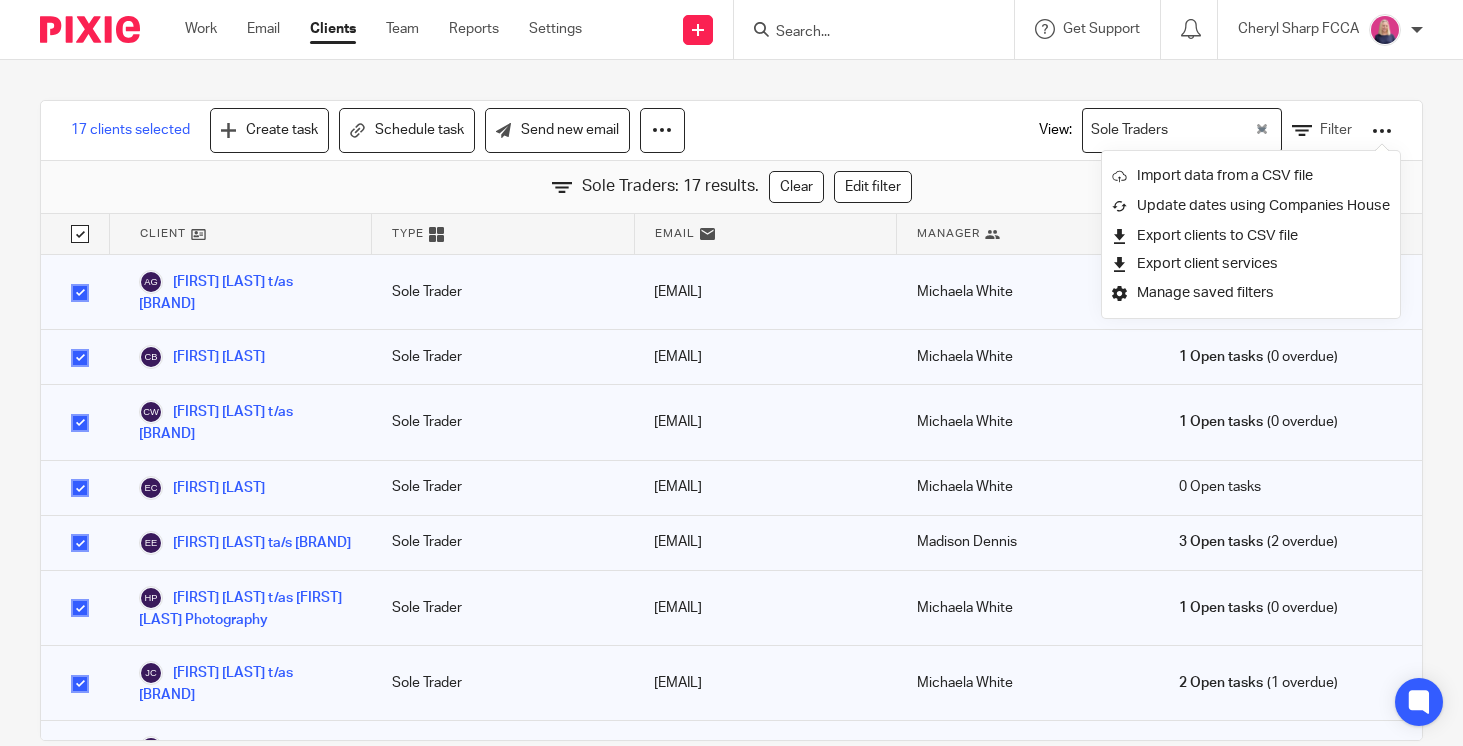 click at bounding box center [864, 33] 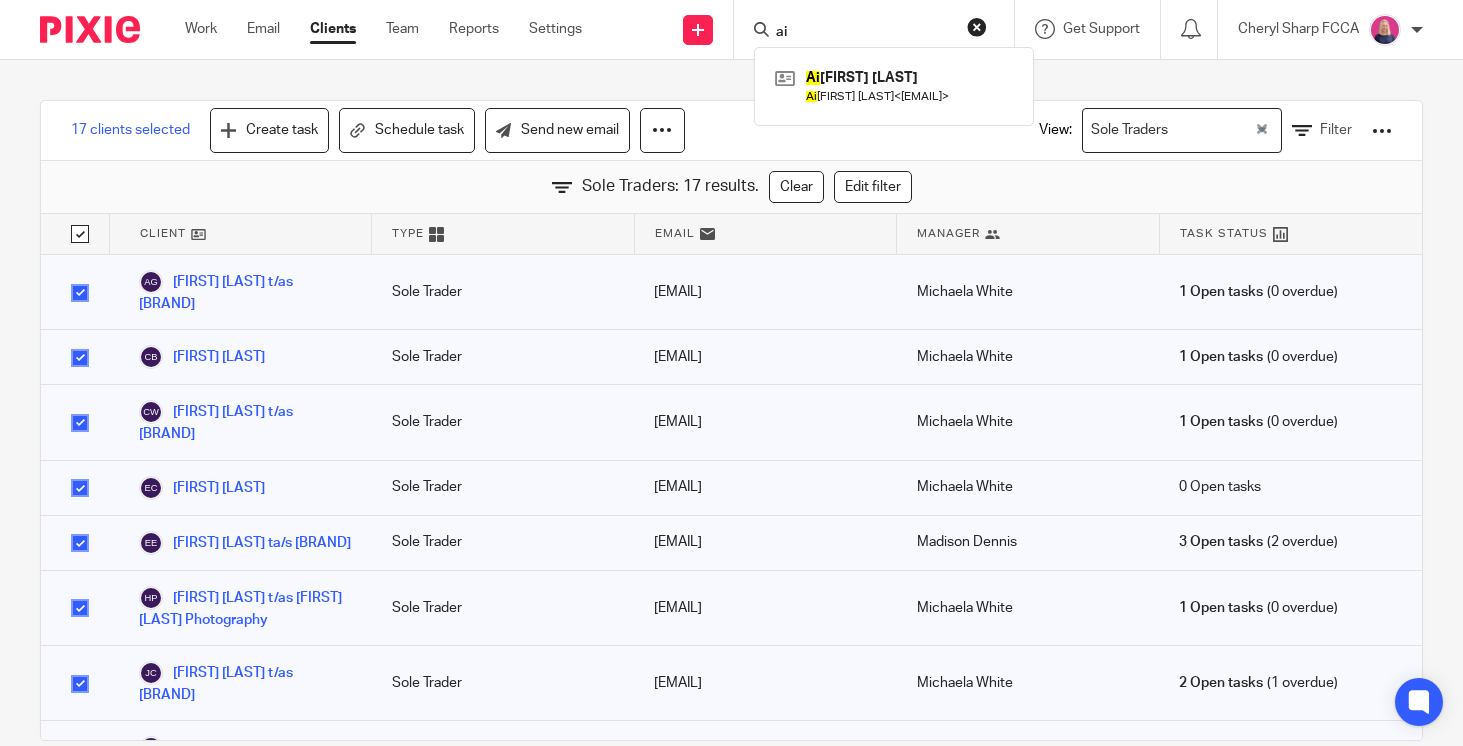 type on "a" 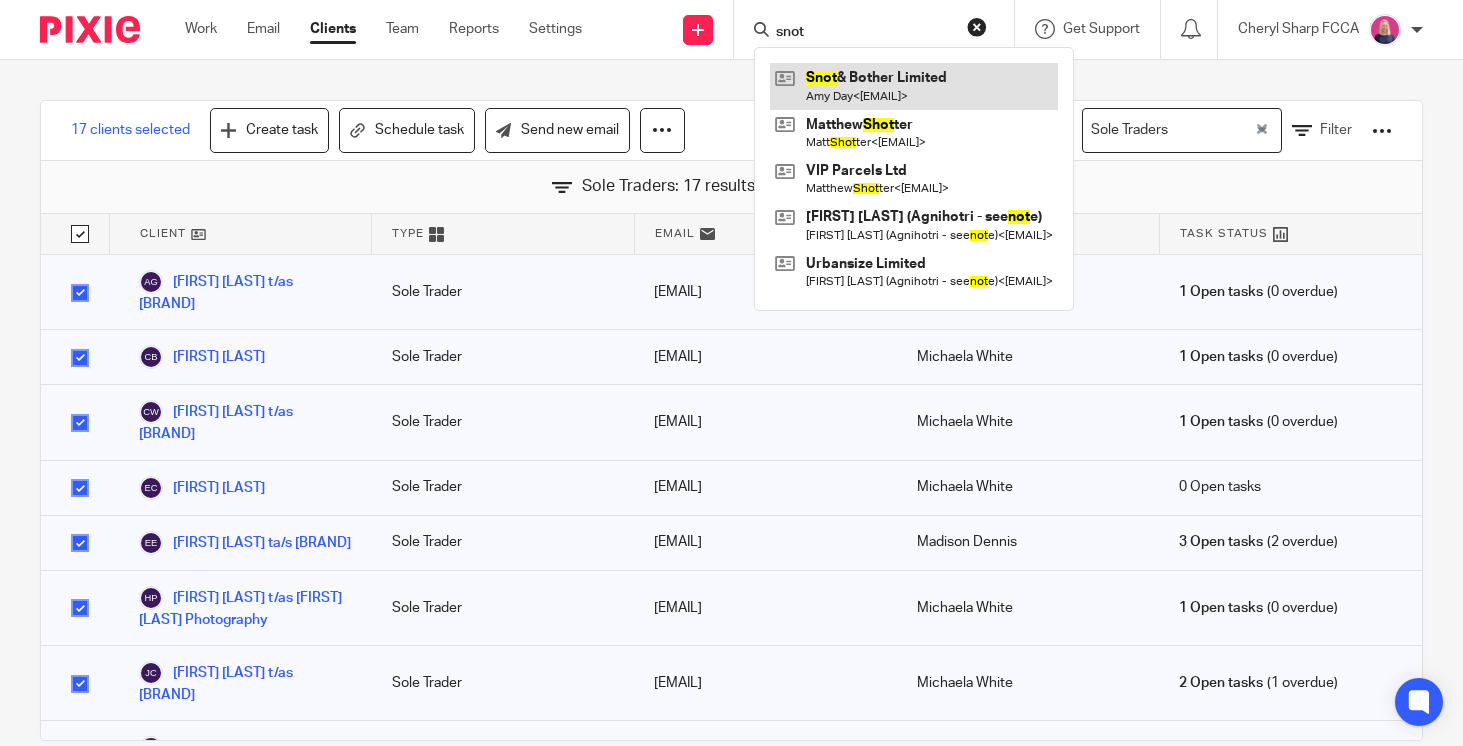 type on "snot" 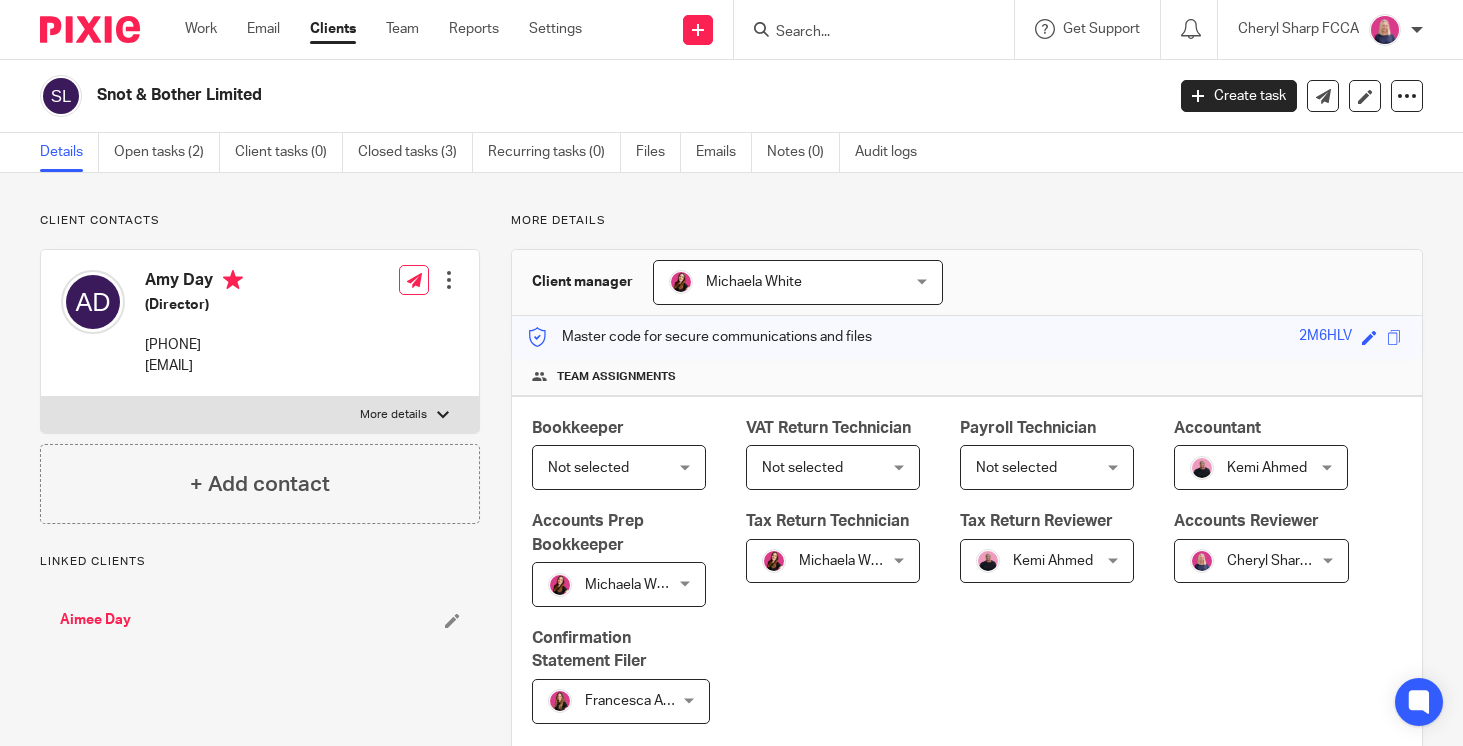 scroll, scrollTop: 0, scrollLeft: 0, axis: both 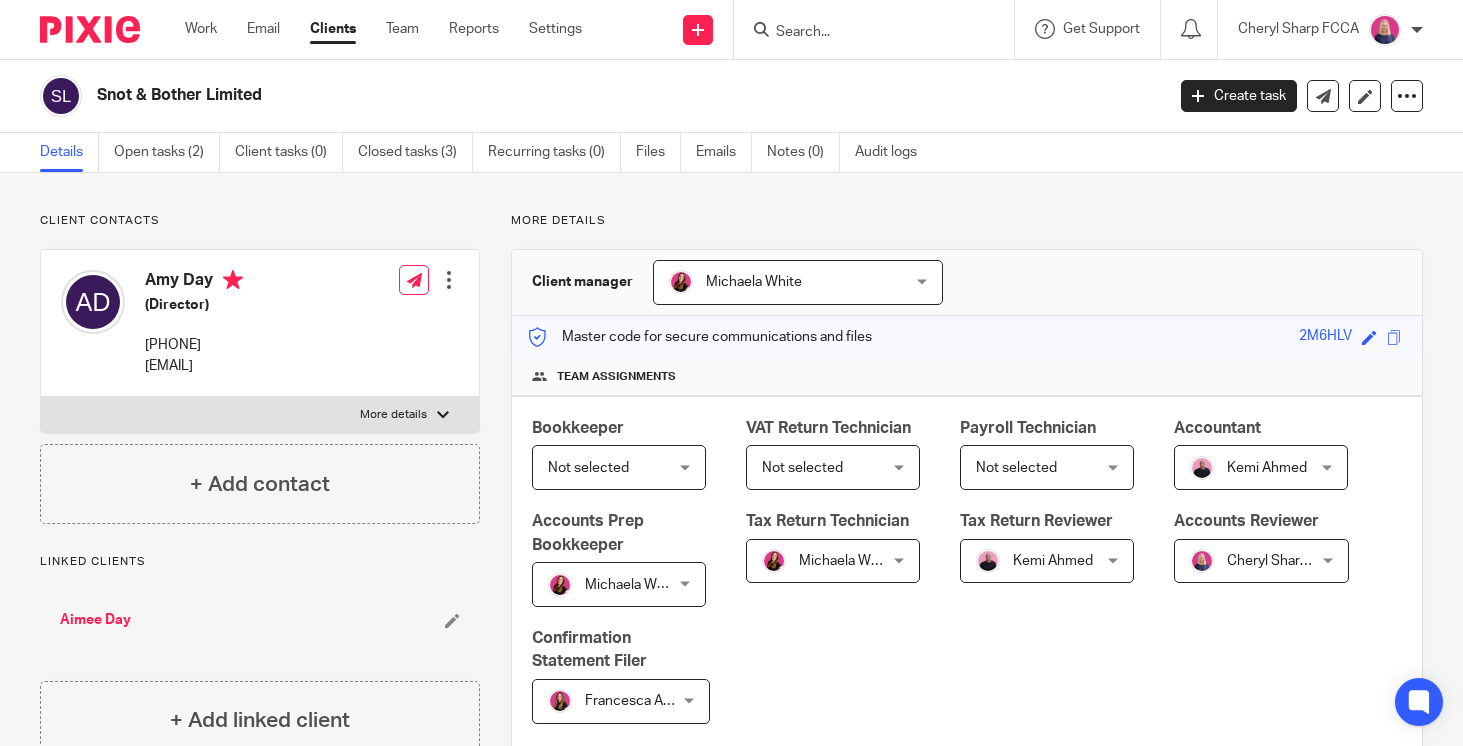 click at bounding box center (449, 280) 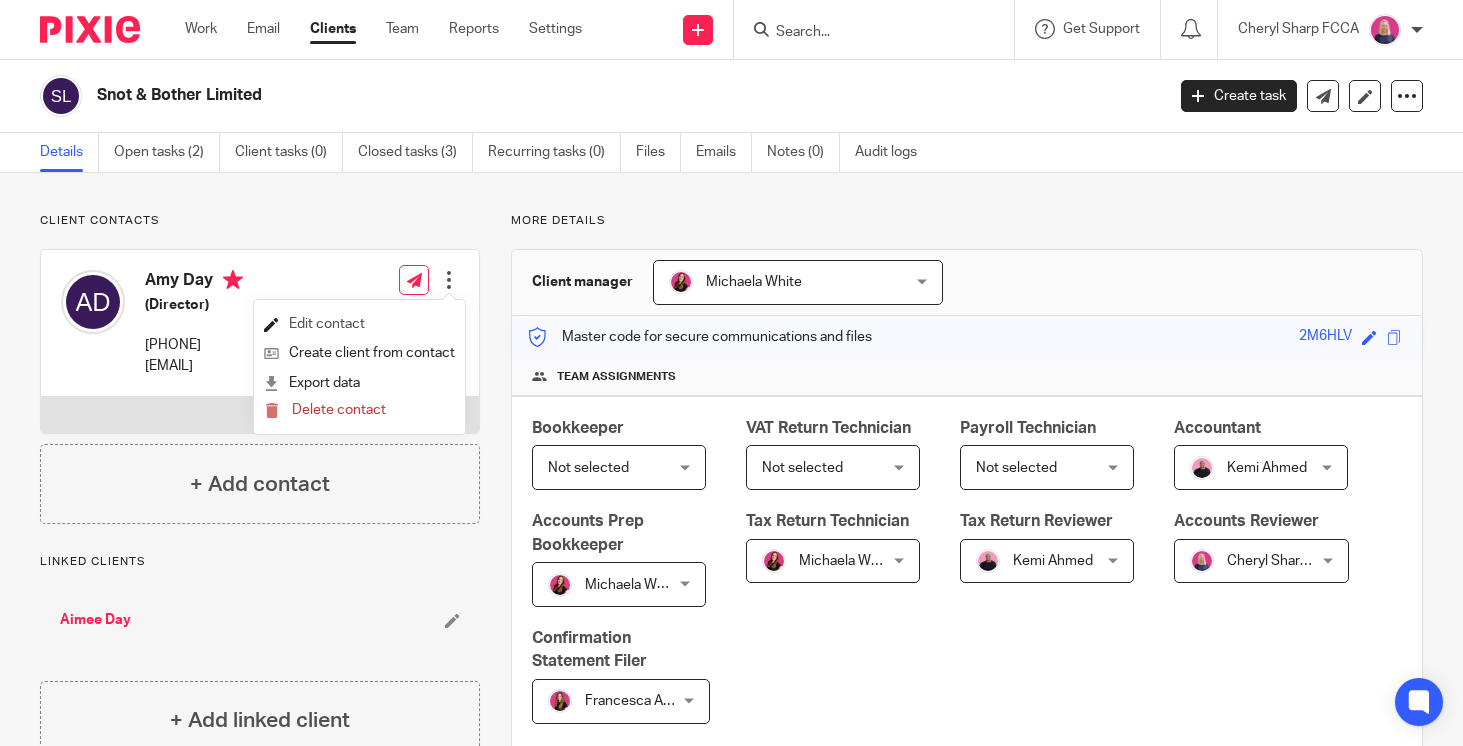 click on "Edit contact" at bounding box center (359, 324) 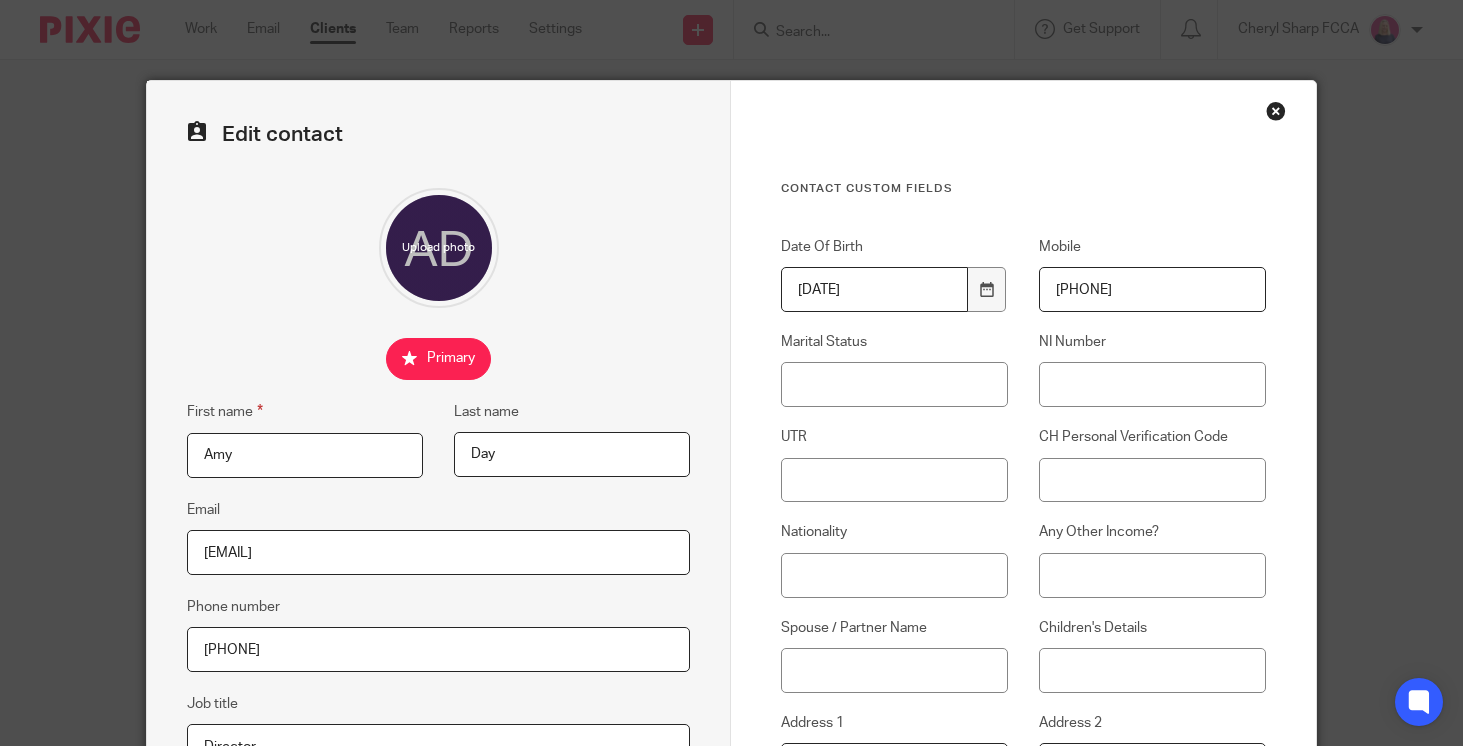 scroll, scrollTop: 0, scrollLeft: 0, axis: both 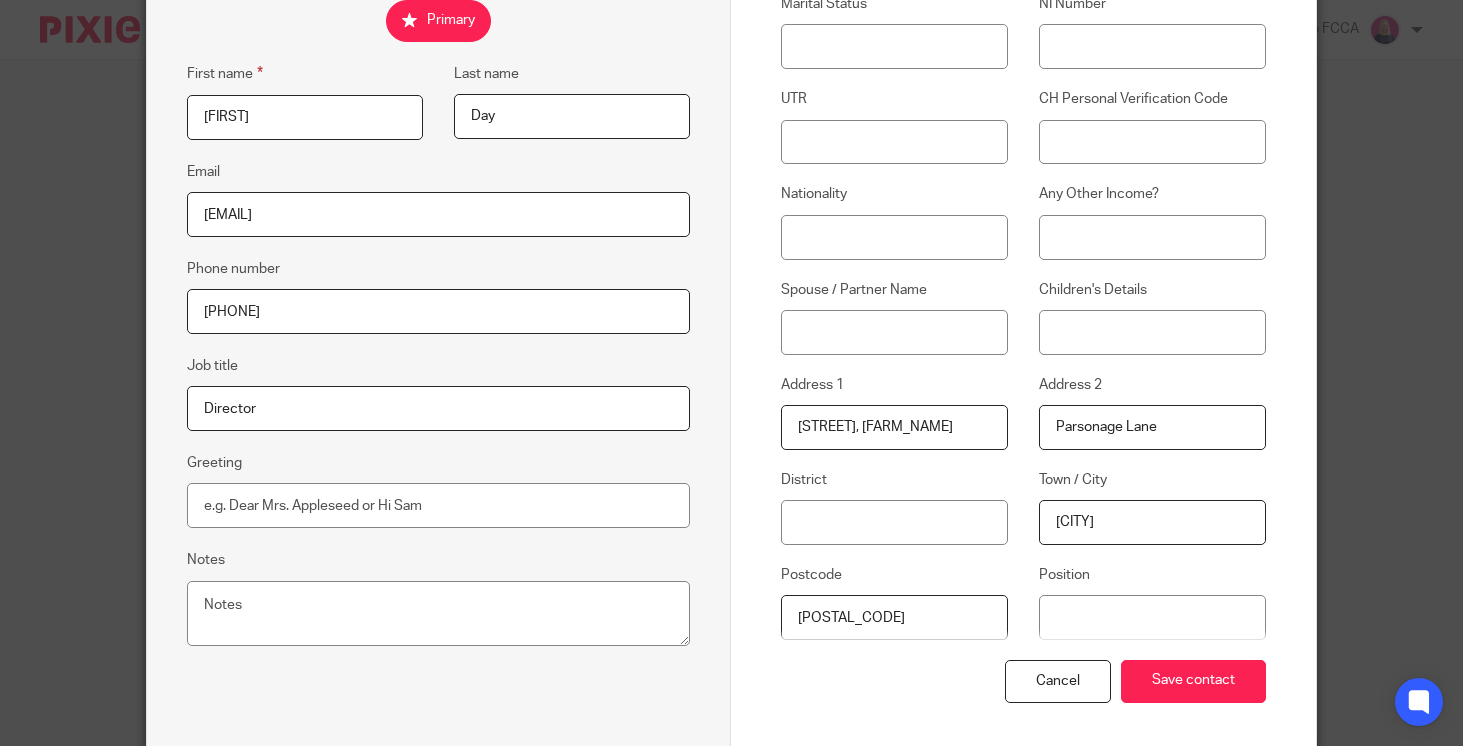 type on "[FIRST]" 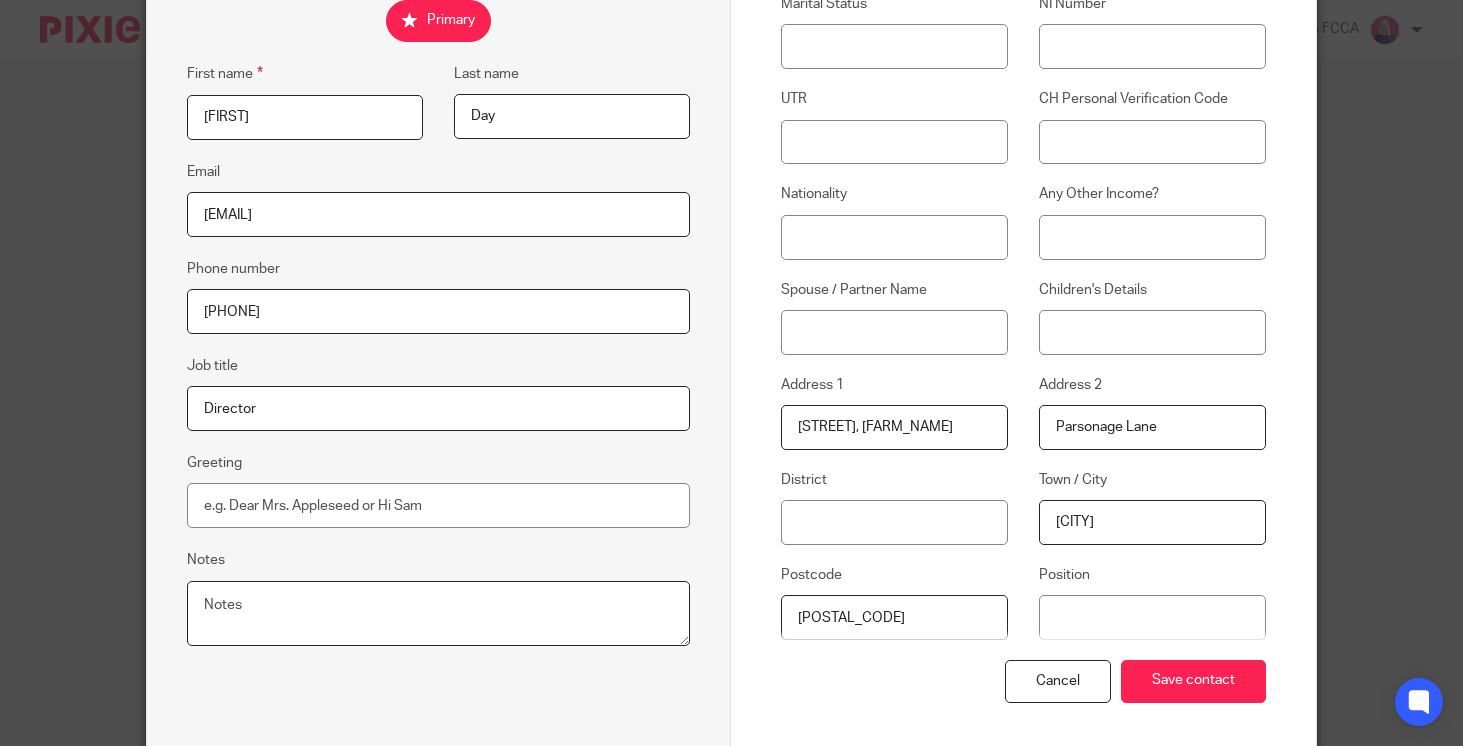 click on "Notes" at bounding box center [438, 614] 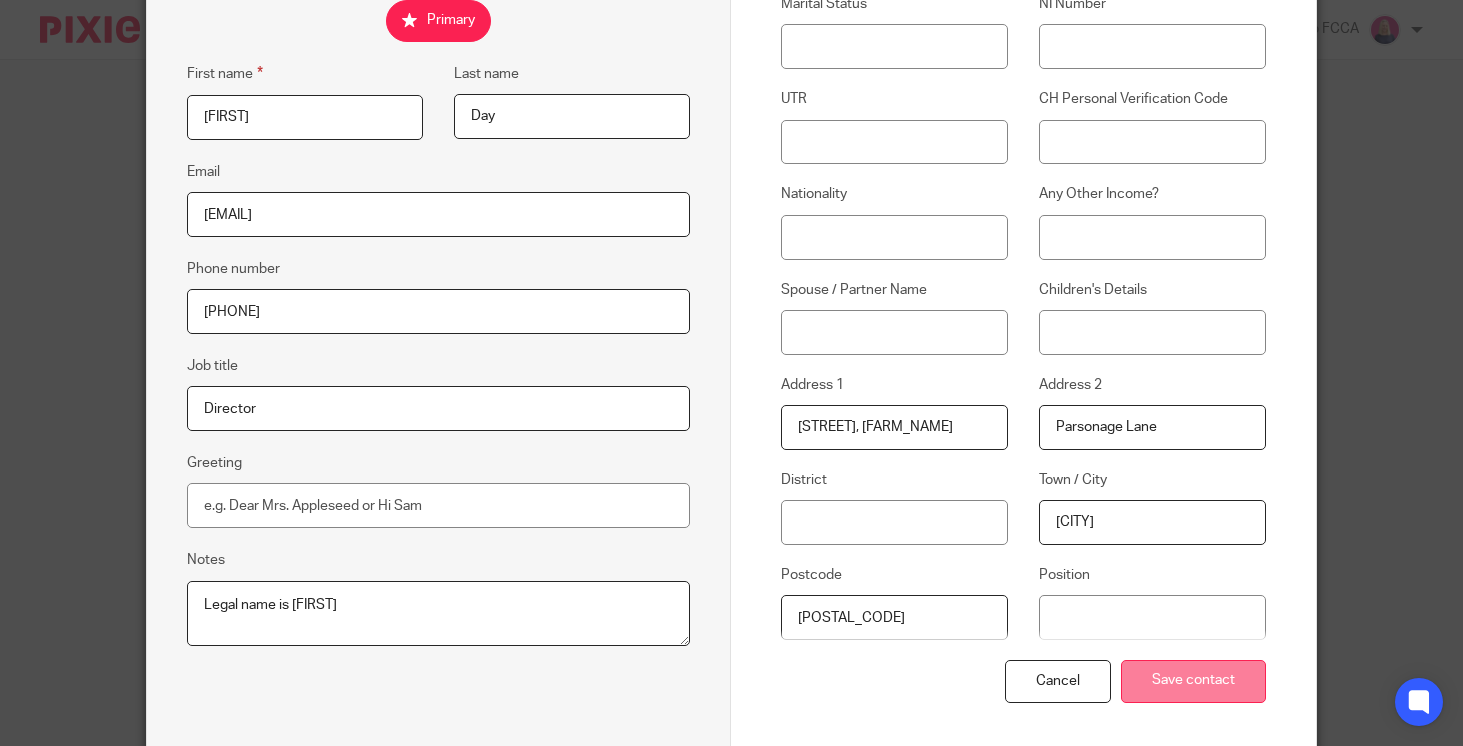 type on "Legal name is [FIRST]" 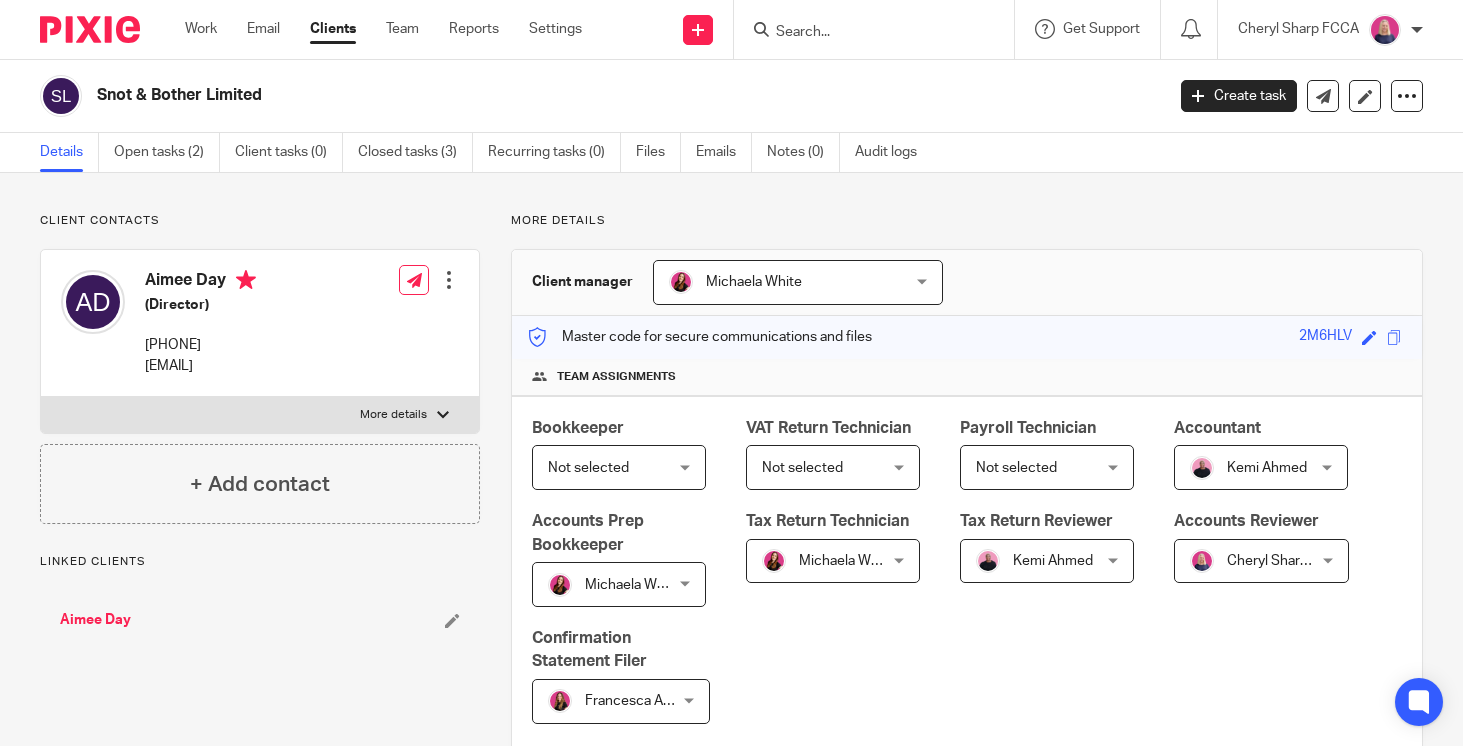 scroll, scrollTop: 0, scrollLeft: 0, axis: both 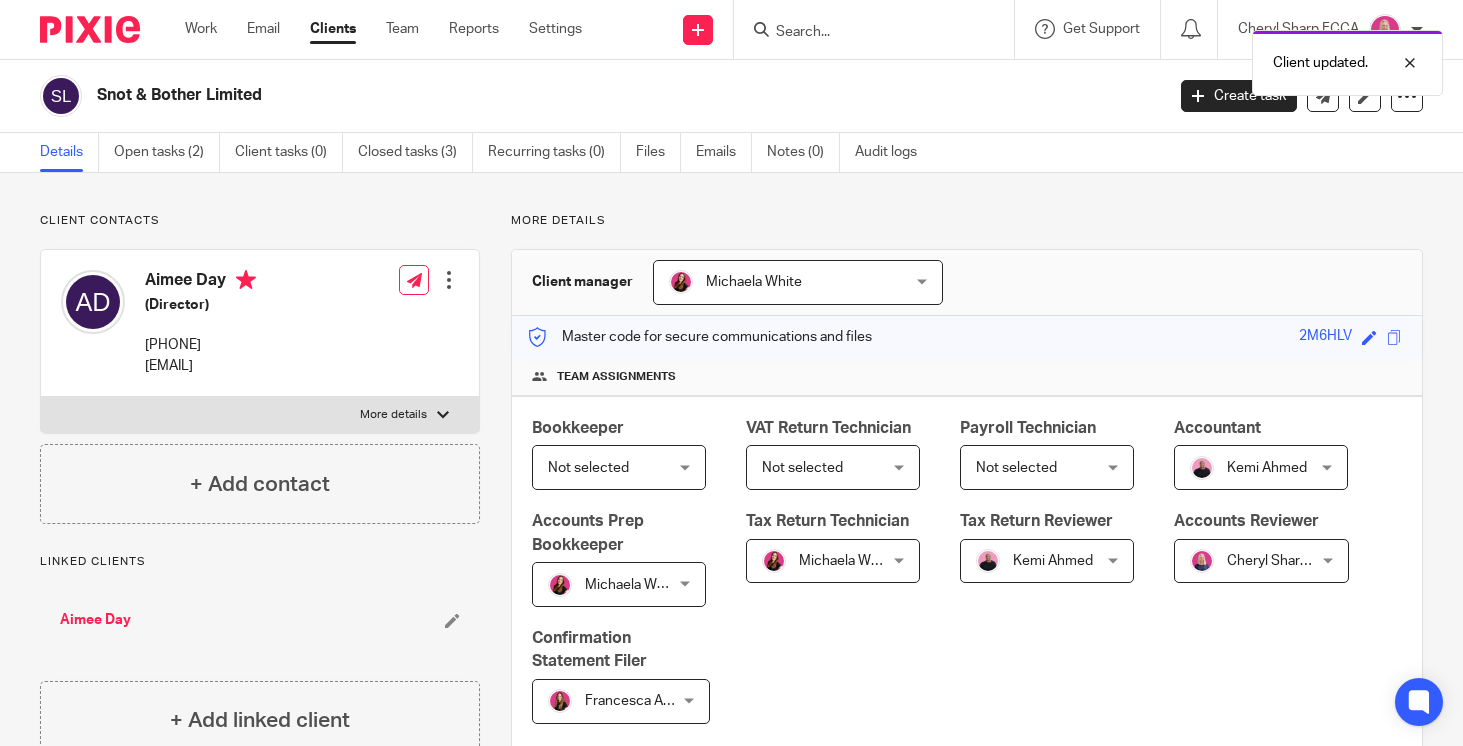 click at bounding box center (90, 29) 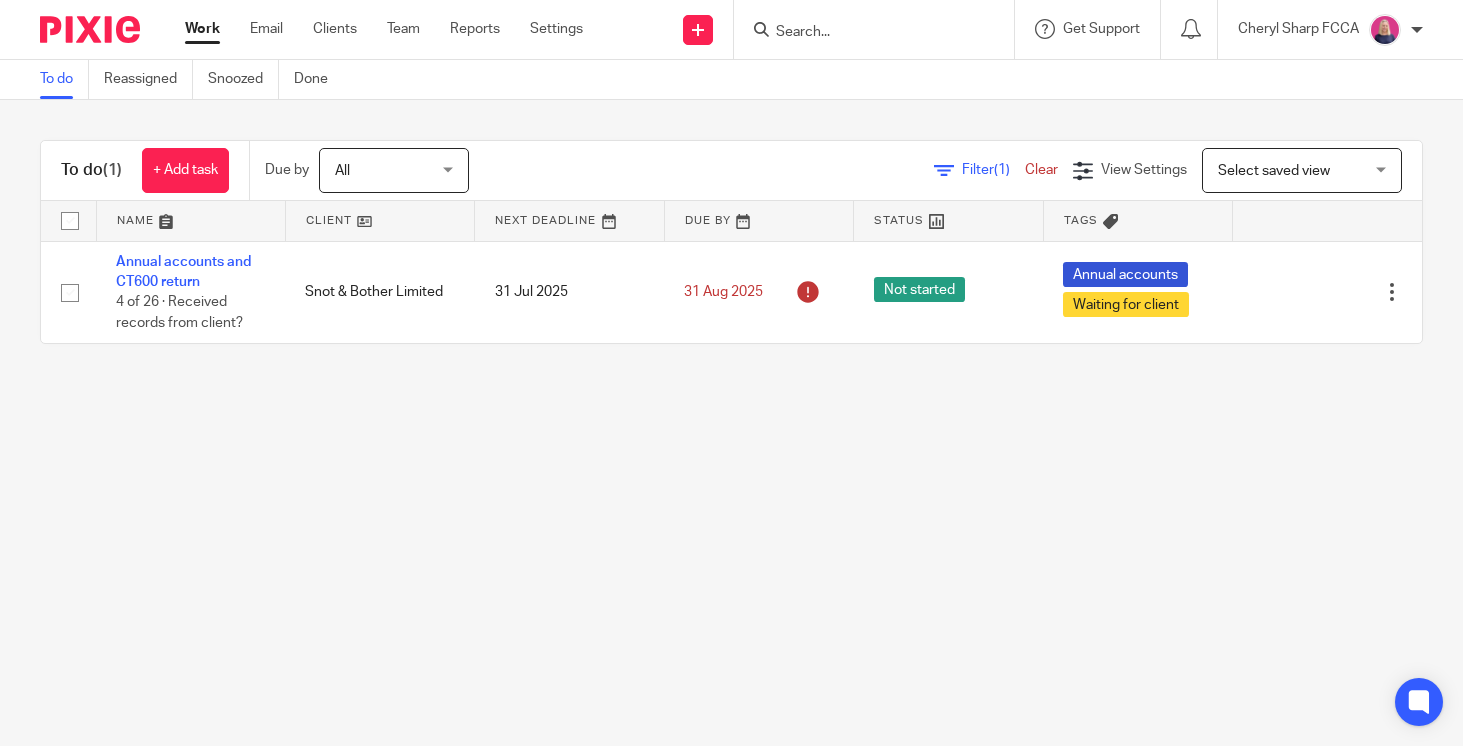 scroll, scrollTop: 0, scrollLeft: 0, axis: both 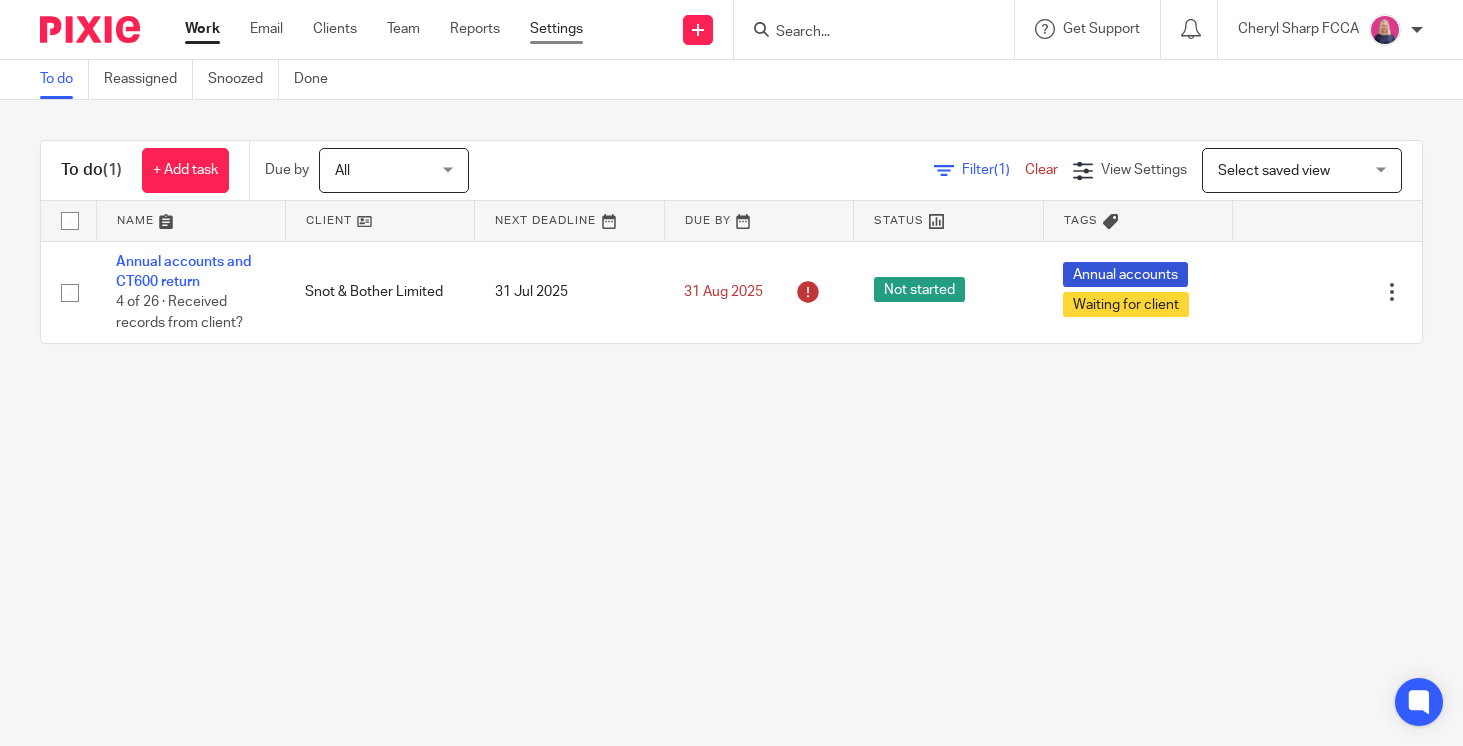 click on "Settings" at bounding box center (556, 29) 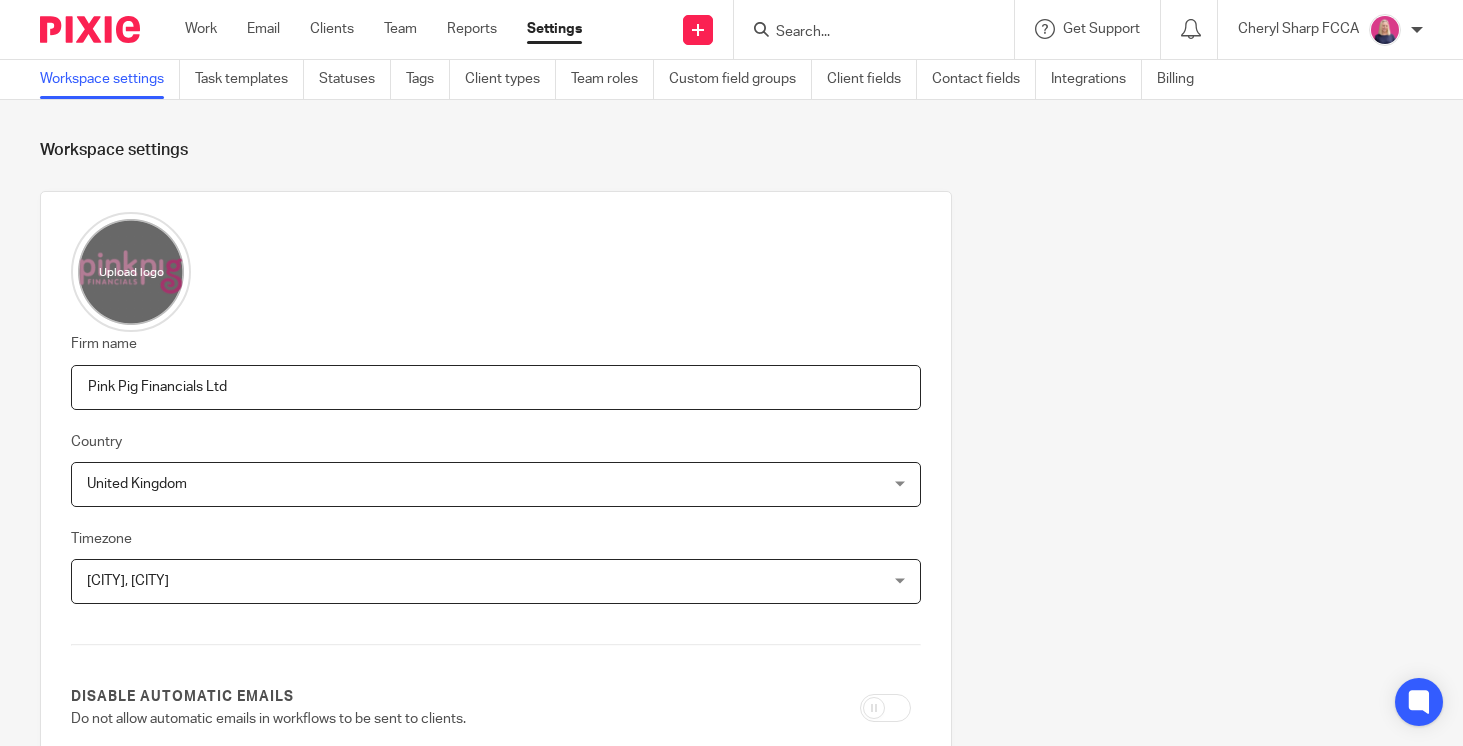 scroll, scrollTop: 0, scrollLeft: 0, axis: both 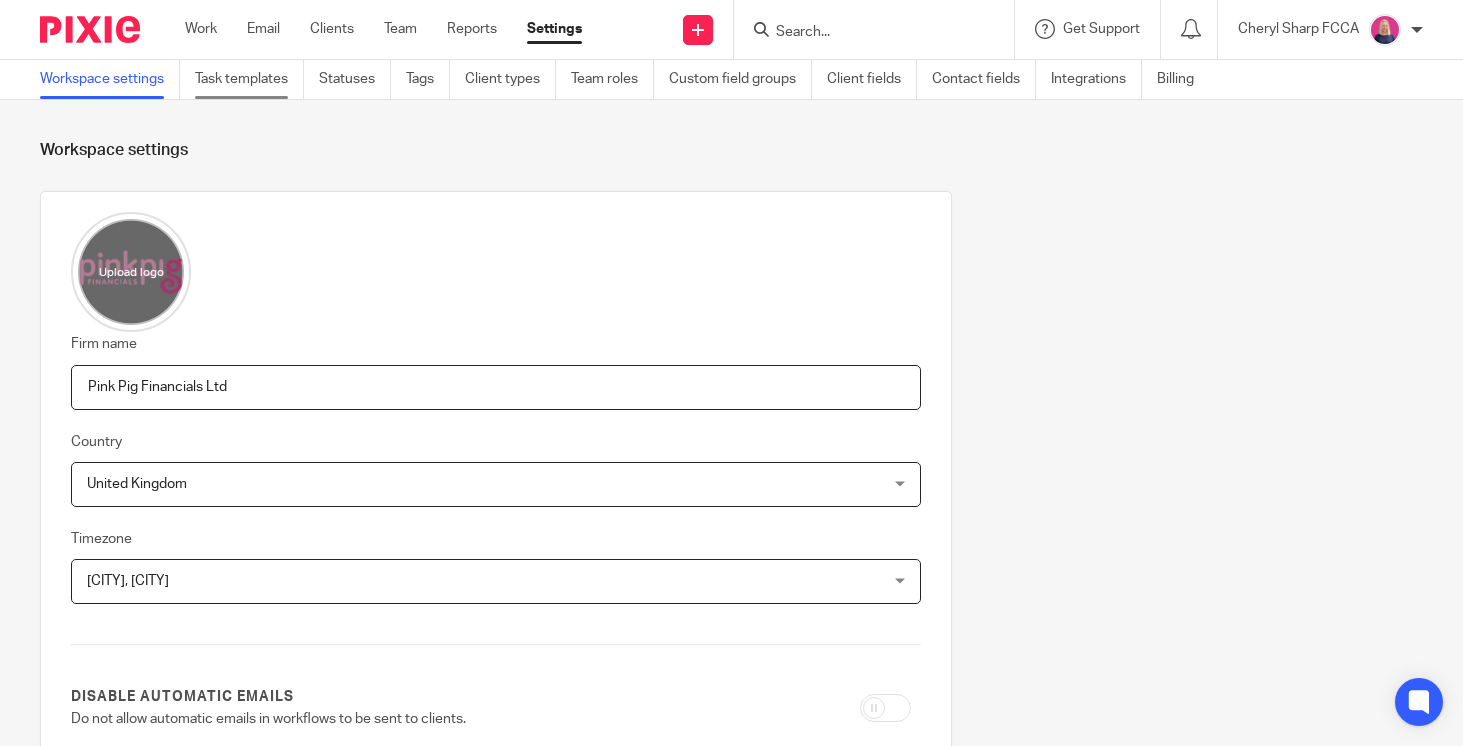 click on "Task templates" at bounding box center [249, 79] 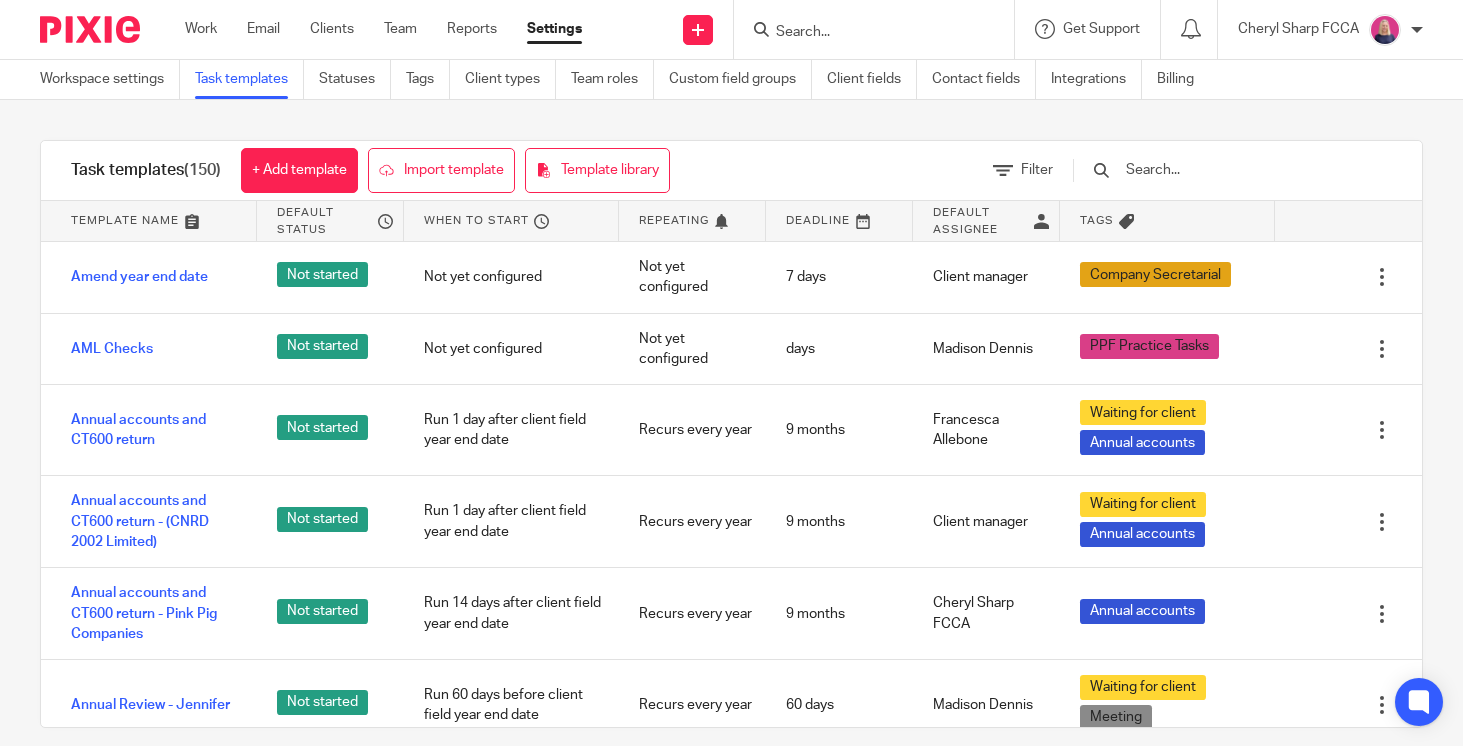 scroll, scrollTop: 0, scrollLeft: 0, axis: both 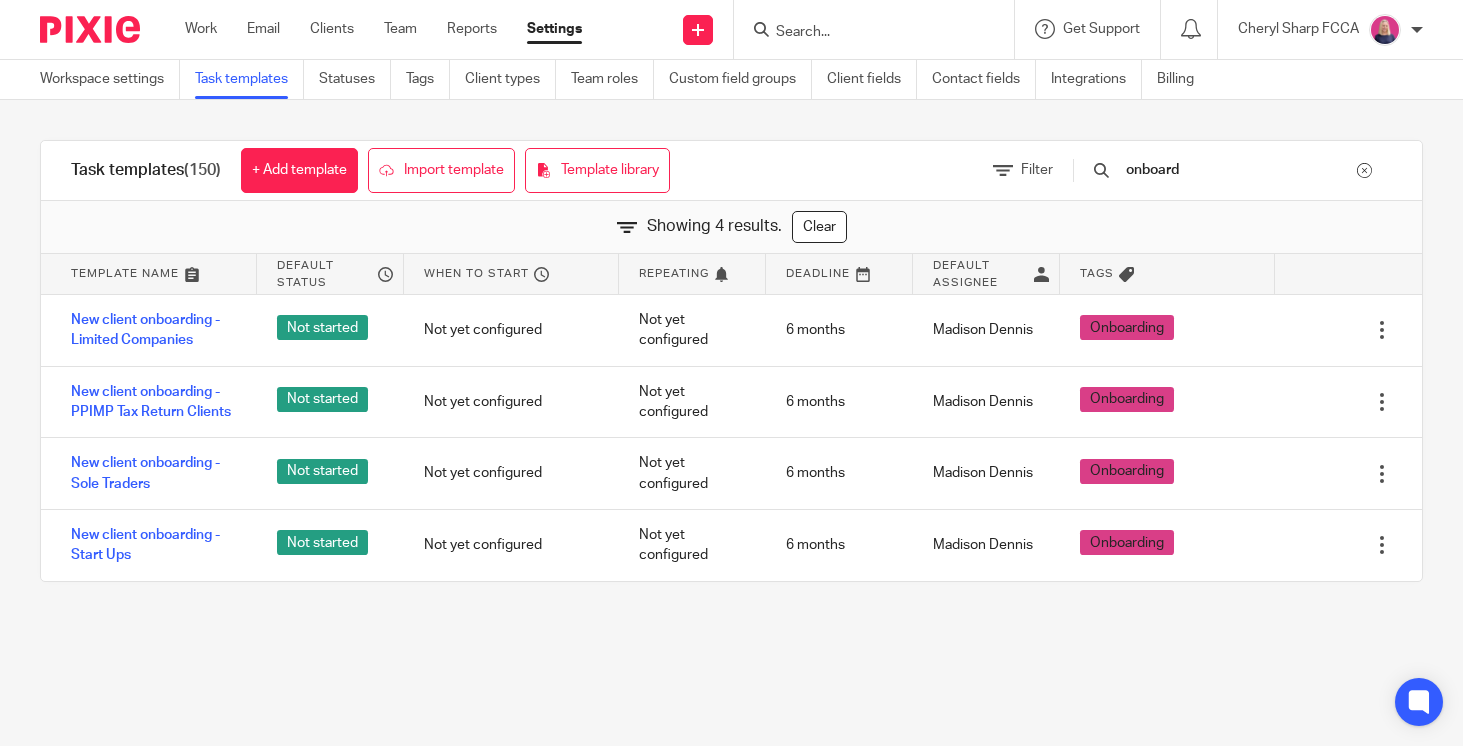 drag, startPoint x: 1266, startPoint y: 168, endPoint x: 1198, endPoint y: 168, distance: 68 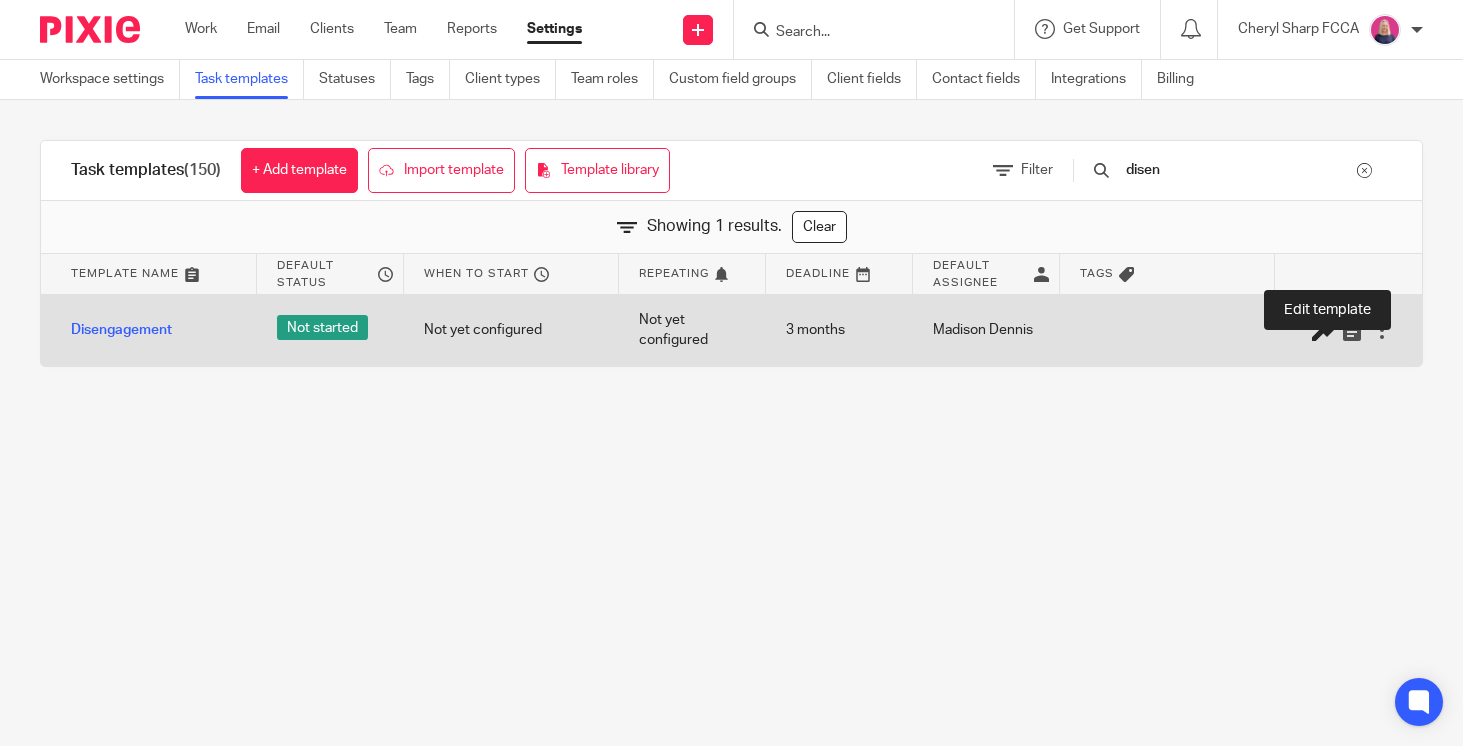 type on "disen" 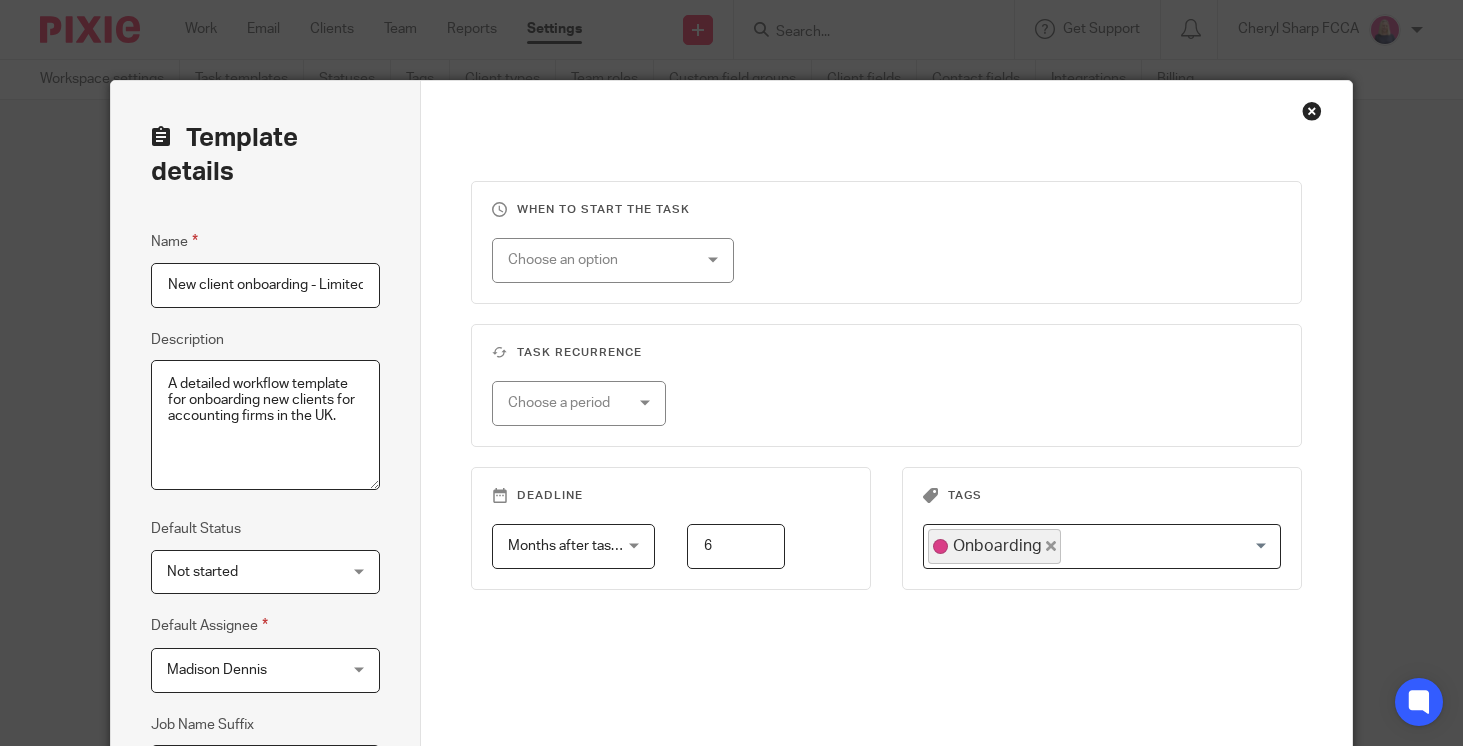 scroll, scrollTop: 0, scrollLeft: 0, axis: both 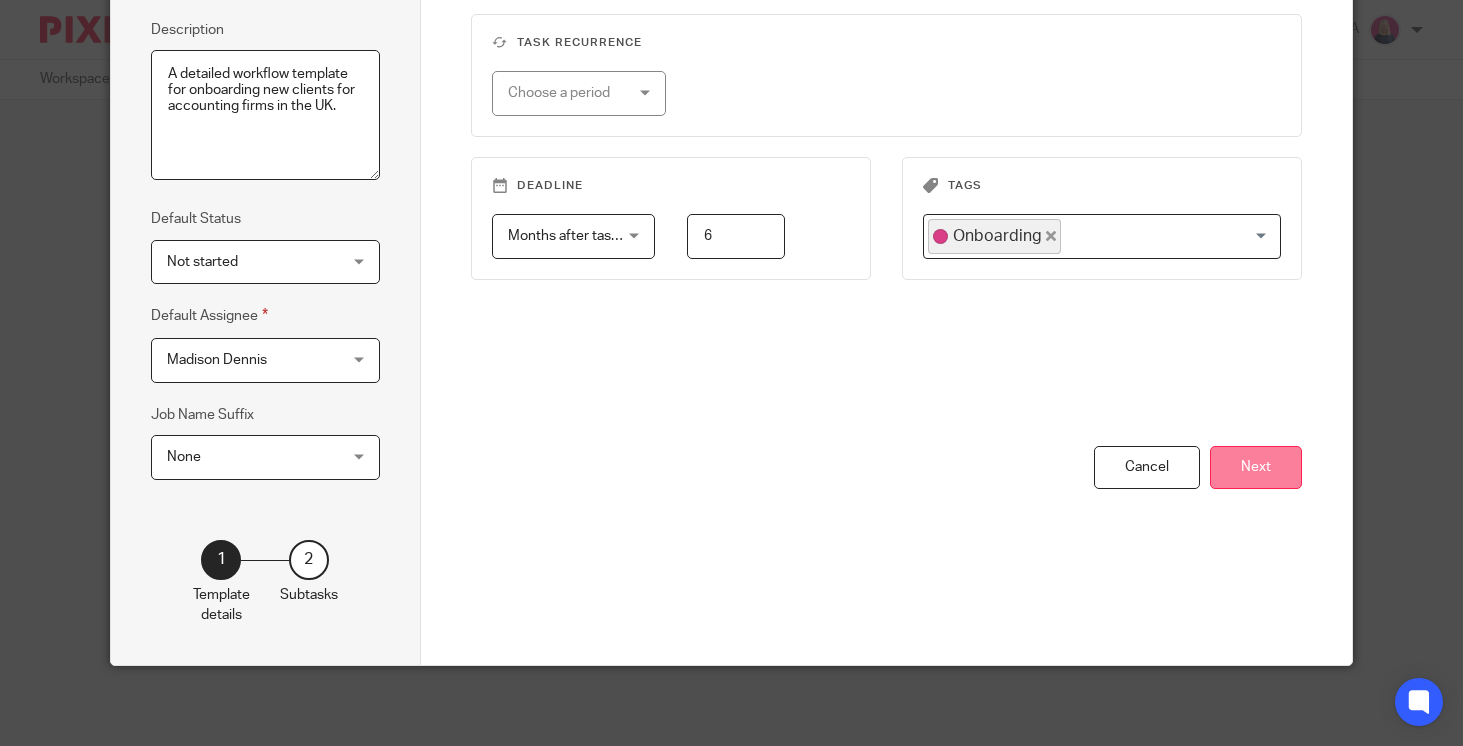 click on "Next" at bounding box center [1256, 467] 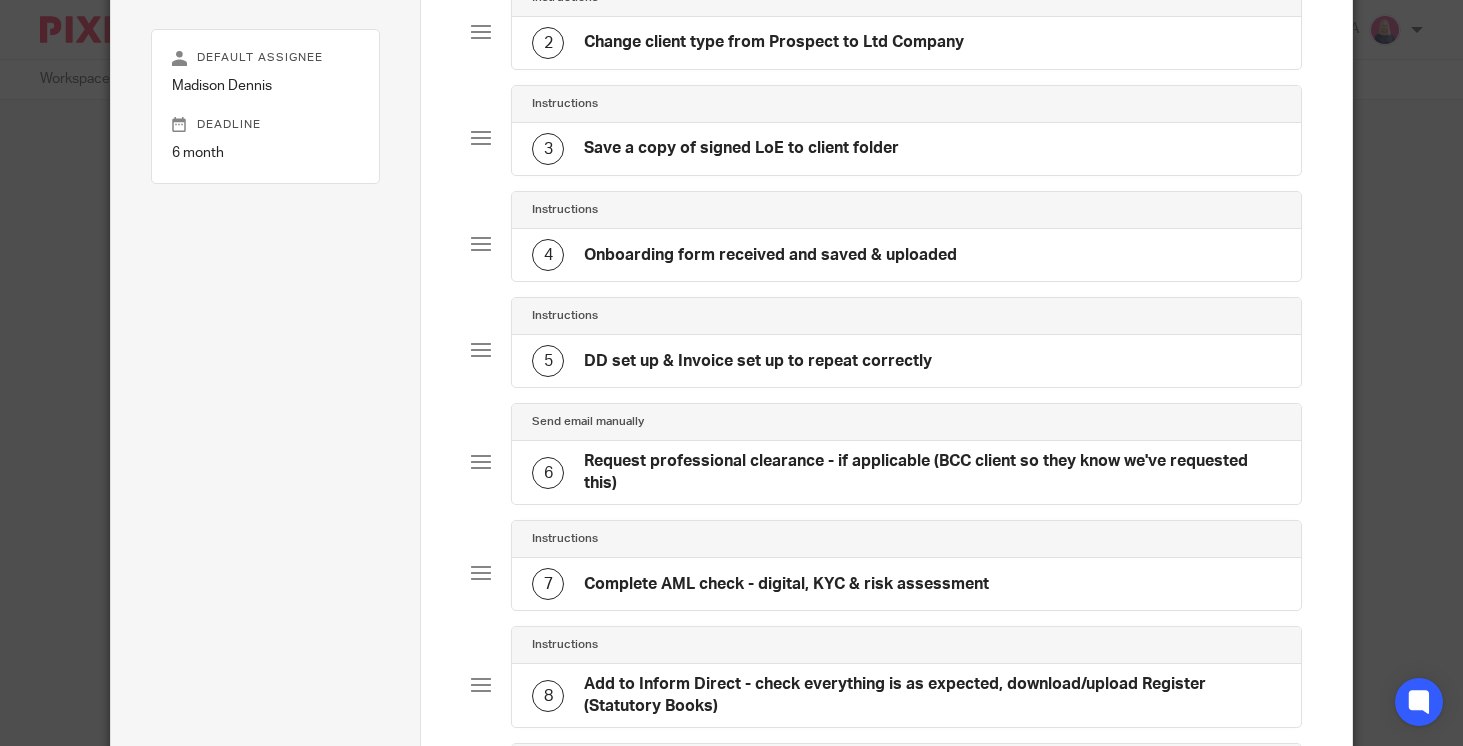 scroll, scrollTop: 0, scrollLeft: 0, axis: both 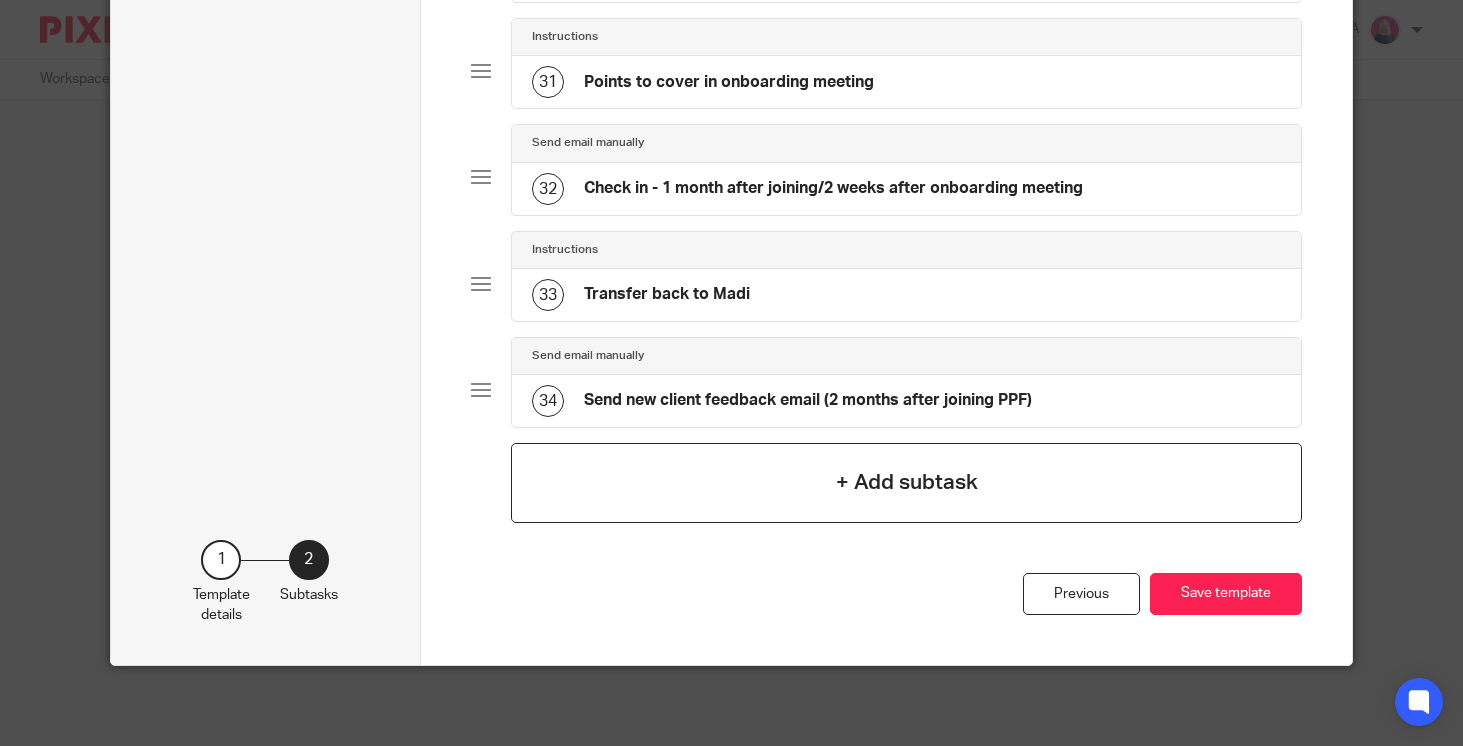 click on "+ Add subtask" 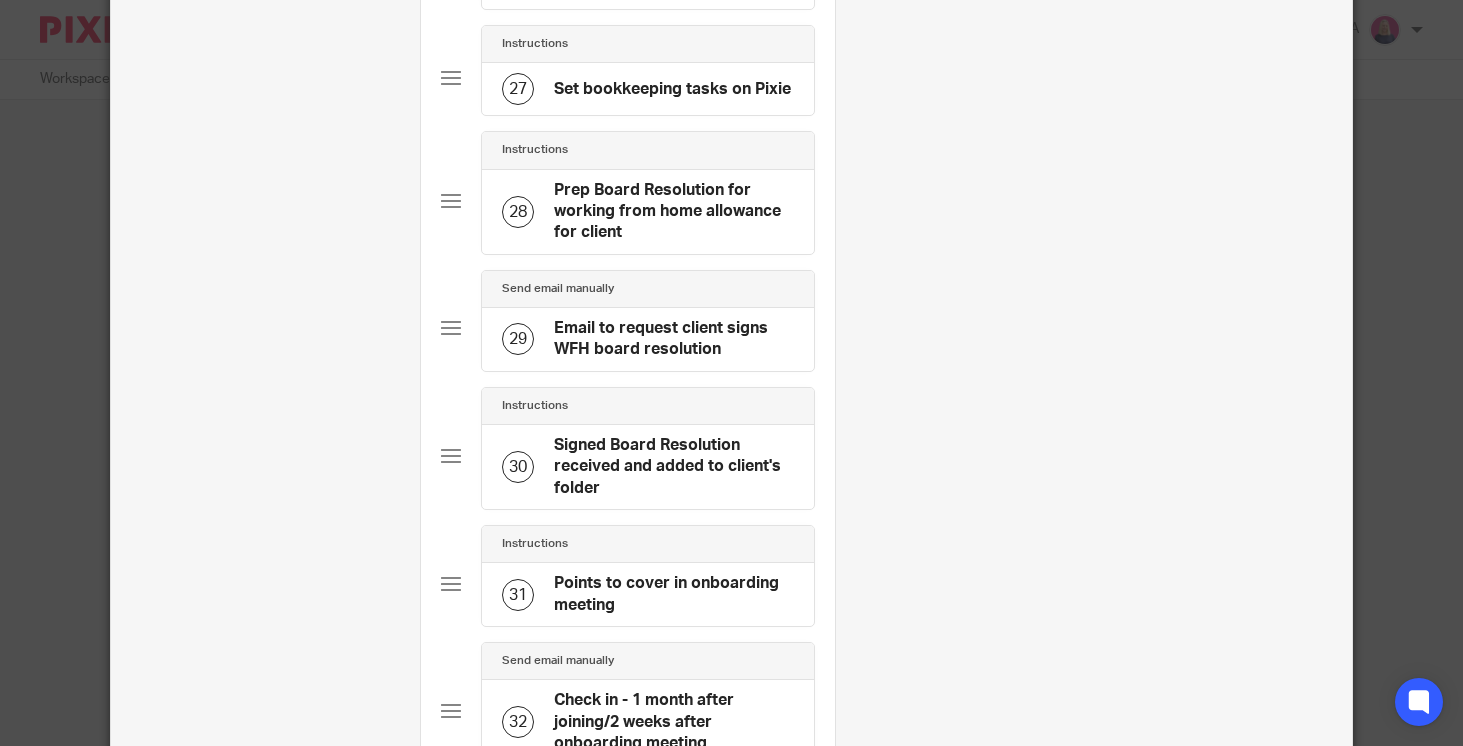 scroll, scrollTop: 0, scrollLeft: 0, axis: both 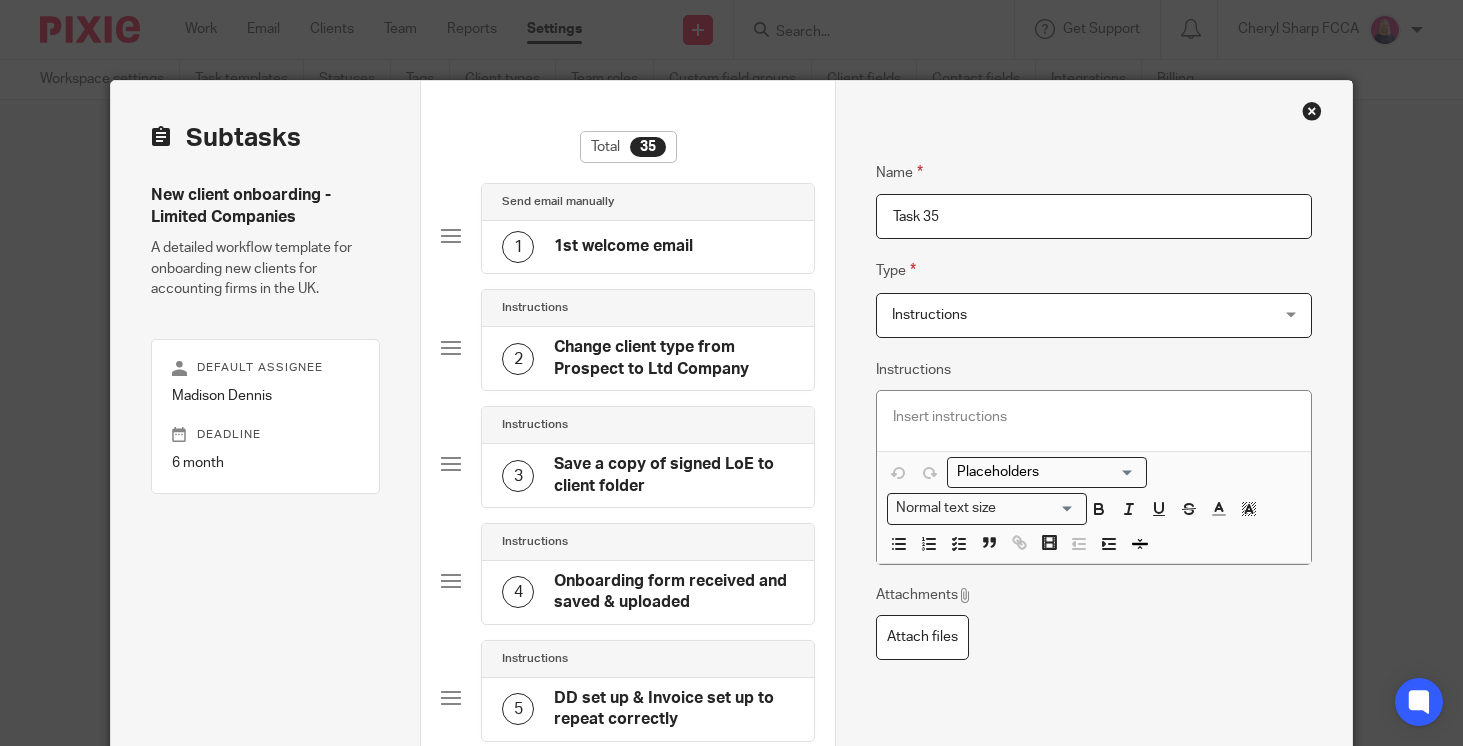 drag, startPoint x: 955, startPoint y: 221, endPoint x: 890, endPoint y: 219, distance: 65.03076 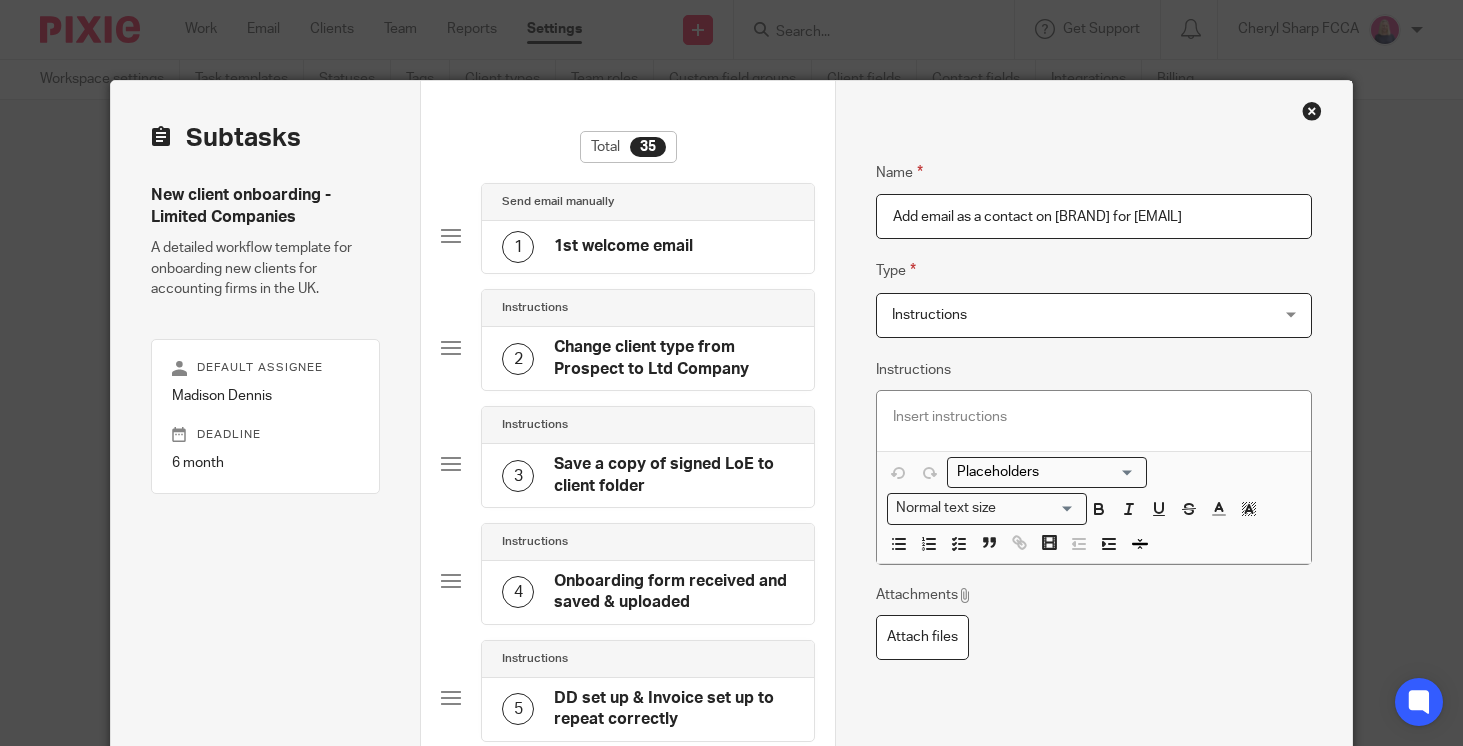 type on "Add email as a contact on Gmail for hello@" 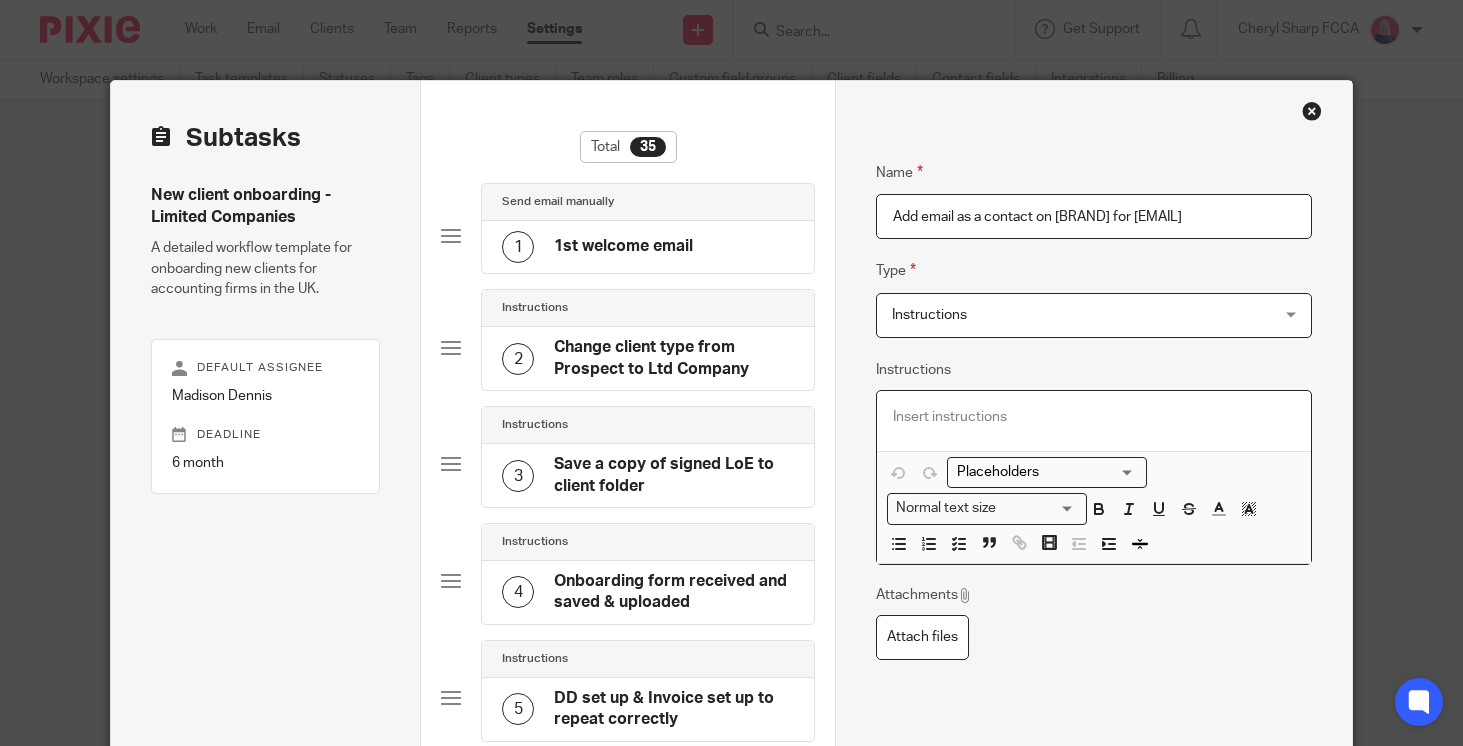type 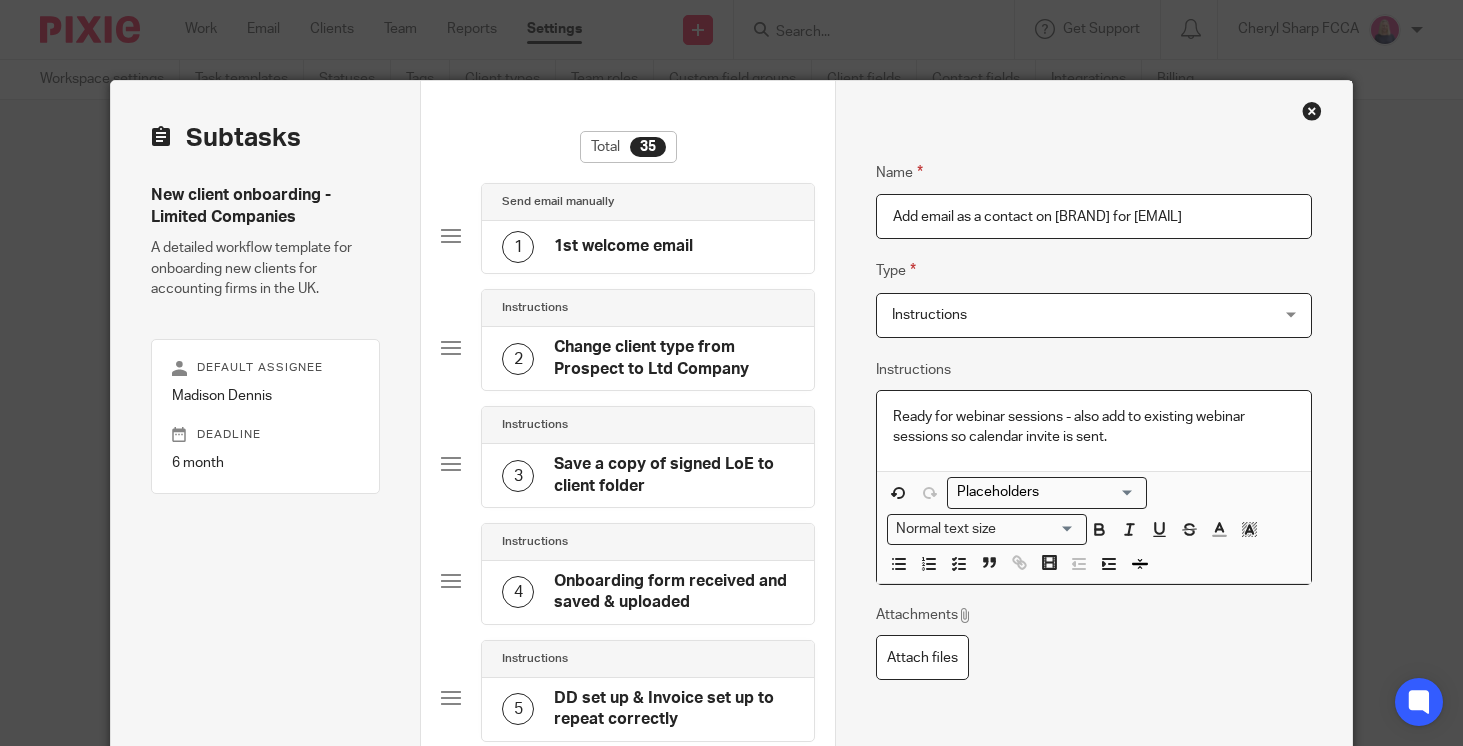 click on "Add email as a contact on Gmail for hello@" at bounding box center [1094, 216] 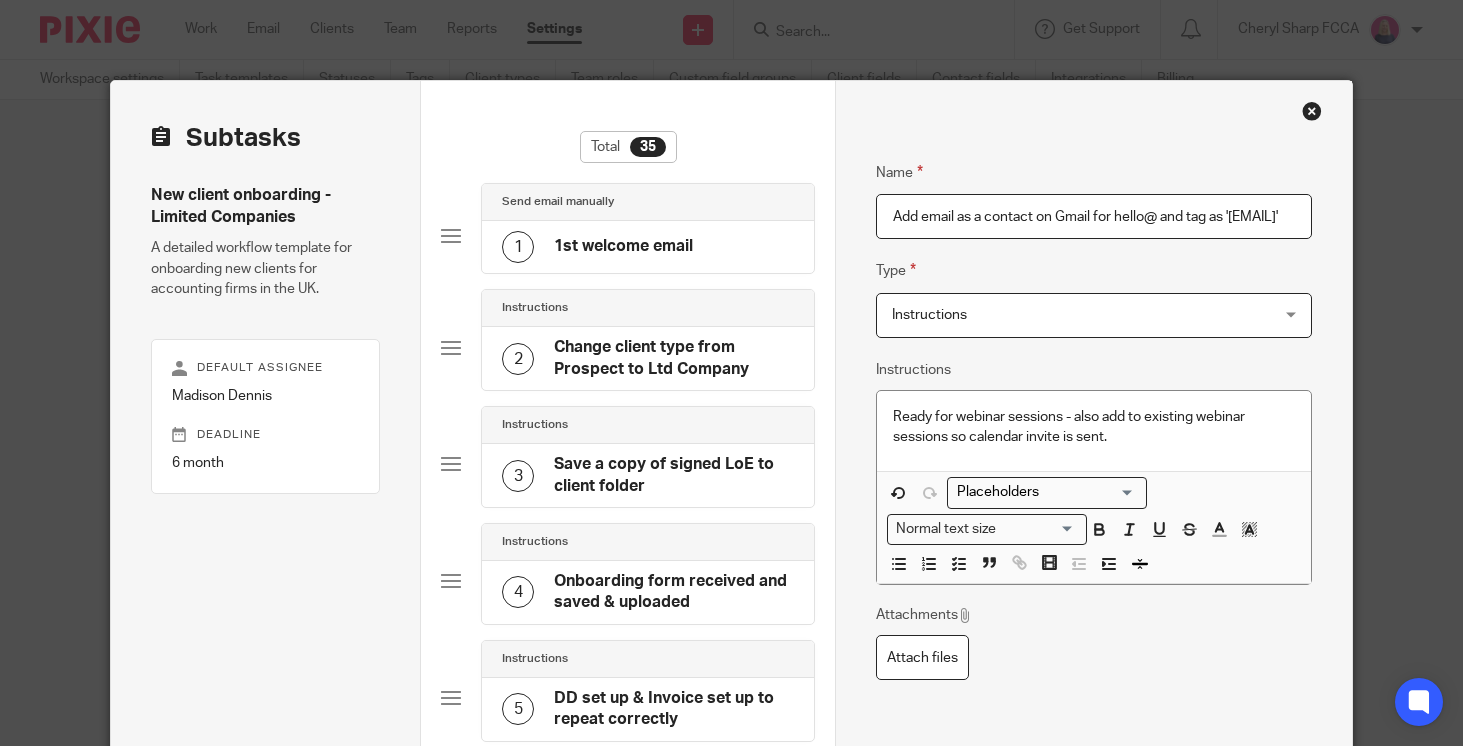 type on "Add email as a contact on Gmail for hello@ and tag as 'Client"" 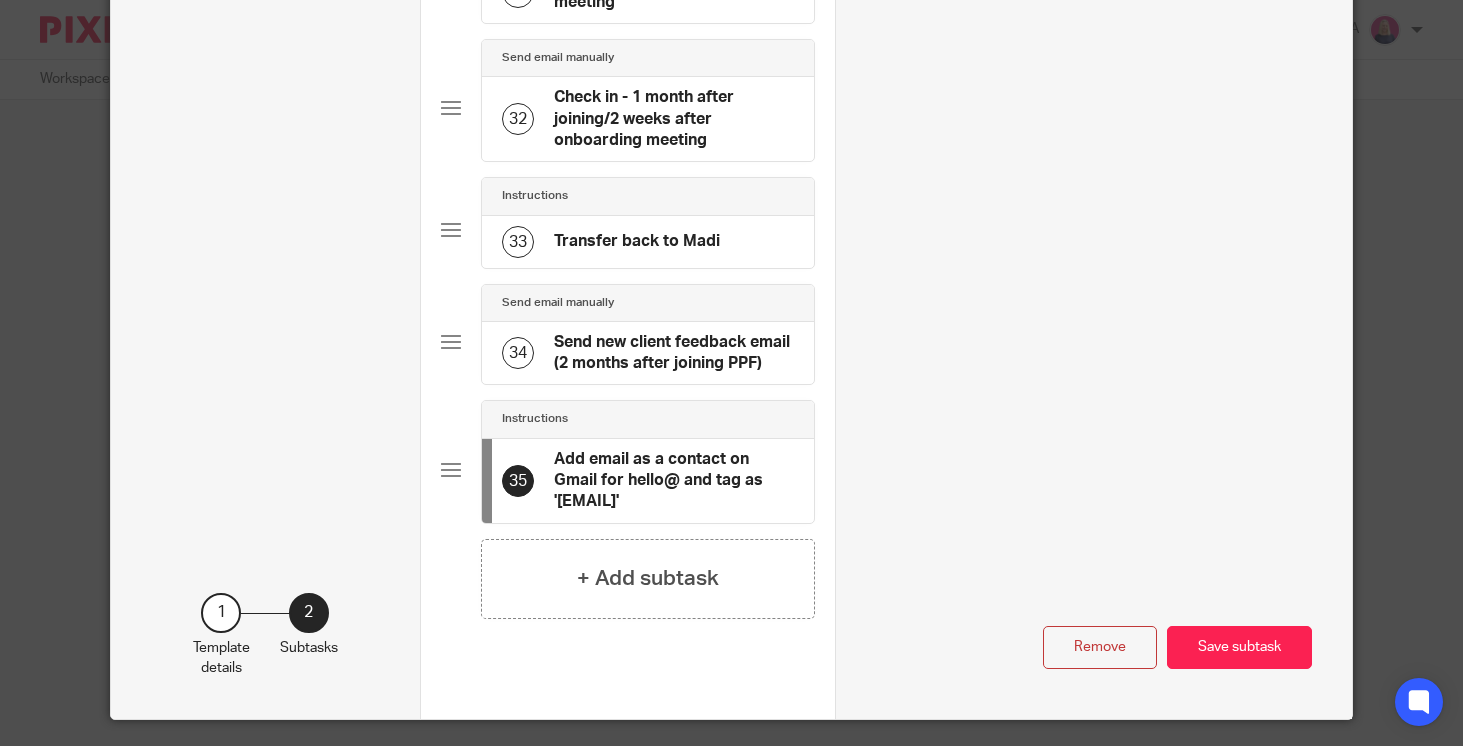 scroll, scrollTop: 4068, scrollLeft: 0, axis: vertical 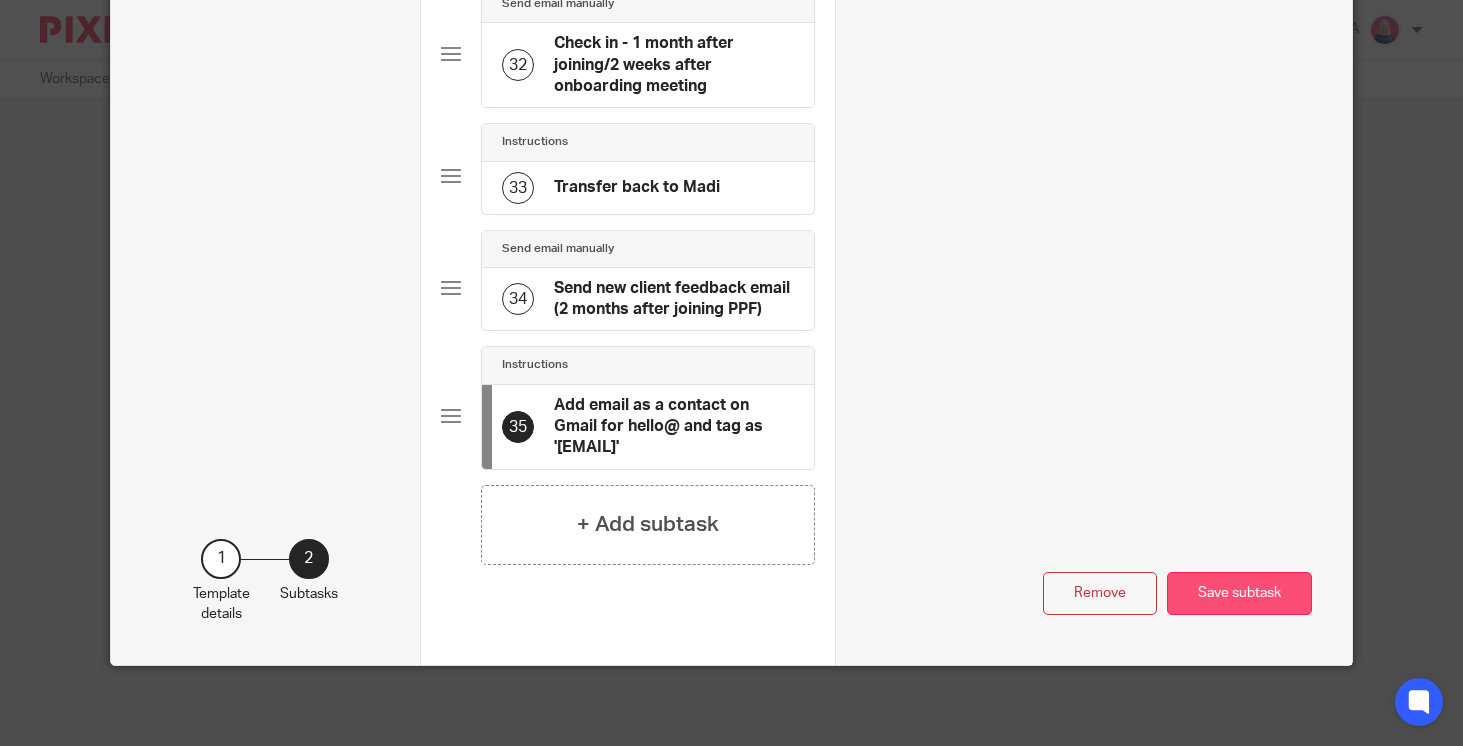 click on "Save subtask" at bounding box center (1239, 593) 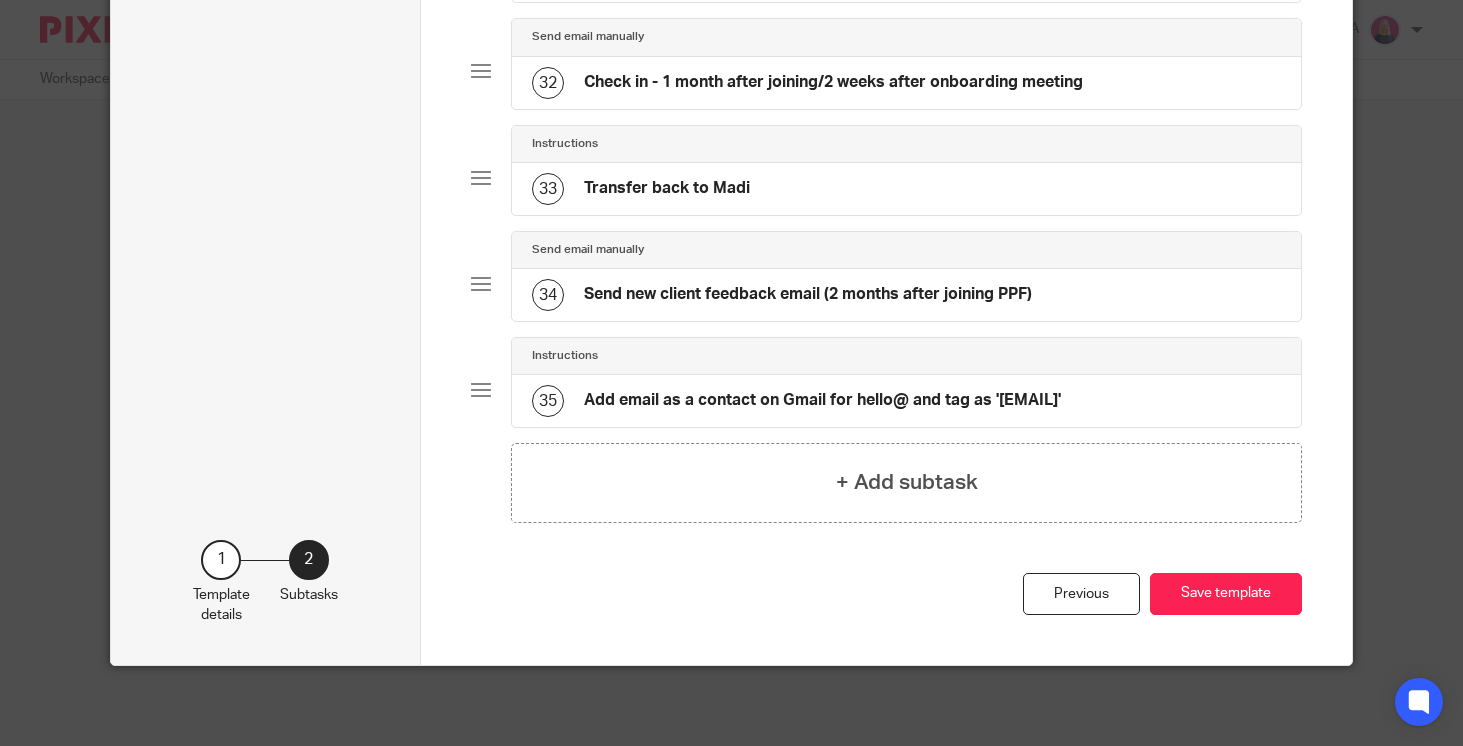 type 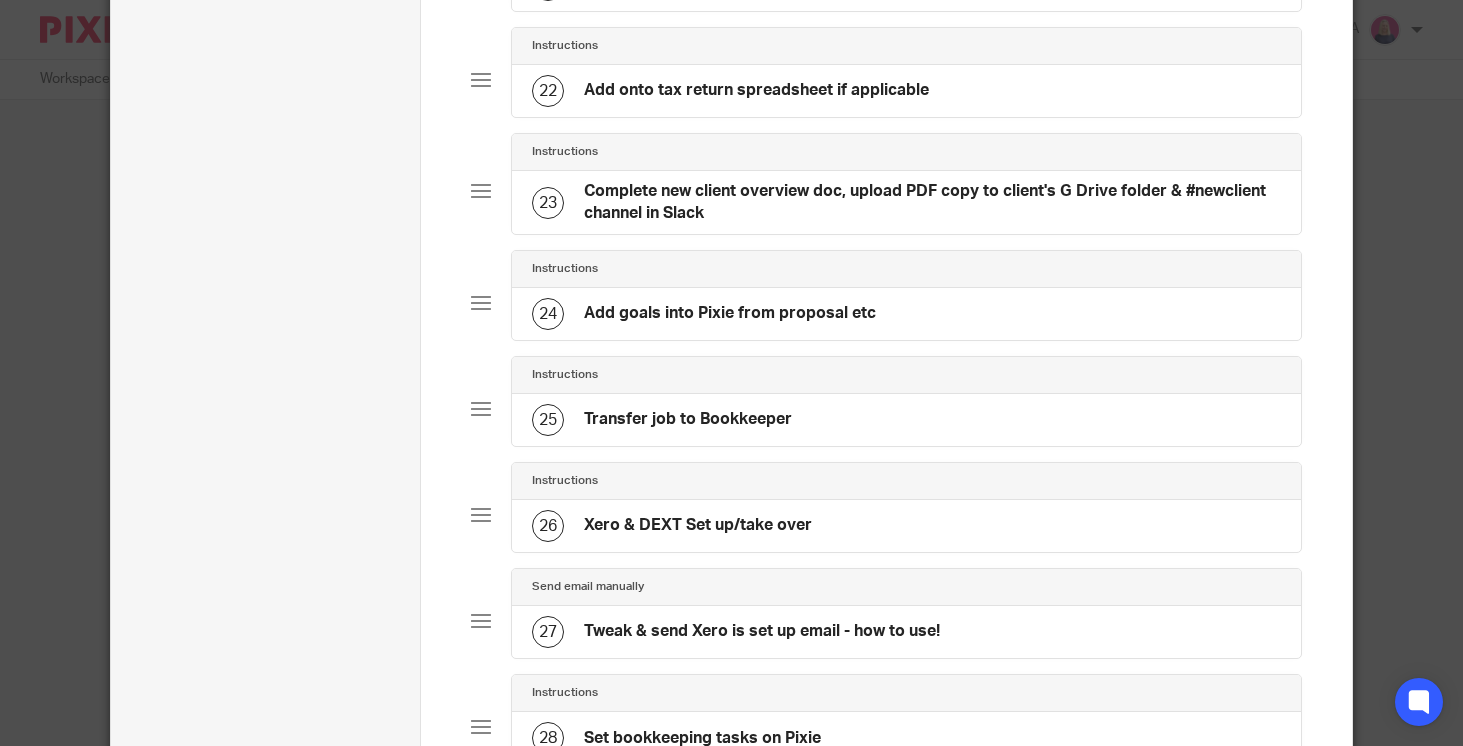 scroll, scrollTop: 3496, scrollLeft: 0, axis: vertical 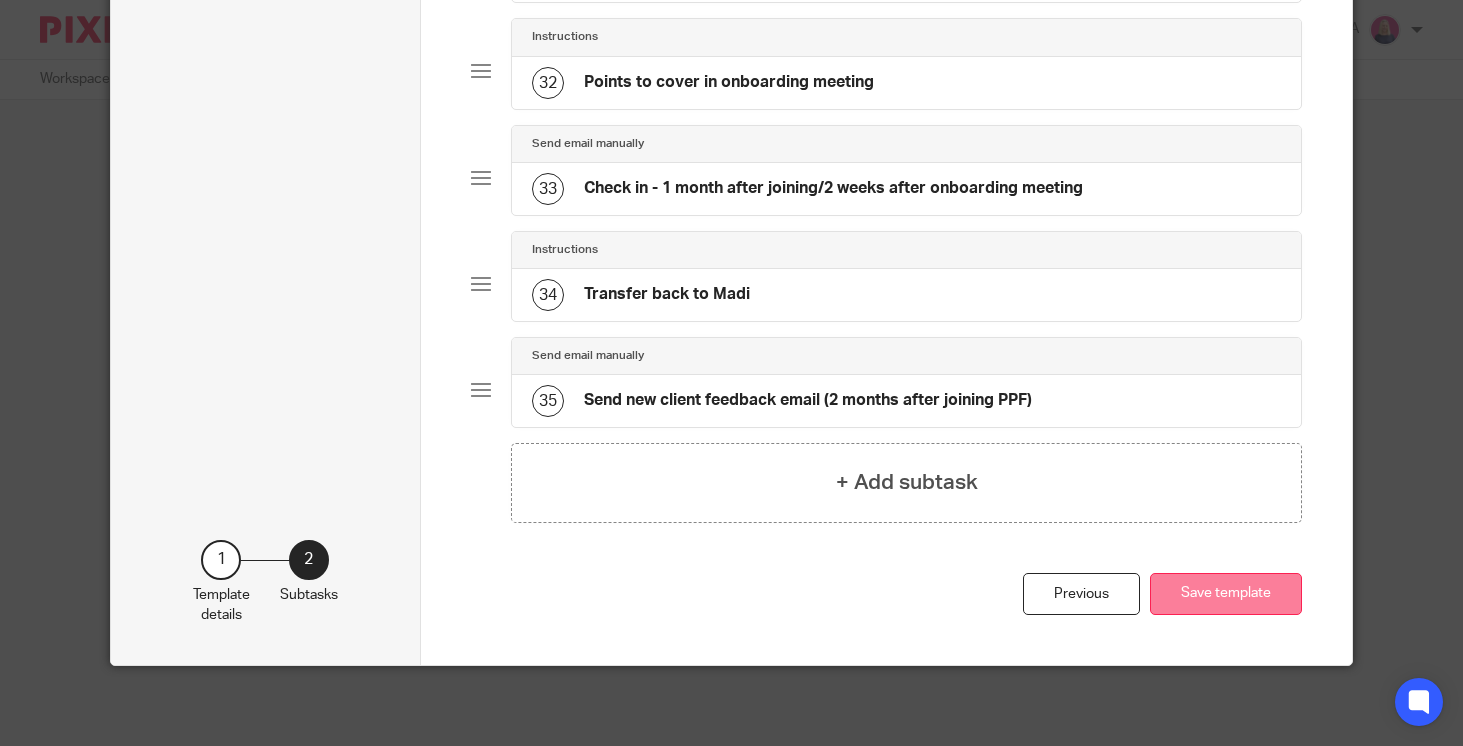 click on "Save template" at bounding box center [1226, 594] 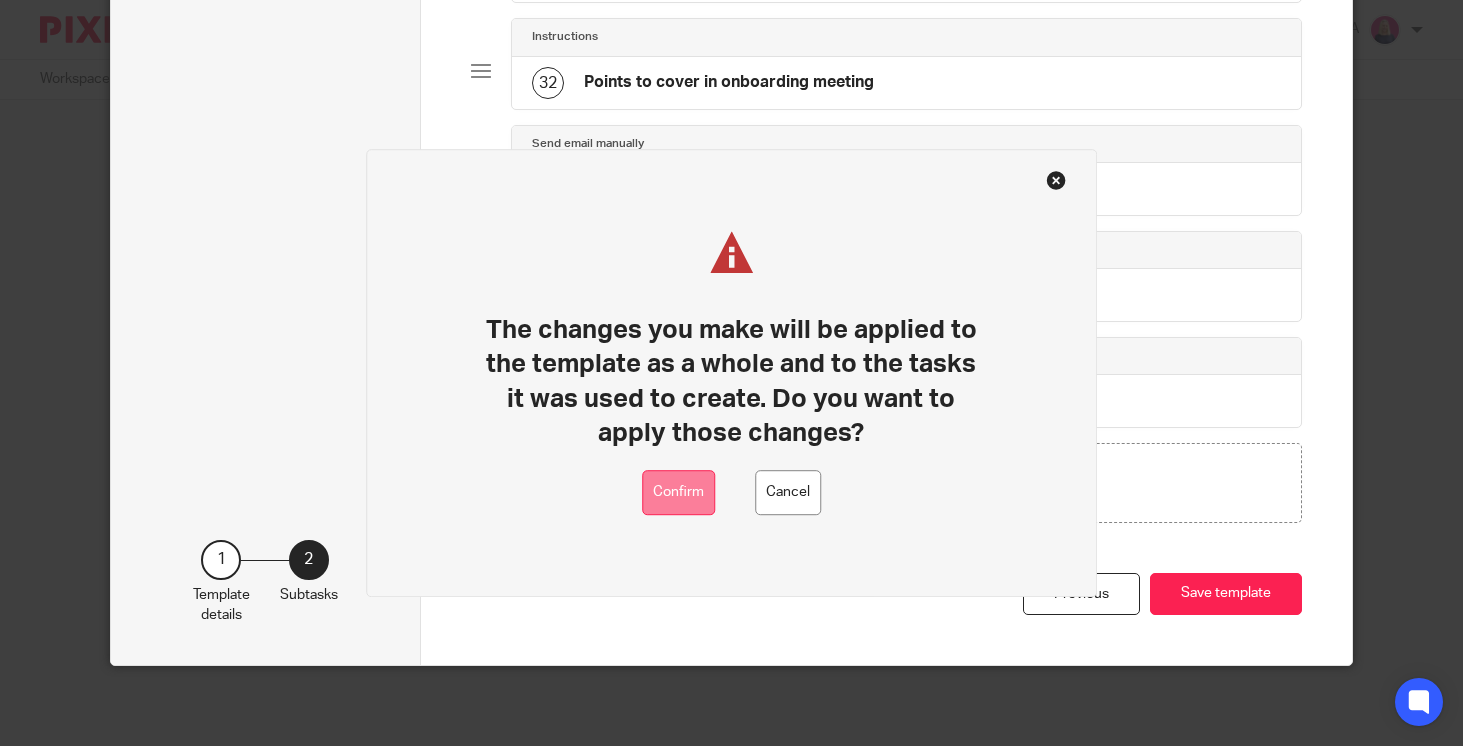 click on "Confirm" at bounding box center (678, 492) 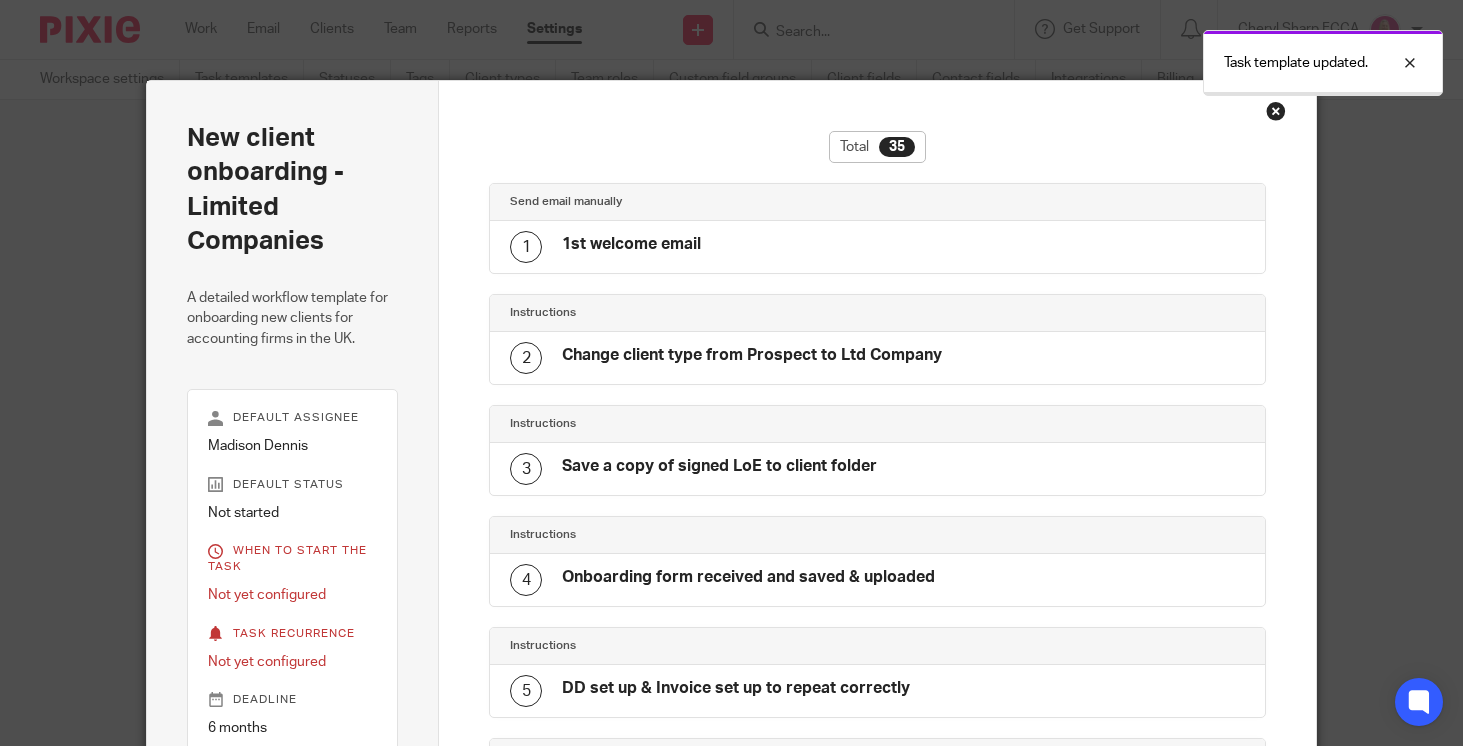 scroll, scrollTop: 0, scrollLeft: 0, axis: both 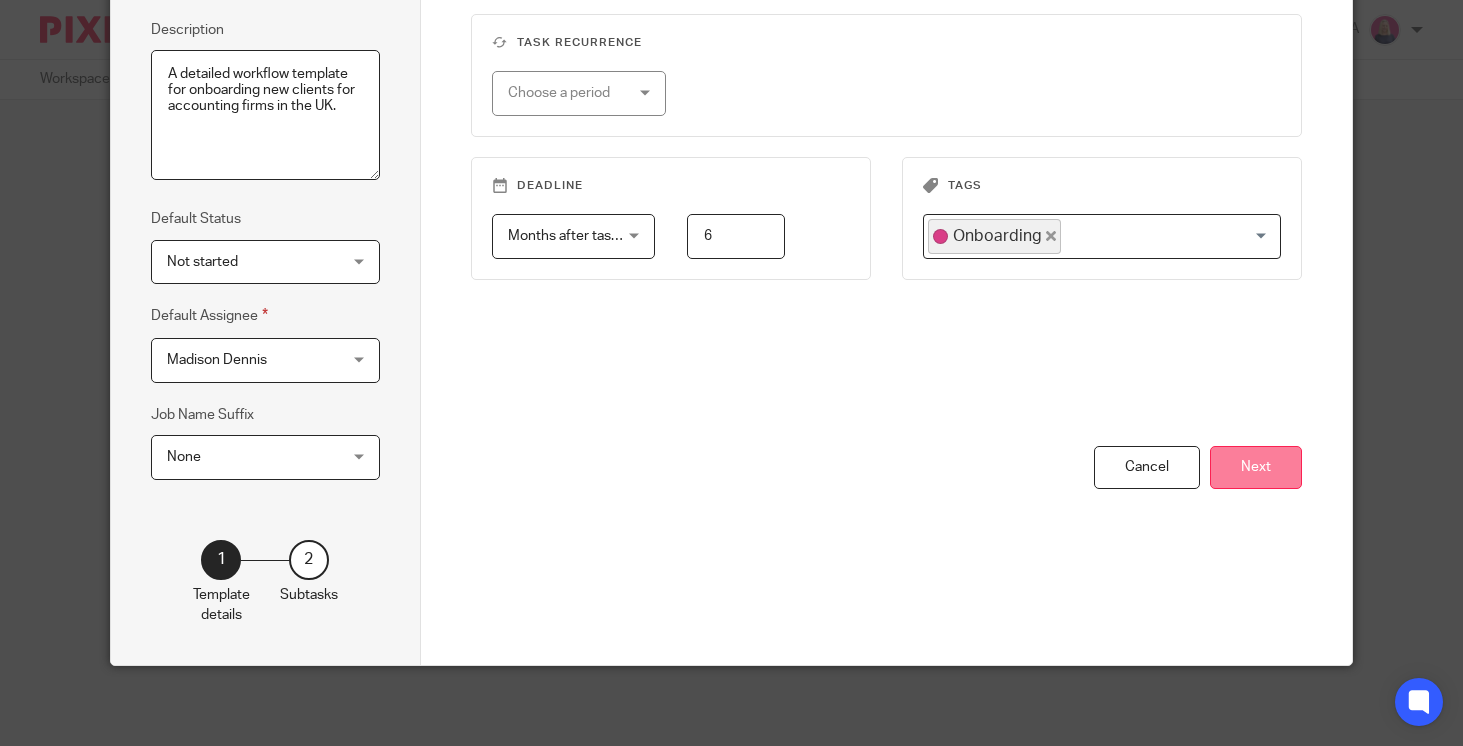 click on "Next" at bounding box center [1256, 467] 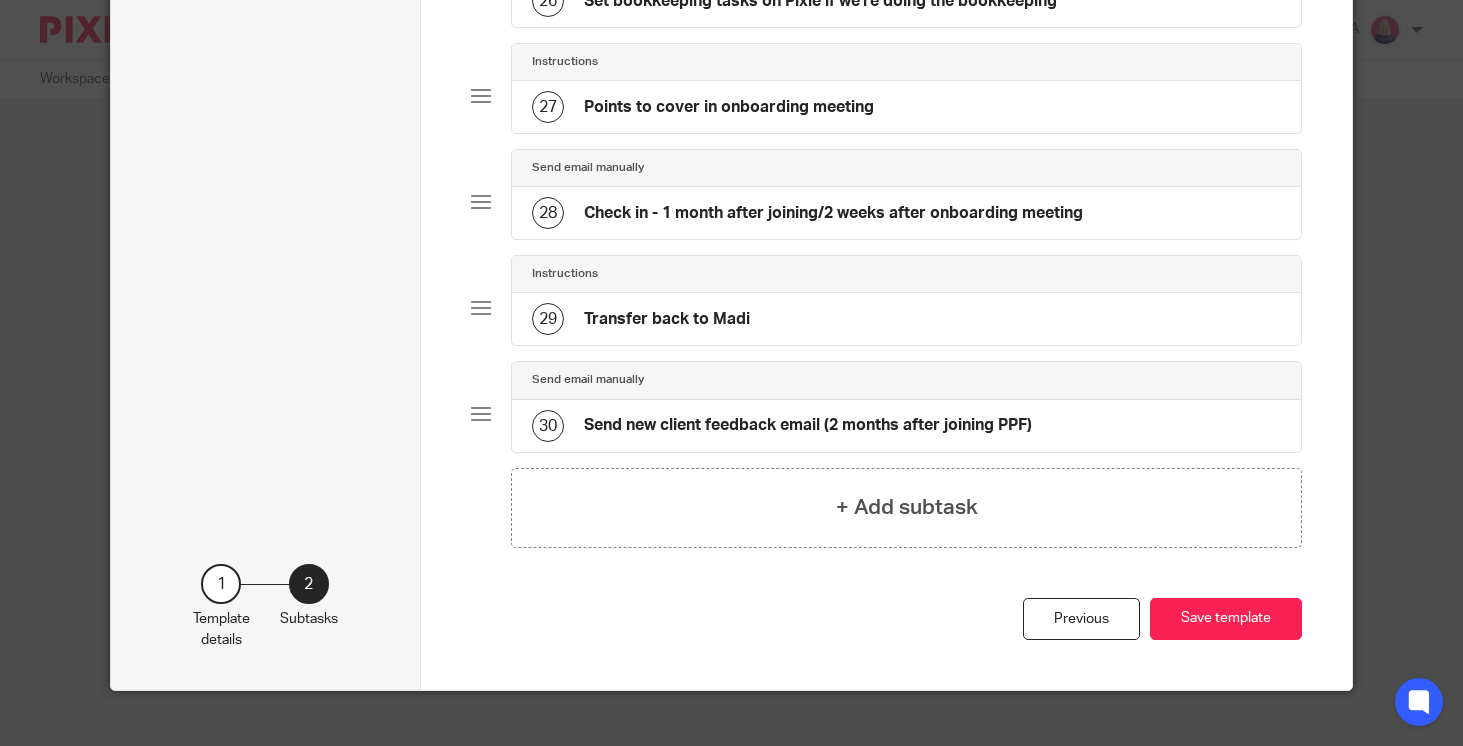 scroll, scrollTop: 2955, scrollLeft: 0, axis: vertical 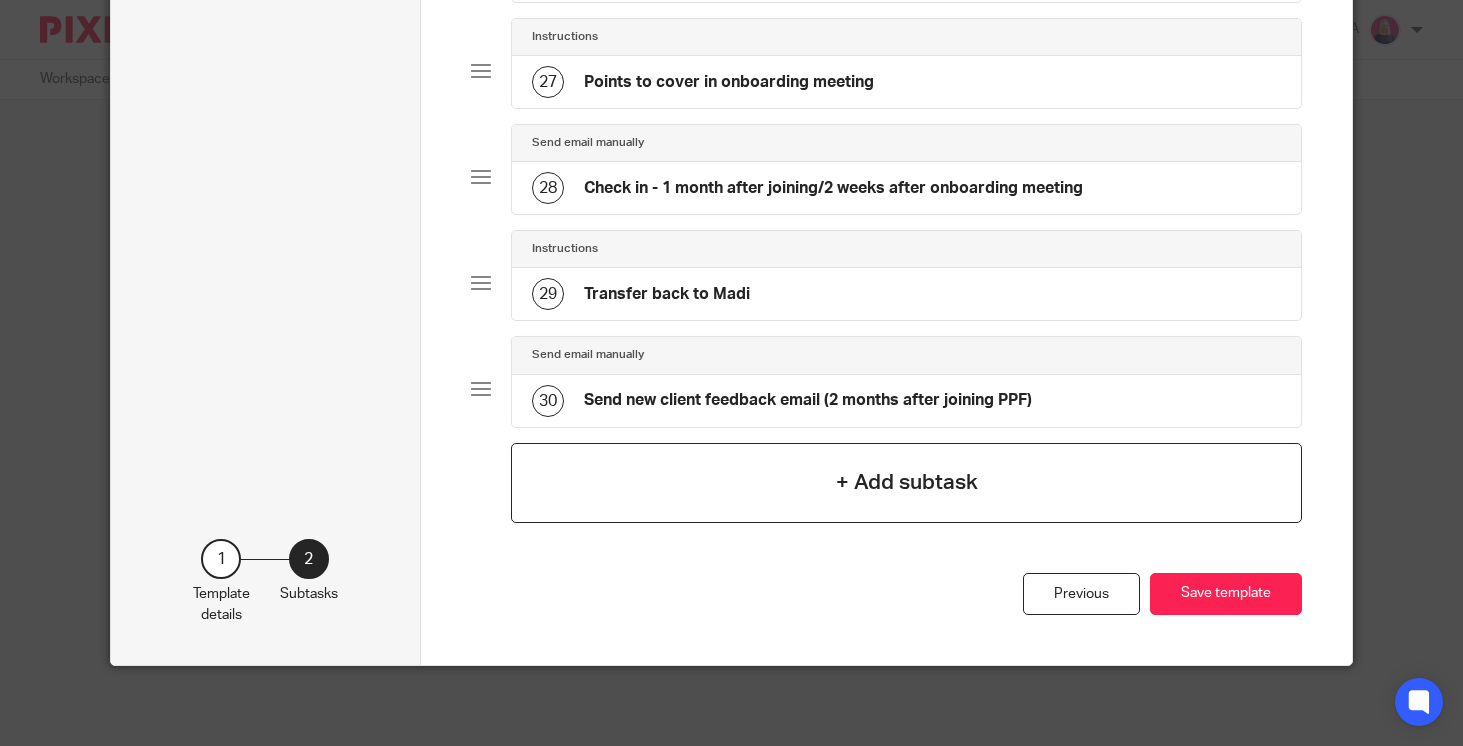 click on "+ Add subtask" 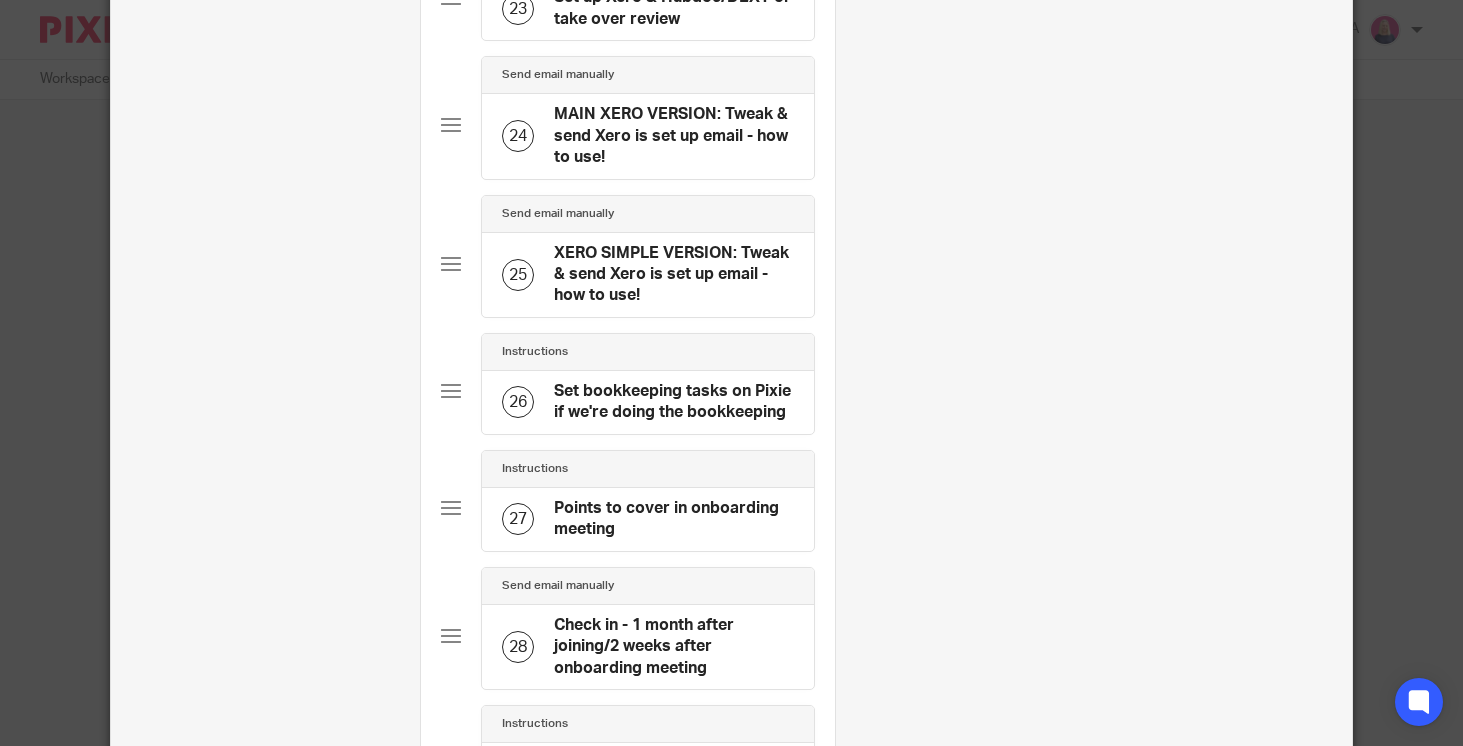 scroll, scrollTop: 0, scrollLeft: 0, axis: both 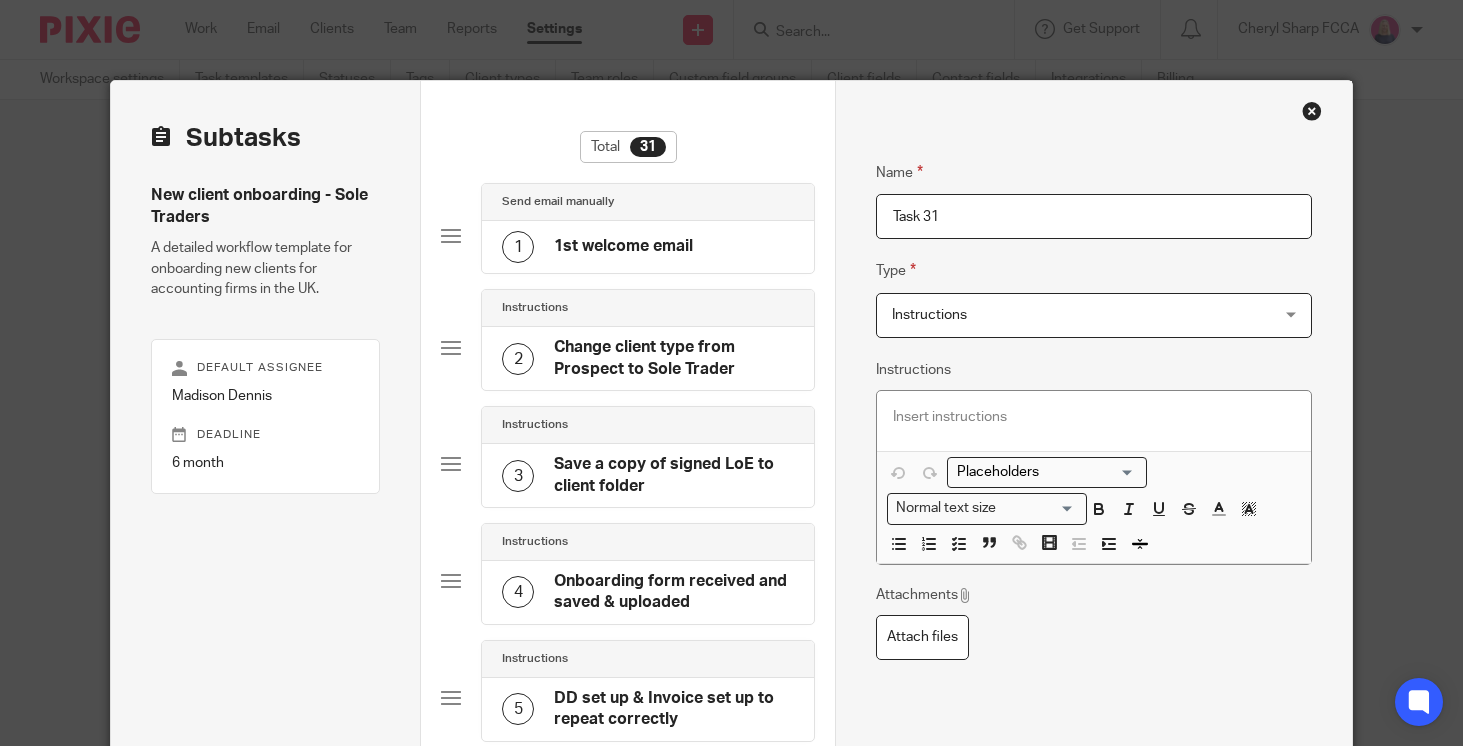 drag, startPoint x: 956, startPoint y: 216, endPoint x: 879, endPoint y: 216, distance: 77 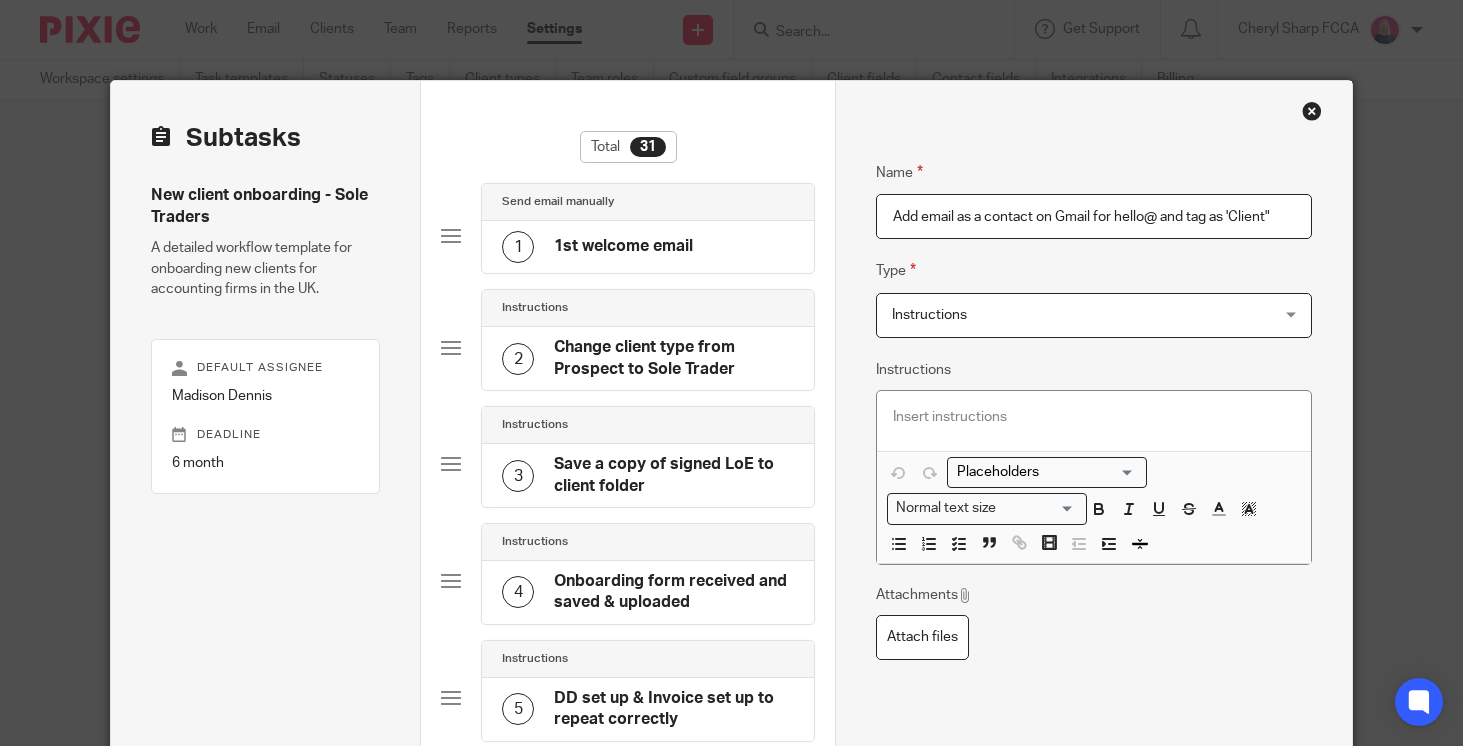 type on "Add email as a contact on Gmail for hello@ and tag as 'Client"" 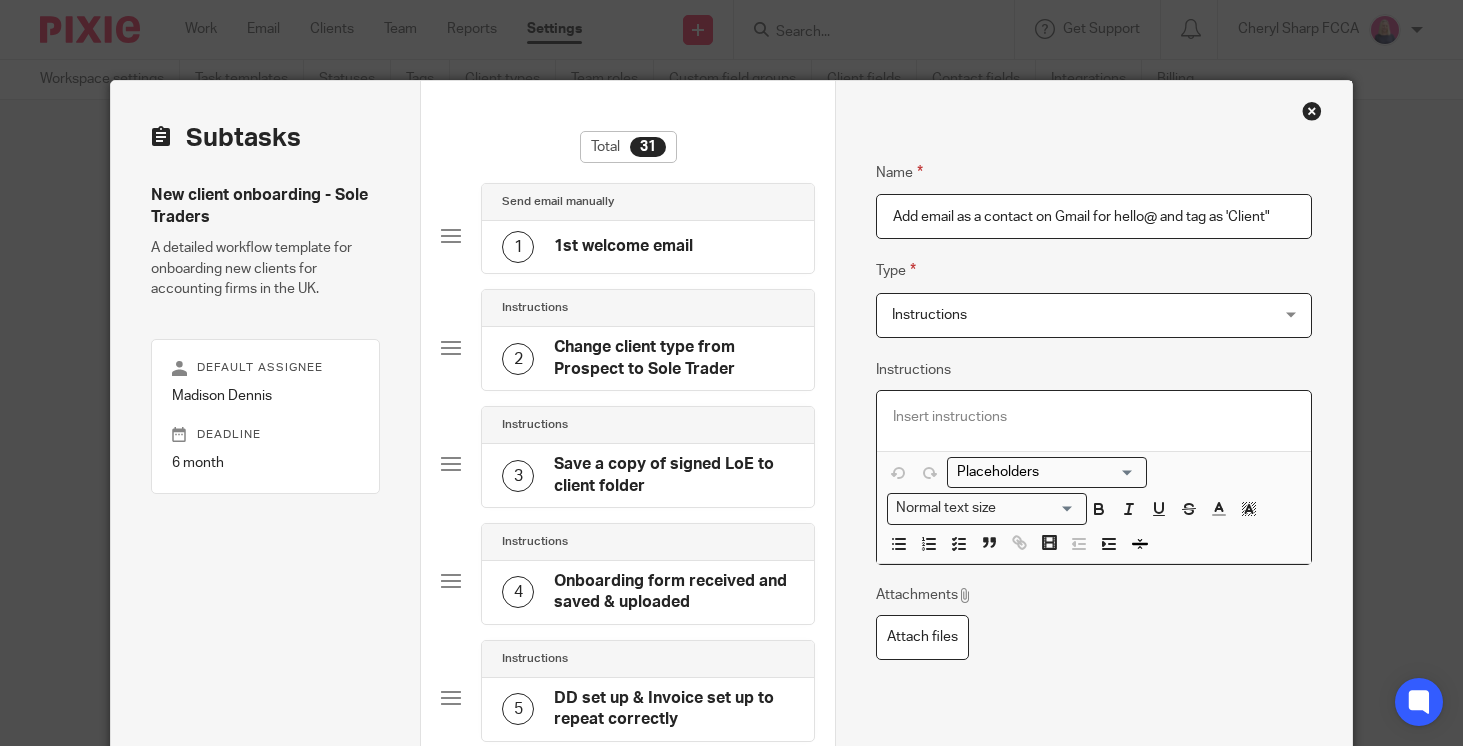 type 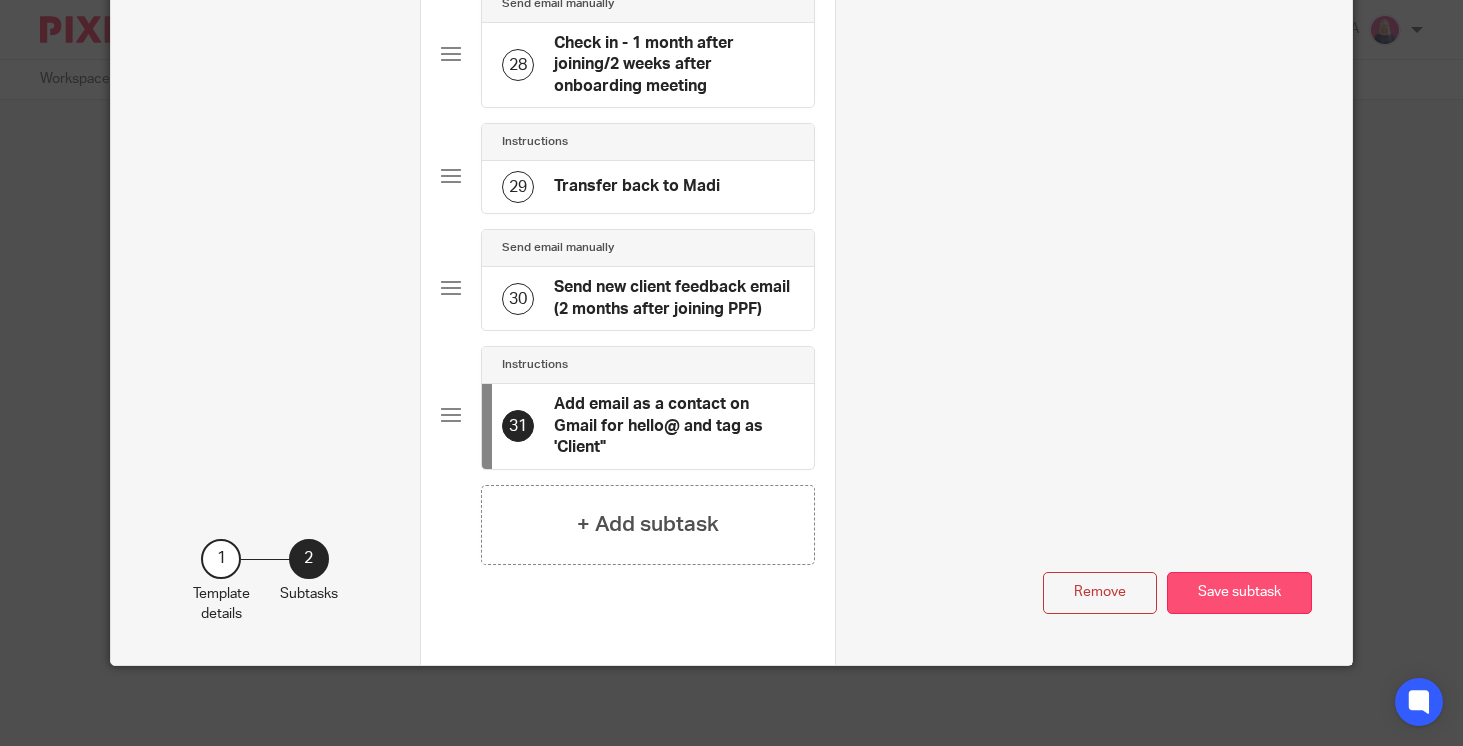 click on "Save subtask" at bounding box center (1239, 593) 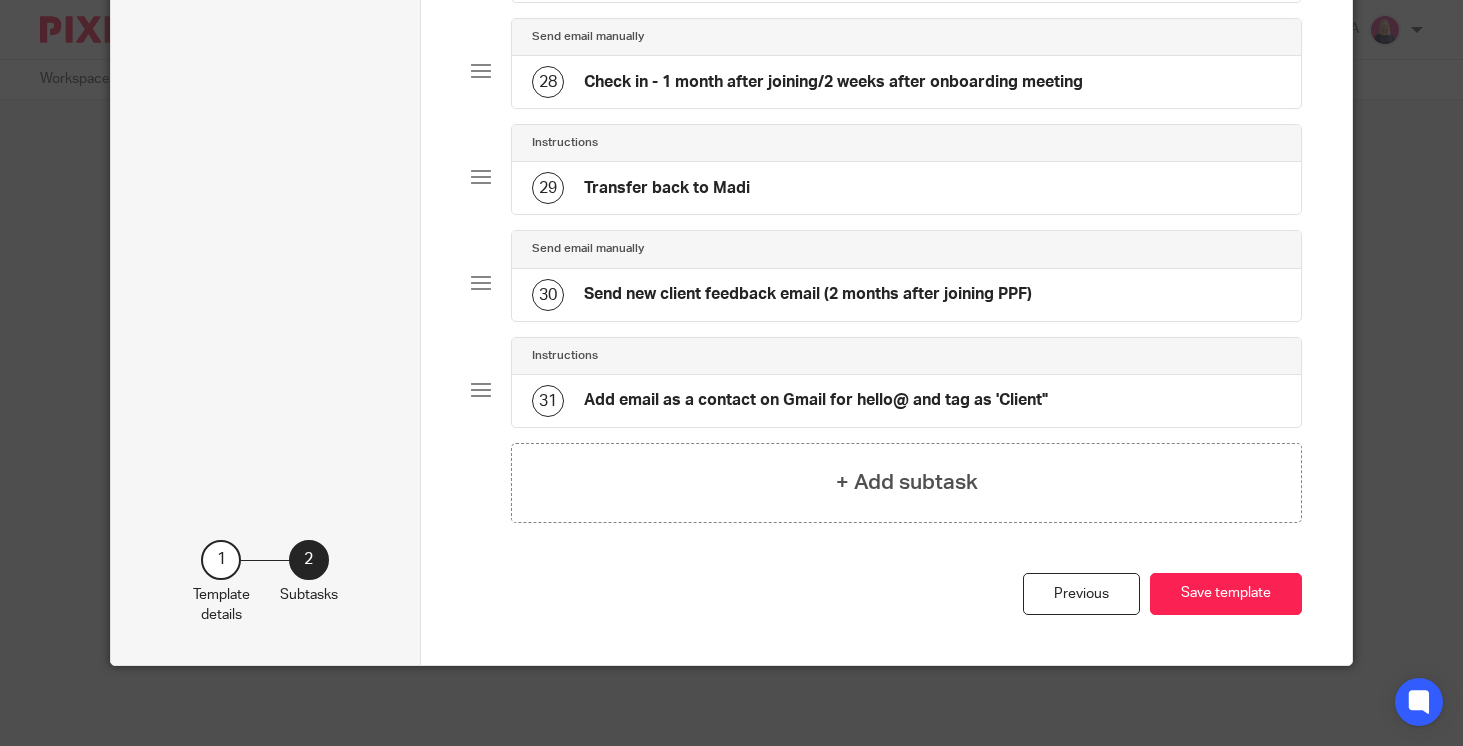 scroll, scrollTop: 3061, scrollLeft: 0, axis: vertical 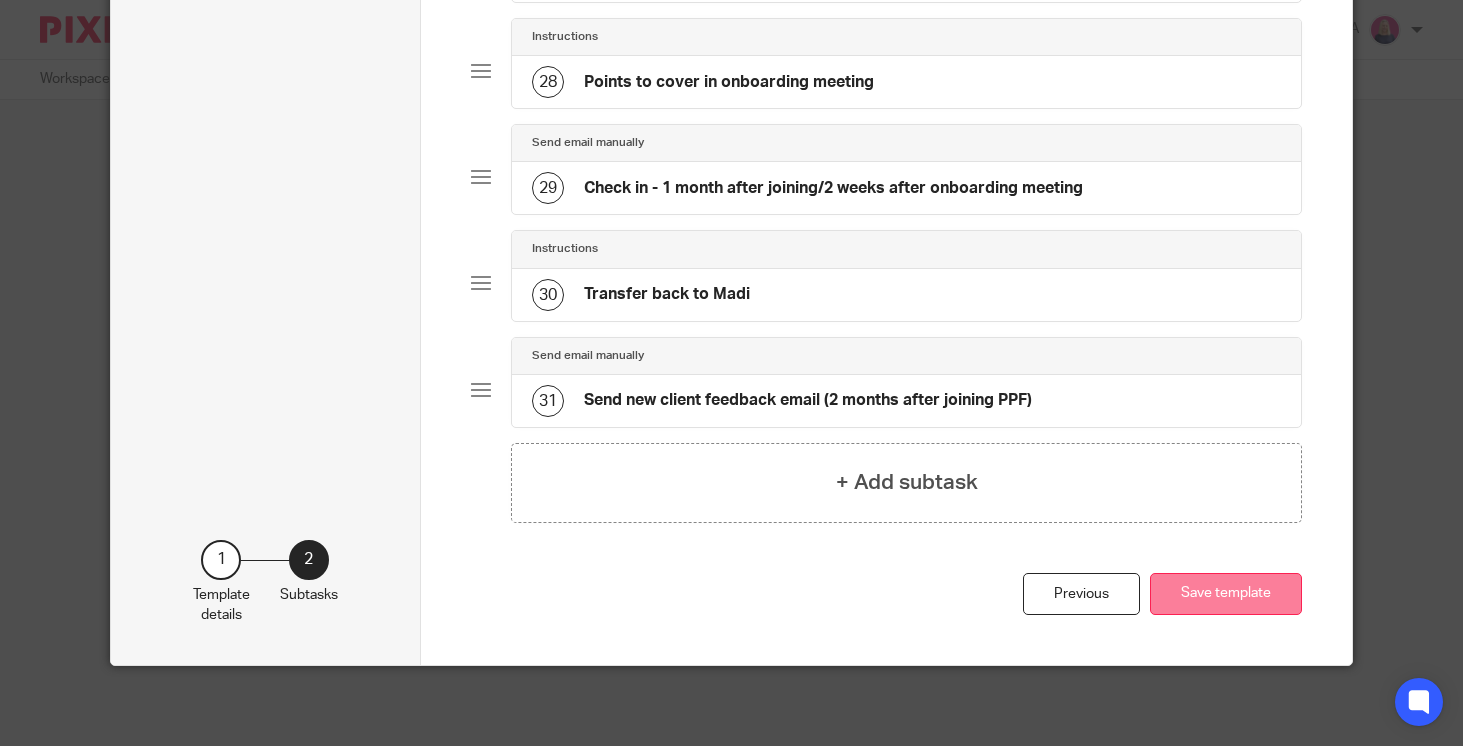 click on "Save template" at bounding box center (1226, 594) 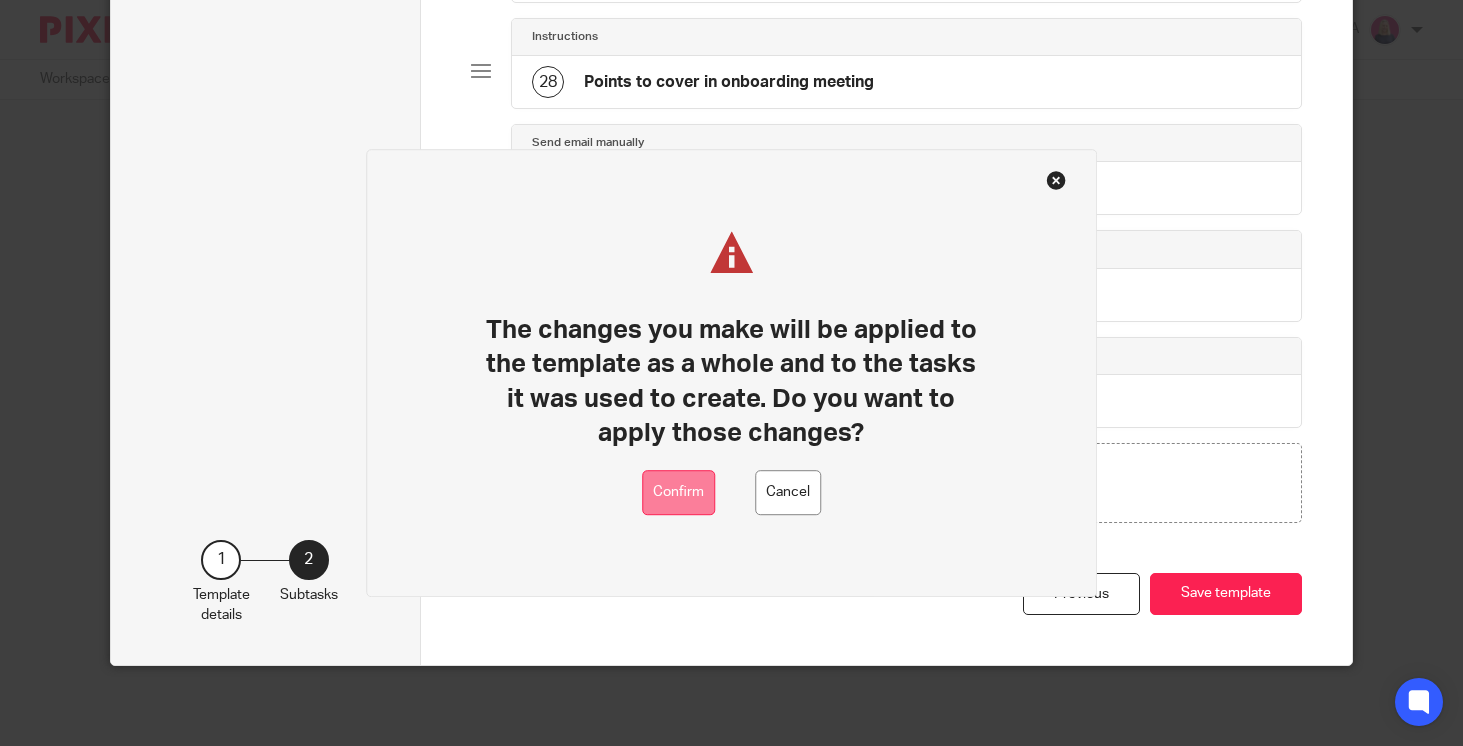 click on "Confirm" at bounding box center (678, 492) 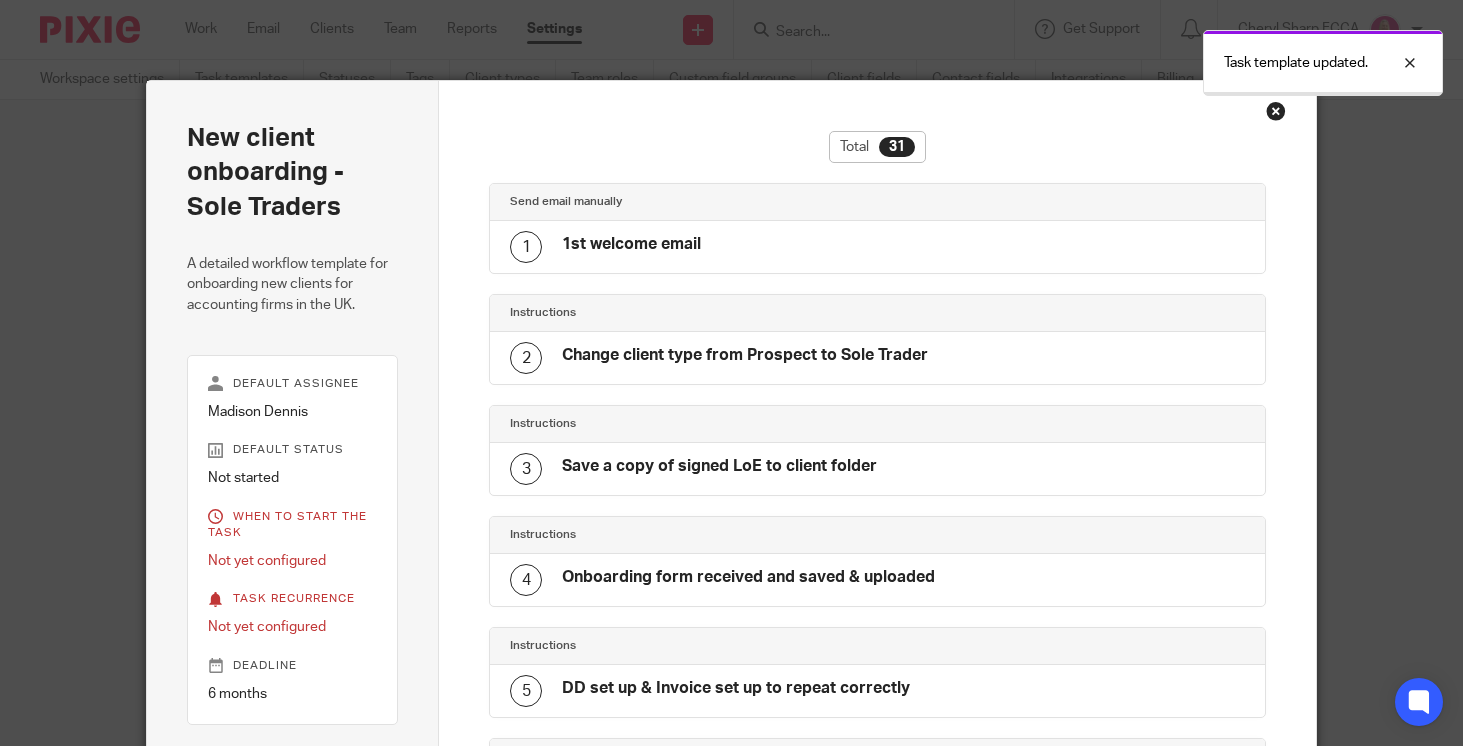 scroll, scrollTop: 0, scrollLeft: 0, axis: both 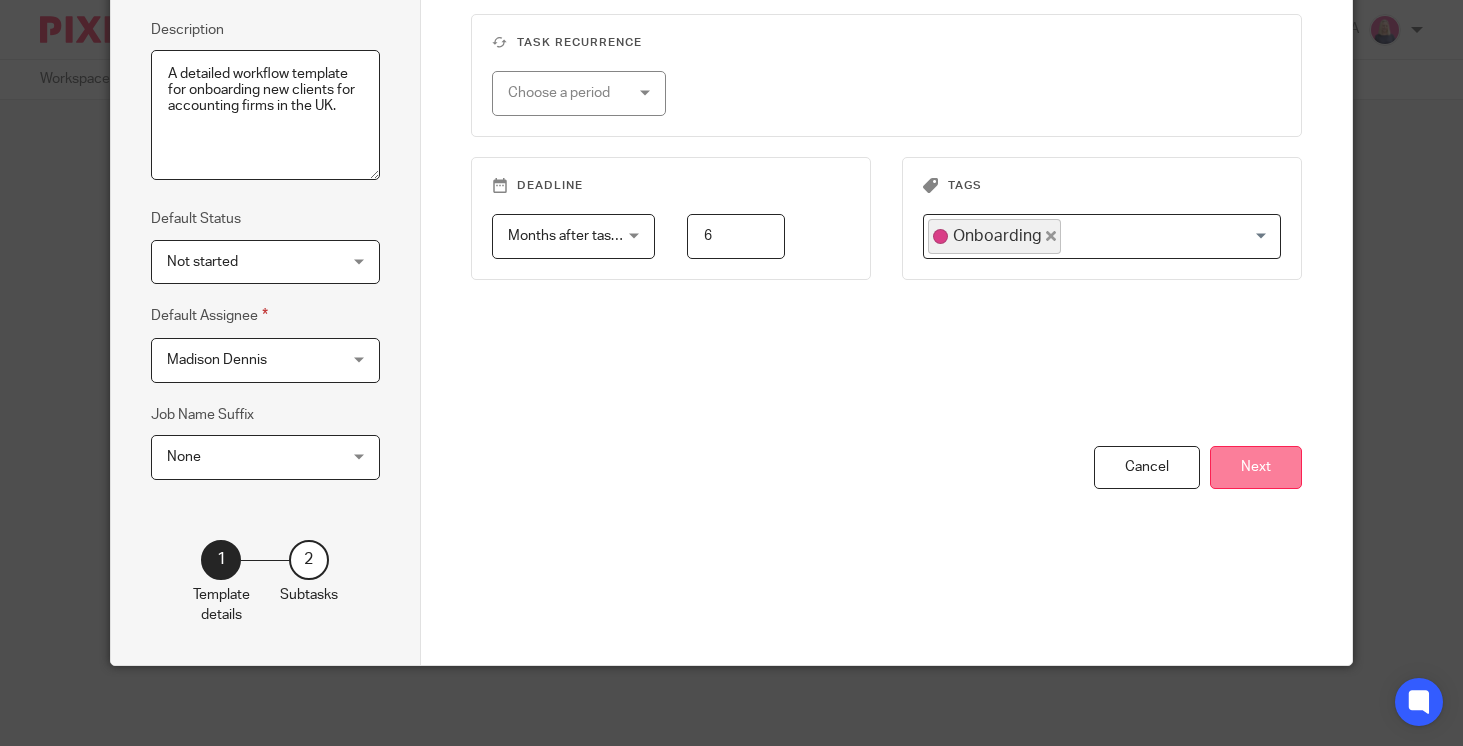 click on "Next" at bounding box center (1256, 467) 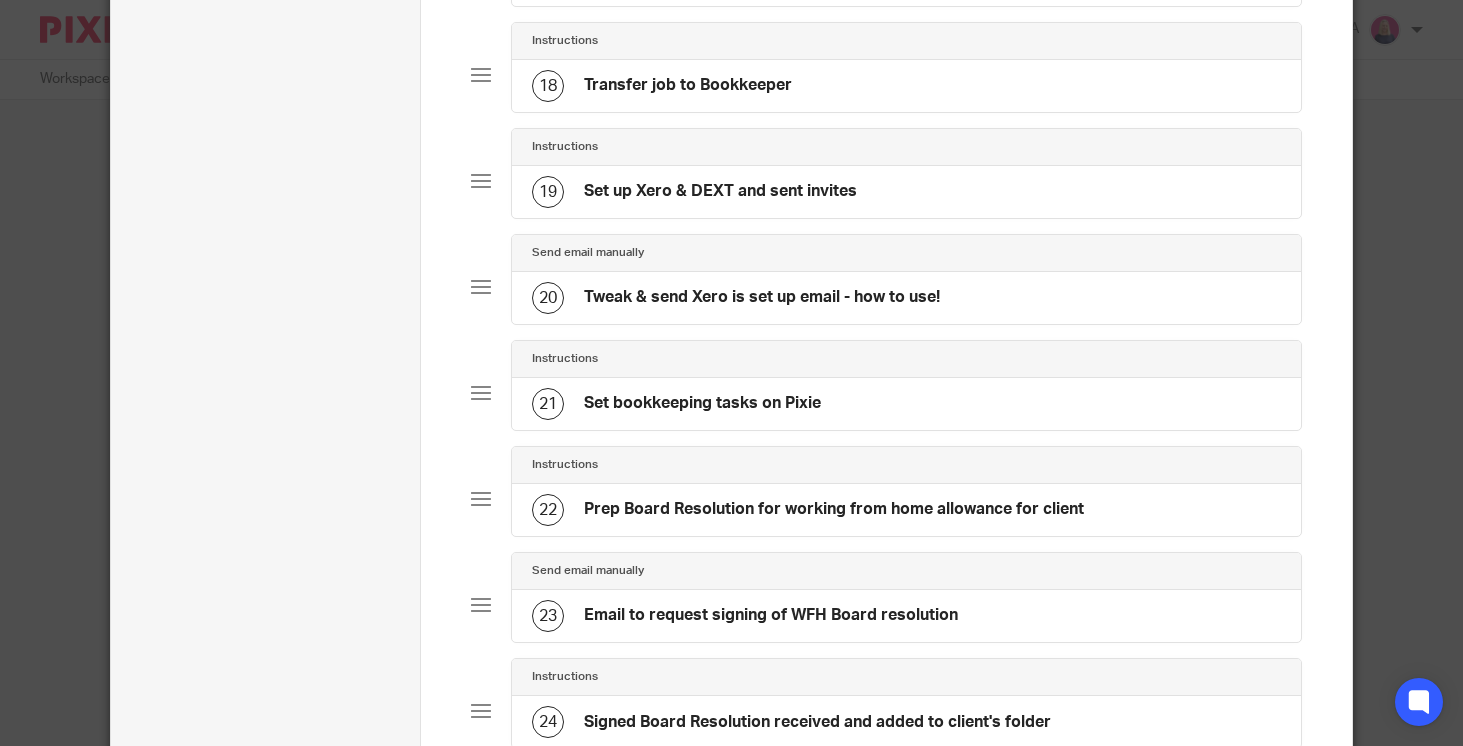 scroll, scrollTop: 2732, scrollLeft: 0, axis: vertical 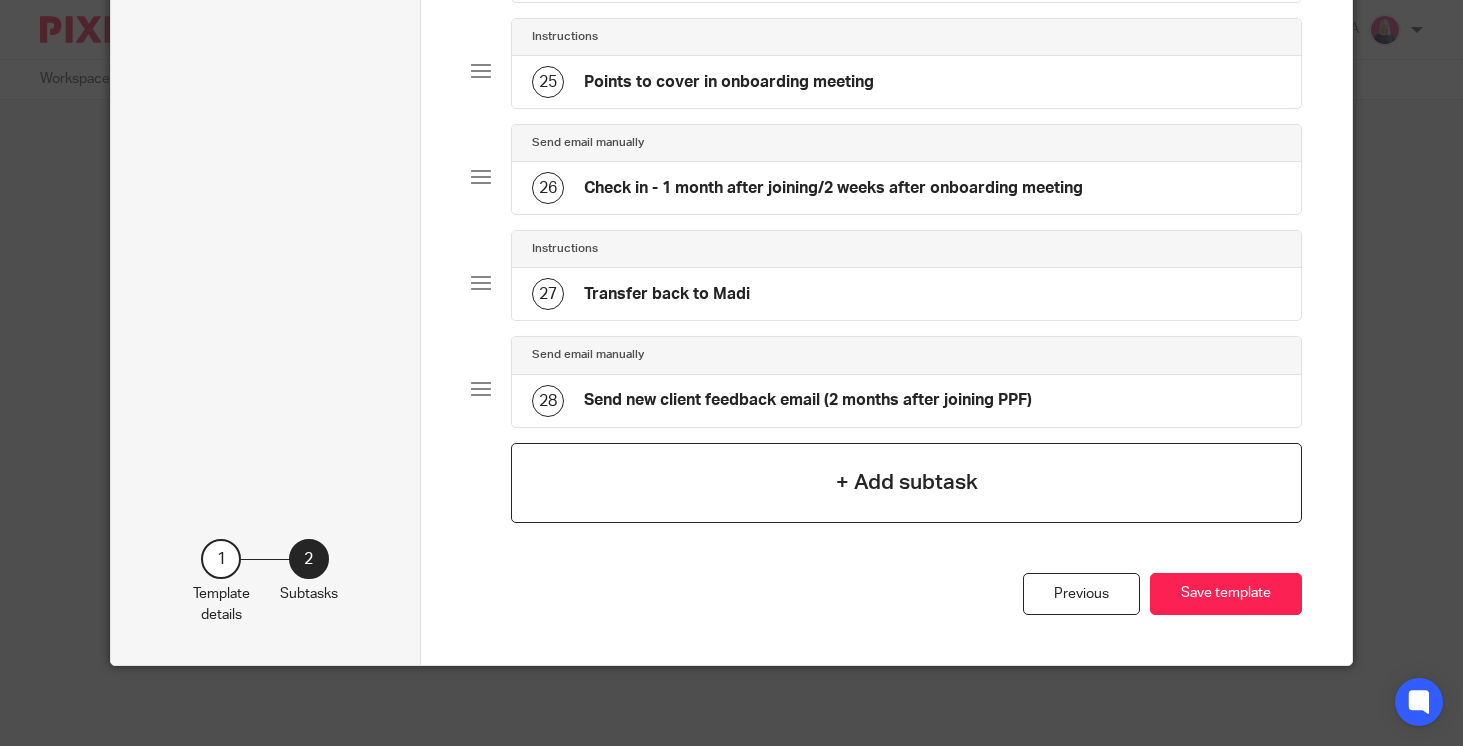 click on "+ Add subtask" 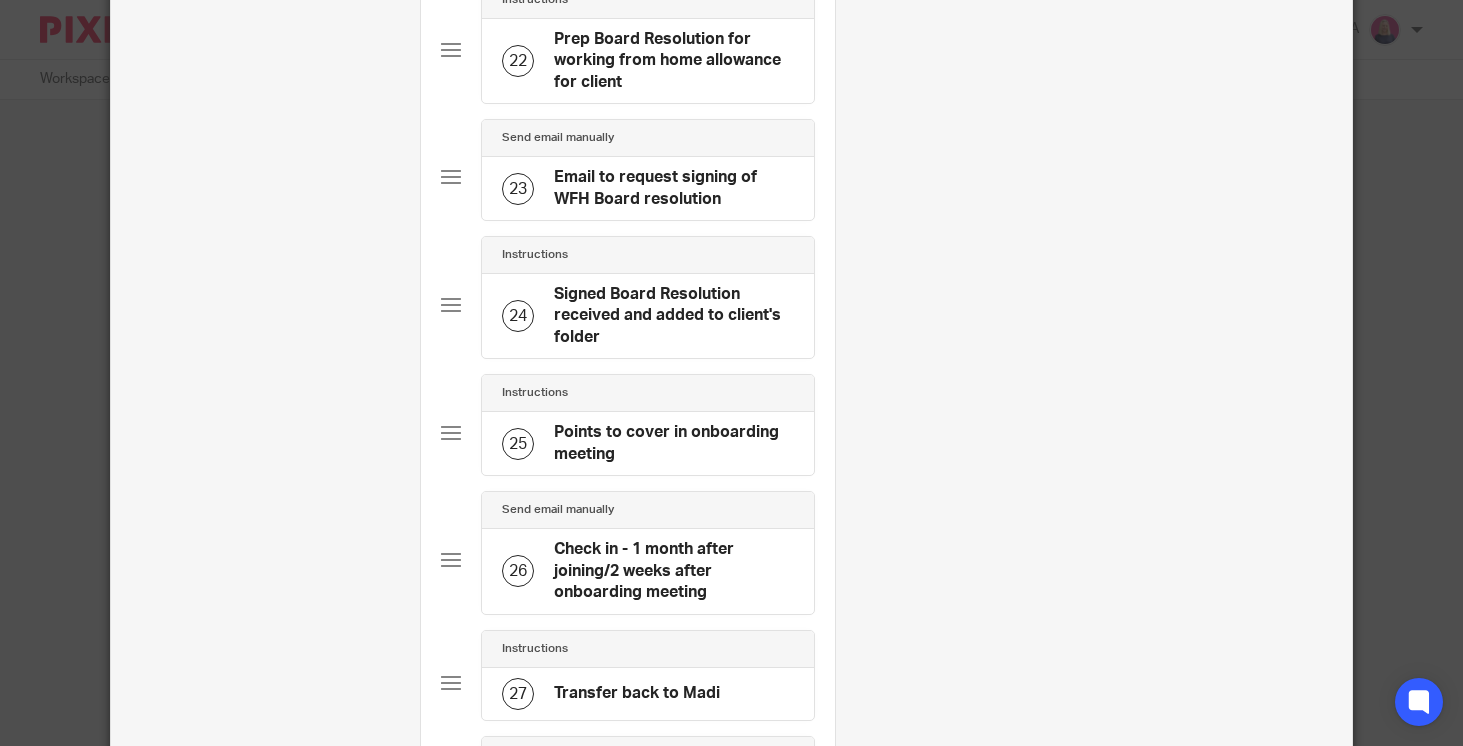 scroll, scrollTop: 0, scrollLeft: 0, axis: both 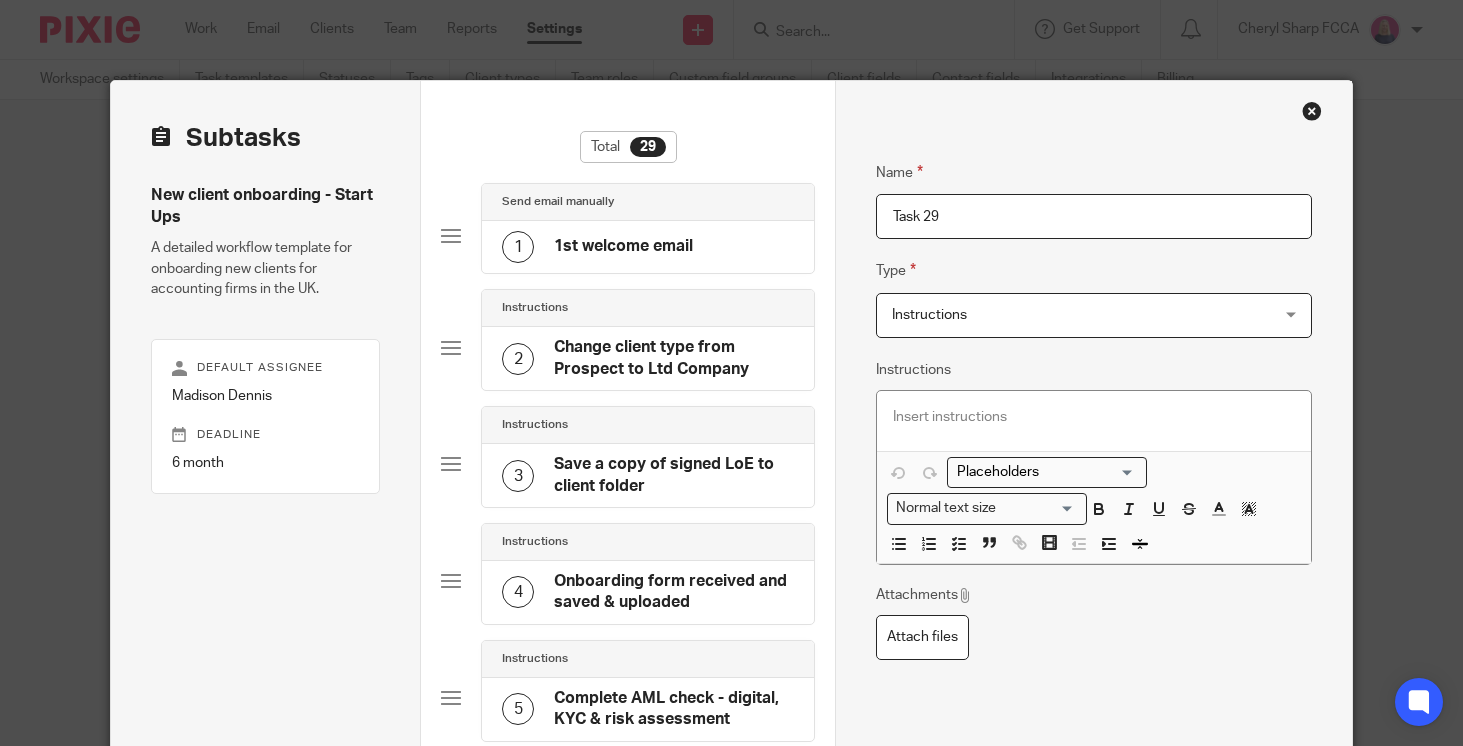 drag, startPoint x: 945, startPoint y: 217, endPoint x: 882, endPoint y: 216, distance: 63.007935 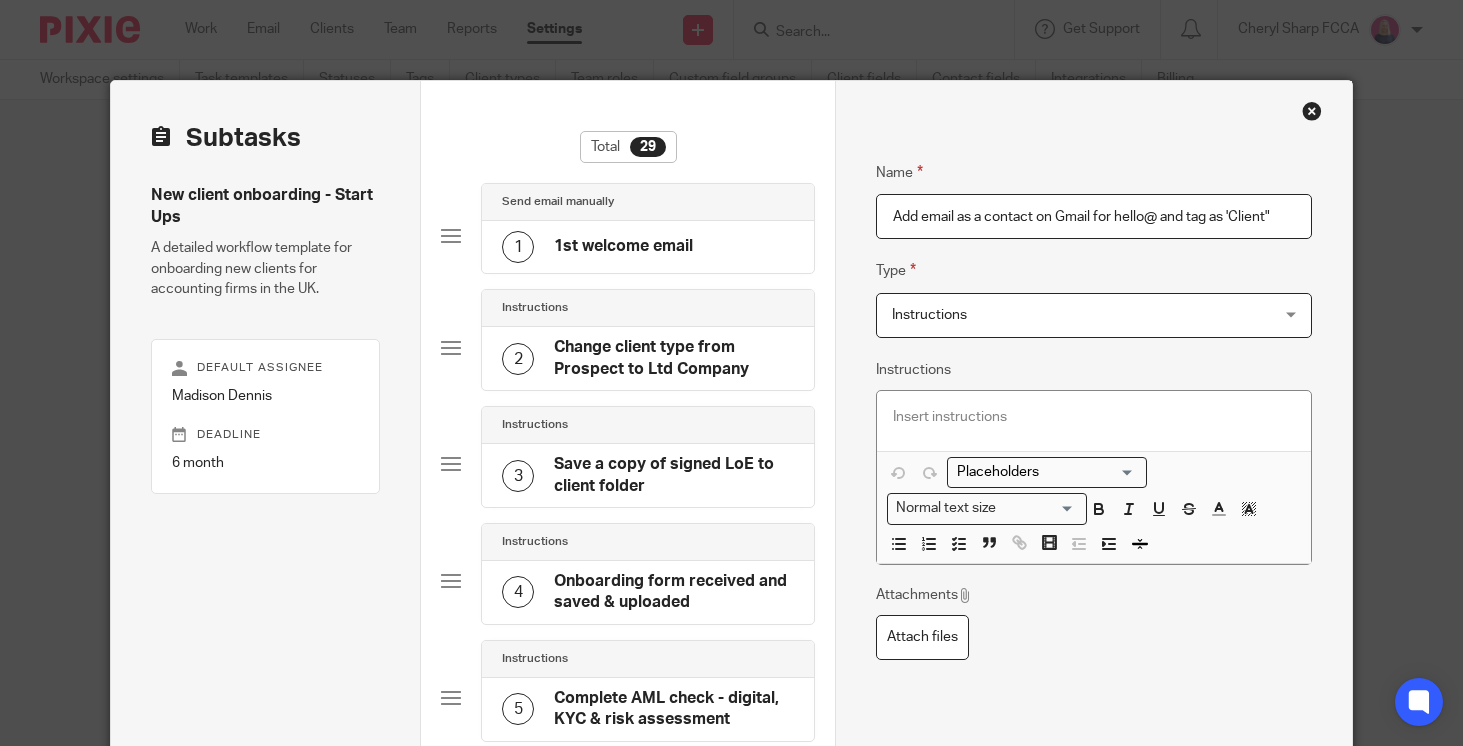 type on "Add email as a contact on Gmail for hello@ and tag as 'Client"" 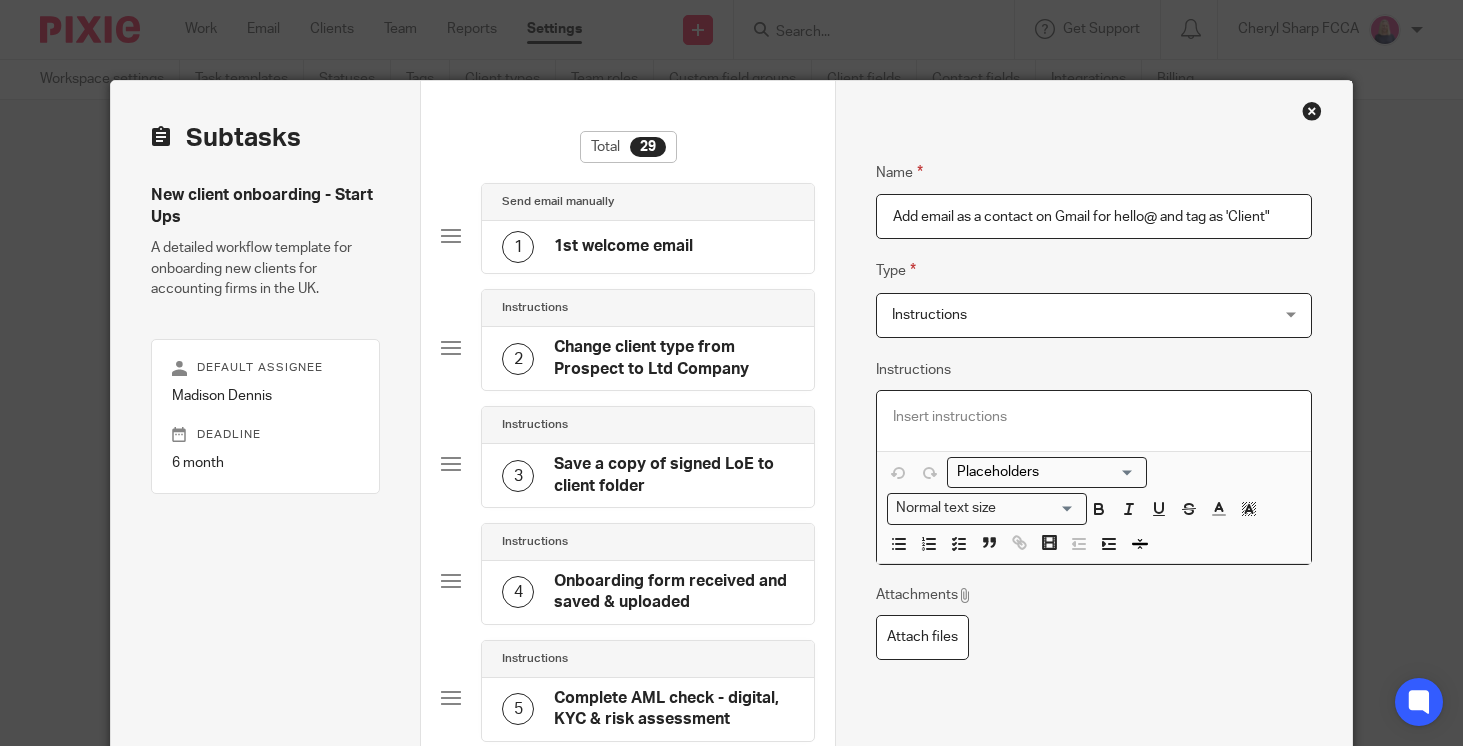 type 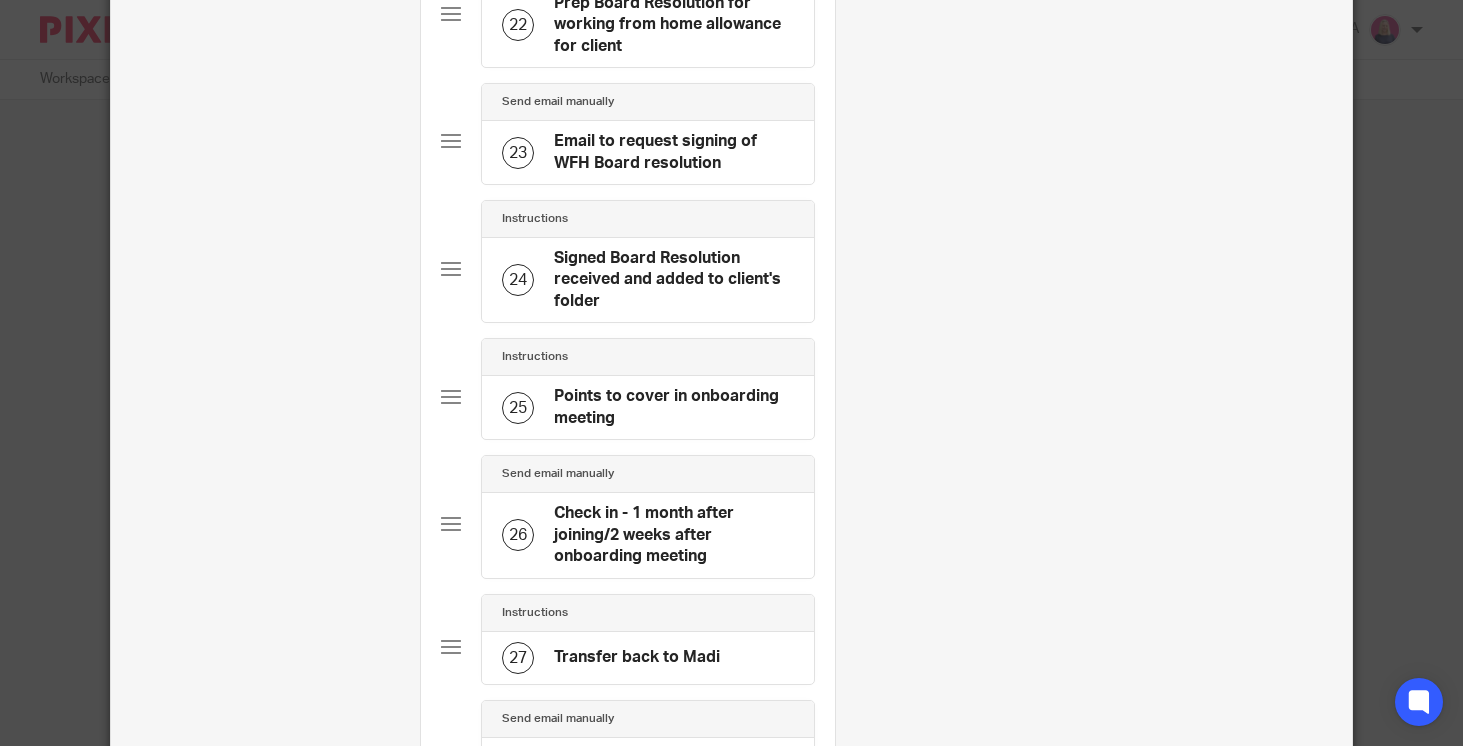 scroll, scrollTop: 3259, scrollLeft: 0, axis: vertical 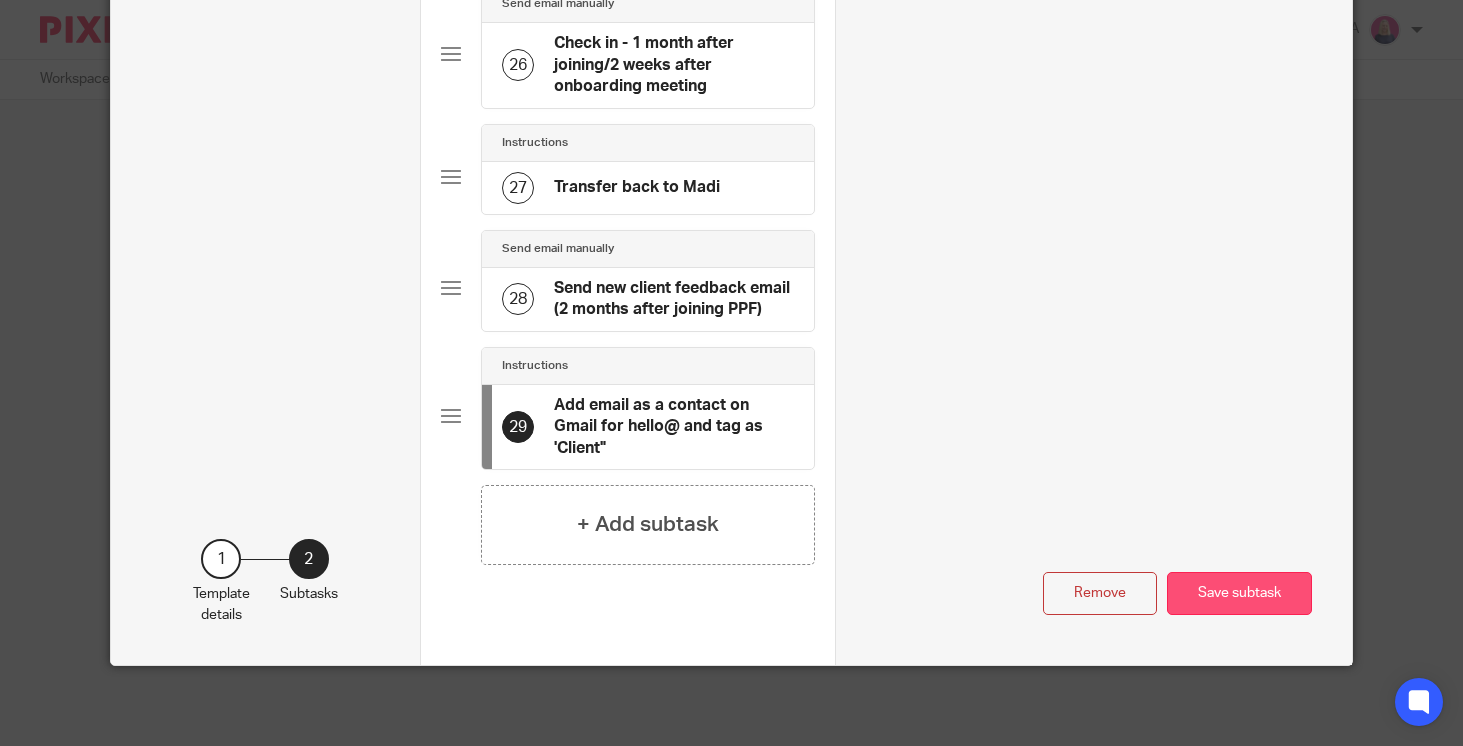 click on "Save subtask" at bounding box center (1239, 593) 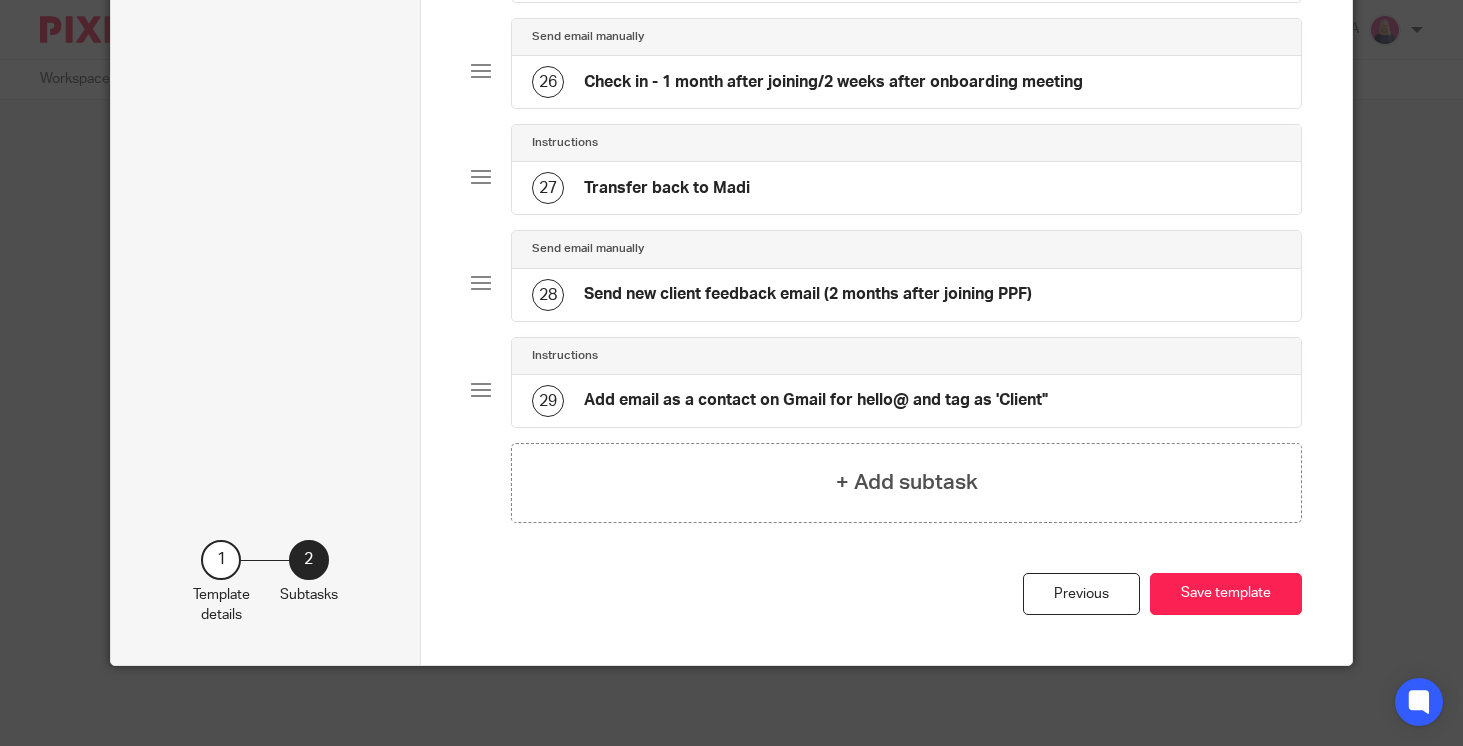 scroll, scrollTop: 2838, scrollLeft: 0, axis: vertical 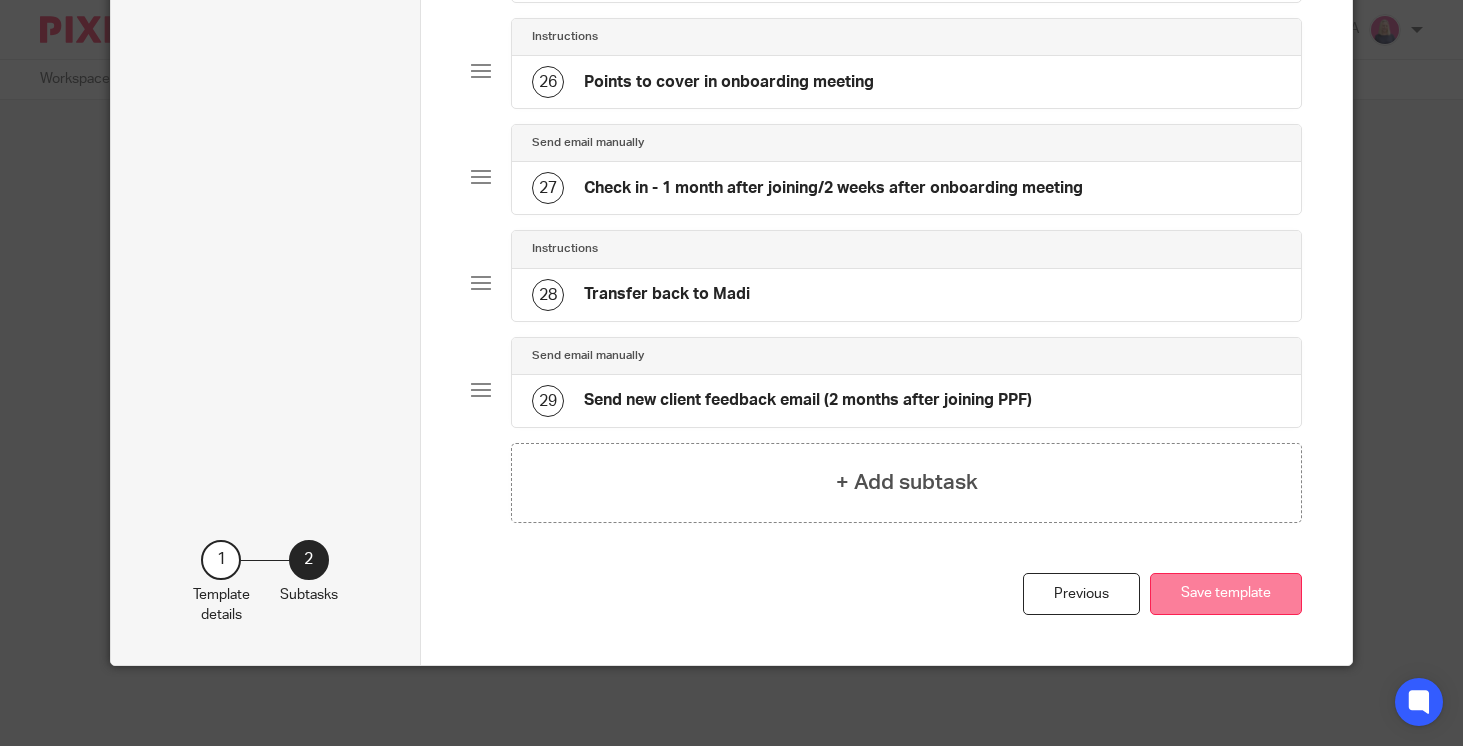 click on "Save template" at bounding box center [1226, 594] 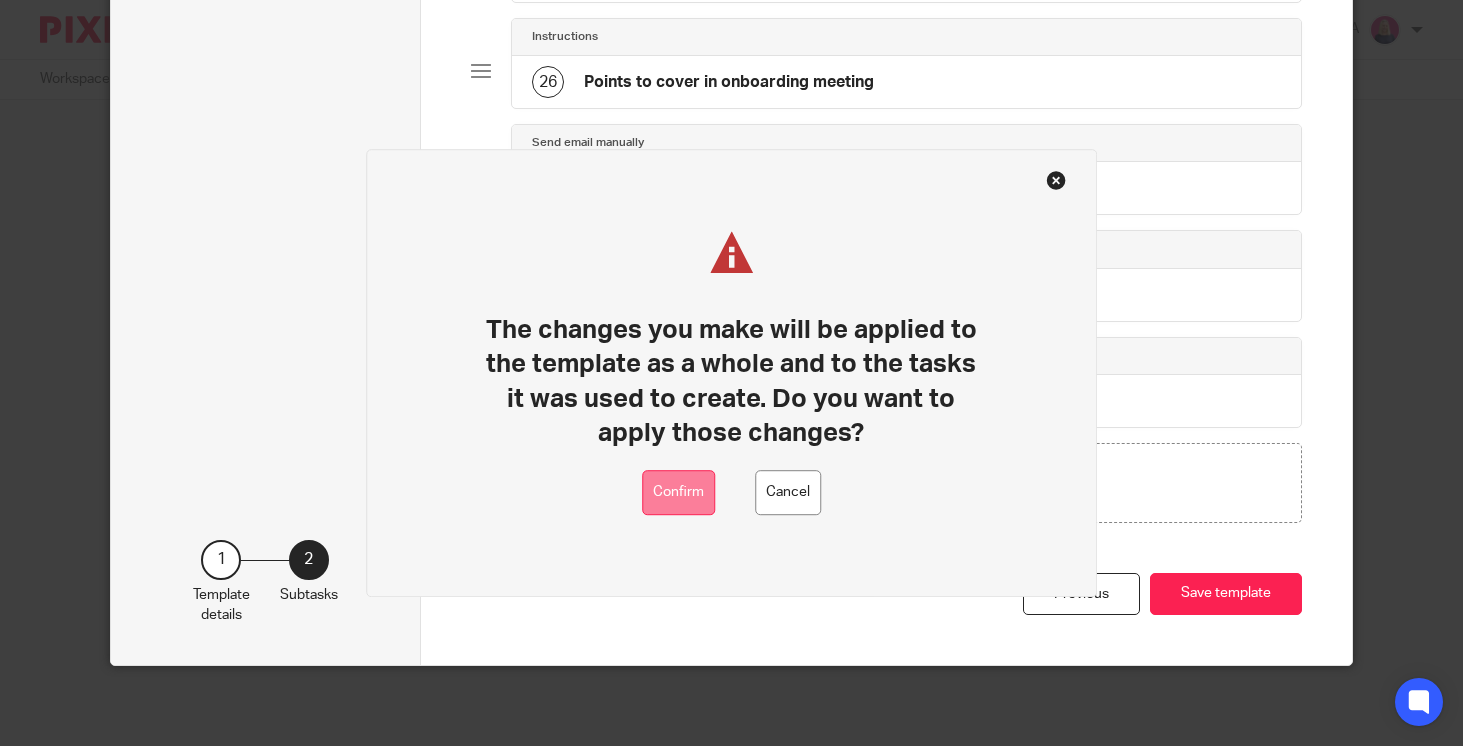 click on "Confirm" at bounding box center [678, 492] 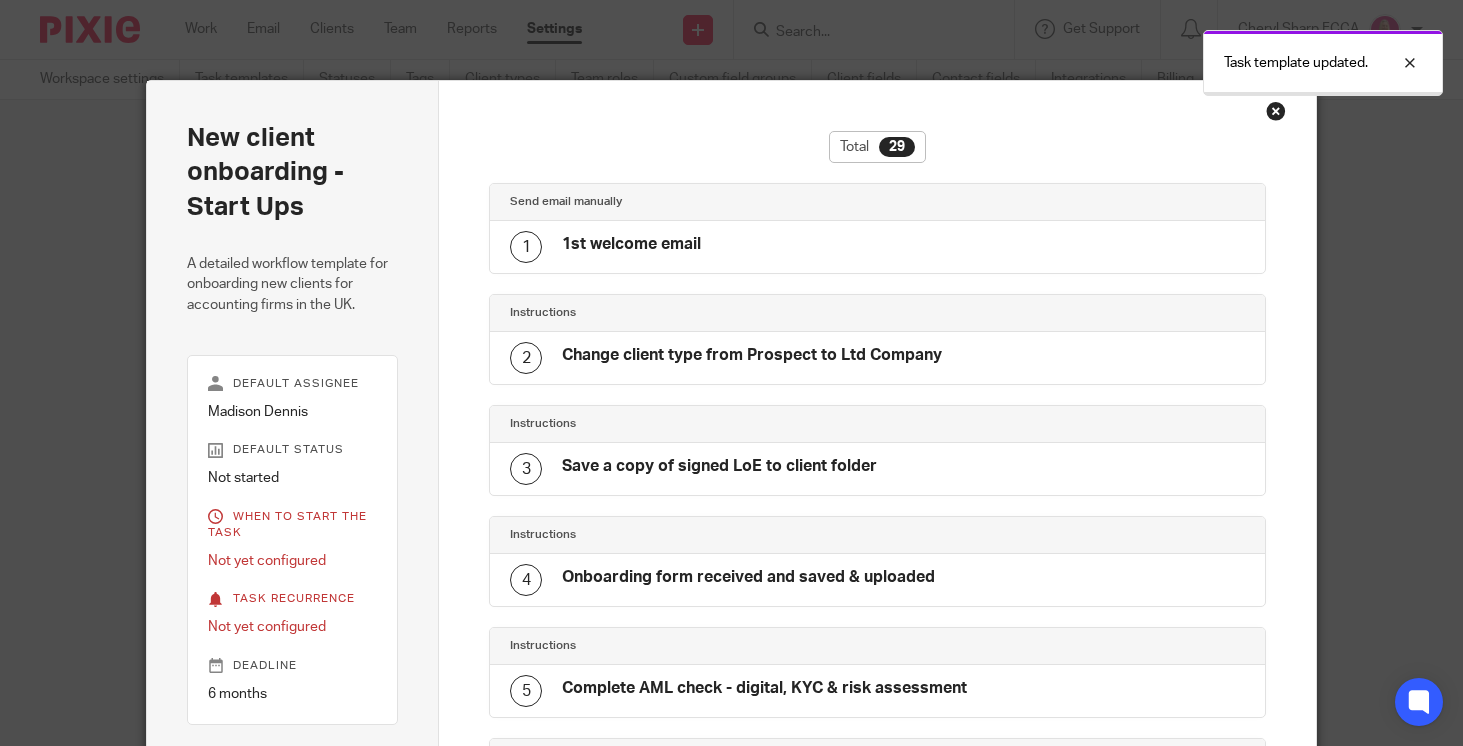 scroll, scrollTop: 0, scrollLeft: 0, axis: both 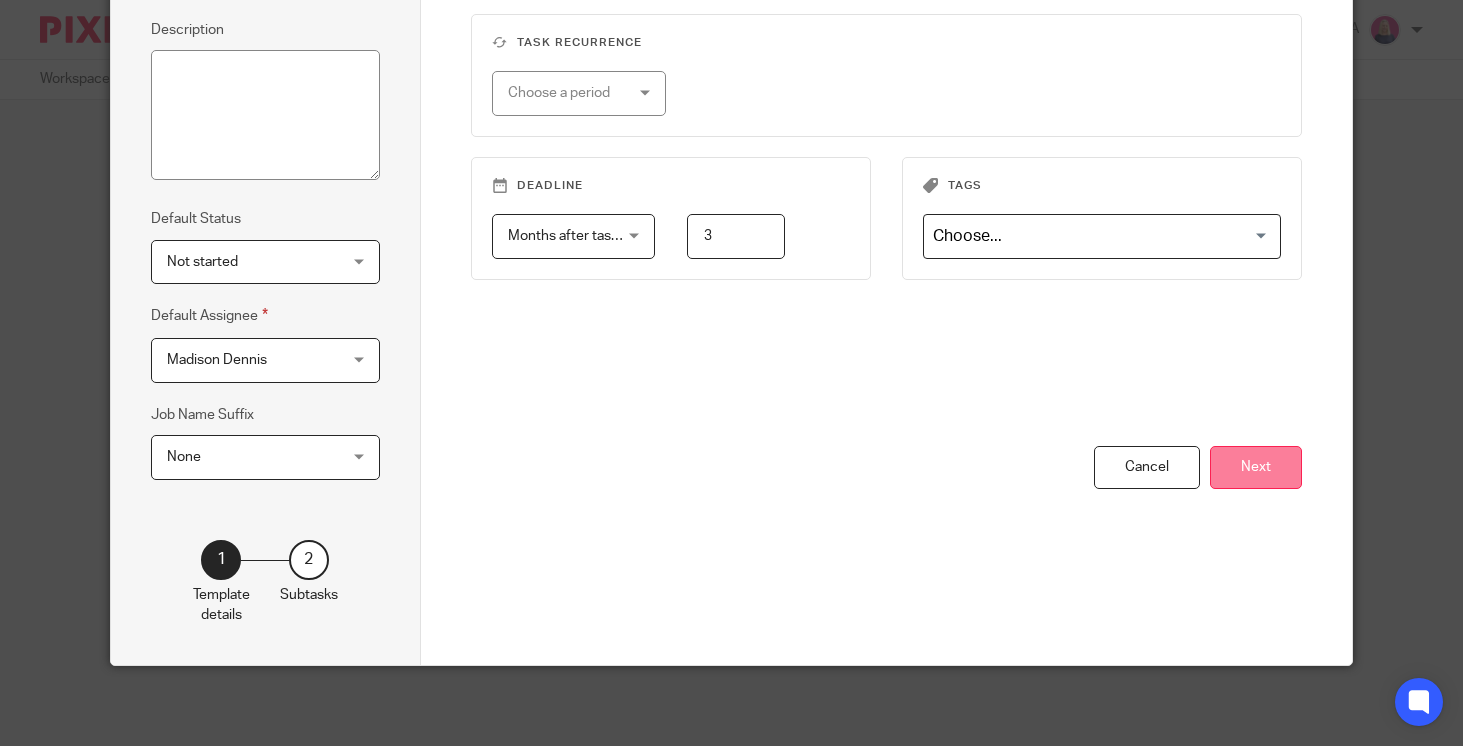 click on "Next" at bounding box center [1256, 467] 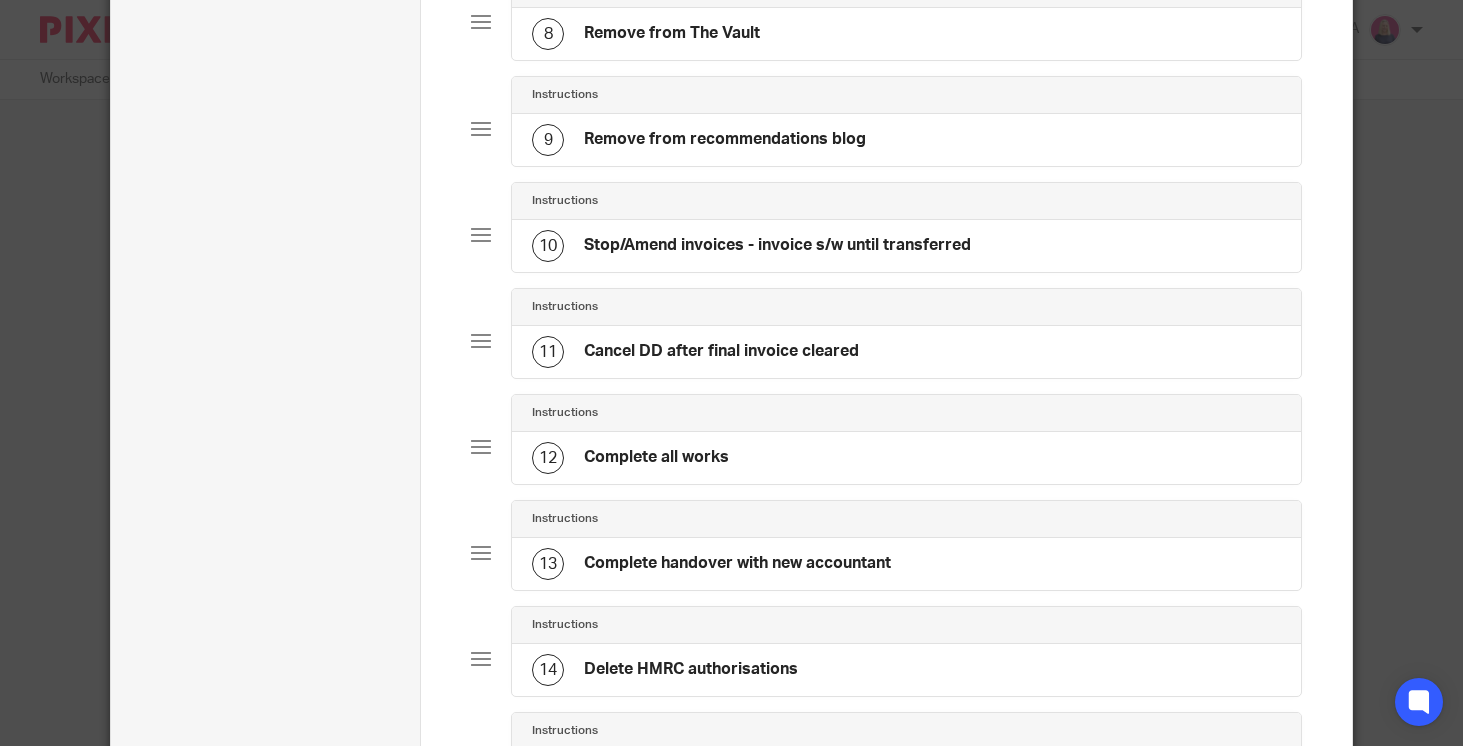 scroll, scrollTop: 1544, scrollLeft: 0, axis: vertical 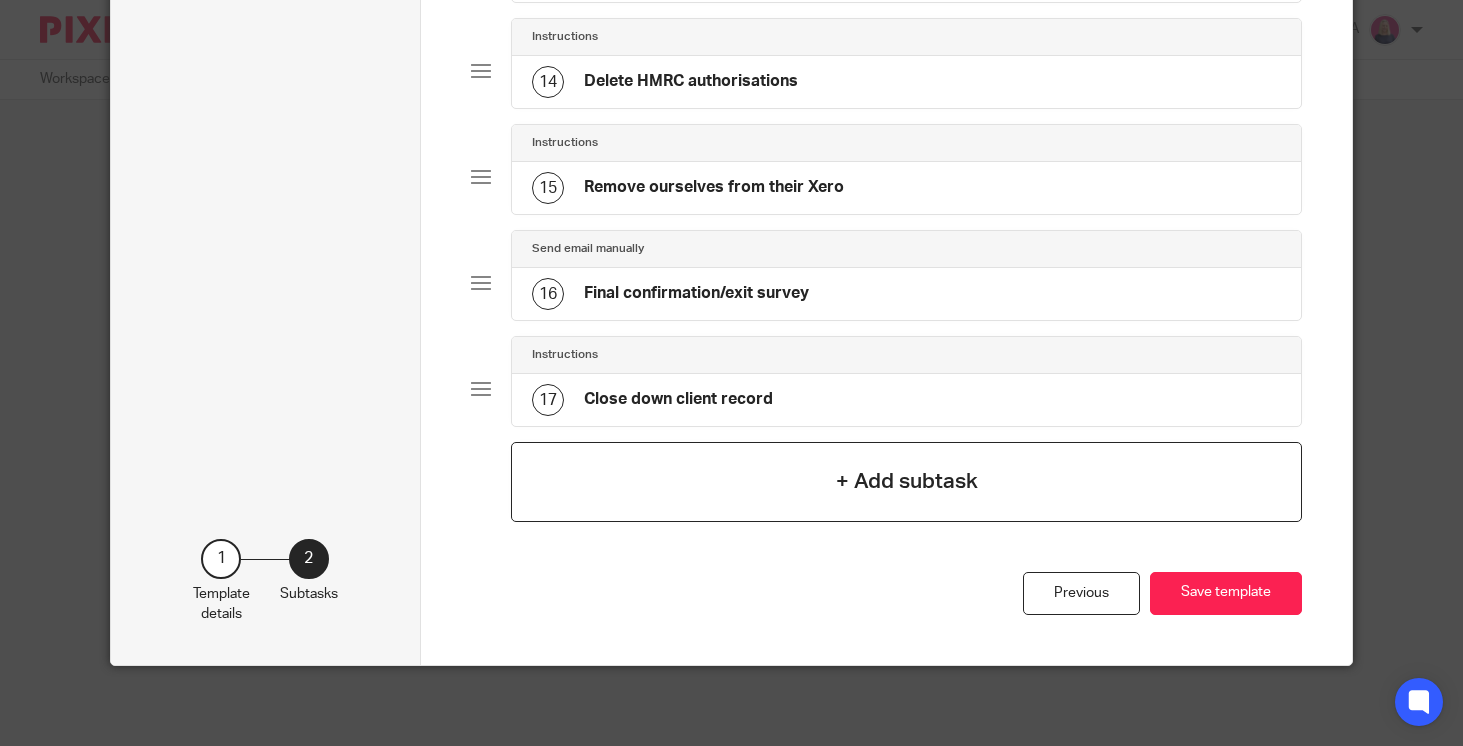 click on "+ Add subtask" 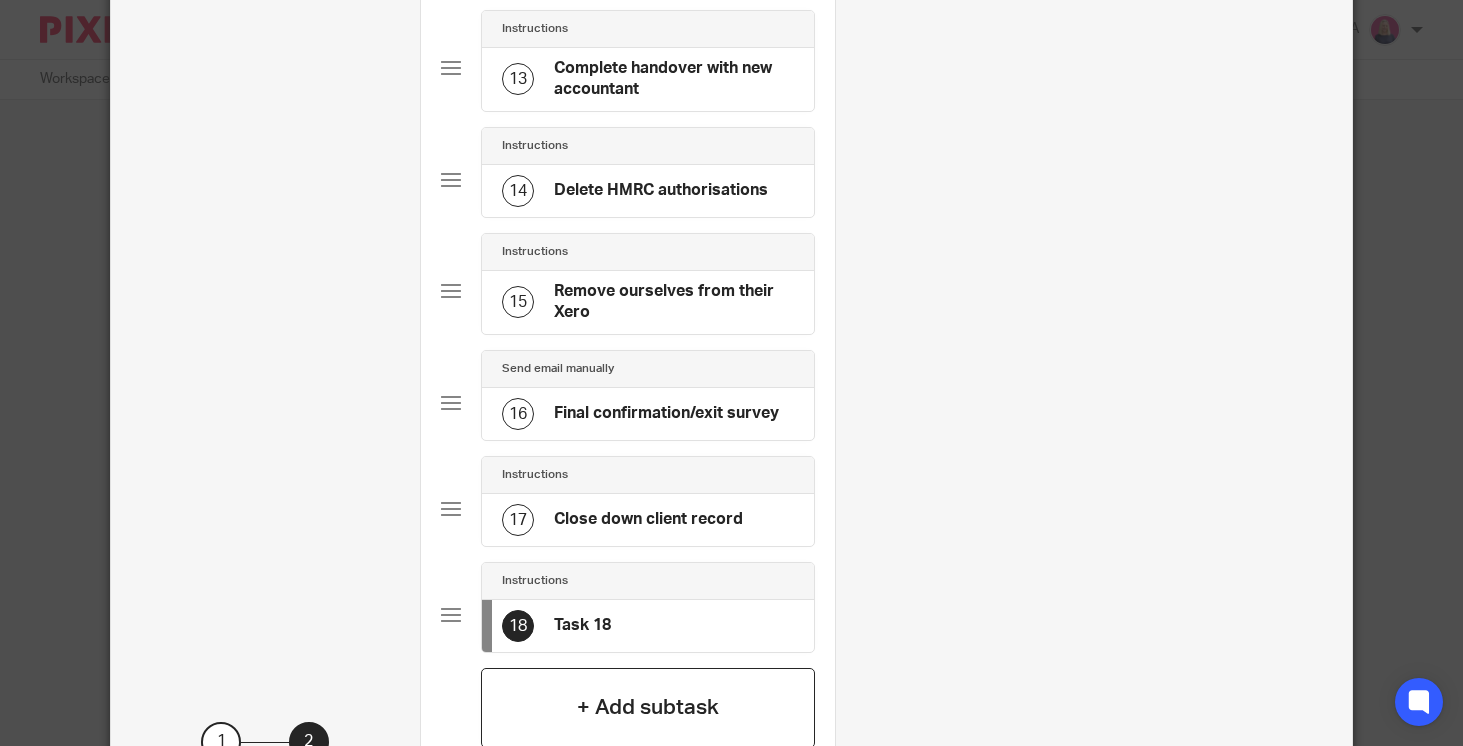 scroll, scrollTop: 0, scrollLeft: 0, axis: both 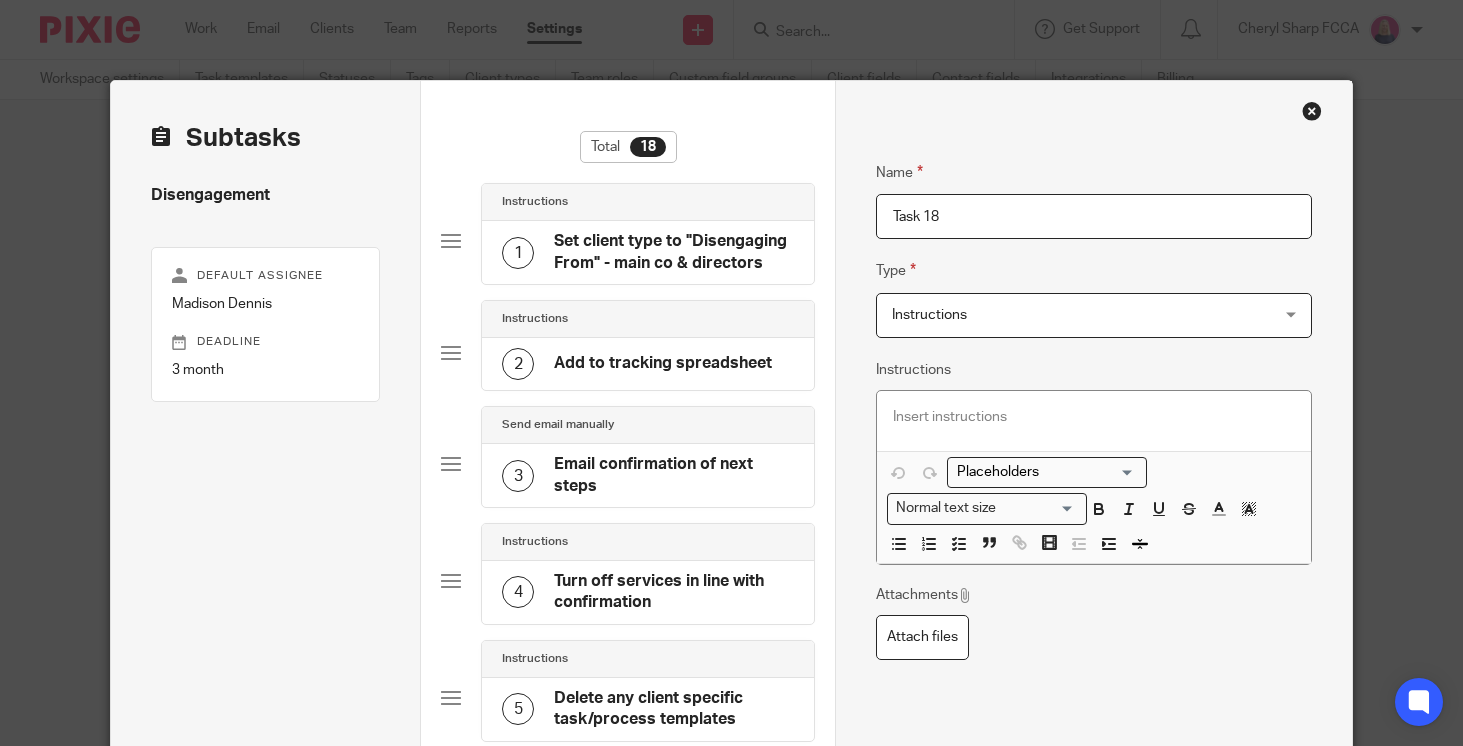drag, startPoint x: 950, startPoint y: 220, endPoint x: 886, endPoint y: 219, distance: 64.00781 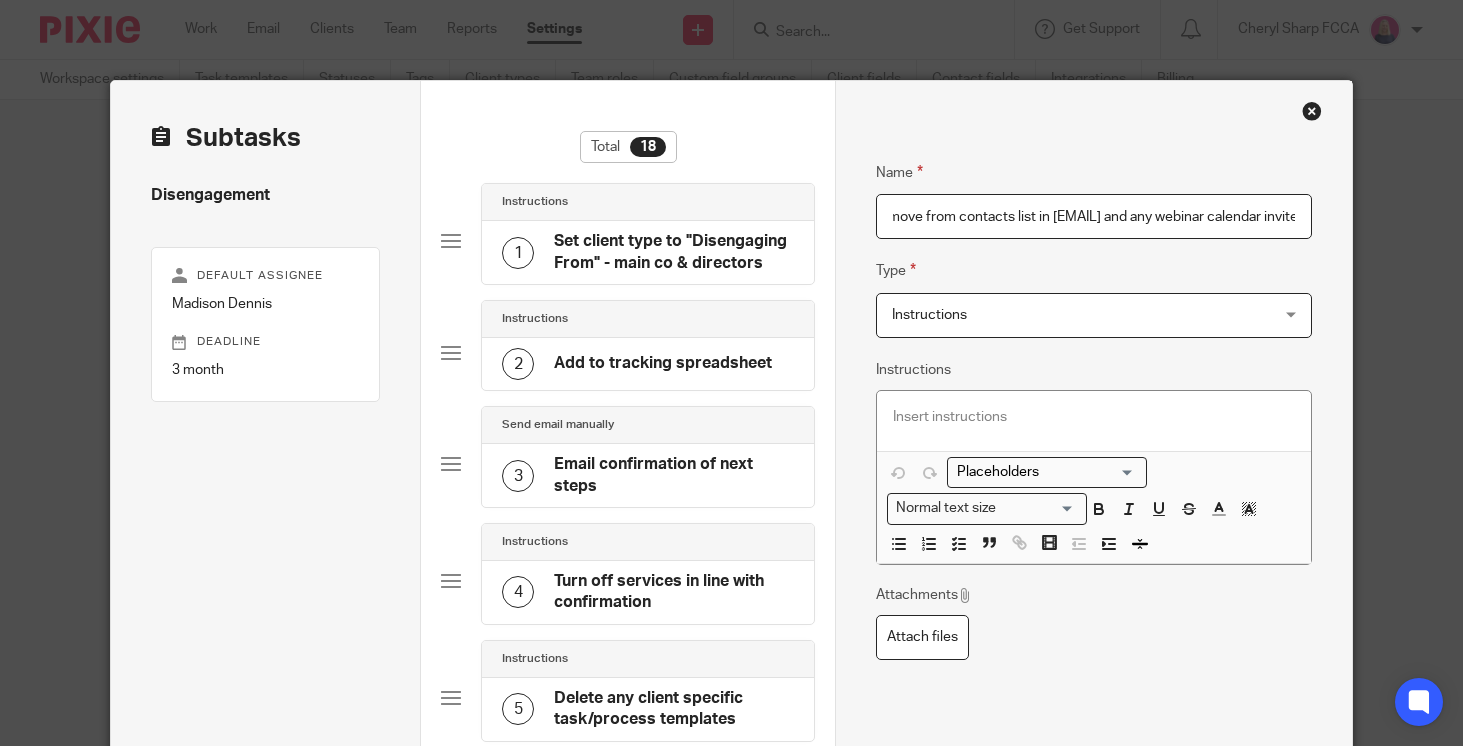 scroll, scrollTop: 0, scrollLeft: 29, axis: horizontal 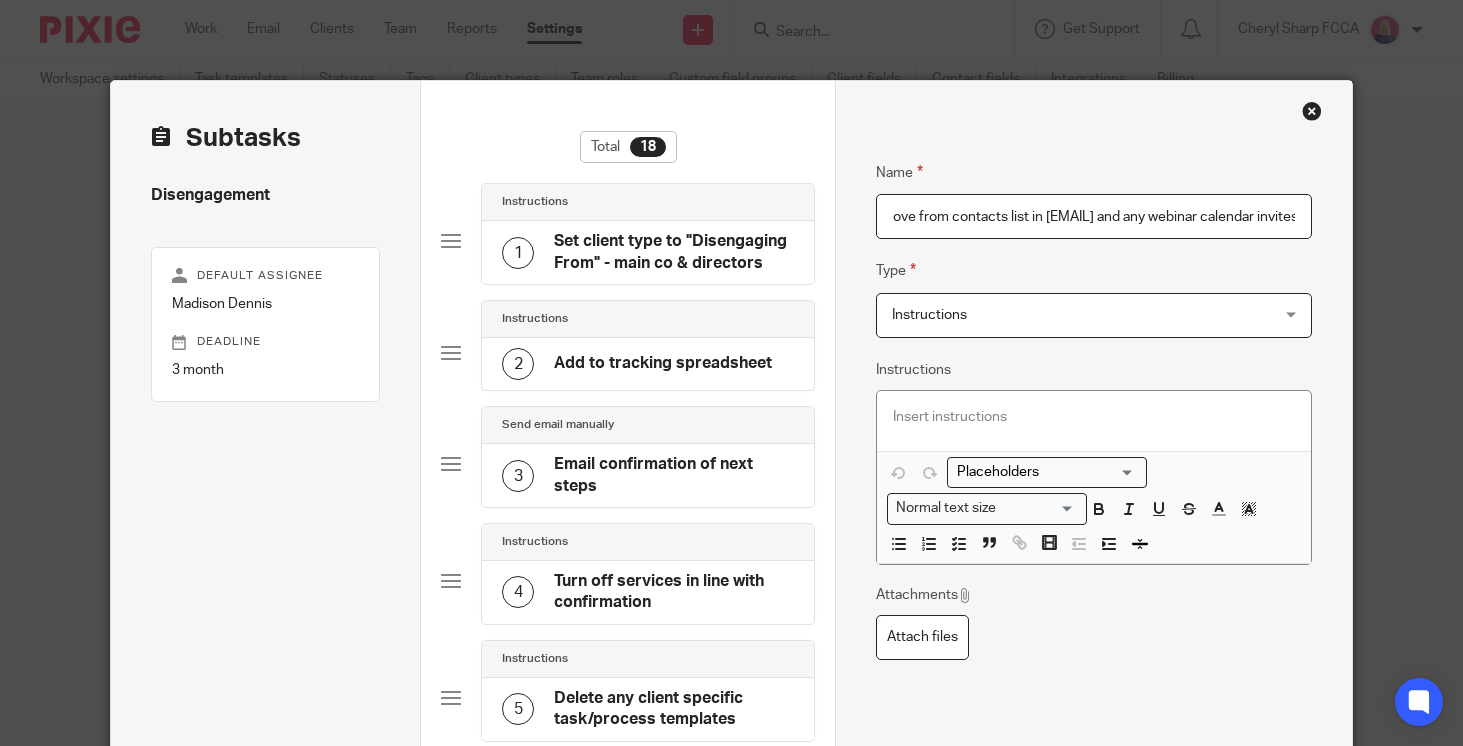 type on "Remove from contacts list in hello@ and any webinar calendar invites" 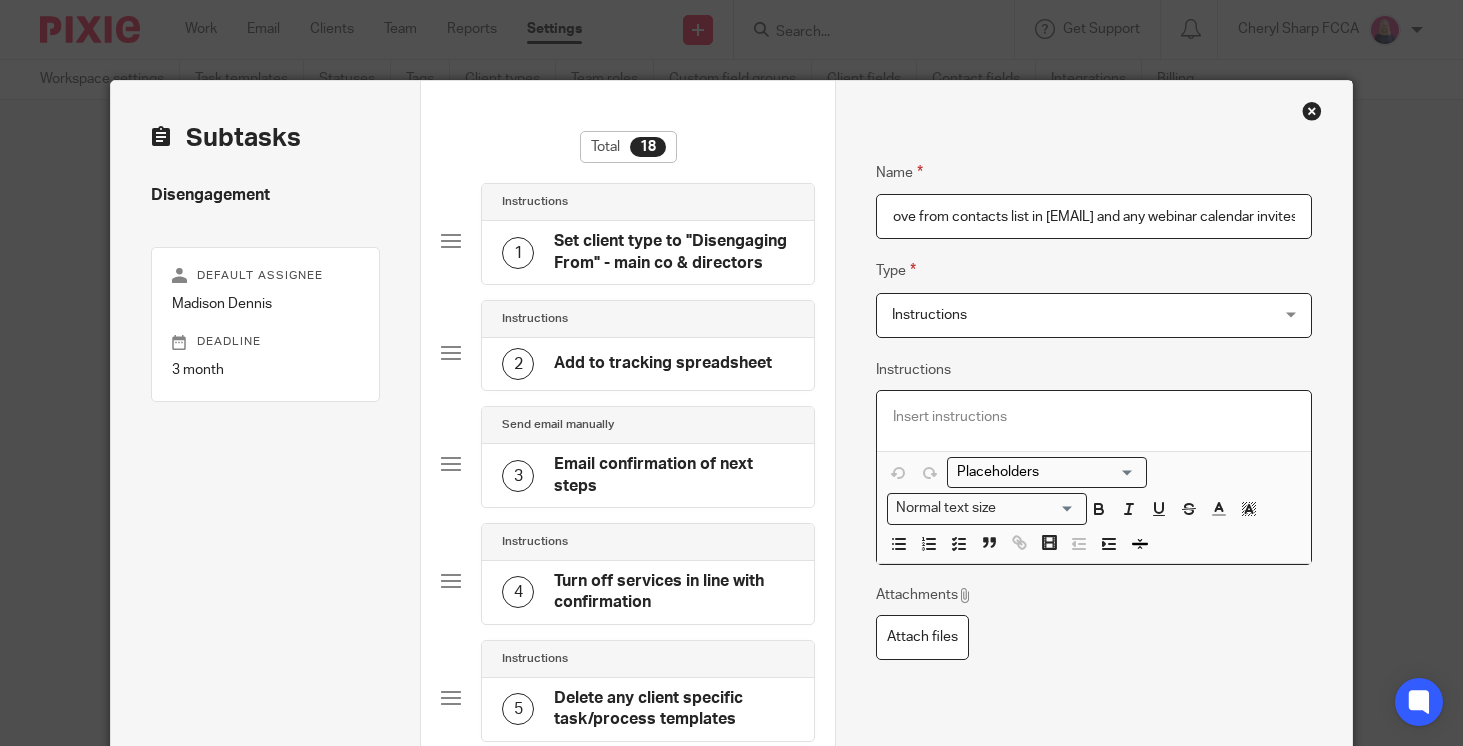 click at bounding box center [1094, 417] 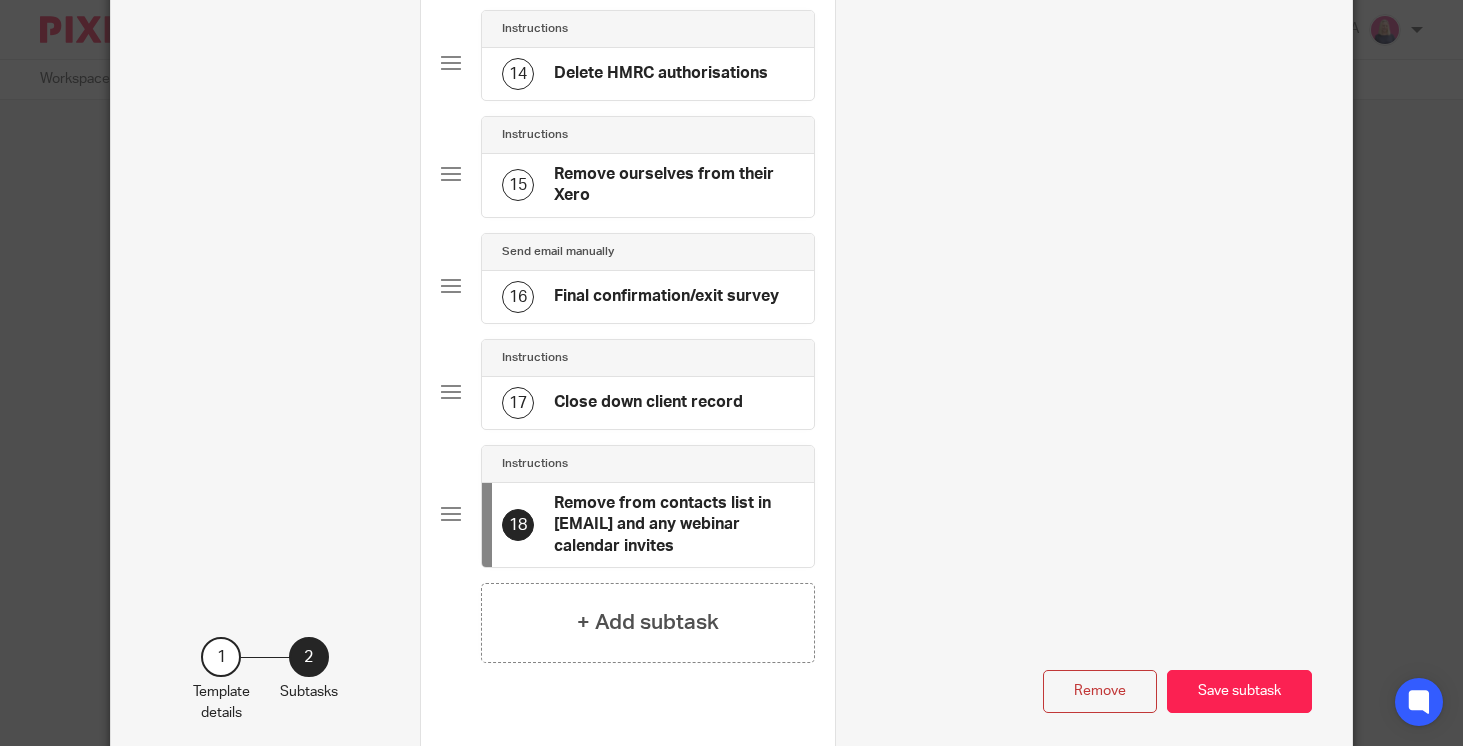 scroll, scrollTop: 1748, scrollLeft: 0, axis: vertical 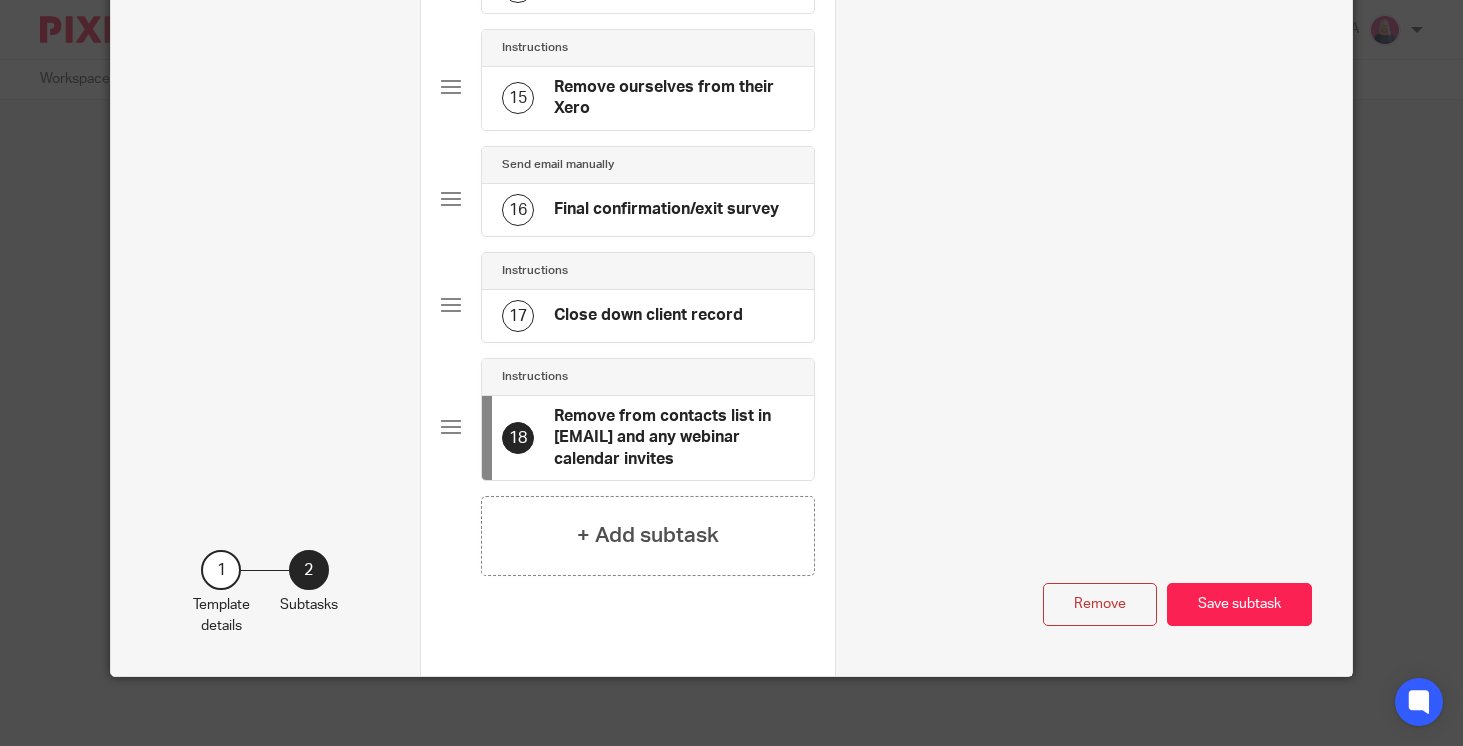 type 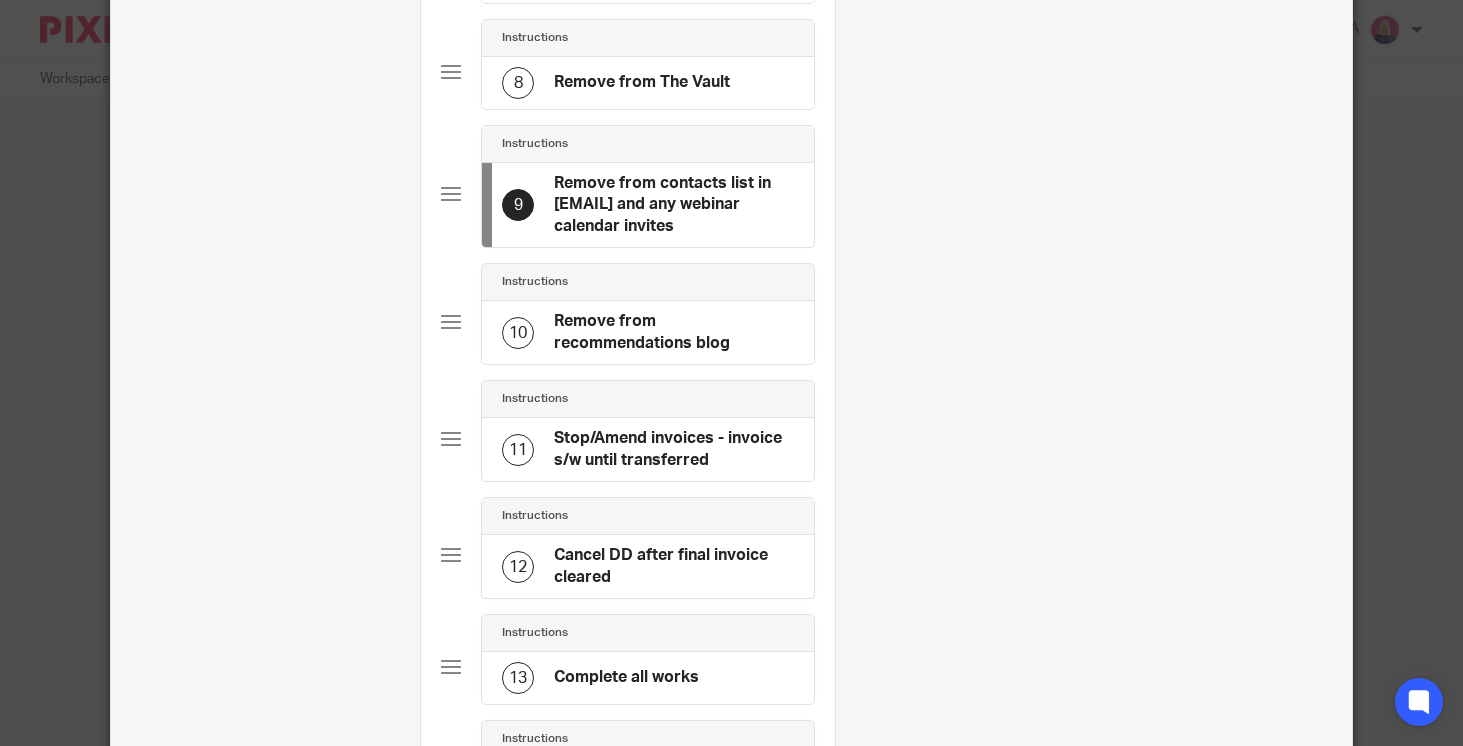 scroll, scrollTop: 1748, scrollLeft: 0, axis: vertical 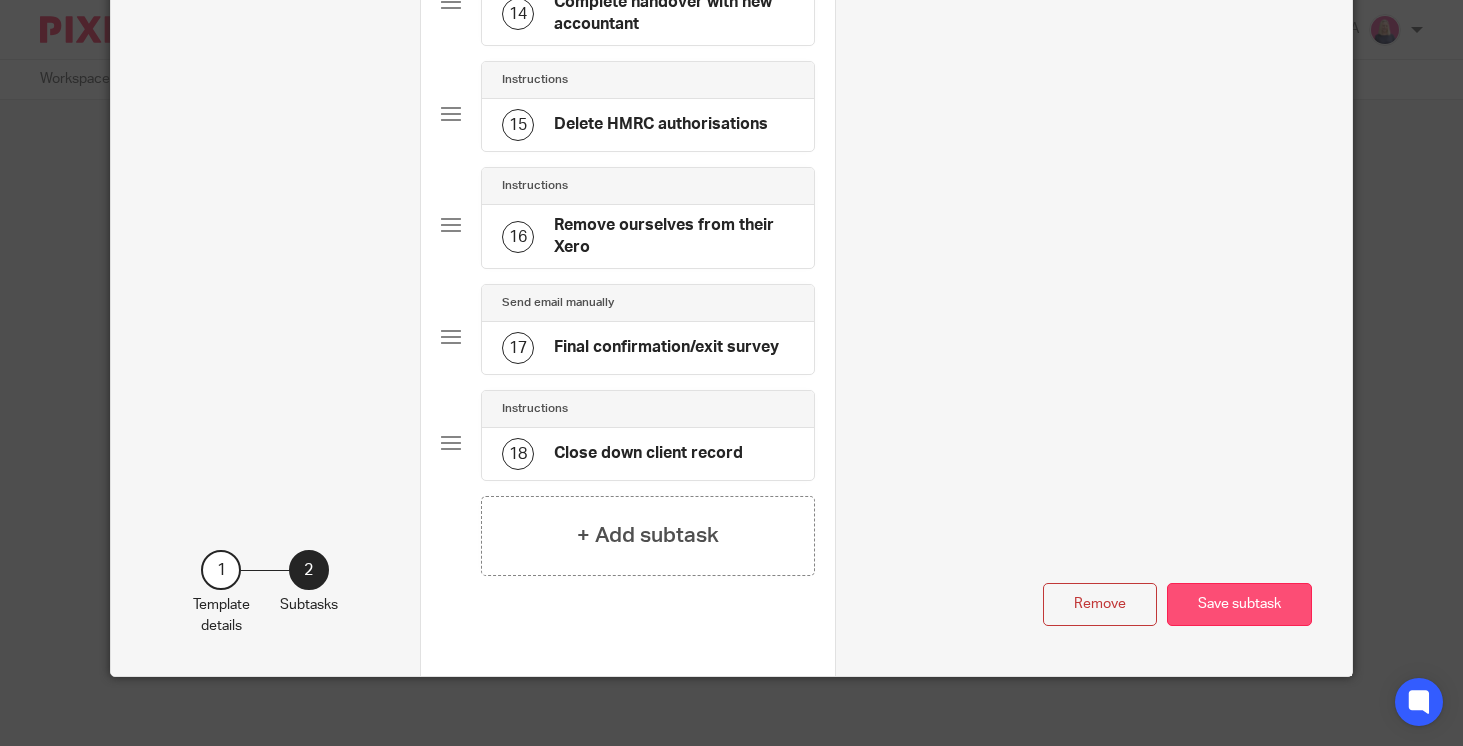 click on "Save subtask" at bounding box center [1239, 604] 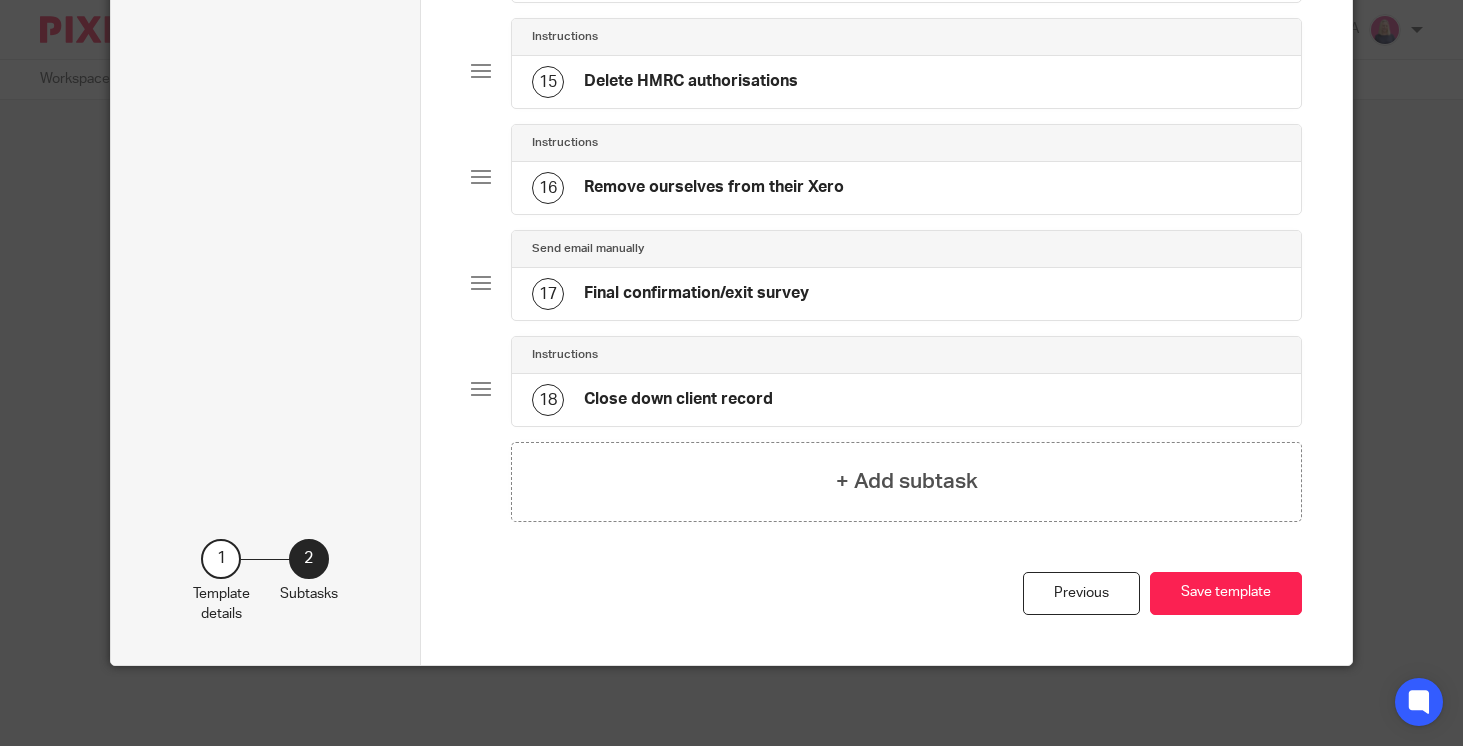 click on "Save template" at bounding box center [1226, 593] 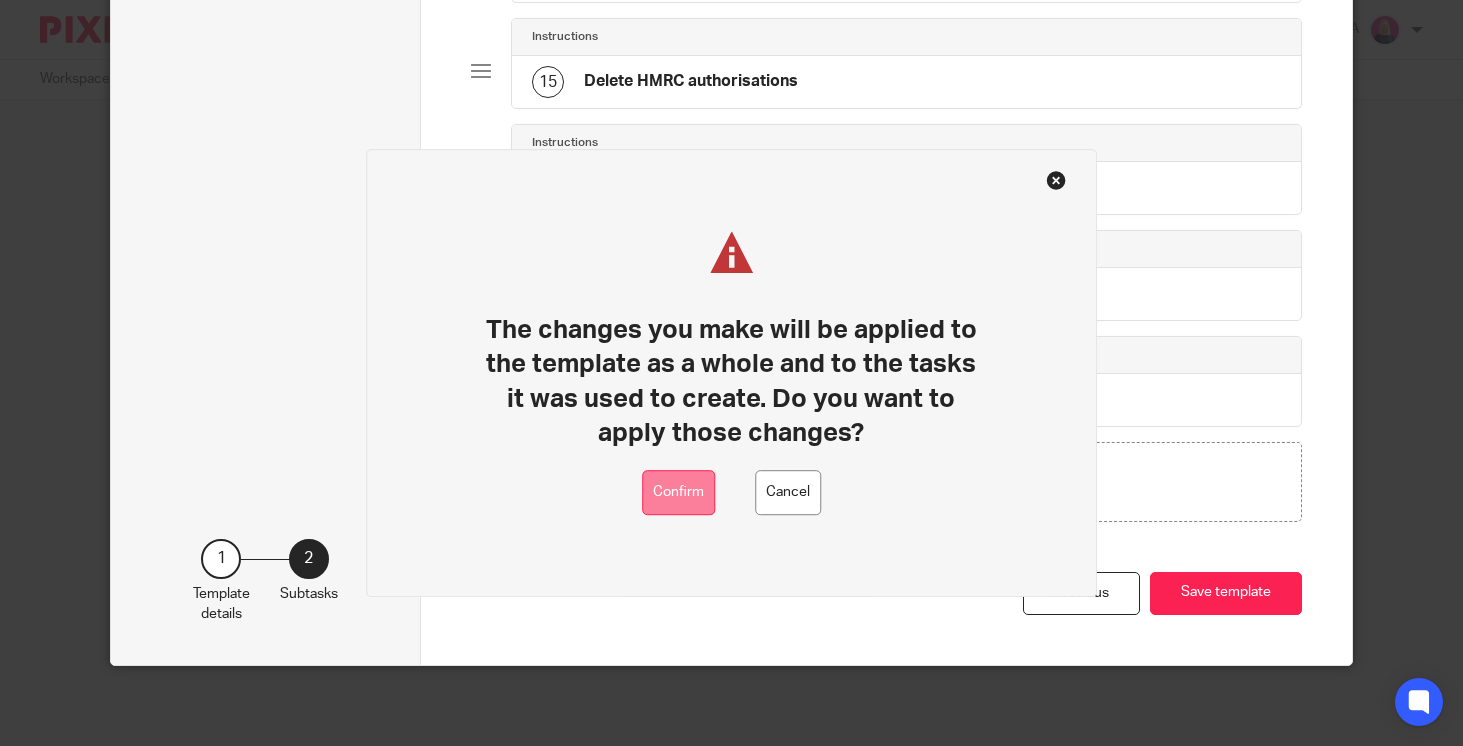 click on "Confirm" at bounding box center [678, 492] 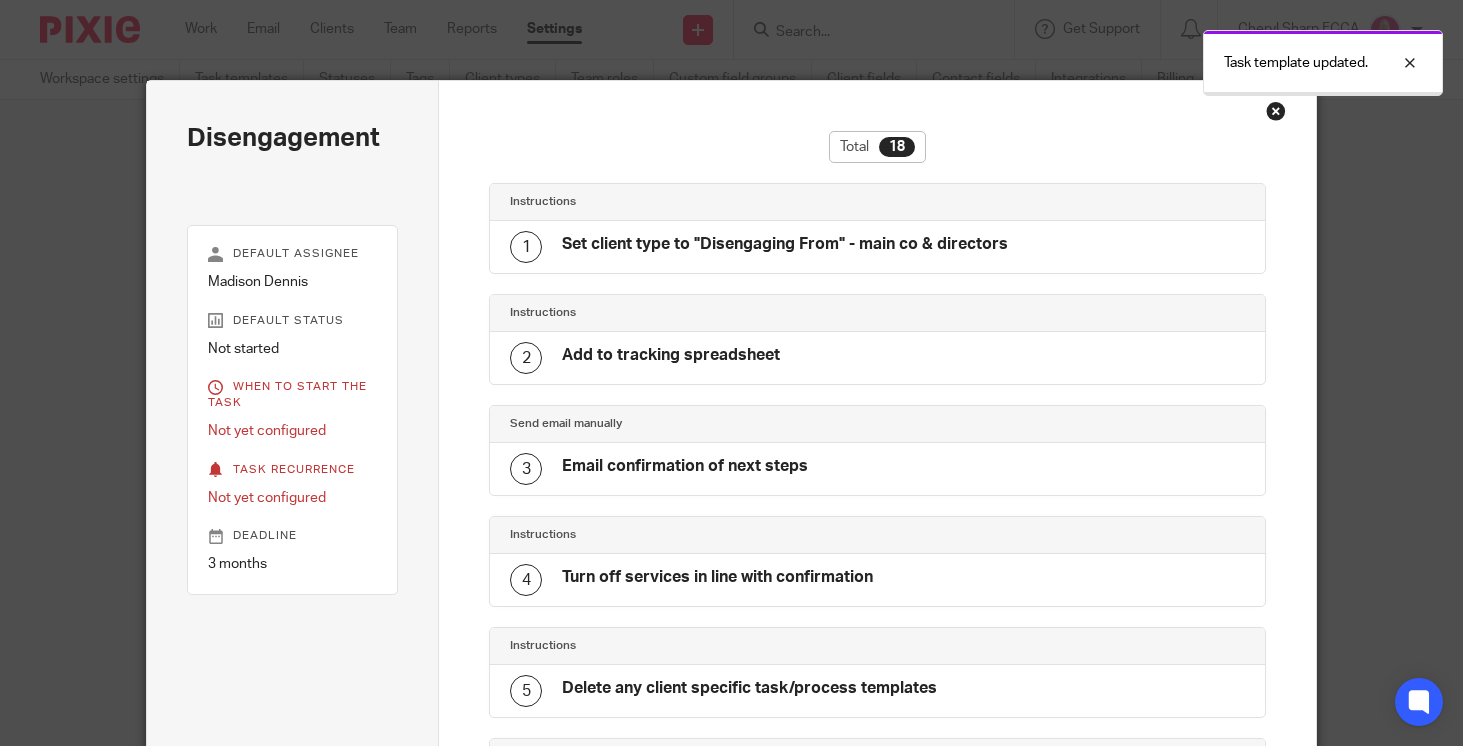 scroll, scrollTop: 0, scrollLeft: 0, axis: both 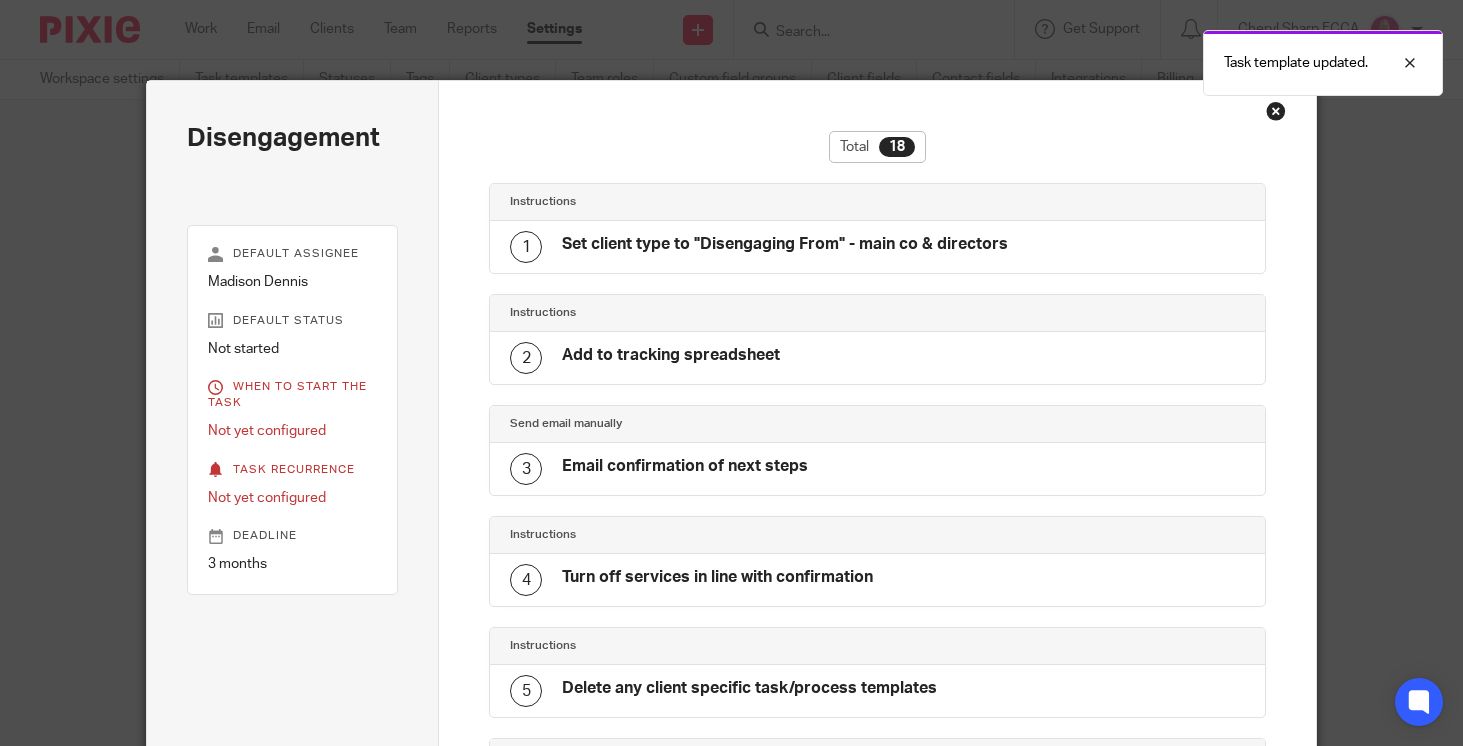 click at bounding box center [1276, 111] 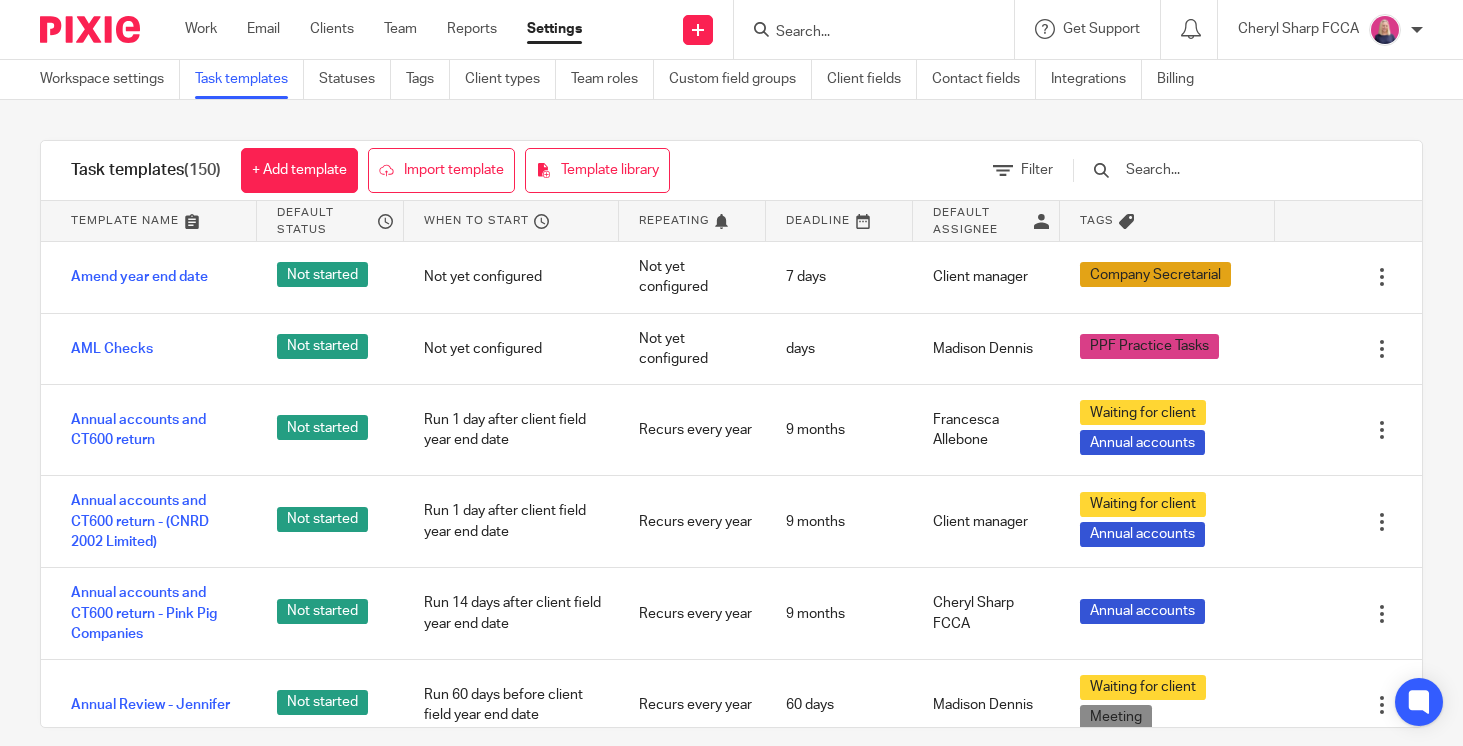 scroll, scrollTop: 0, scrollLeft: 0, axis: both 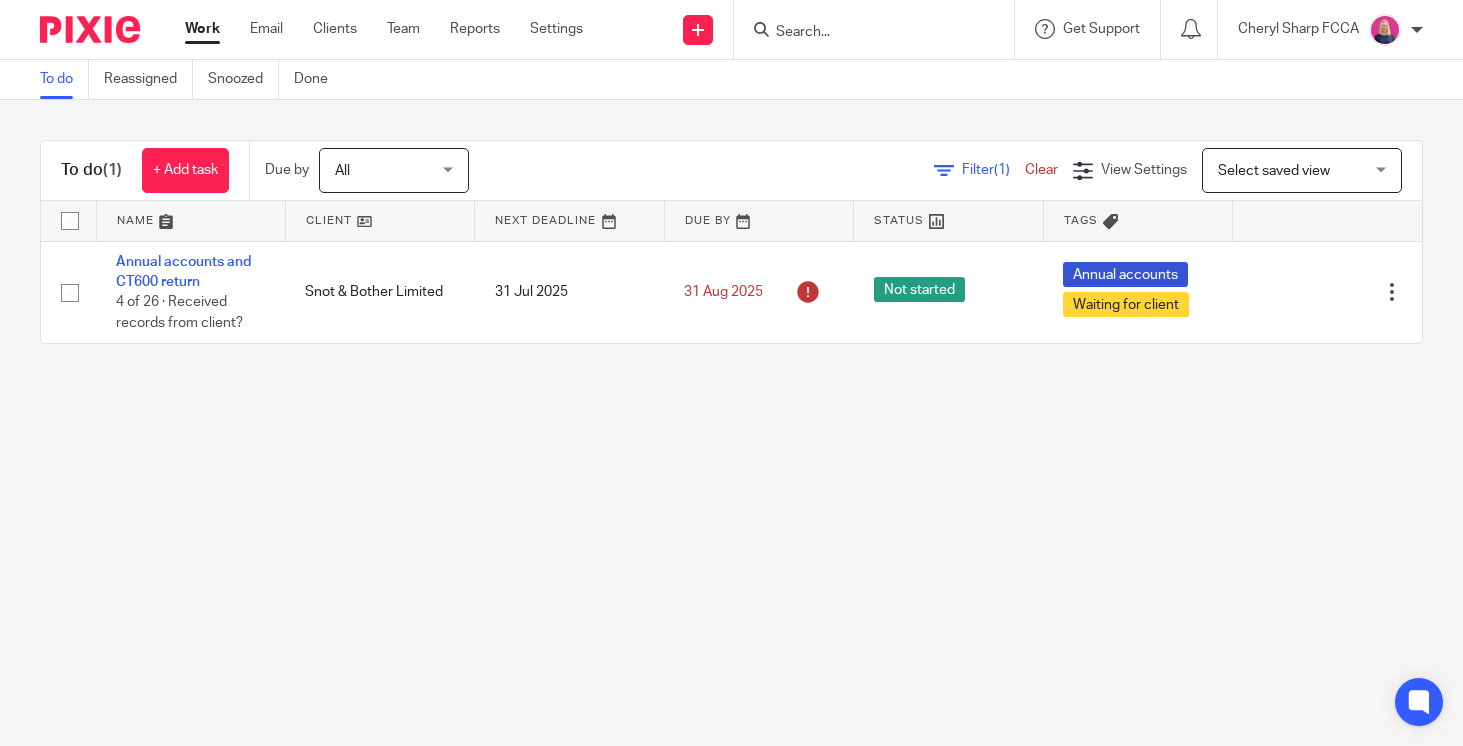 click at bounding box center [864, 33] 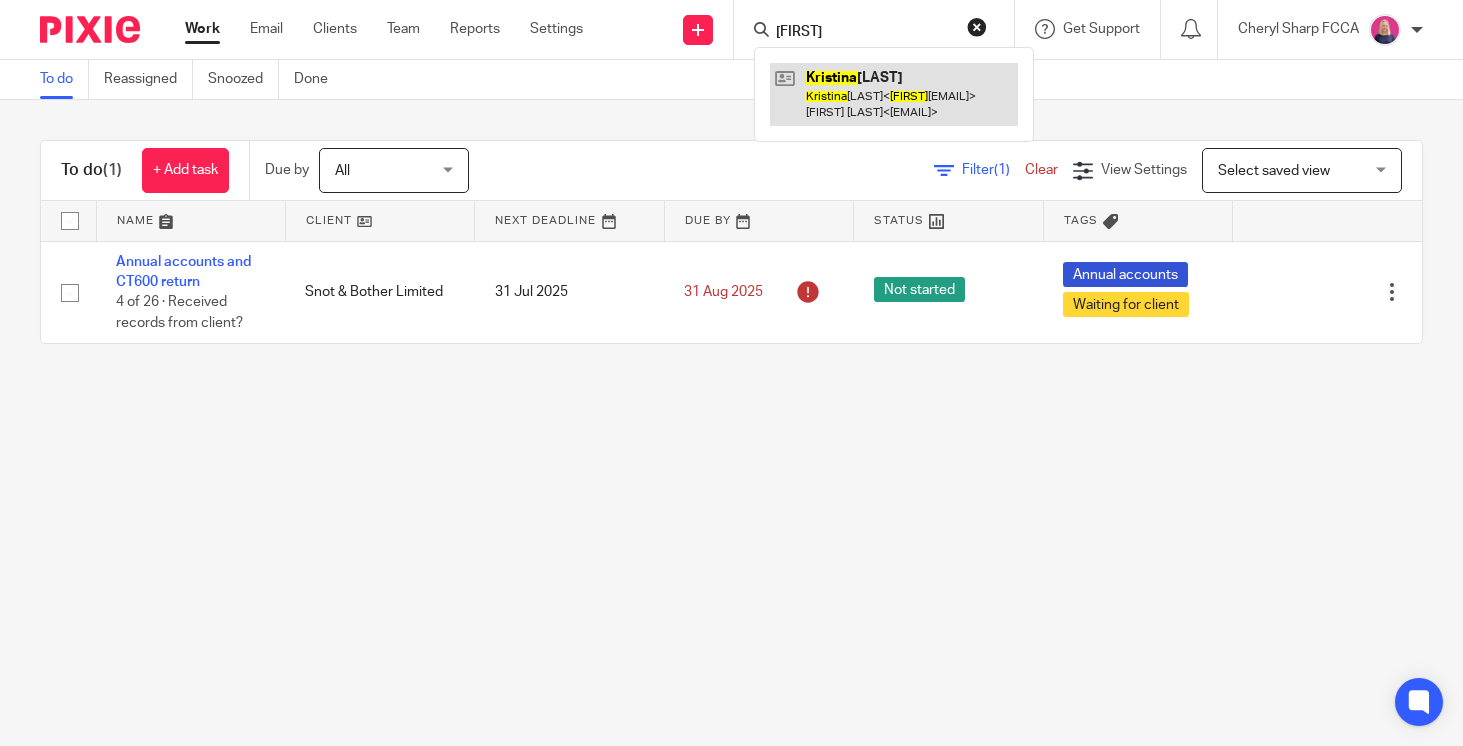 type on "[FIRST]" 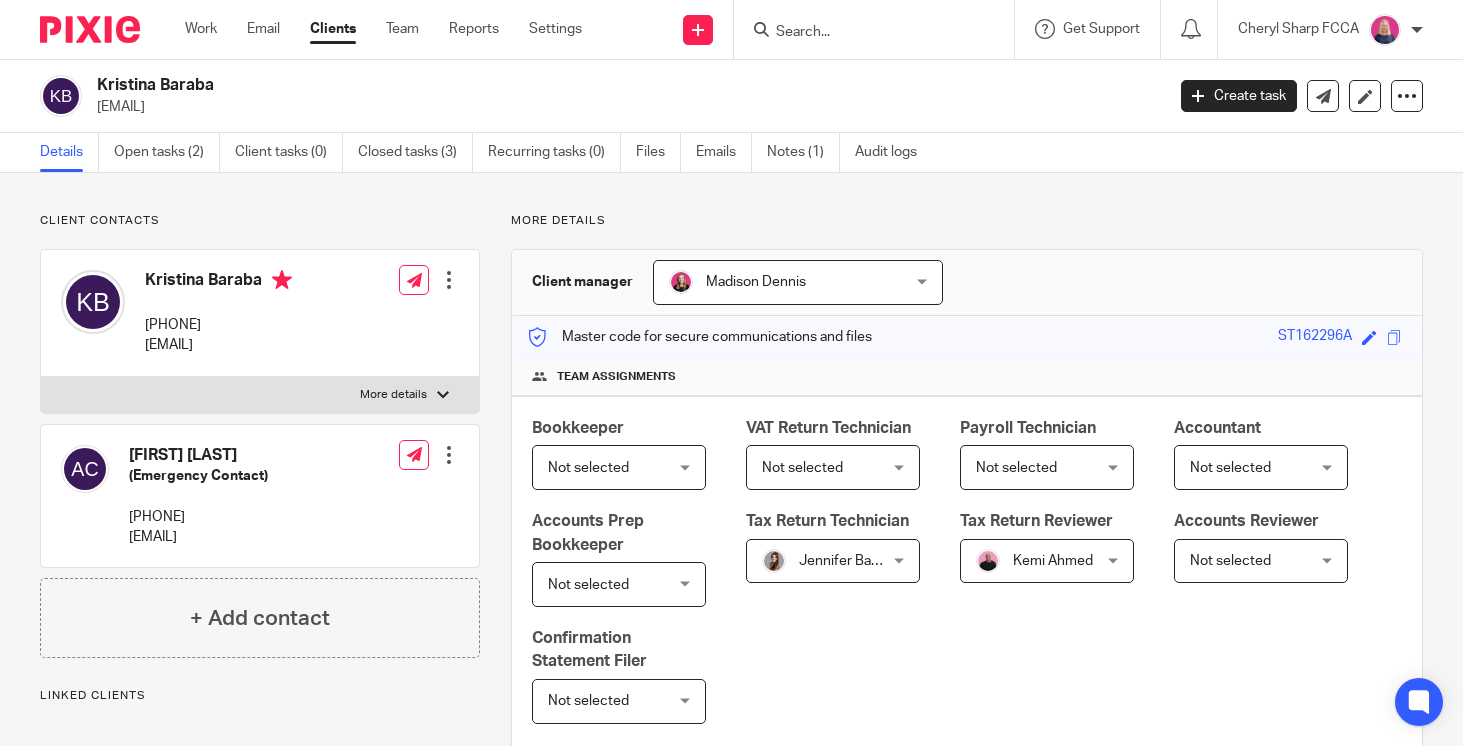 scroll, scrollTop: 0, scrollLeft: 0, axis: both 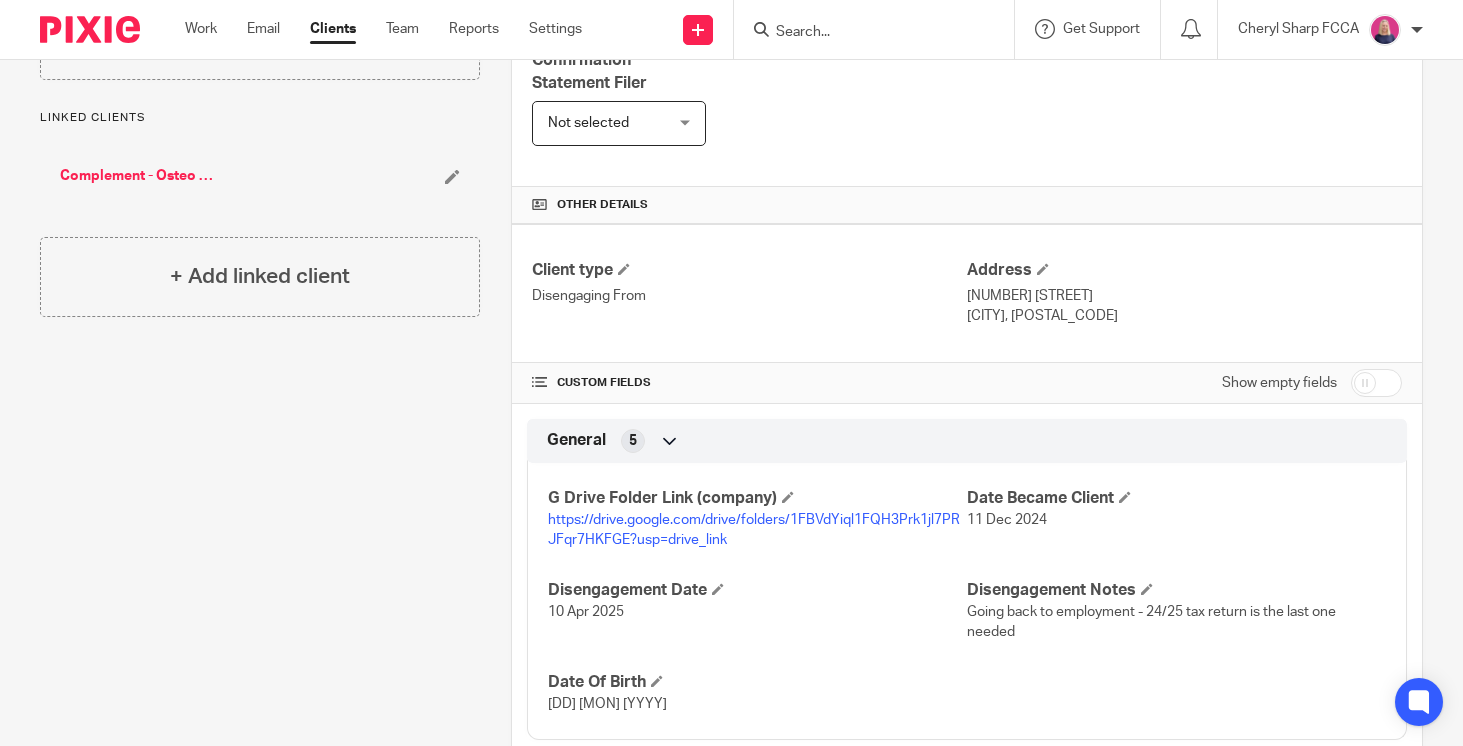 click on "https://drive.google.com/drive/folders/1FBVdYiql1FQH3Prk1jl7PRJFqr7HKFGE?usp=drive_link" at bounding box center (754, 530) 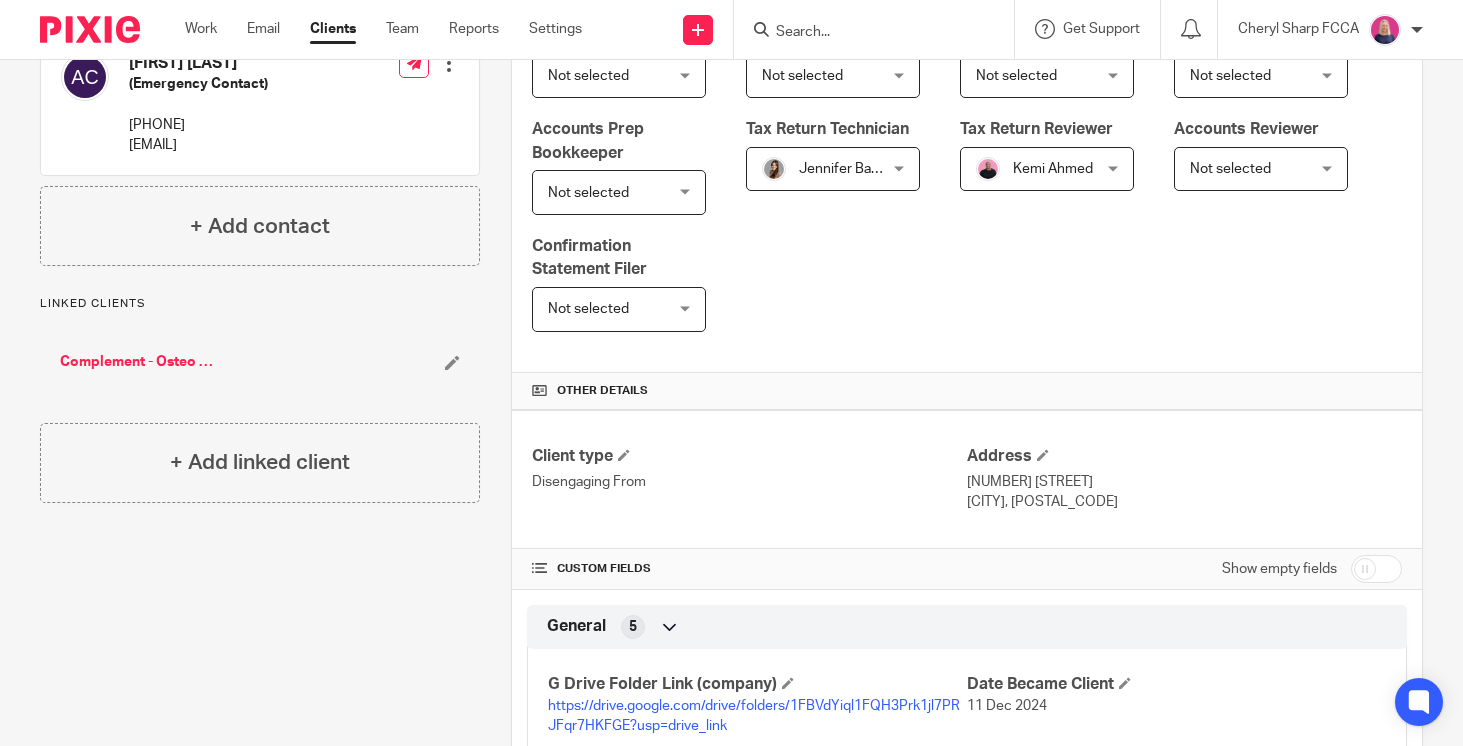 scroll, scrollTop: 0, scrollLeft: 0, axis: both 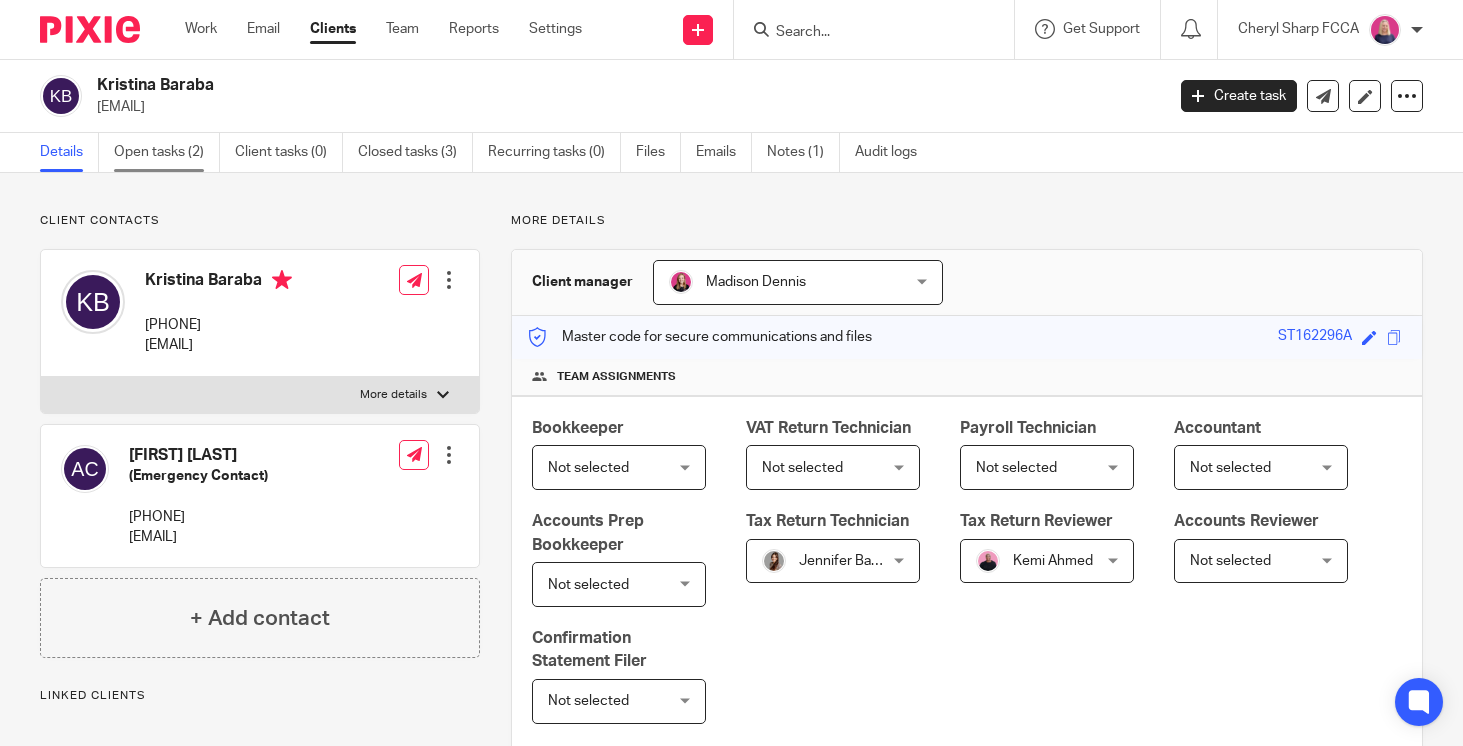 click on "Open tasks (2)" at bounding box center (167, 152) 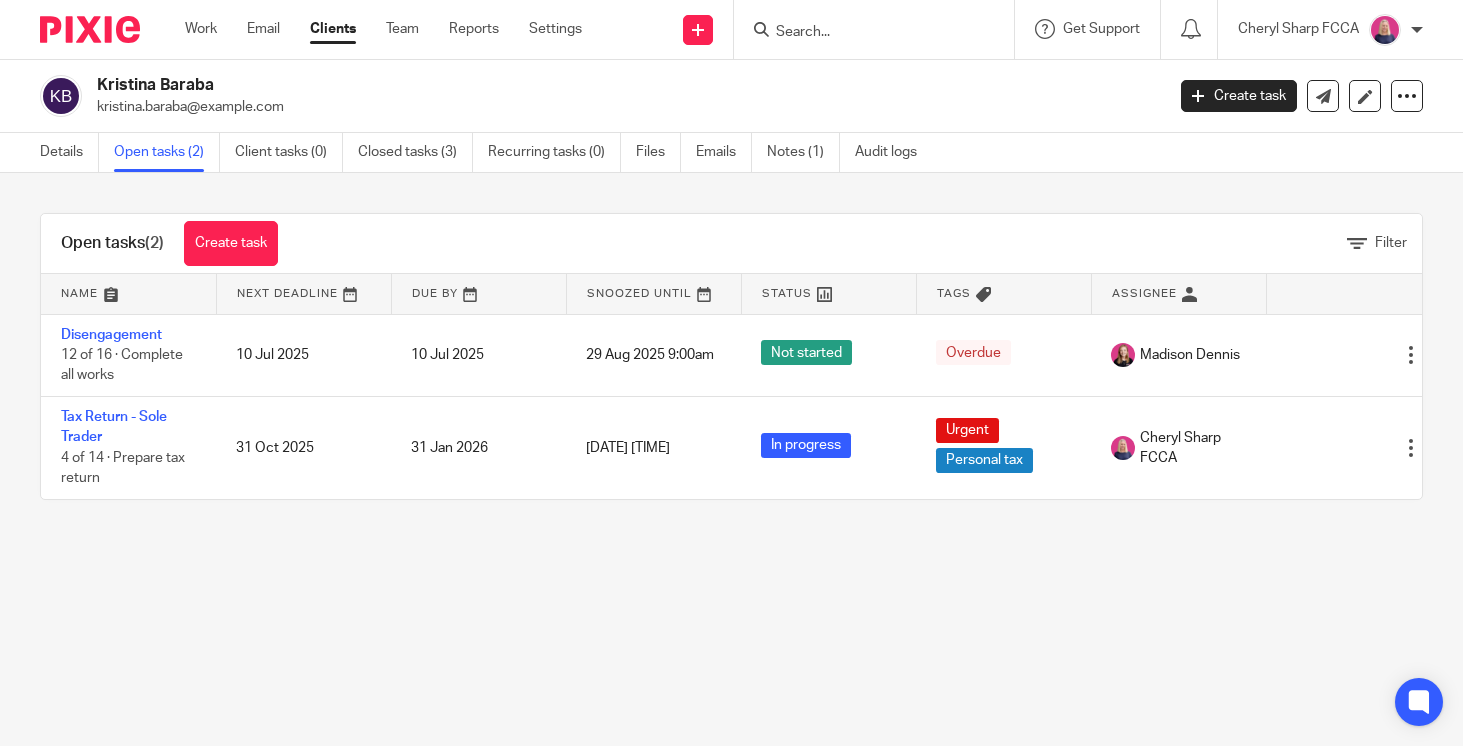 scroll, scrollTop: 0, scrollLeft: 0, axis: both 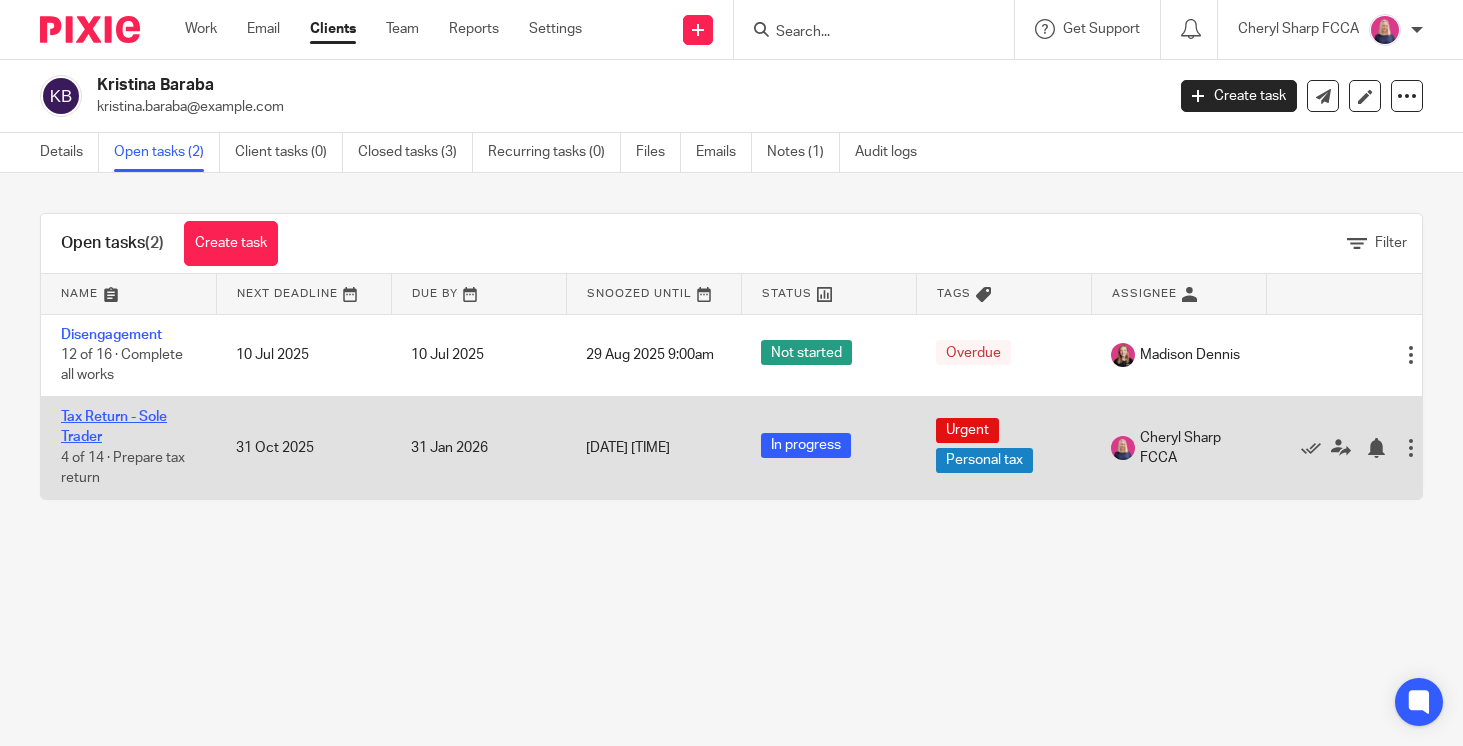click on "Tax Return - Sole Trader" at bounding box center (114, 427) 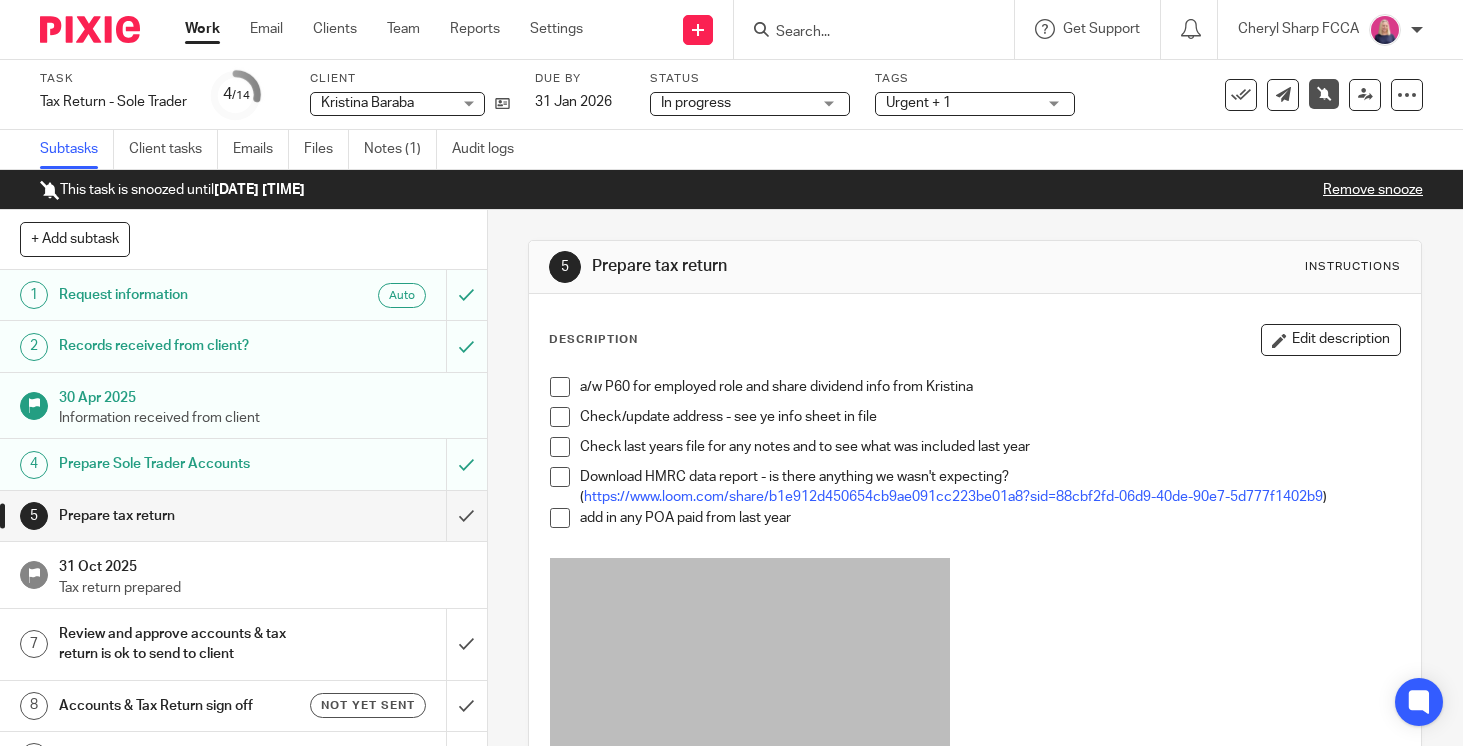 scroll, scrollTop: 0, scrollLeft: 0, axis: both 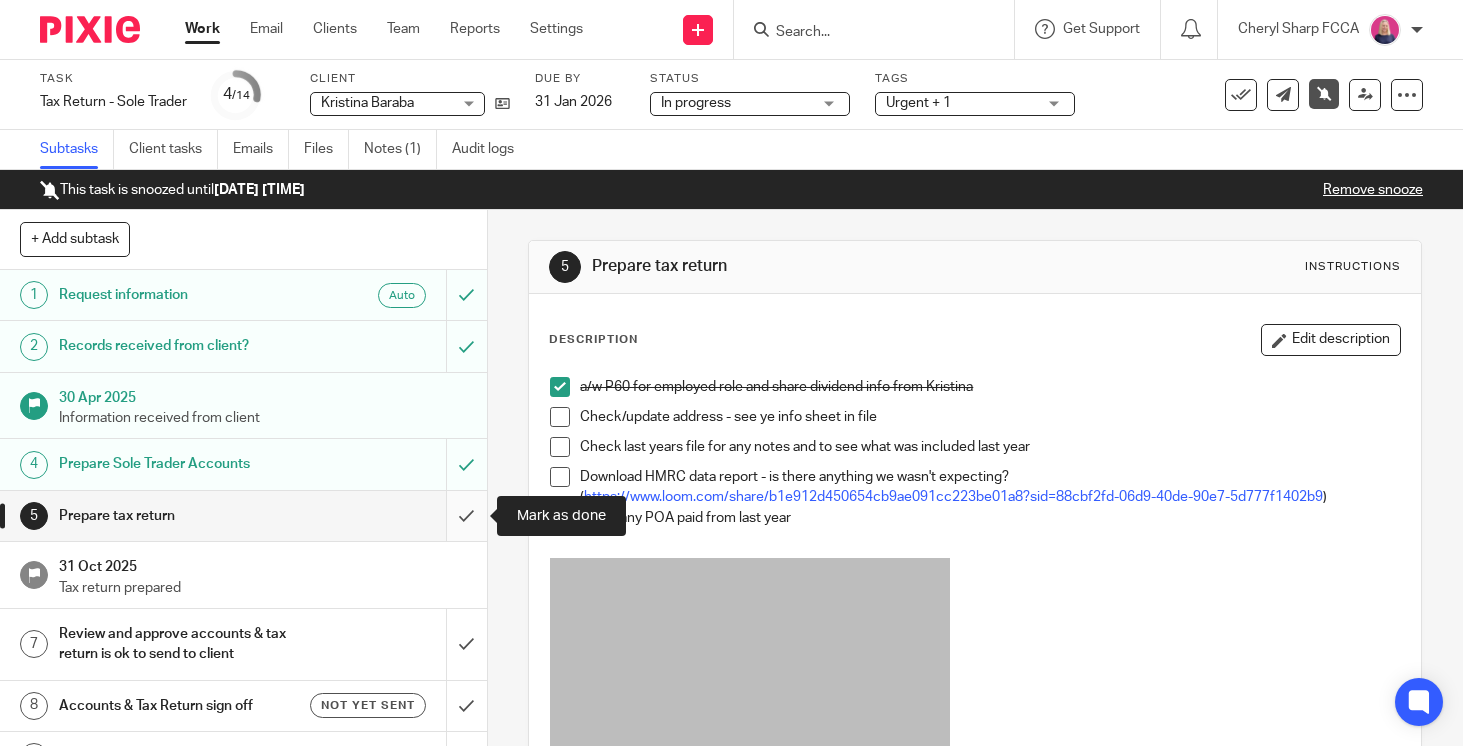 click at bounding box center (243, 516) 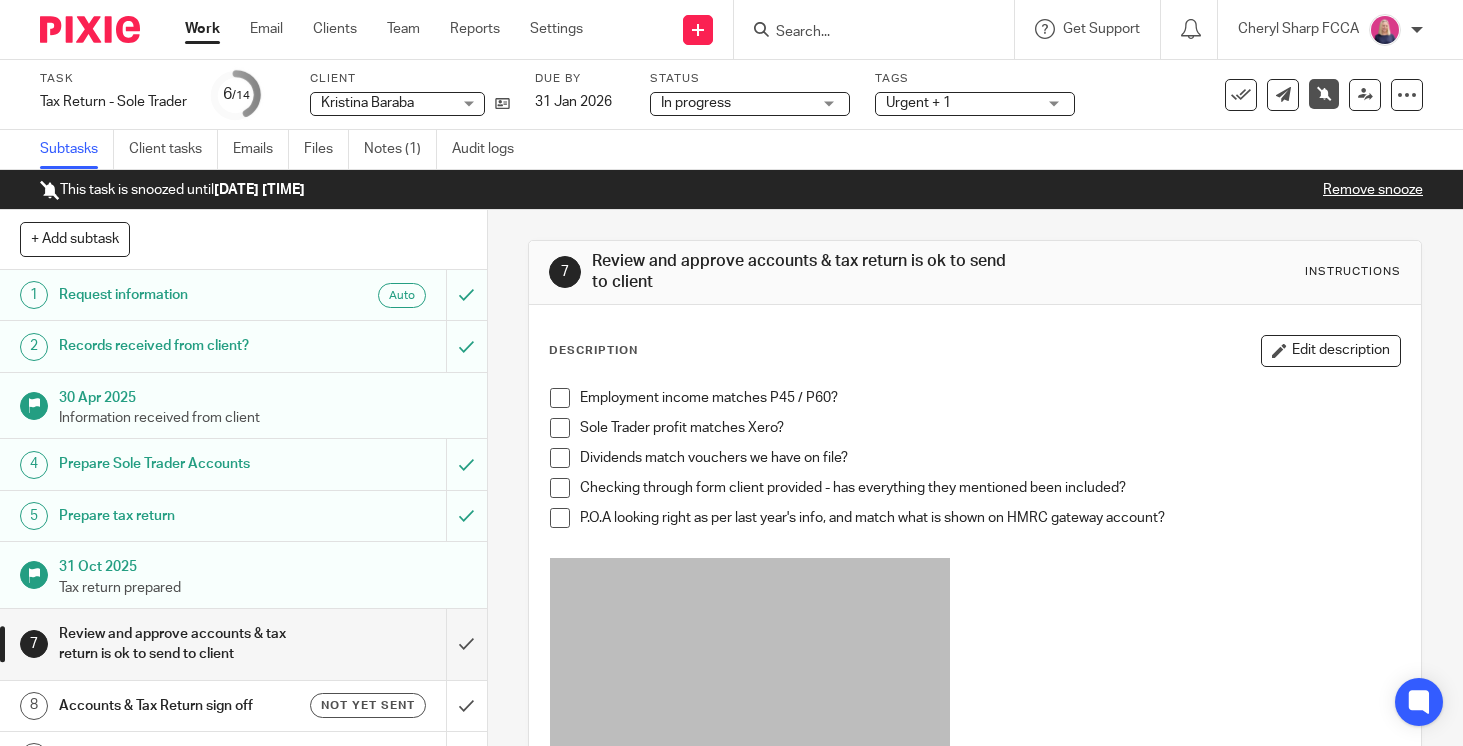 scroll, scrollTop: 0, scrollLeft: 0, axis: both 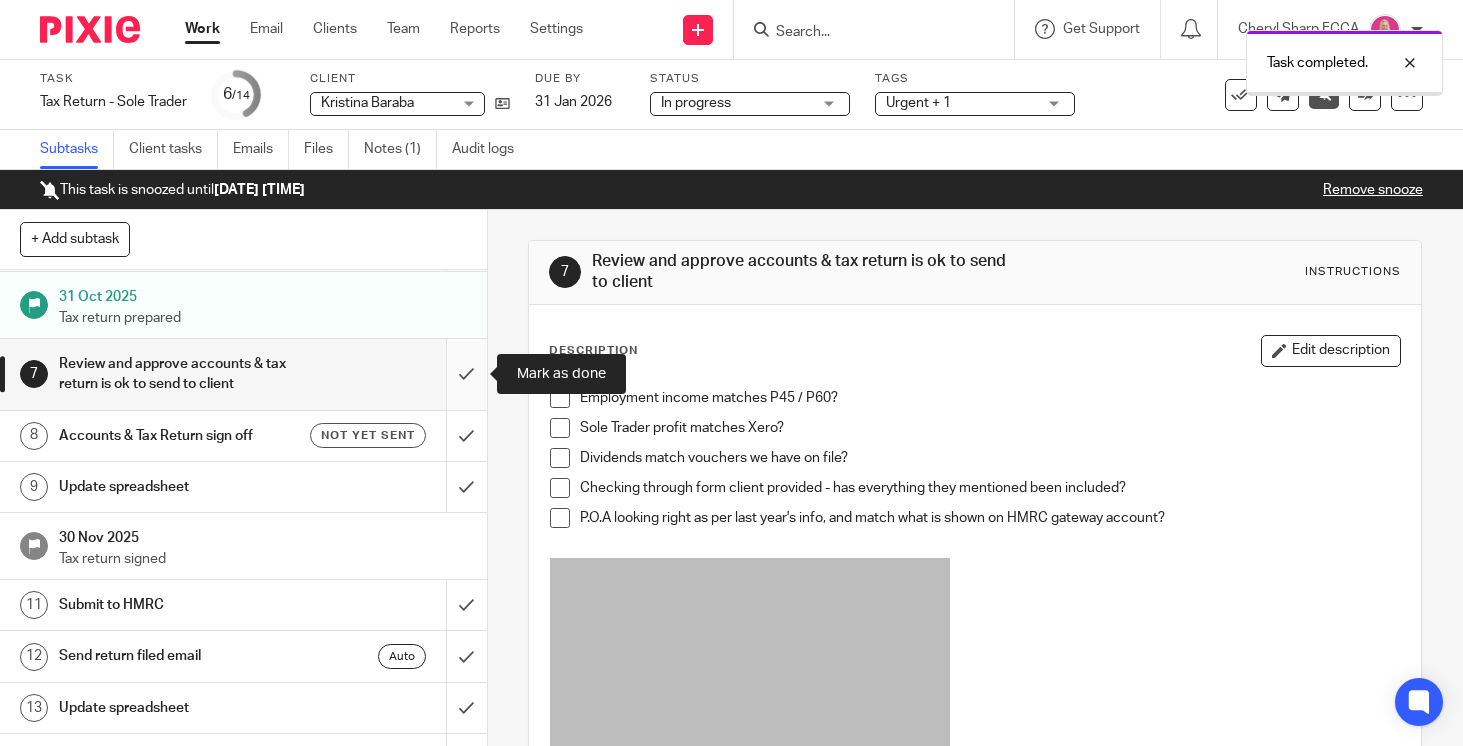 click at bounding box center (243, 374) 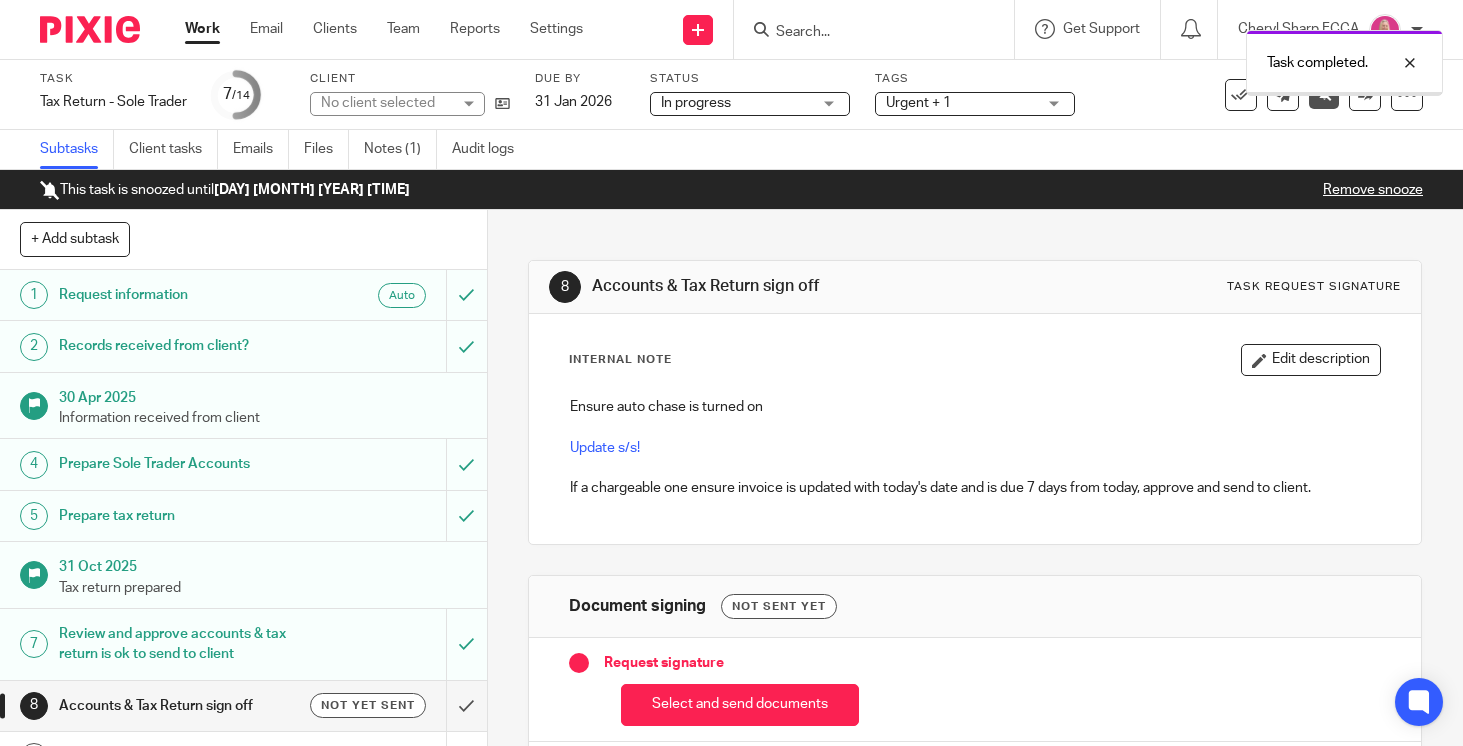 scroll, scrollTop: 0, scrollLeft: 0, axis: both 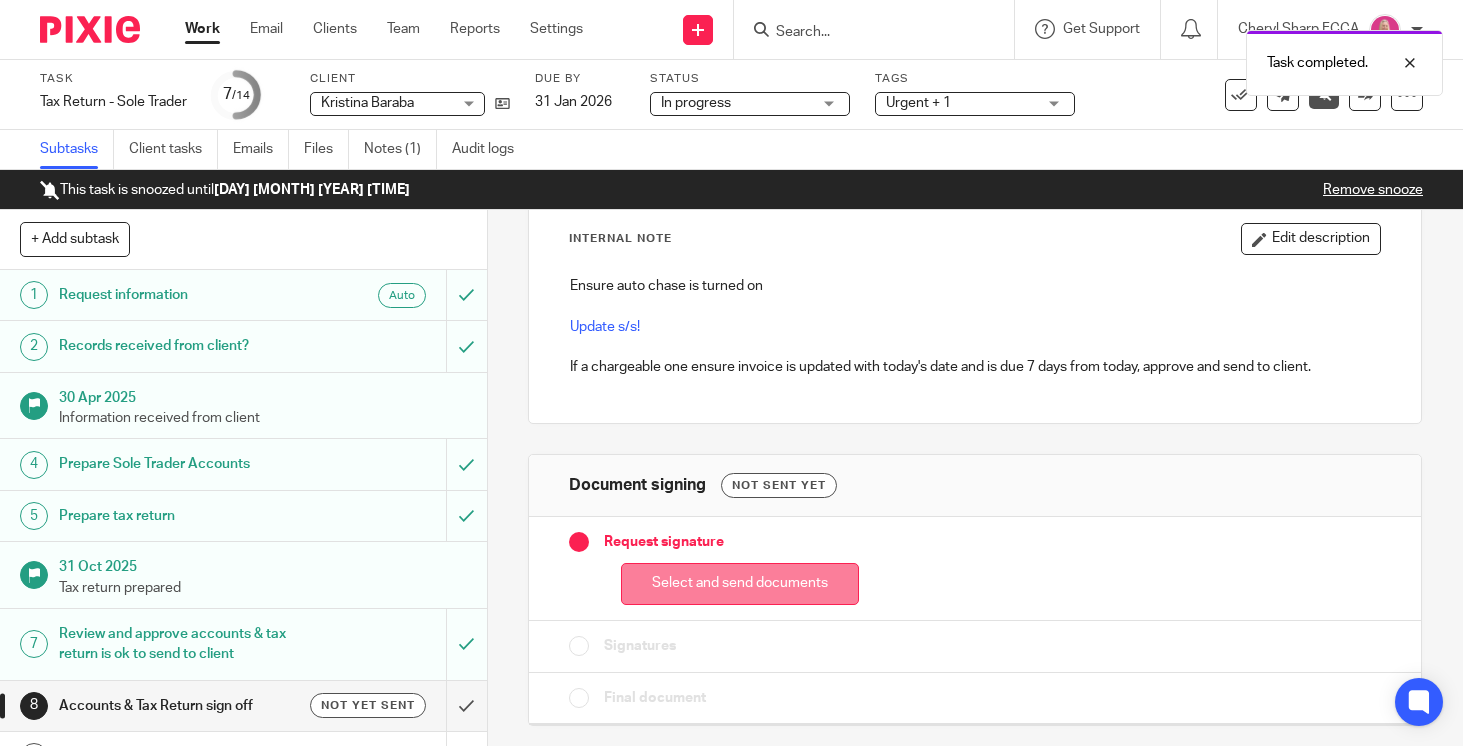 click on "Select and send documents" at bounding box center [740, 584] 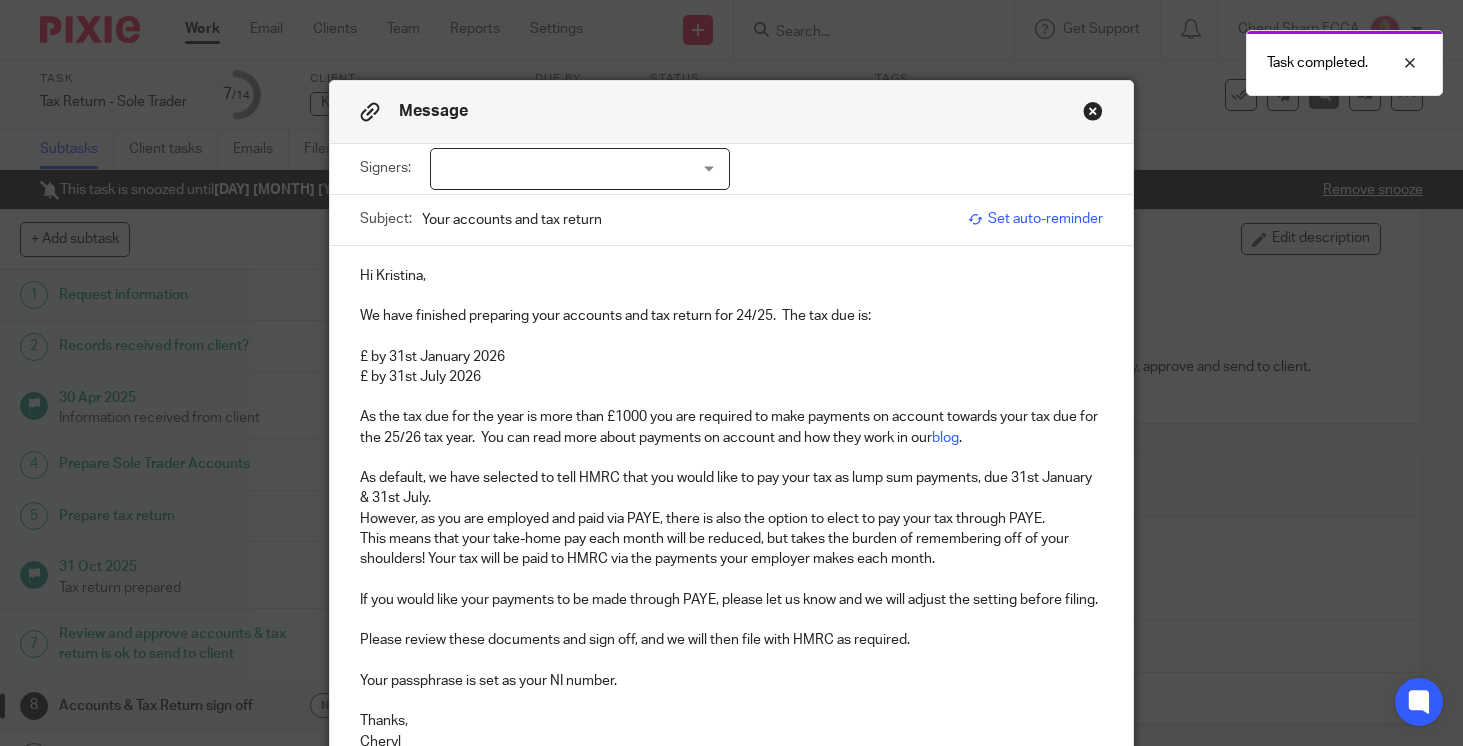 click at bounding box center (580, 169) 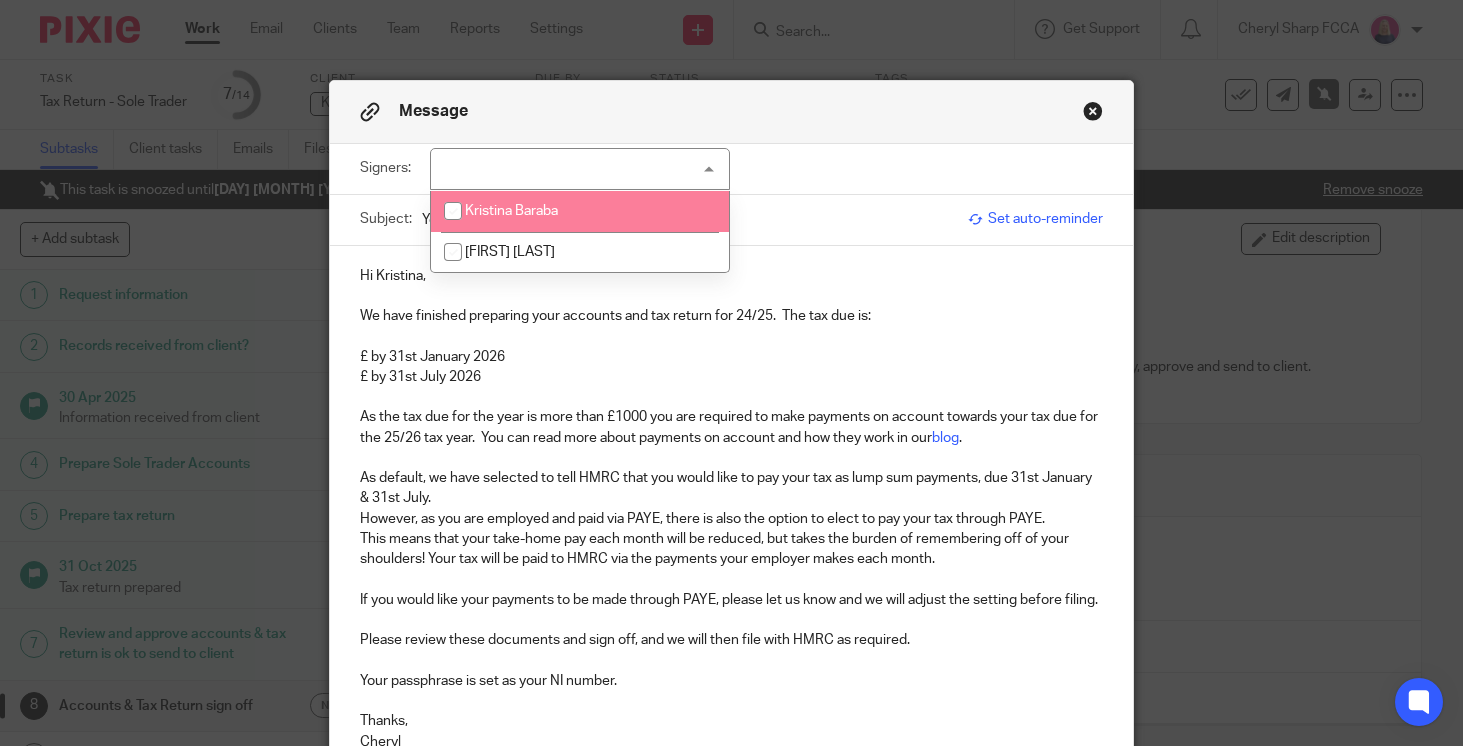 click on "Kristina Baraba" at bounding box center [511, 211] 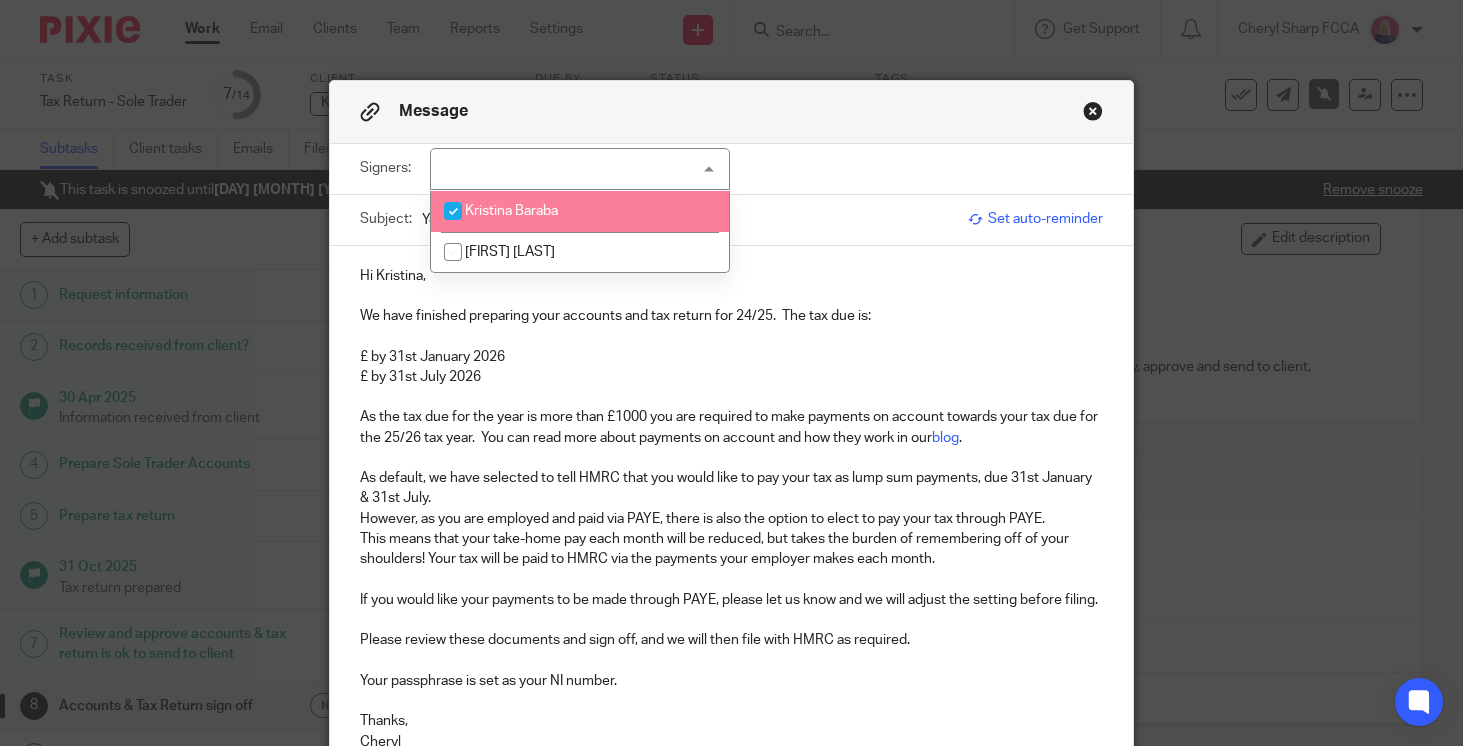 checkbox on "true" 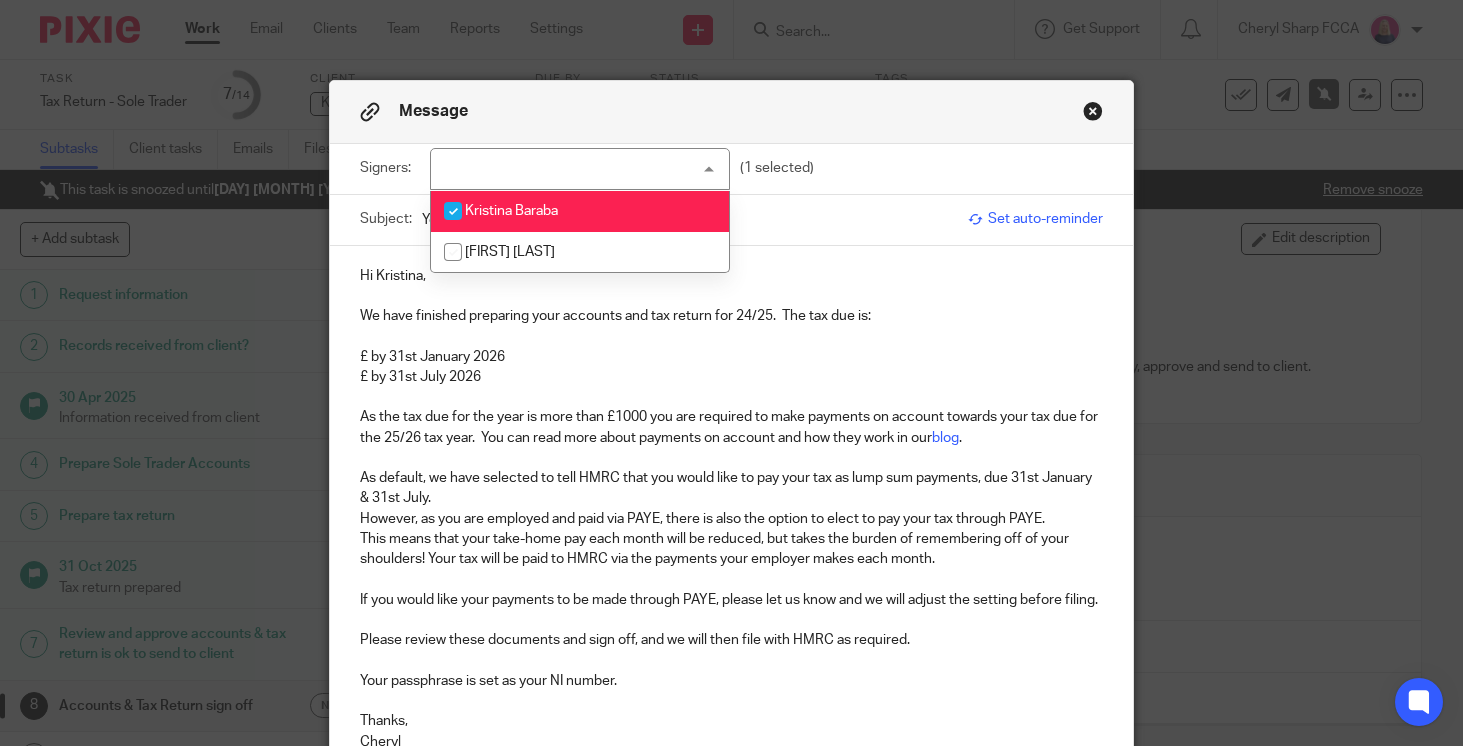 click on "Set auto-reminder" at bounding box center [1035, 219] 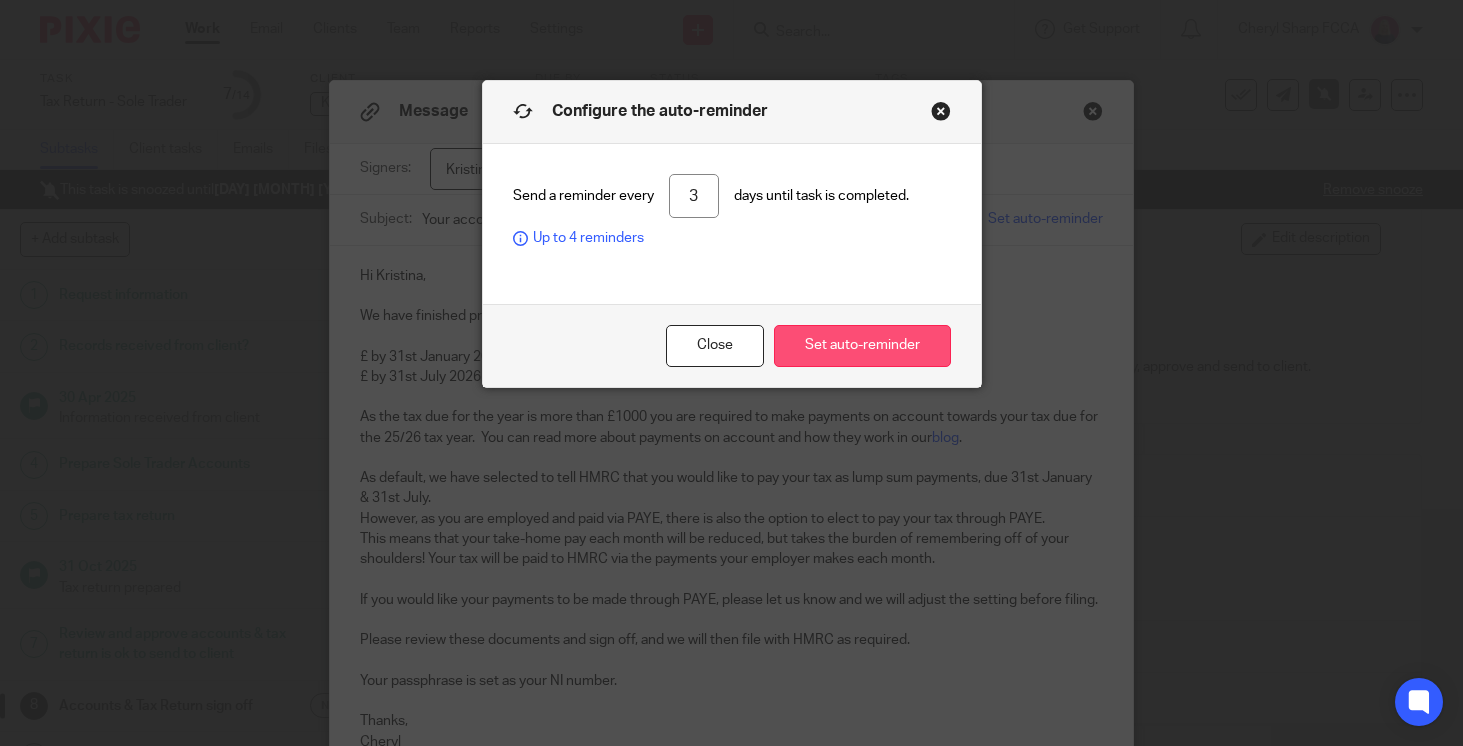 click on "Set auto-reminder" at bounding box center [862, 346] 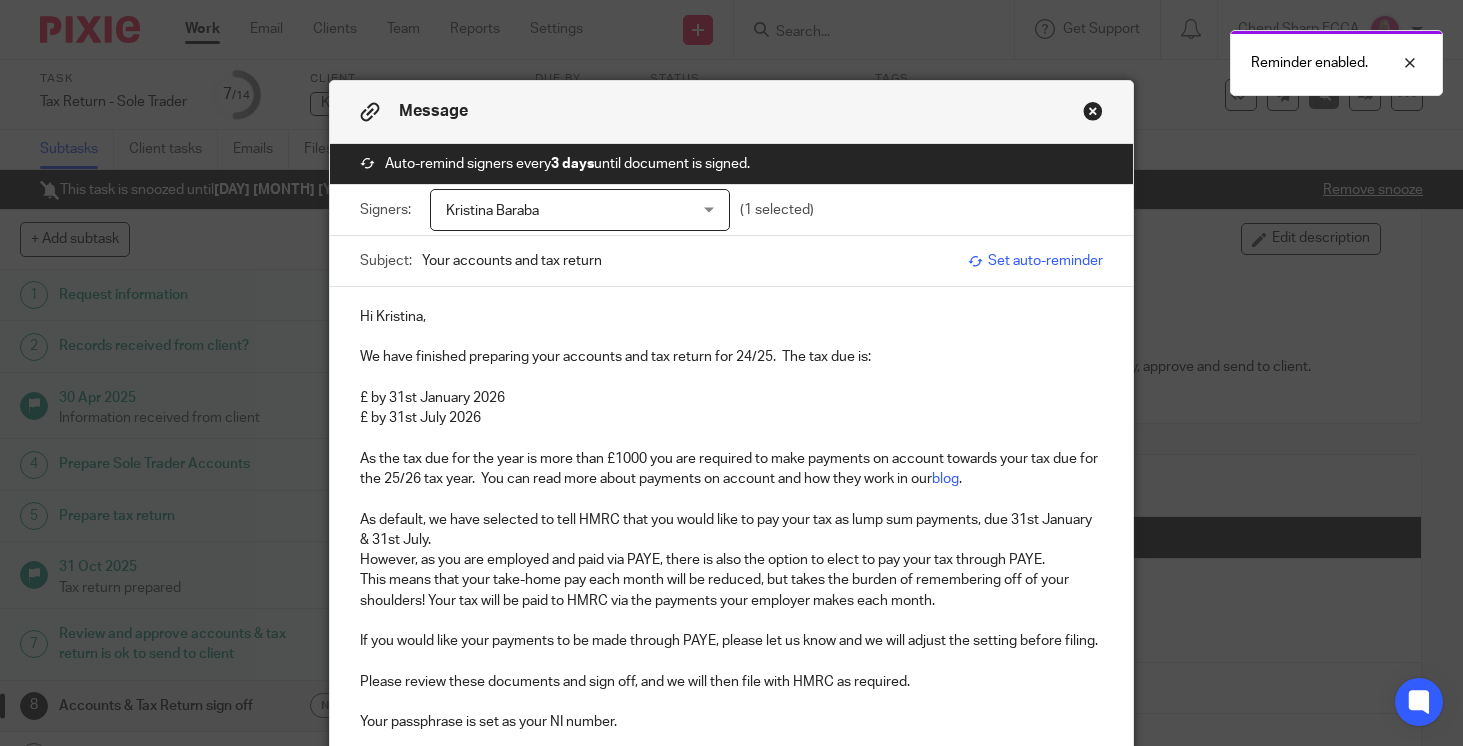 click on "£ by 31st January 2026" at bounding box center (731, 398) 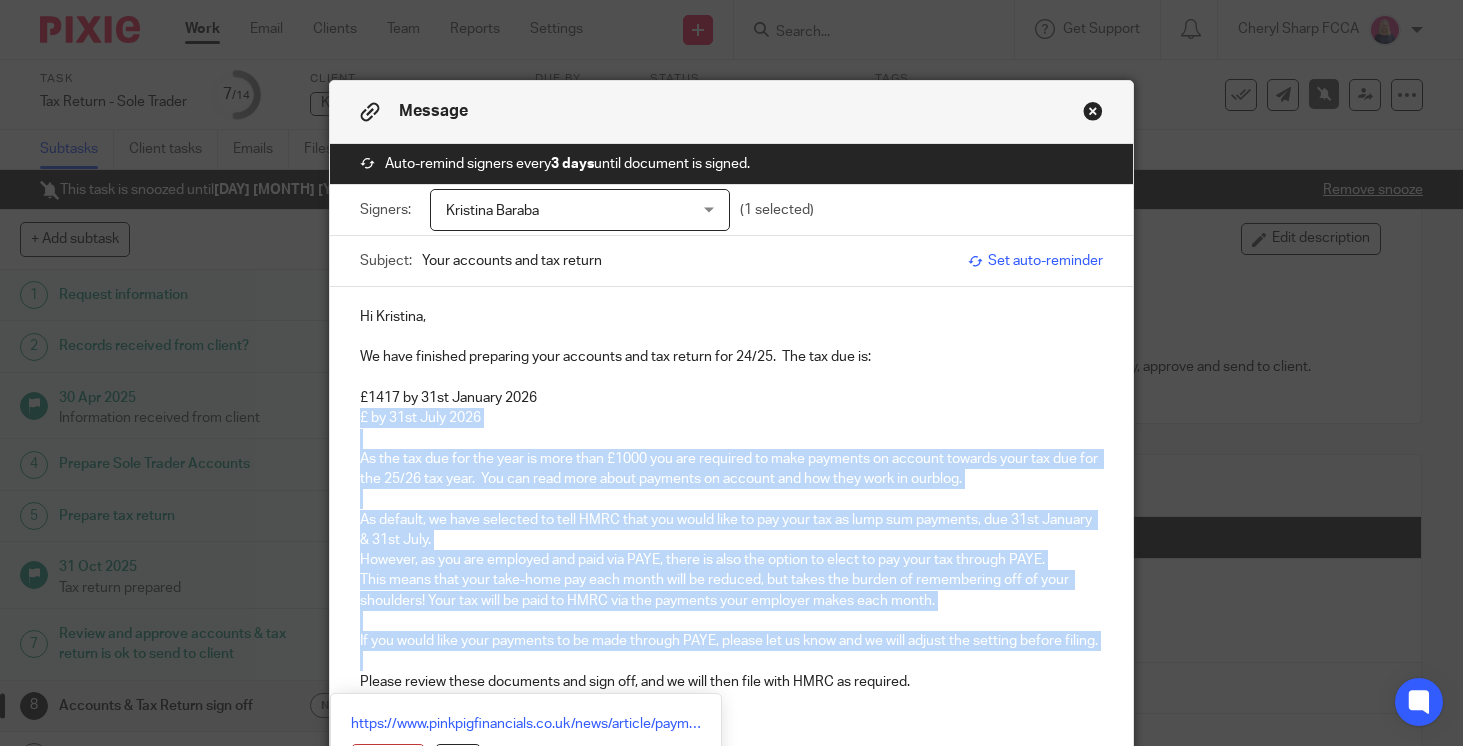 drag, startPoint x: 357, startPoint y: 423, endPoint x: 718, endPoint y: 674, distance: 439.684 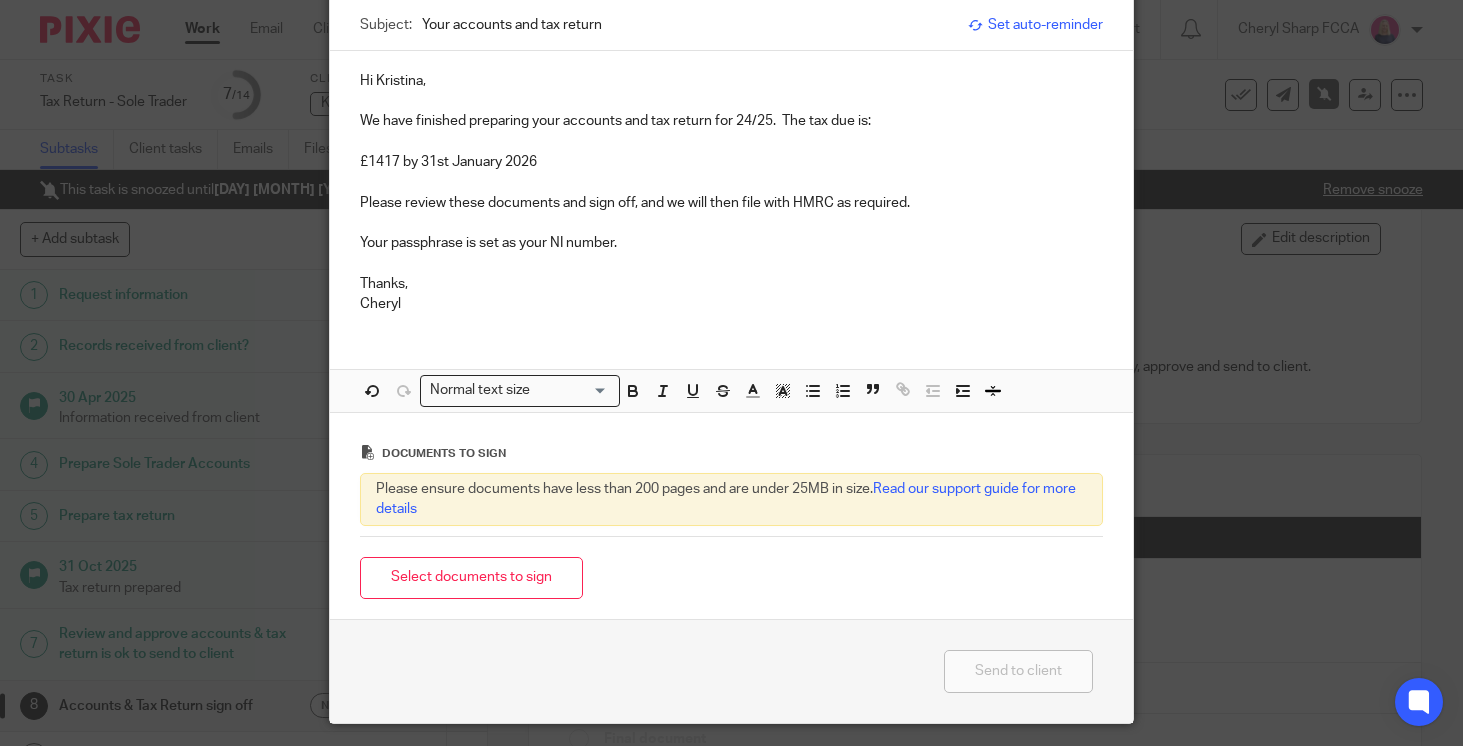 scroll, scrollTop: 295, scrollLeft: 0, axis: vertical 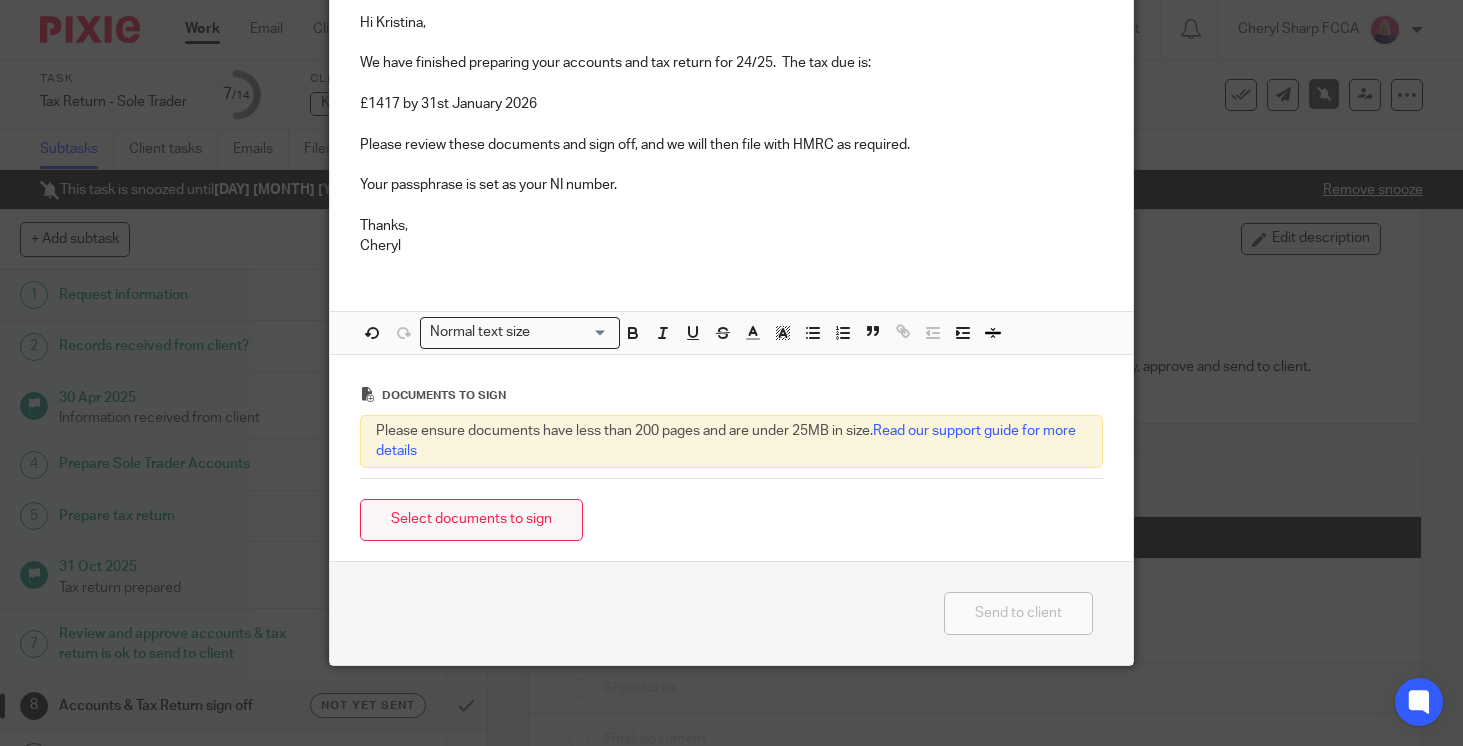click on "Select documents to sign" at bounding box center [471, 520] 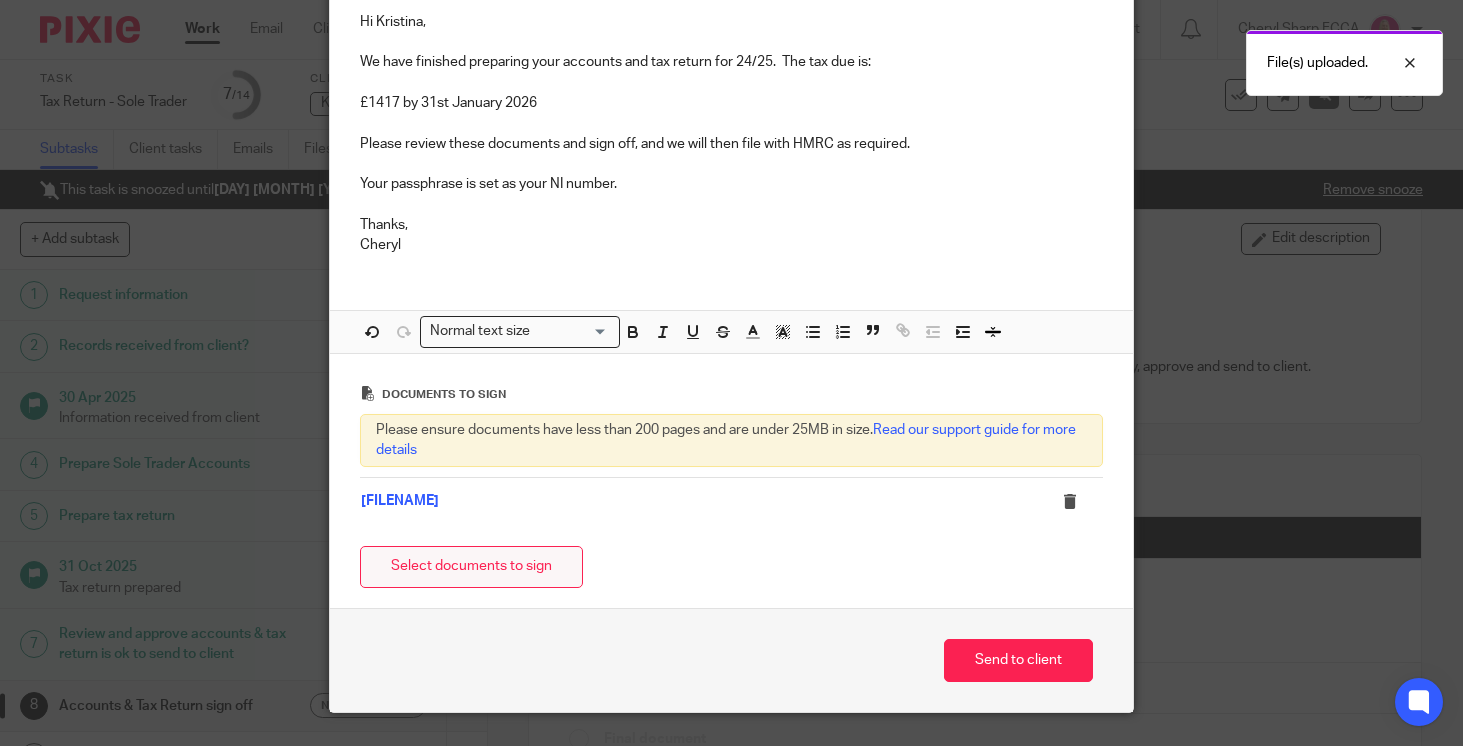 click on "Select documents to sign" at bounding box center (471, 567) 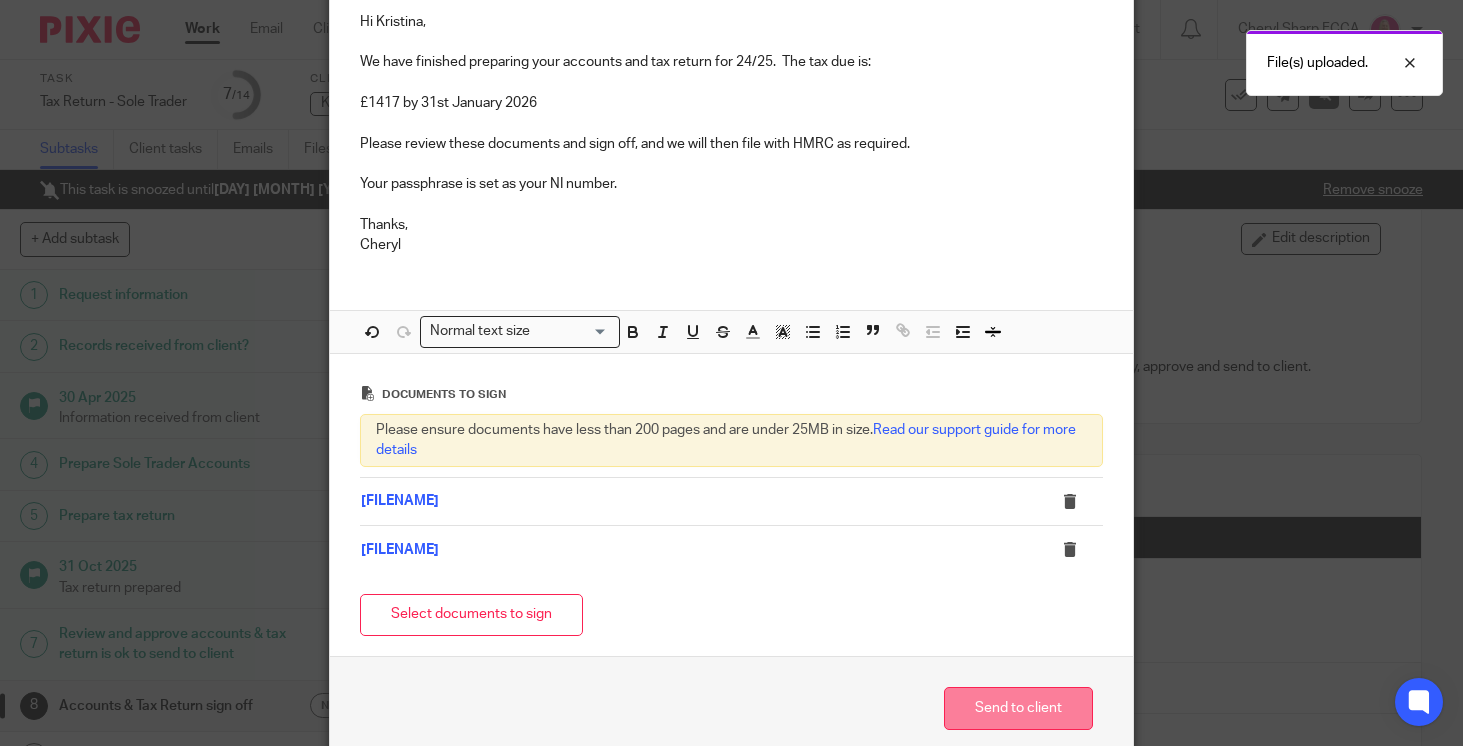 click on "Send to client" at bounding box center [1018, 708] 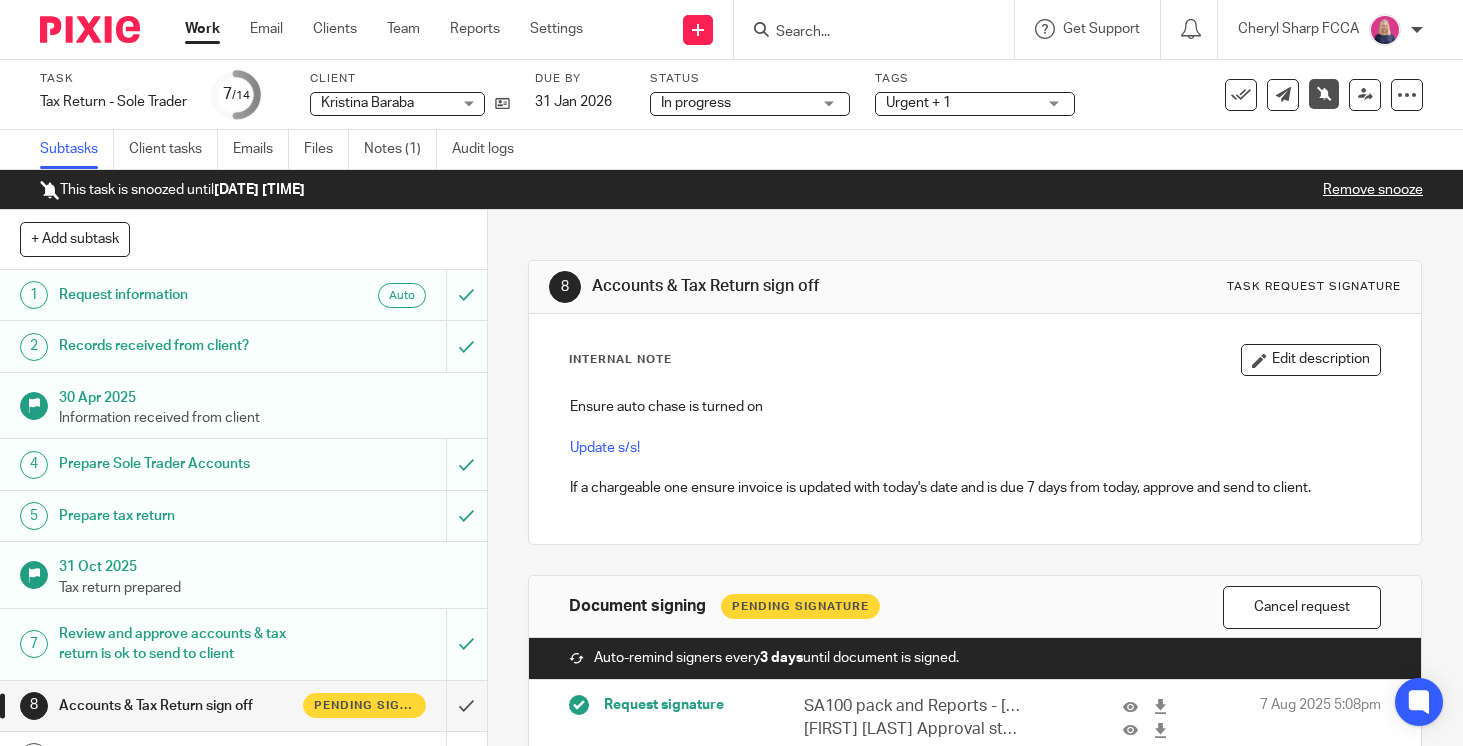 scroll, scrollTop: 0, scrollLeft: 0, axis: both 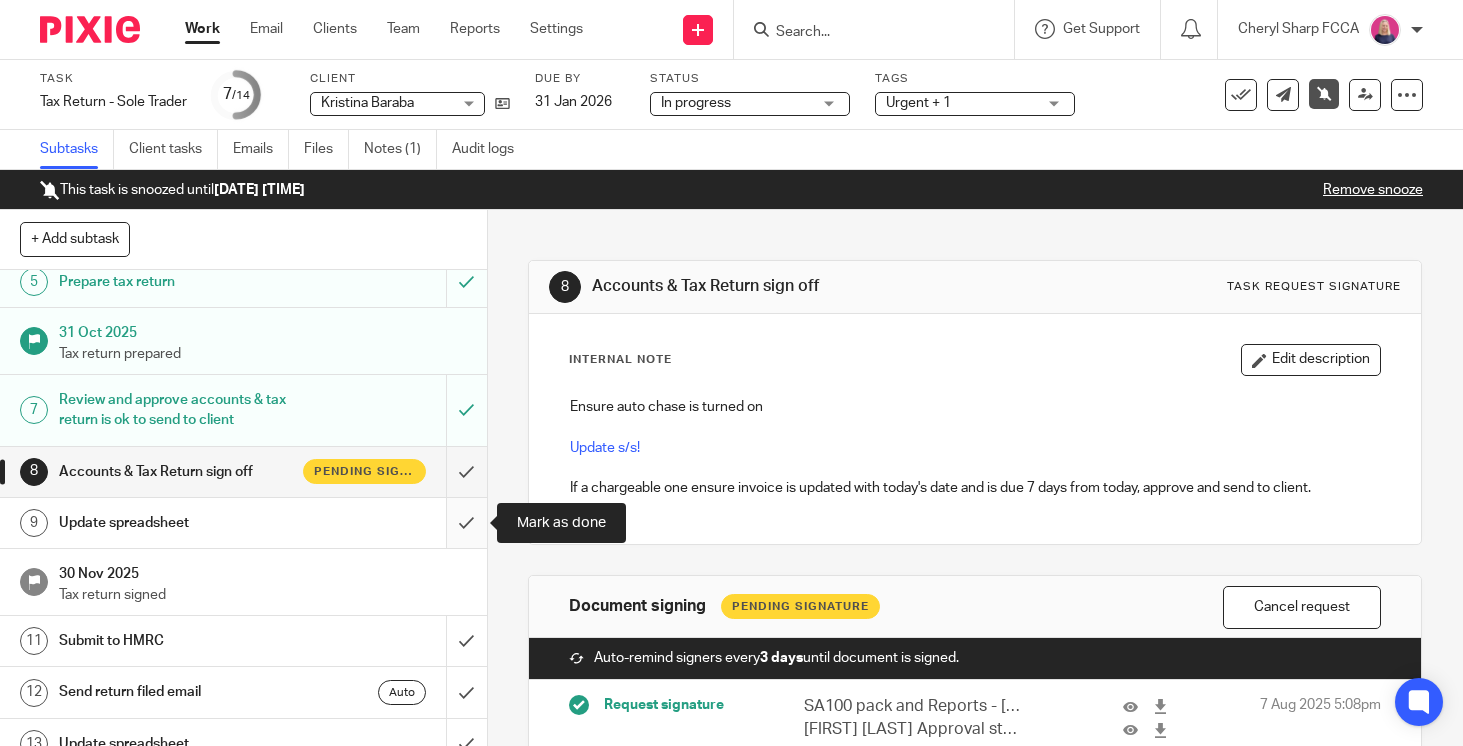 click at bounding box center [243, 523] 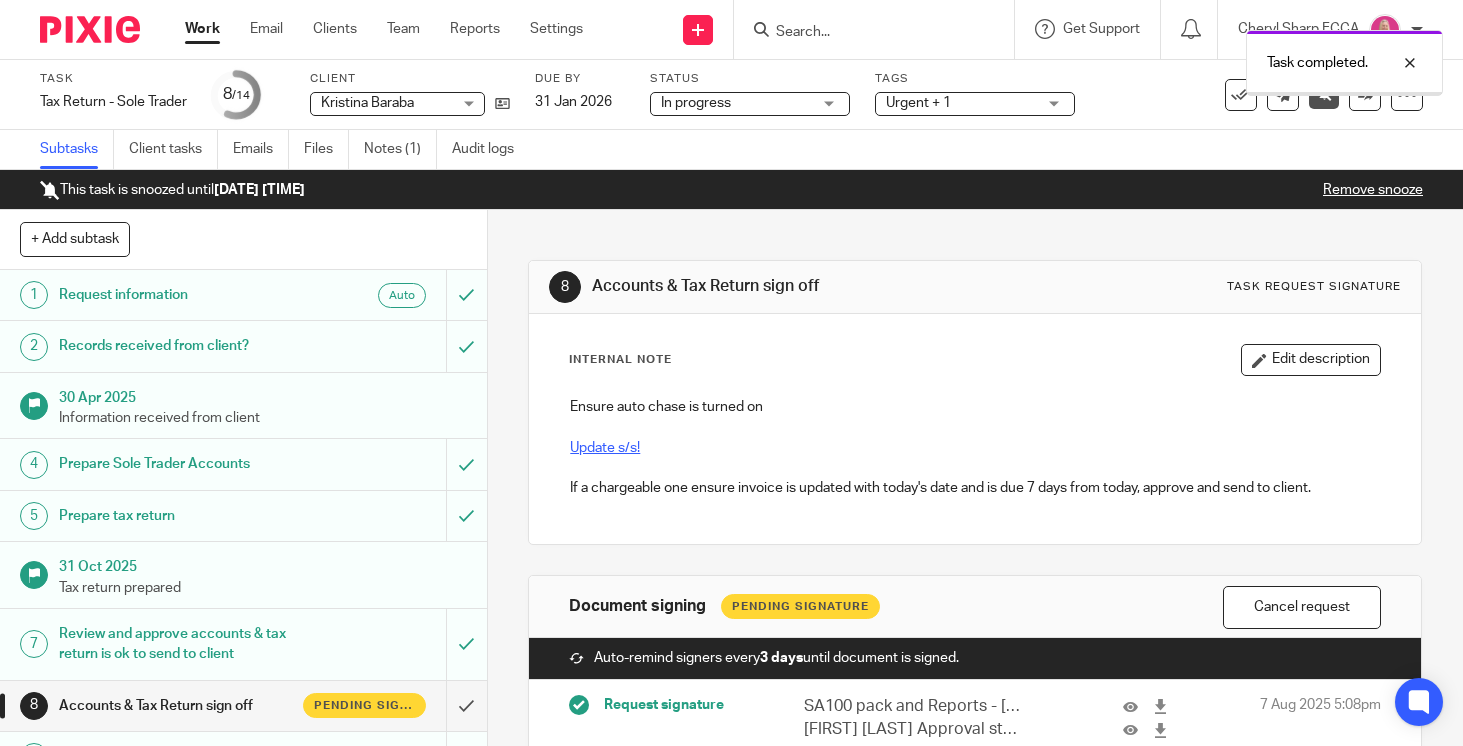 scroll, scrollTop: 0, scrollLeft: 0, axis: both 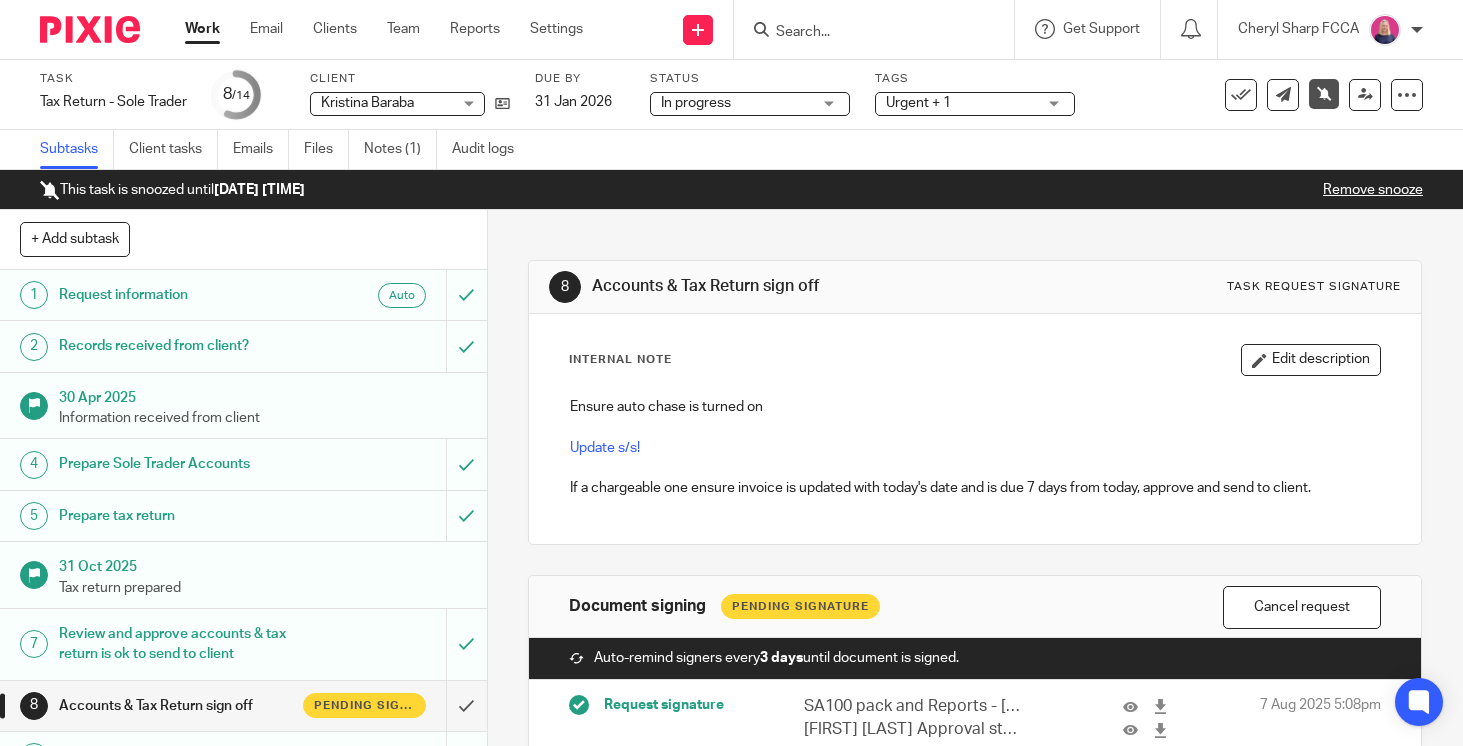 click at bounding box center [90, 29] 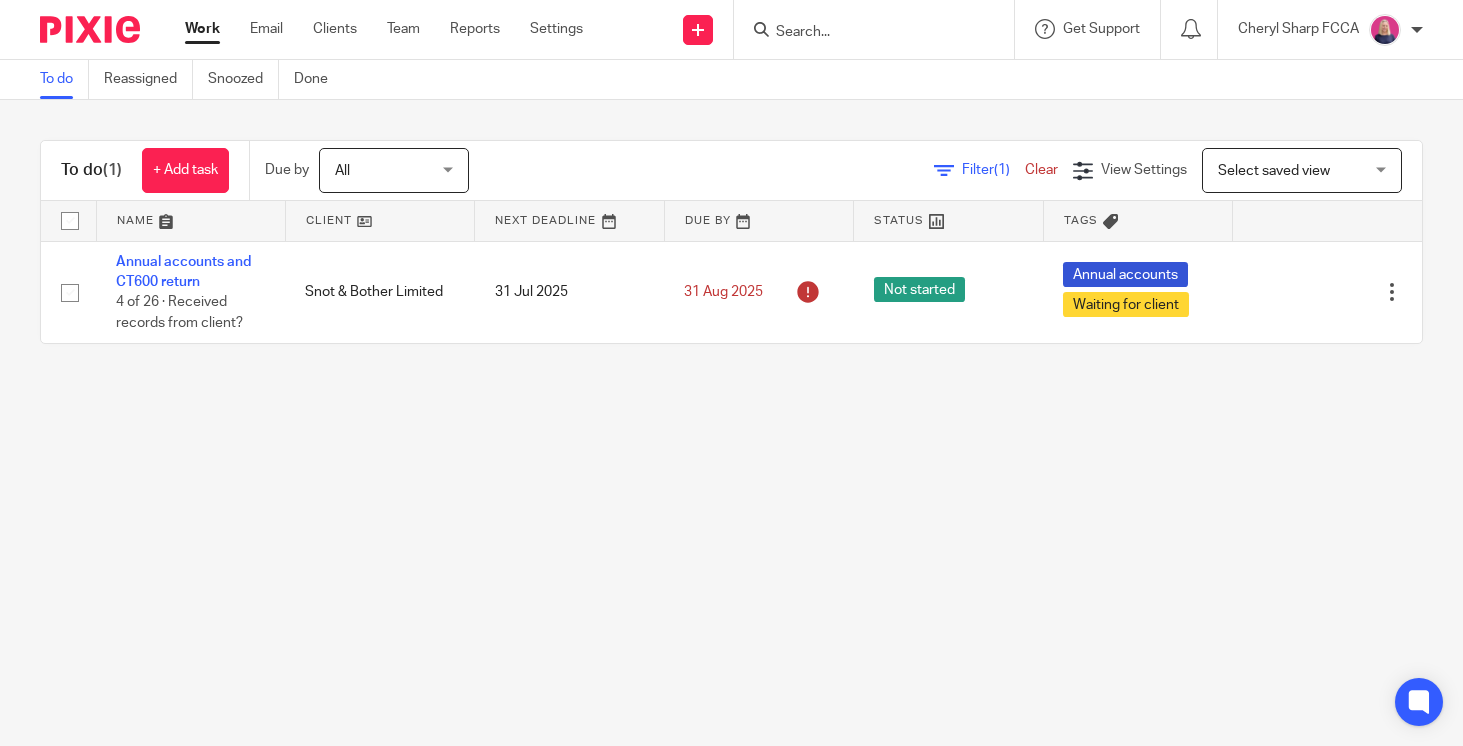scroll, scrollTop: 0, scrollLeft: 0, axis: both 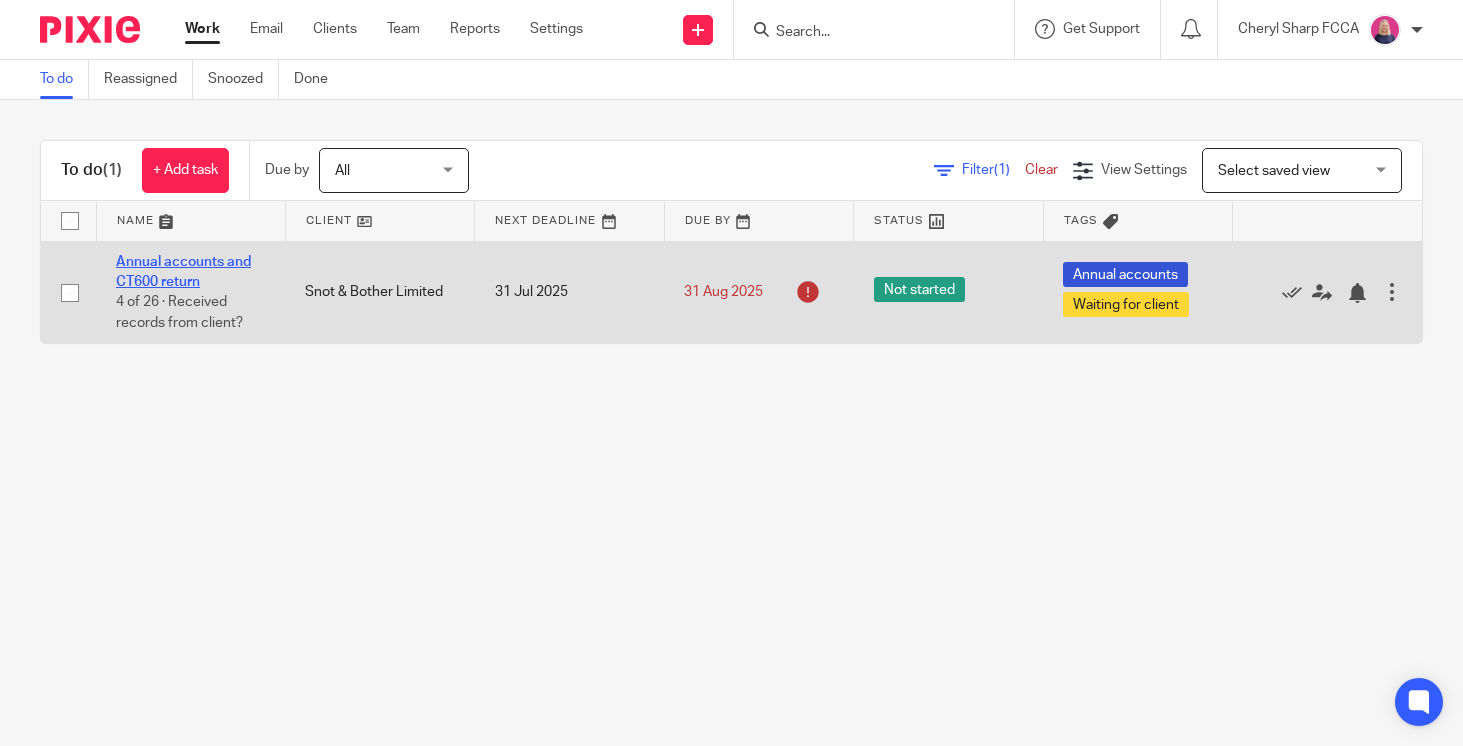 click on "Annual accounts and CT600 return" at bounding box center [183, 272] 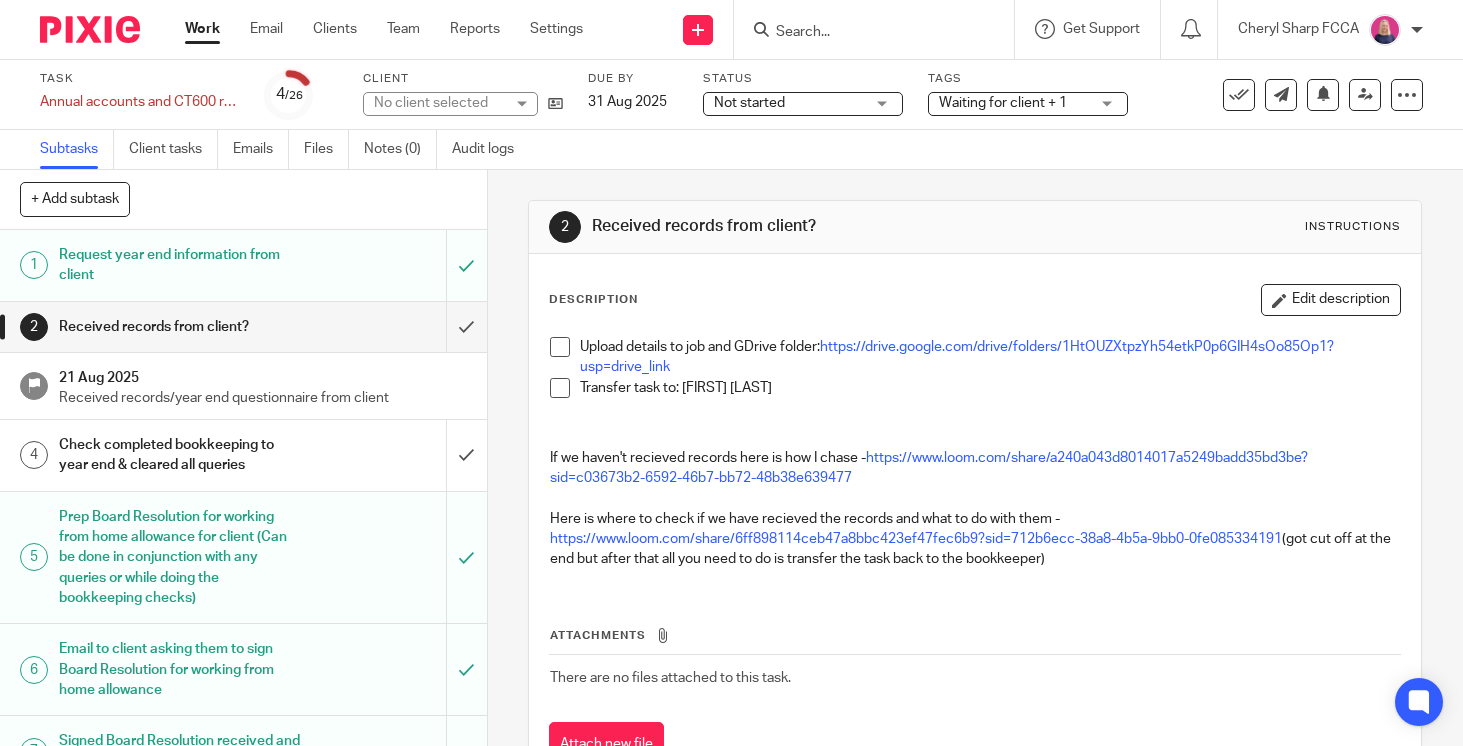 scroll, scrollTop: 0, scrollLeft: 0, axis: both 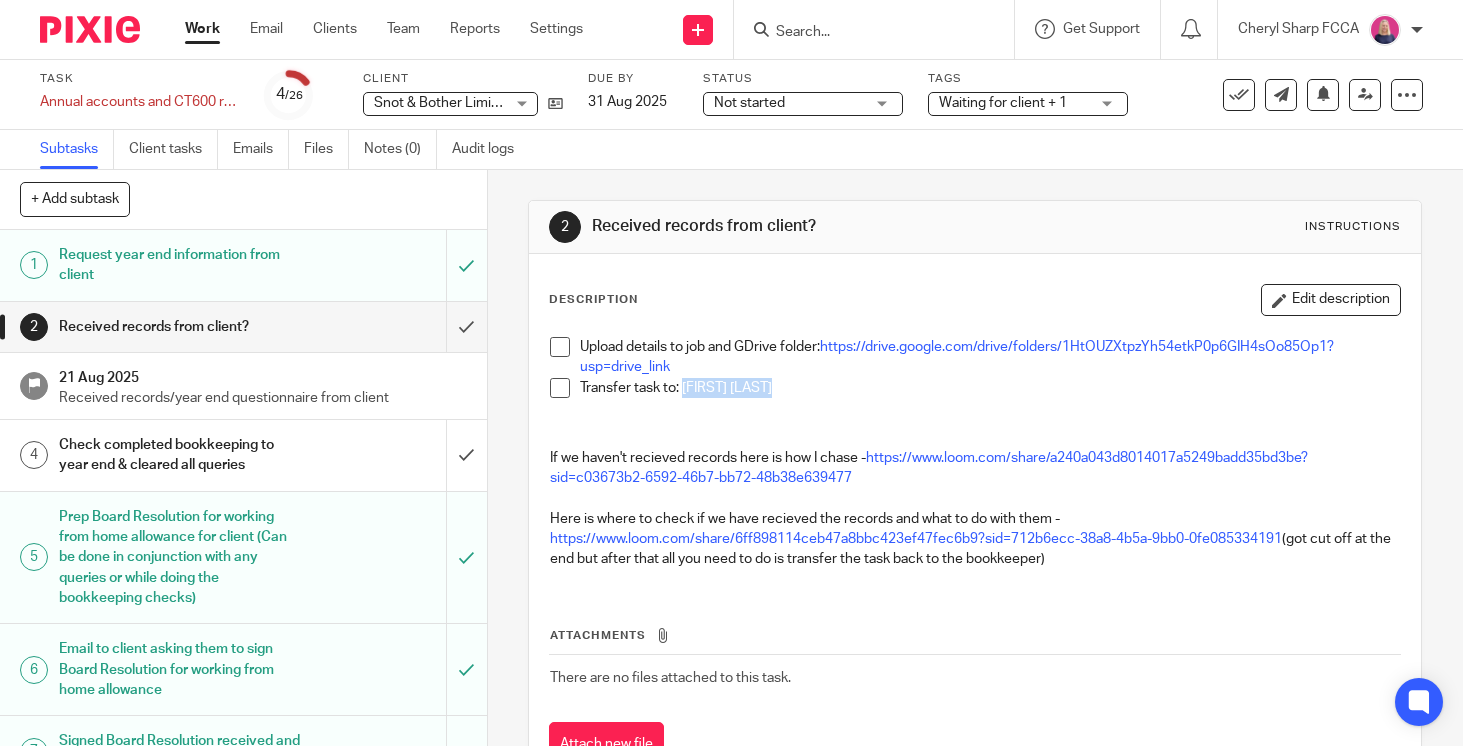 drag, startPoint x: 685, startPoint y: 387, endPoint x: 789, endPoint y: 387, distance: 104 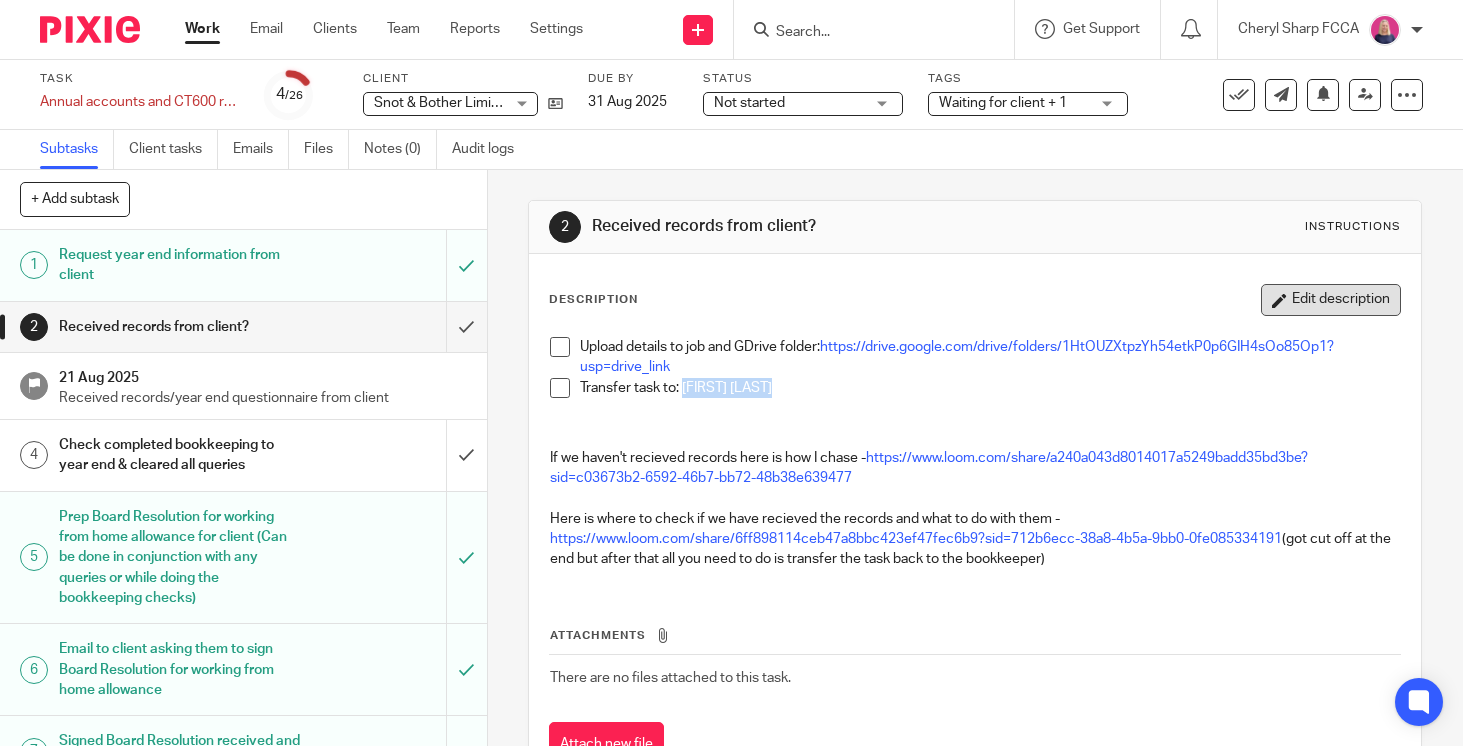 click on "Edit description" at bounding box center (1331, 300) 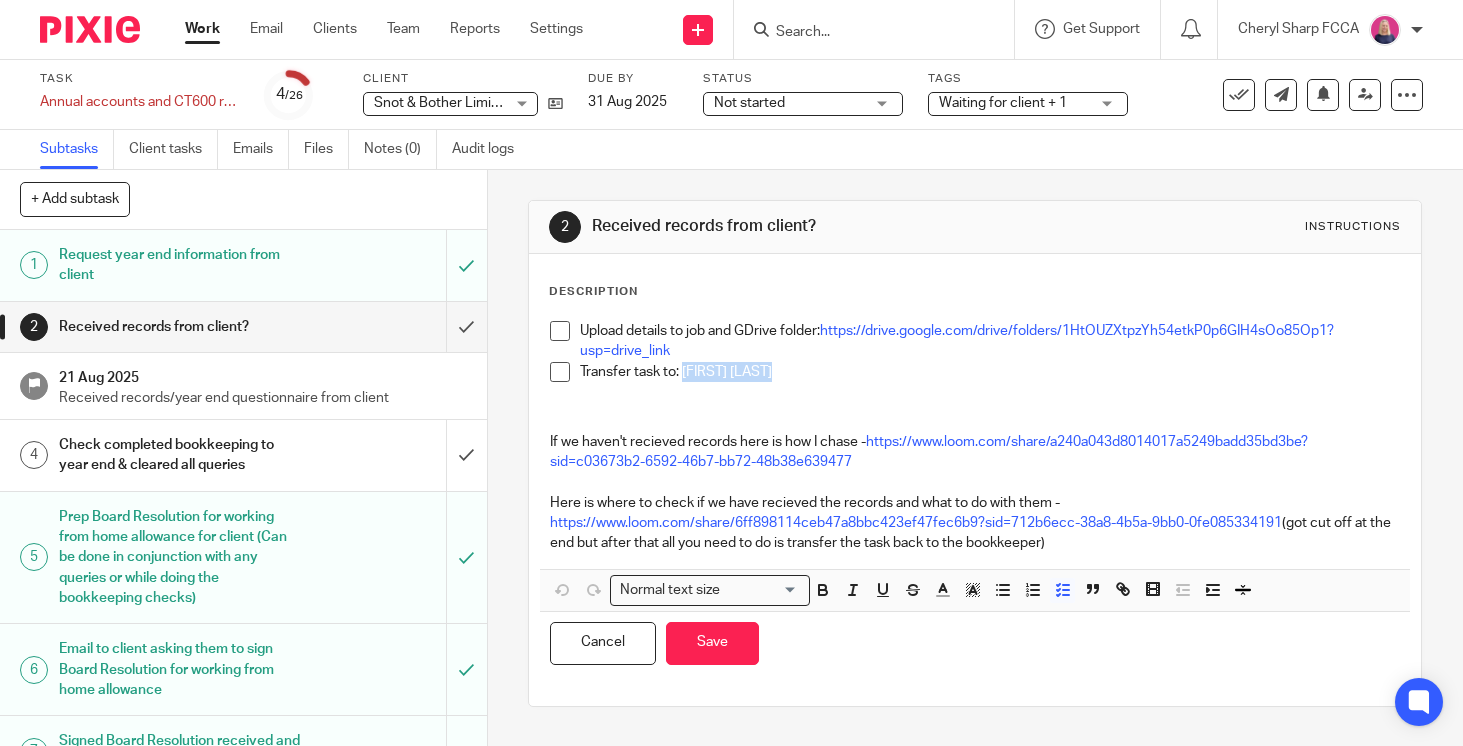 click on "Transfer task to: [FIRST] [LAST]" at bounding box center (990, 372) 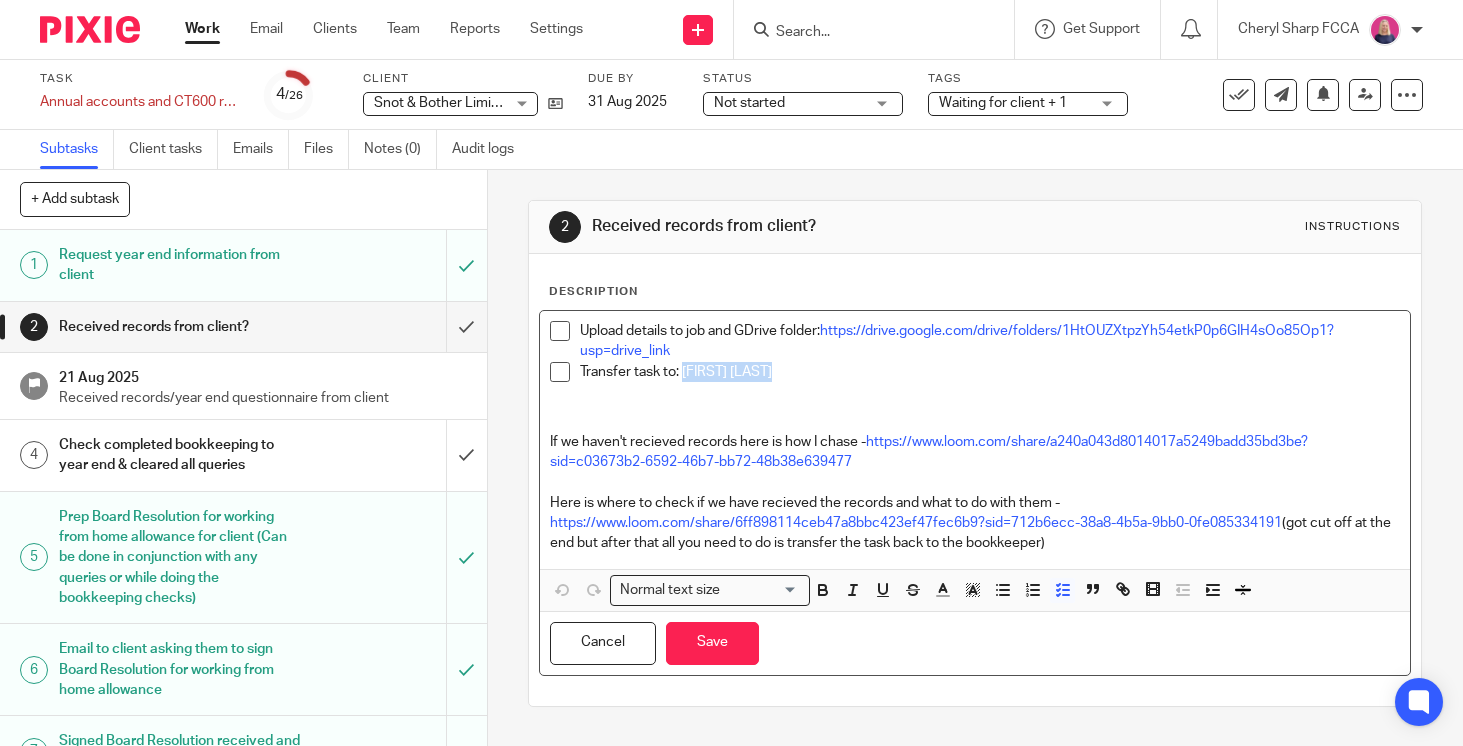 drag, startPoint x: 779, startPoint y: 373, endPoint x: 687, endPoint y: 371, distance: 92.021736 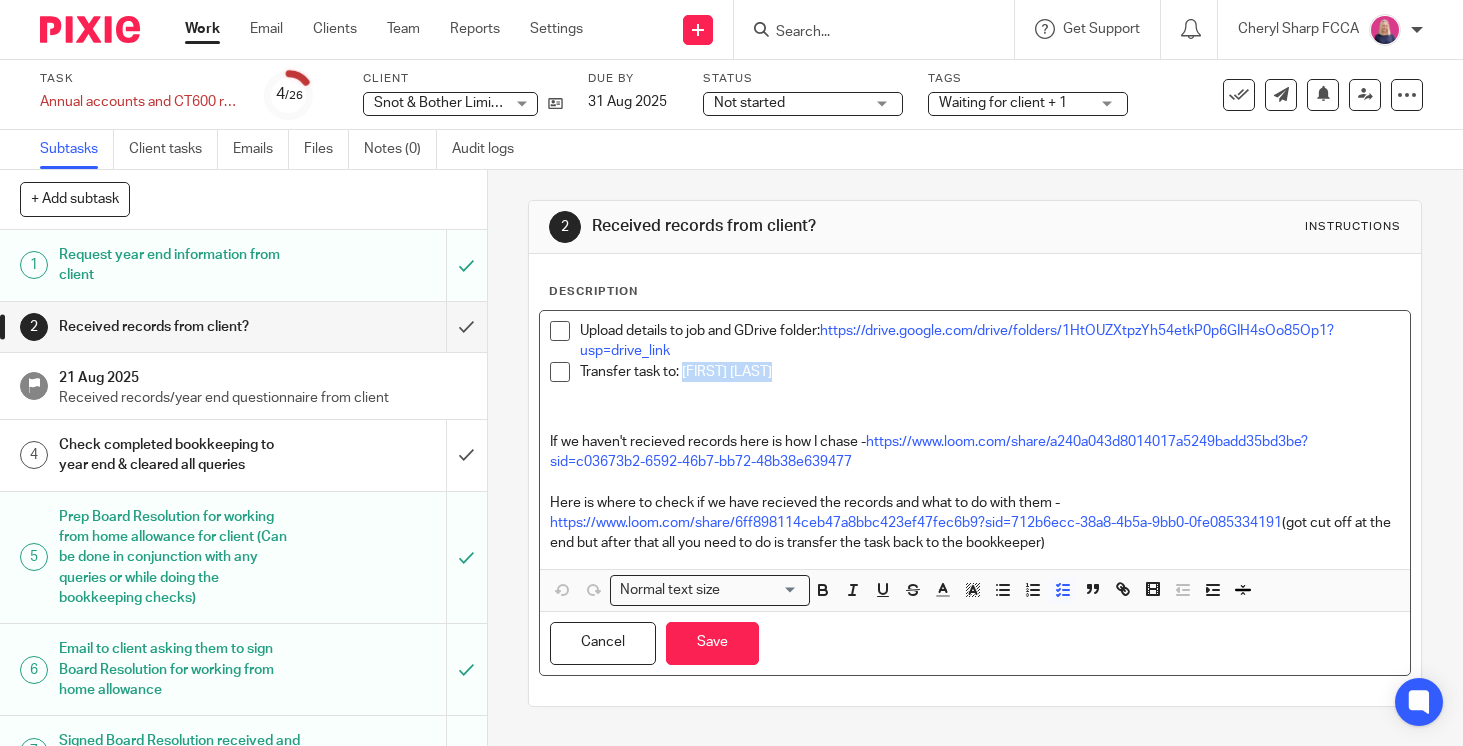 click on "Transfer task to: [FIRST] [LAST]" at bounding box center (990, 372) 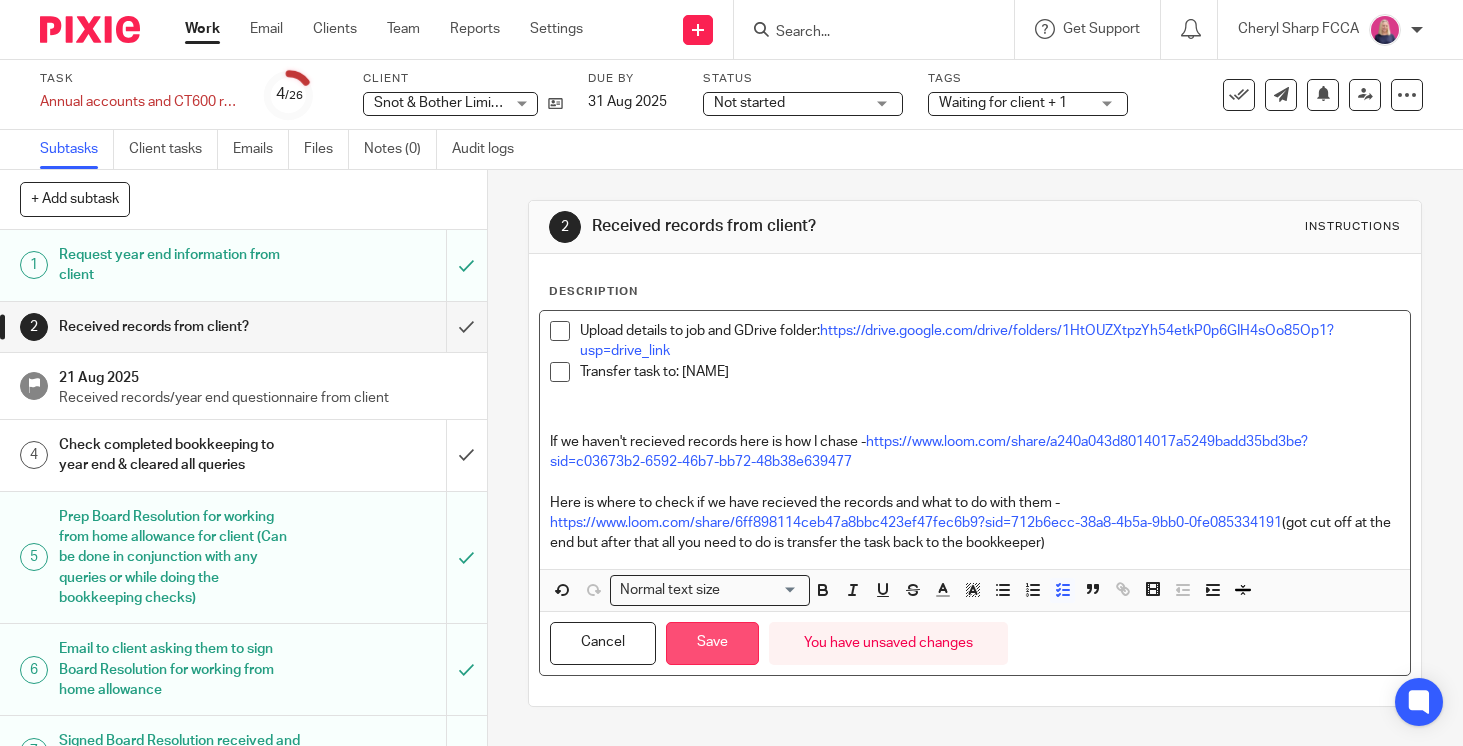 click on "Save" at bounding box center [712, 643] 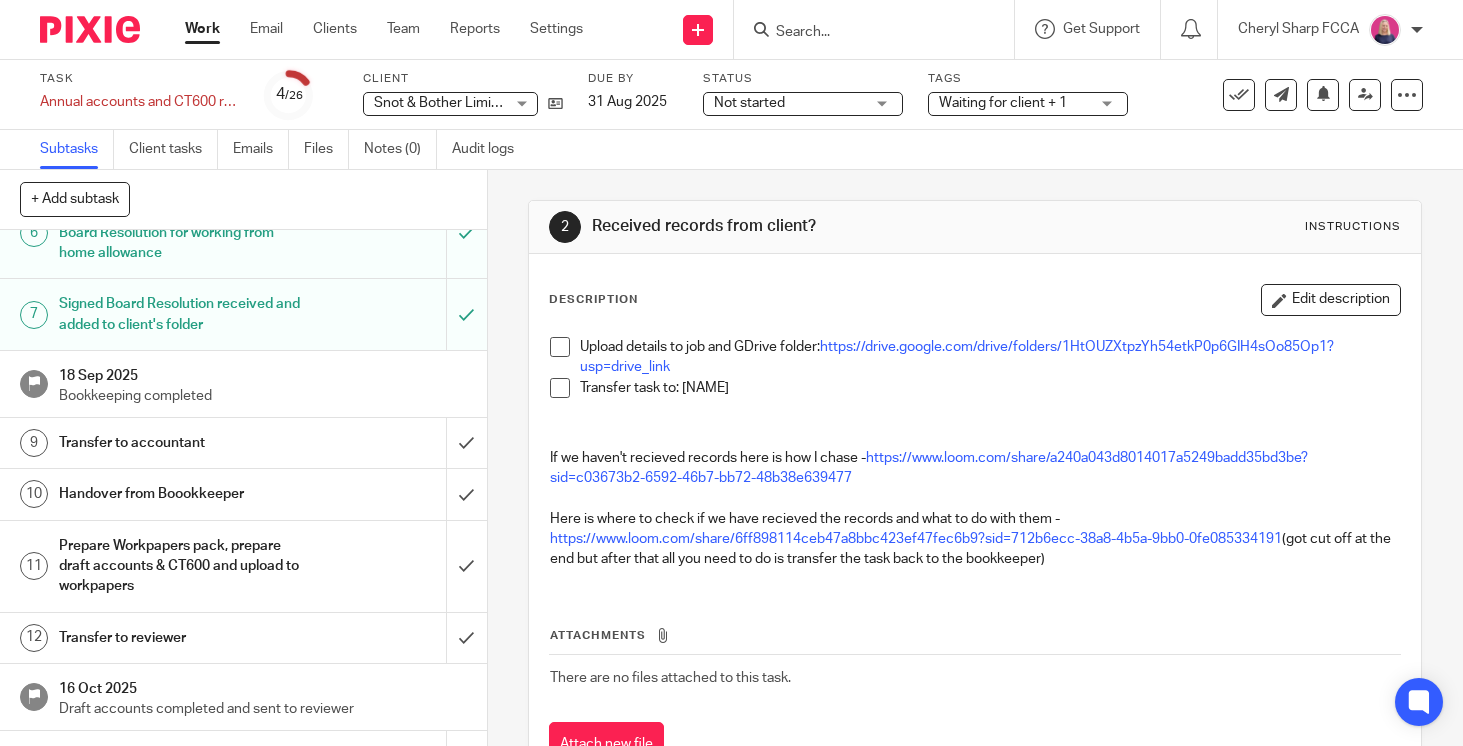 scroll, scrollTop: 0, scrollLeft: 0, axis: both 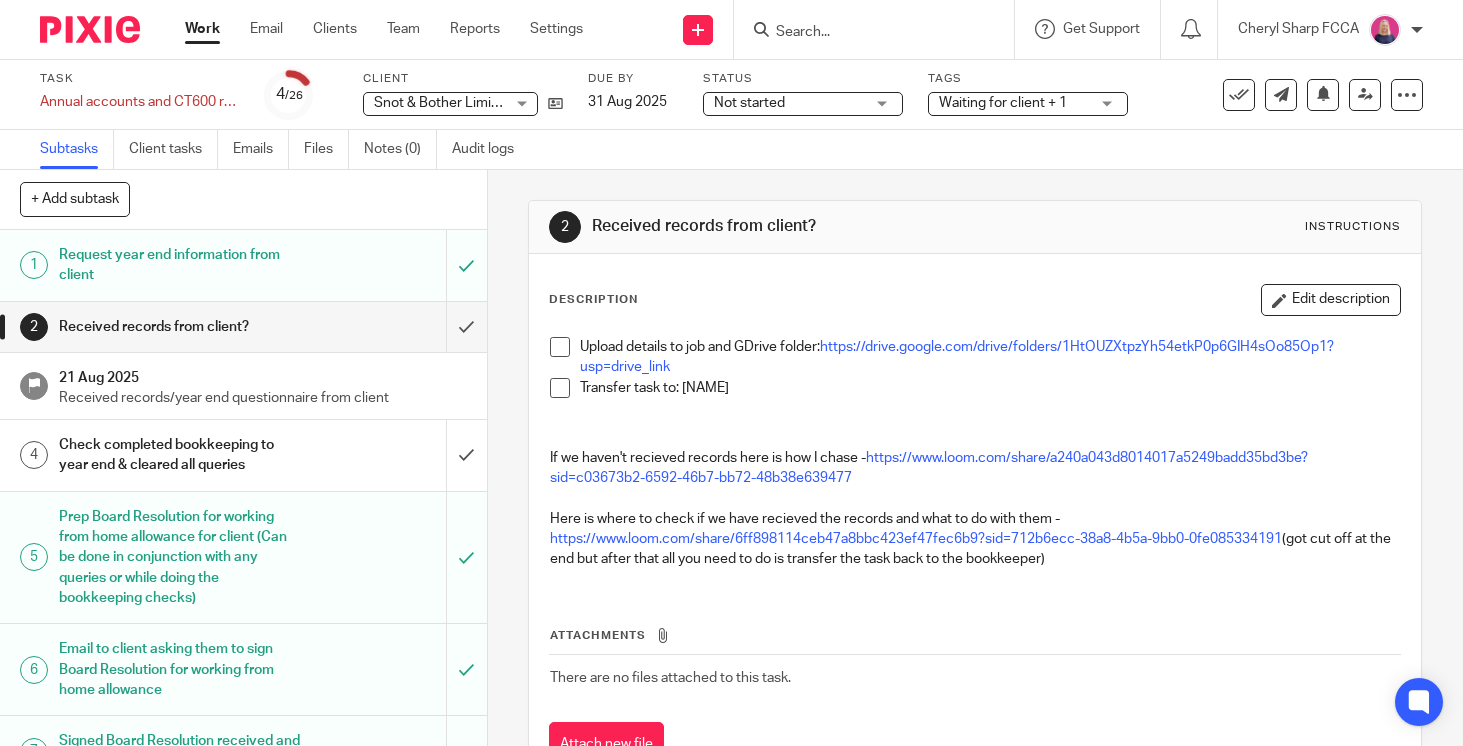 click at bounding box center [90, 29] 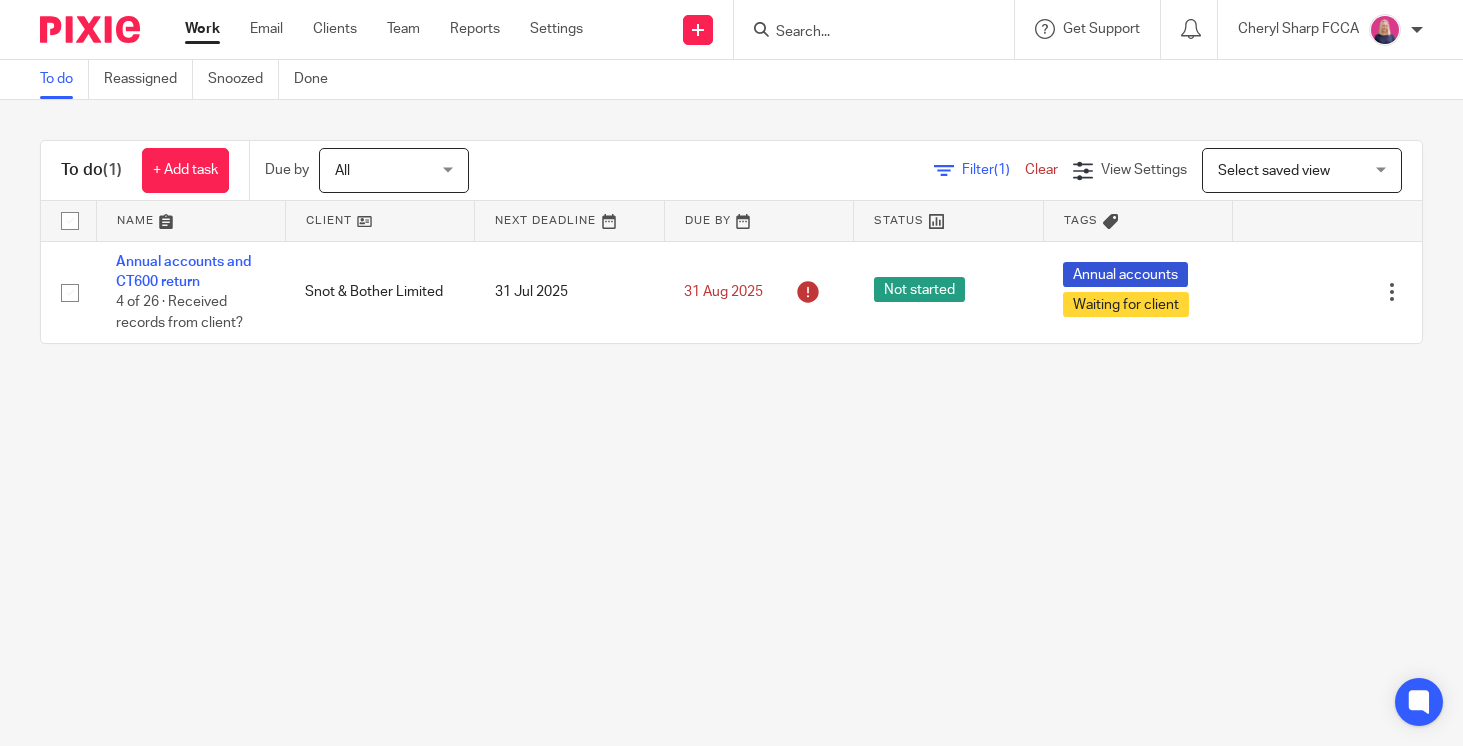 scroll, scrollTop: 0, scrollLeft: 0, axis: both 